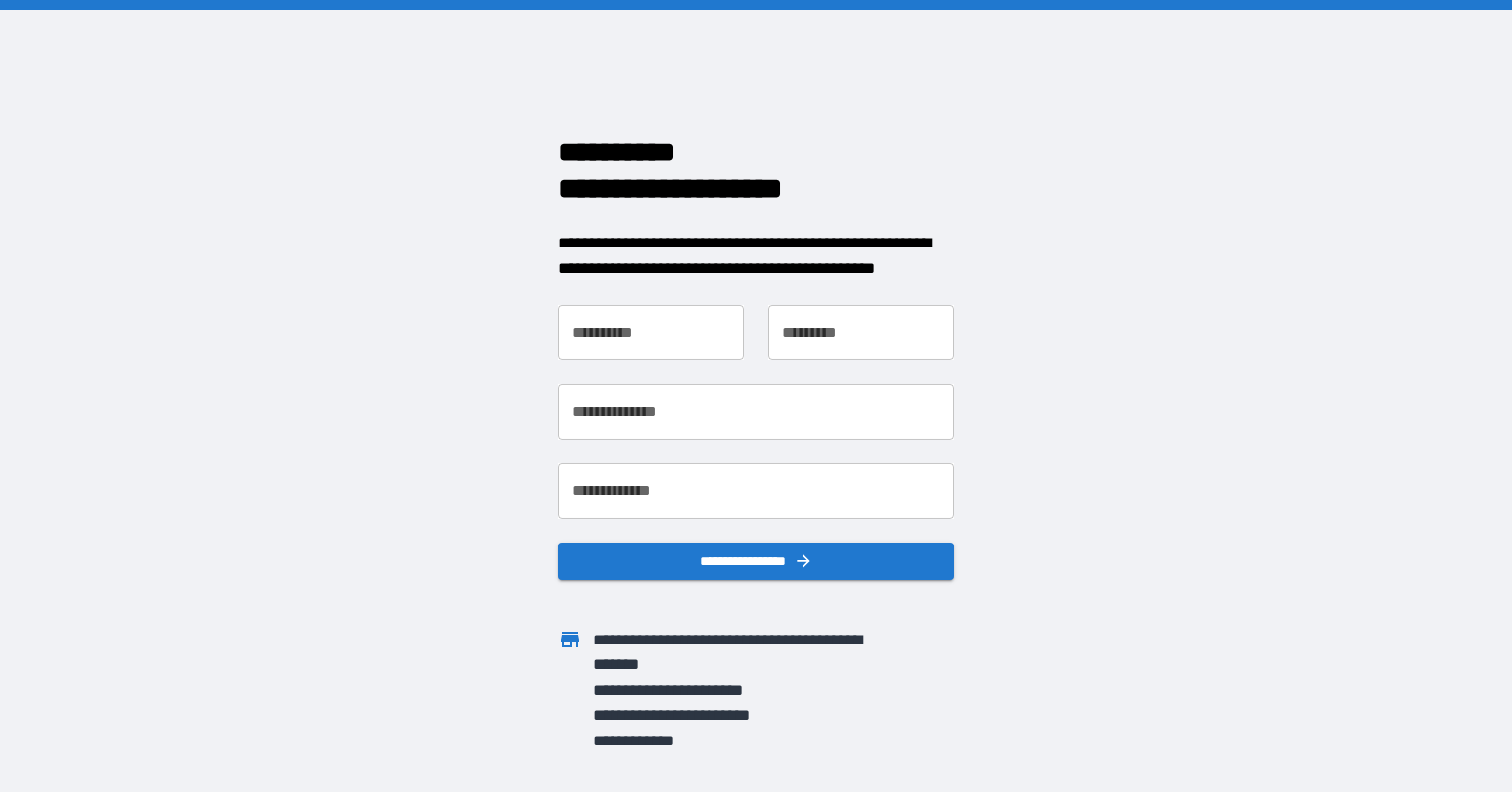 scroll, scrollTop: 0, scrollLeft: 0, axis: both 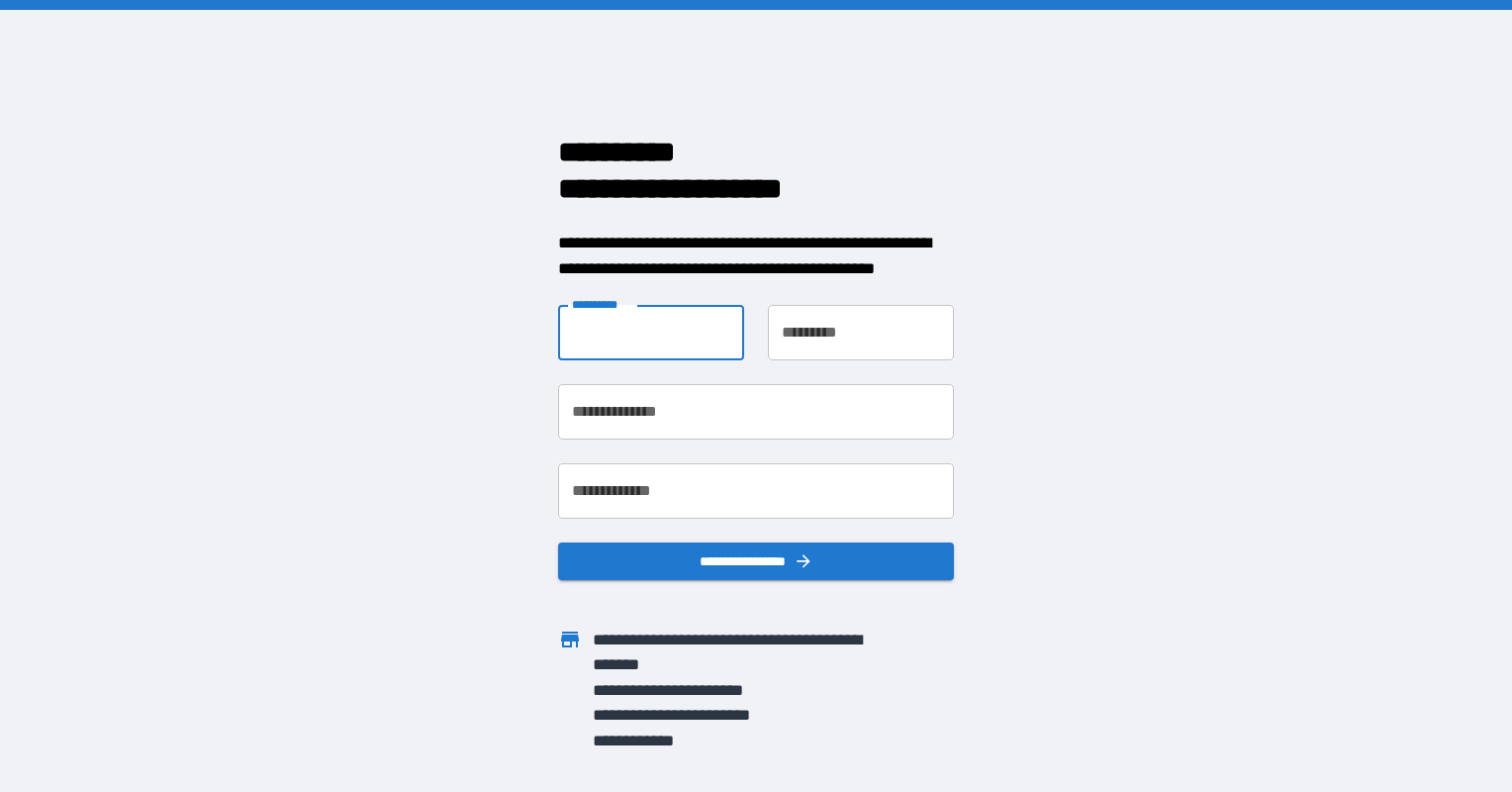 click on "**********" at bounding box center (651, 333) 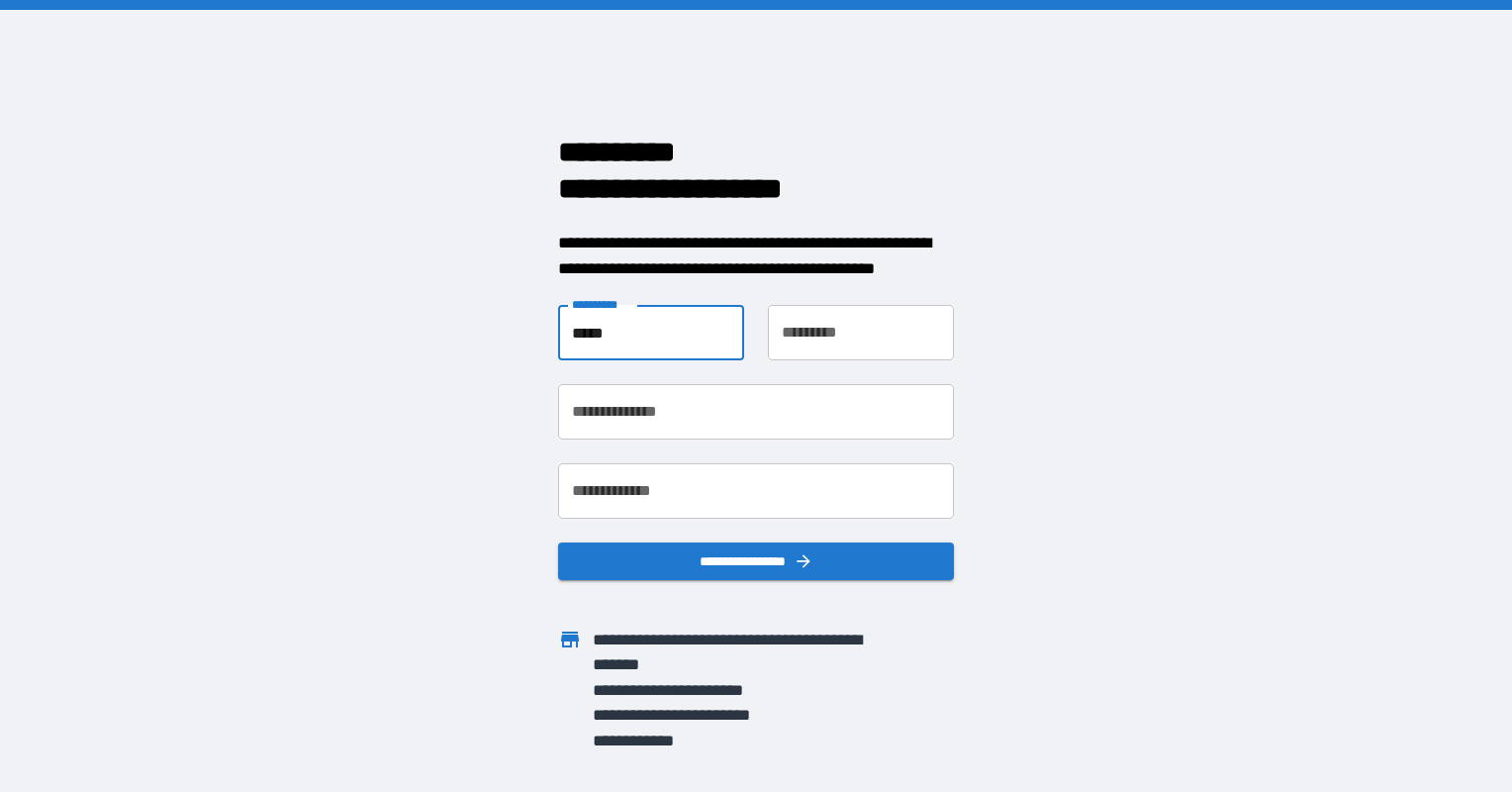 type on "*****" 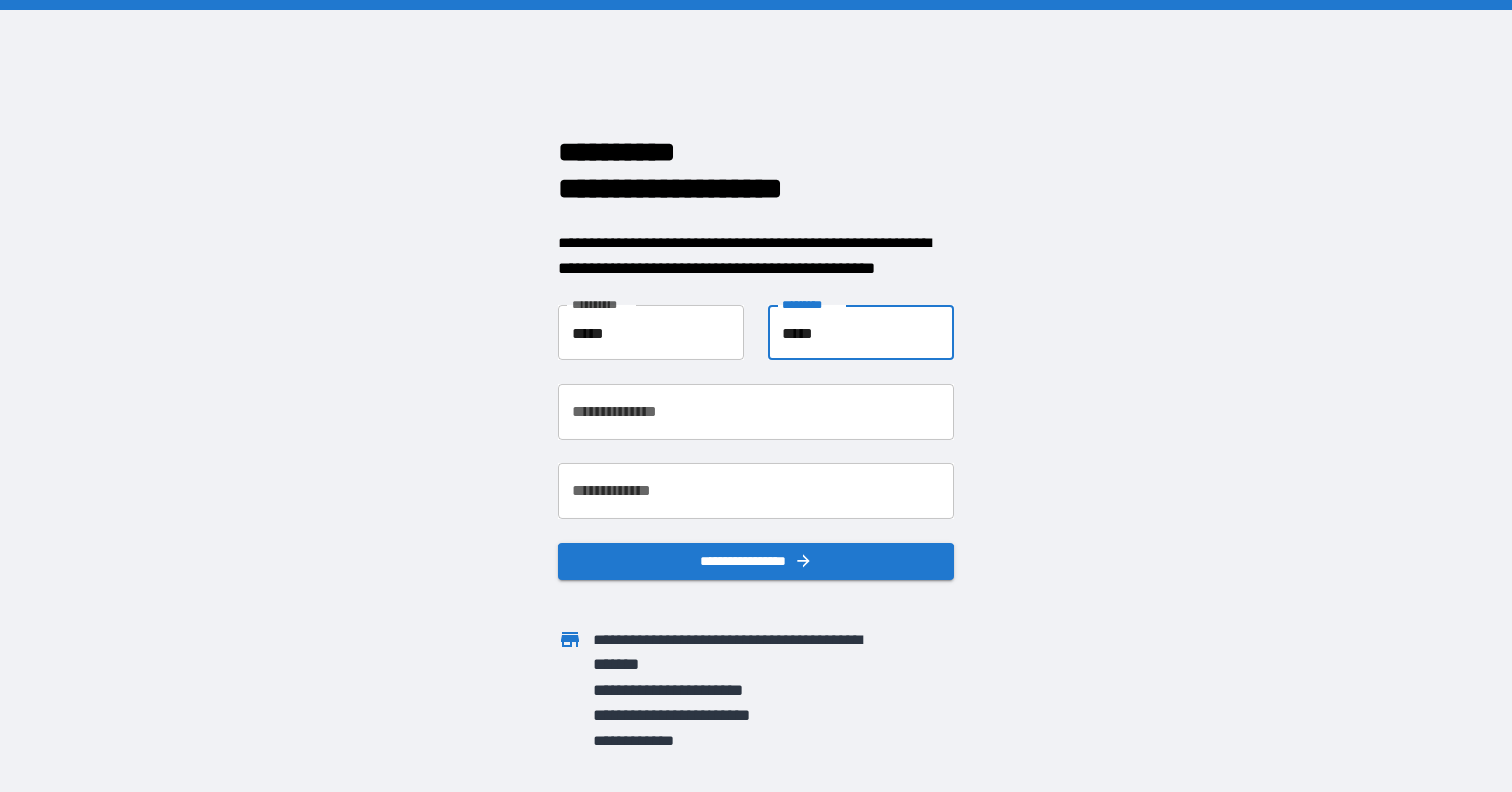 type on "*****" 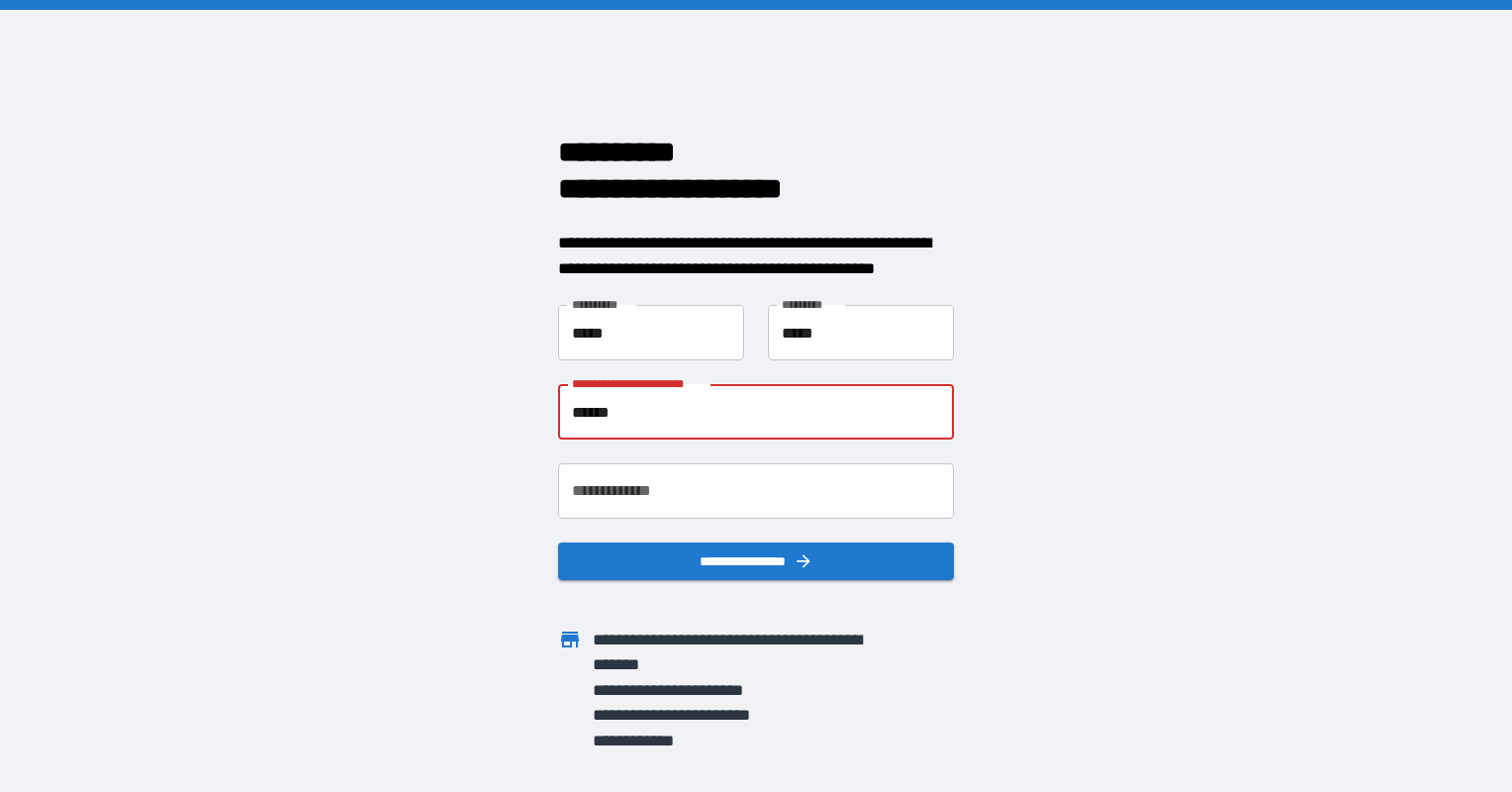 type on "**********" 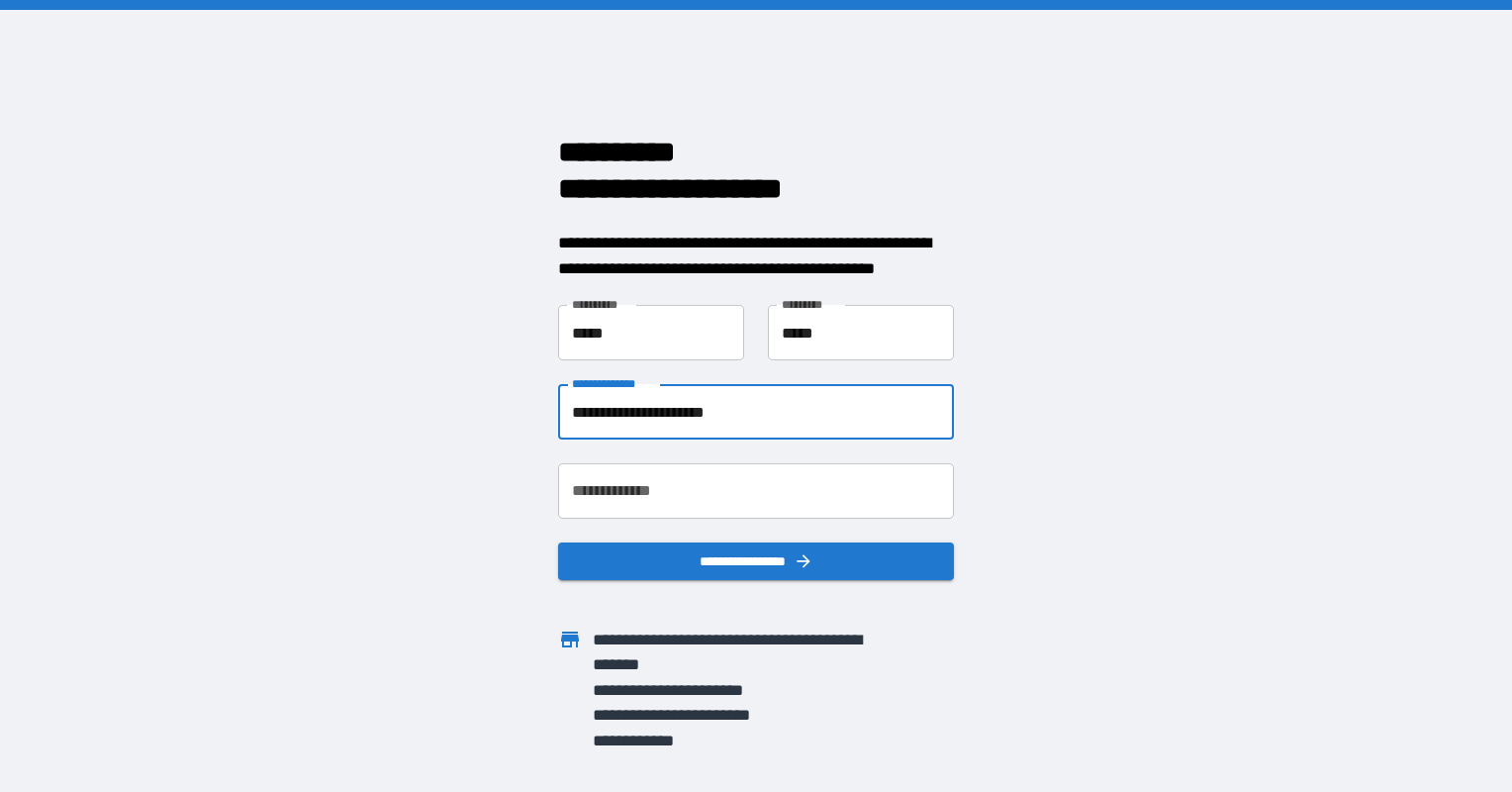 click on "**********" at bounding box center (756, 491) 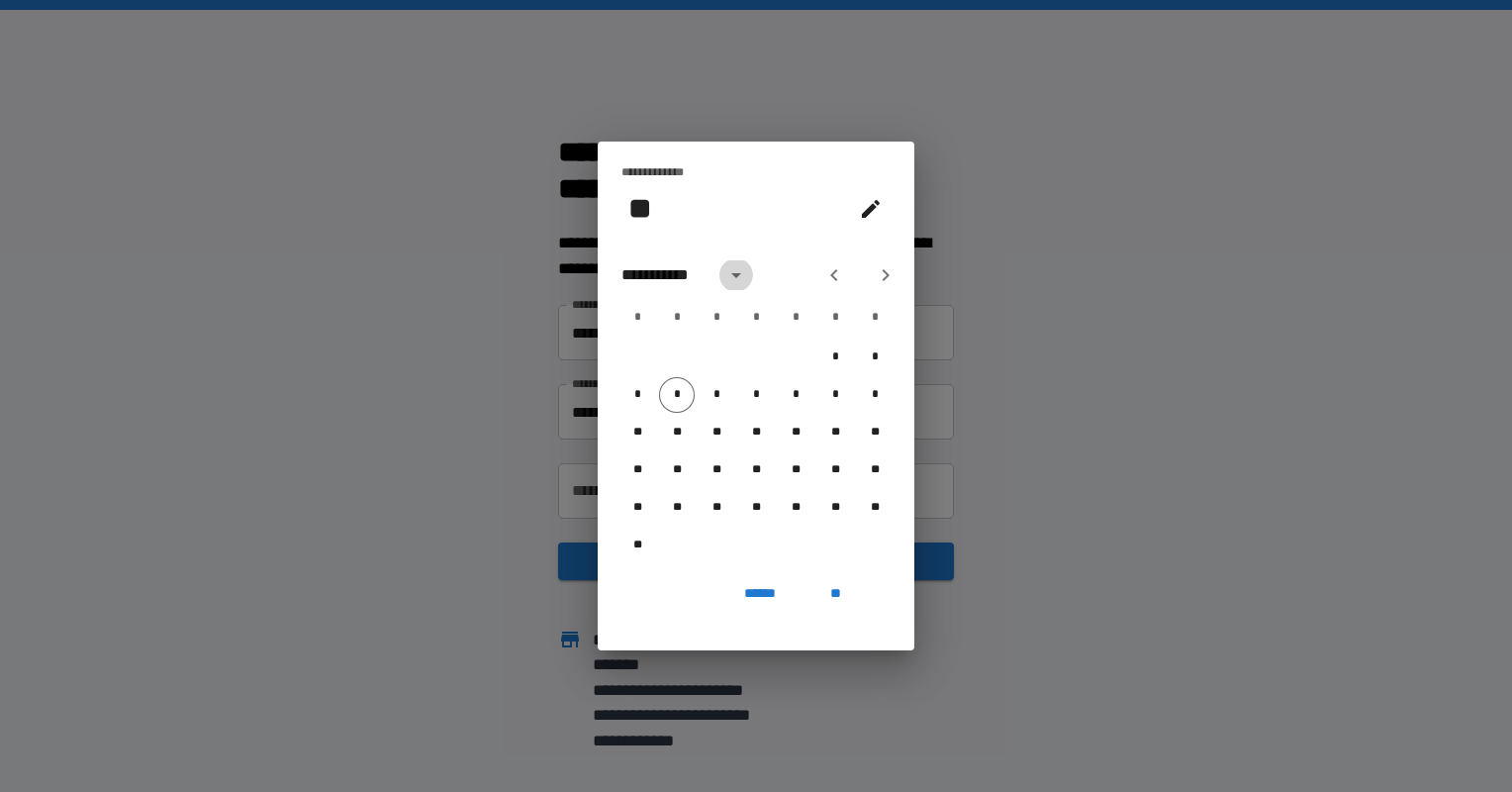 click 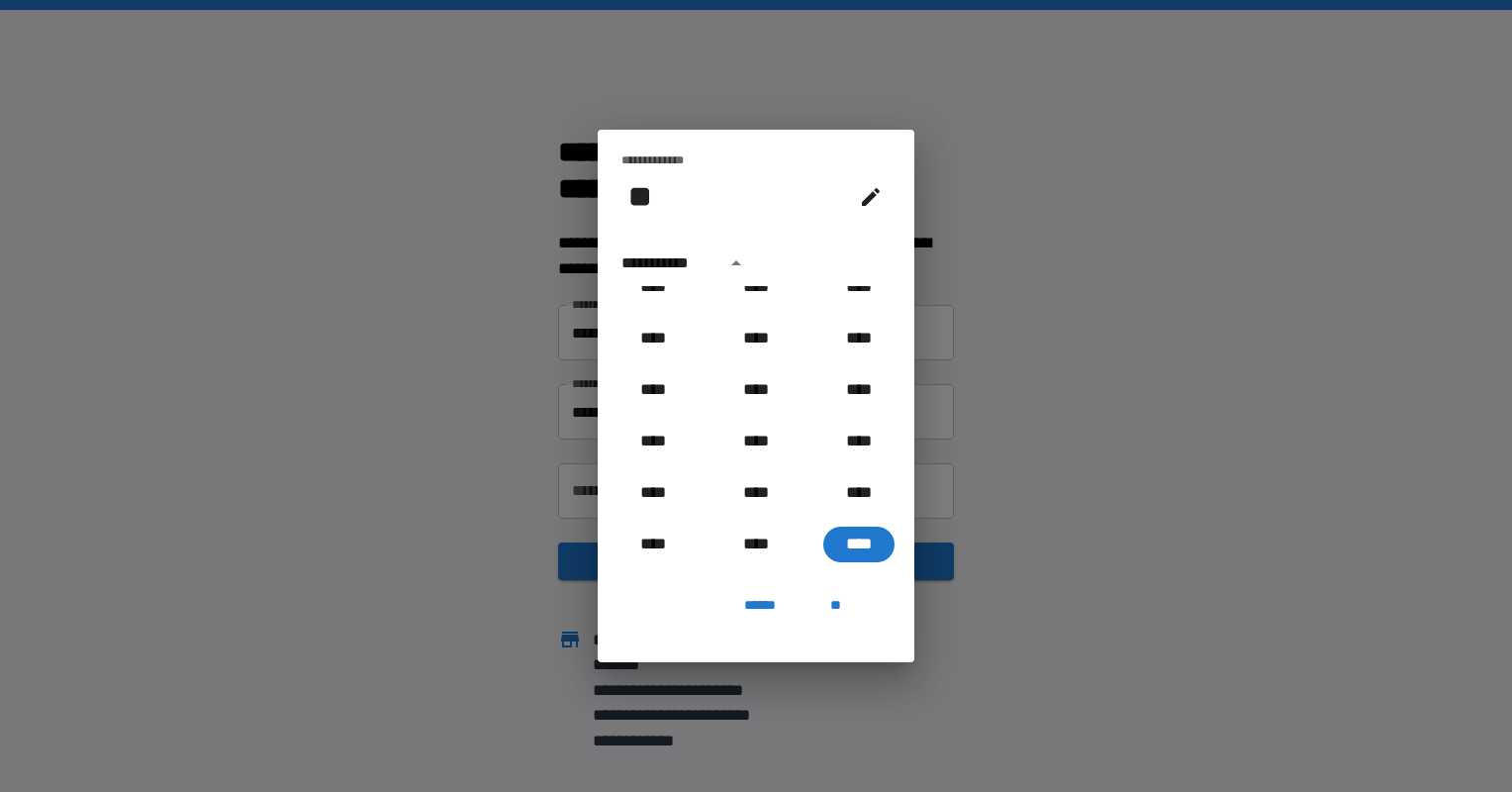 scroll, scrollTop: 1879, scrollLeft: 0, axis: vertical 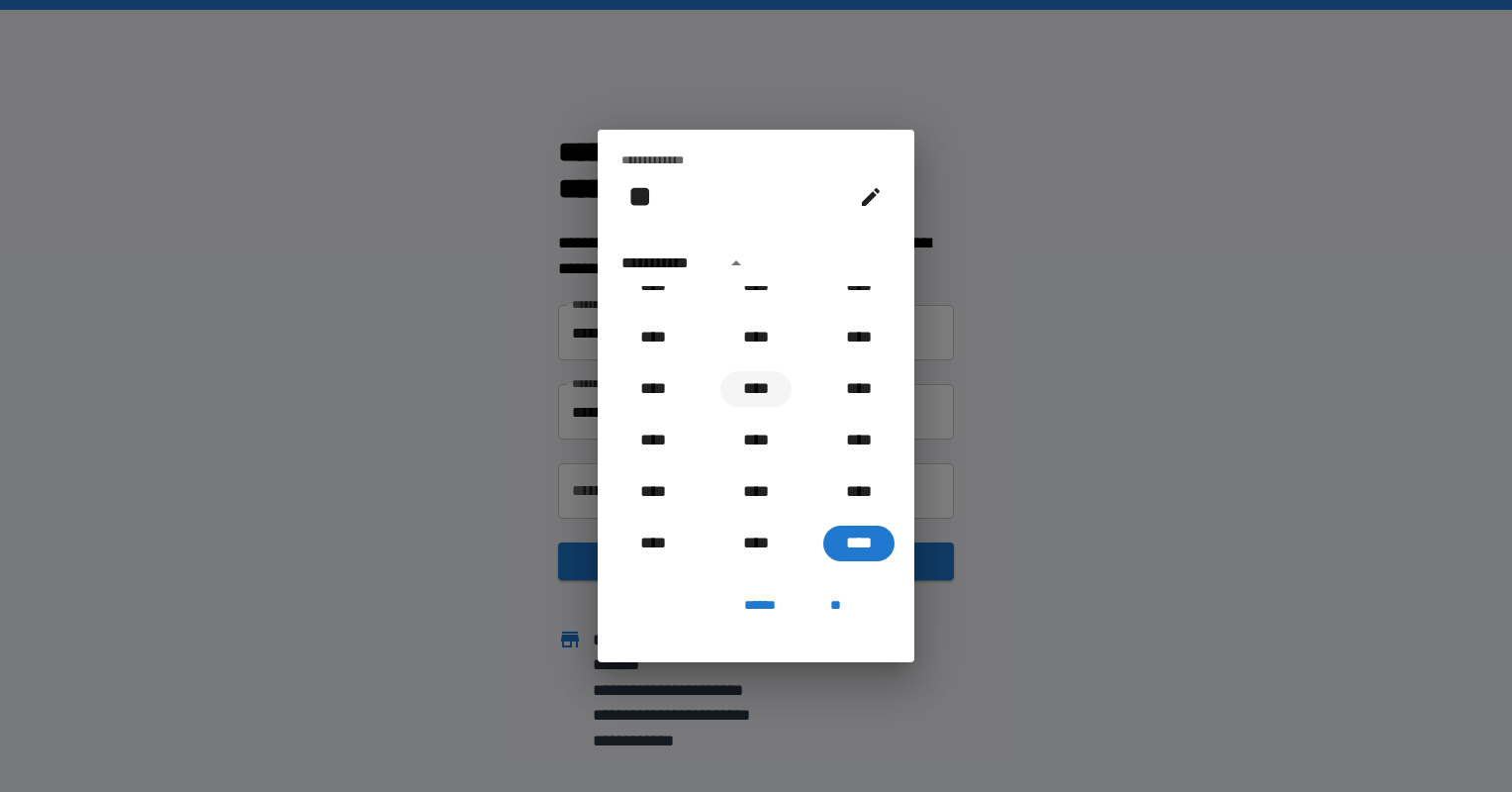 click on "****" at bounding box center (756, 389) 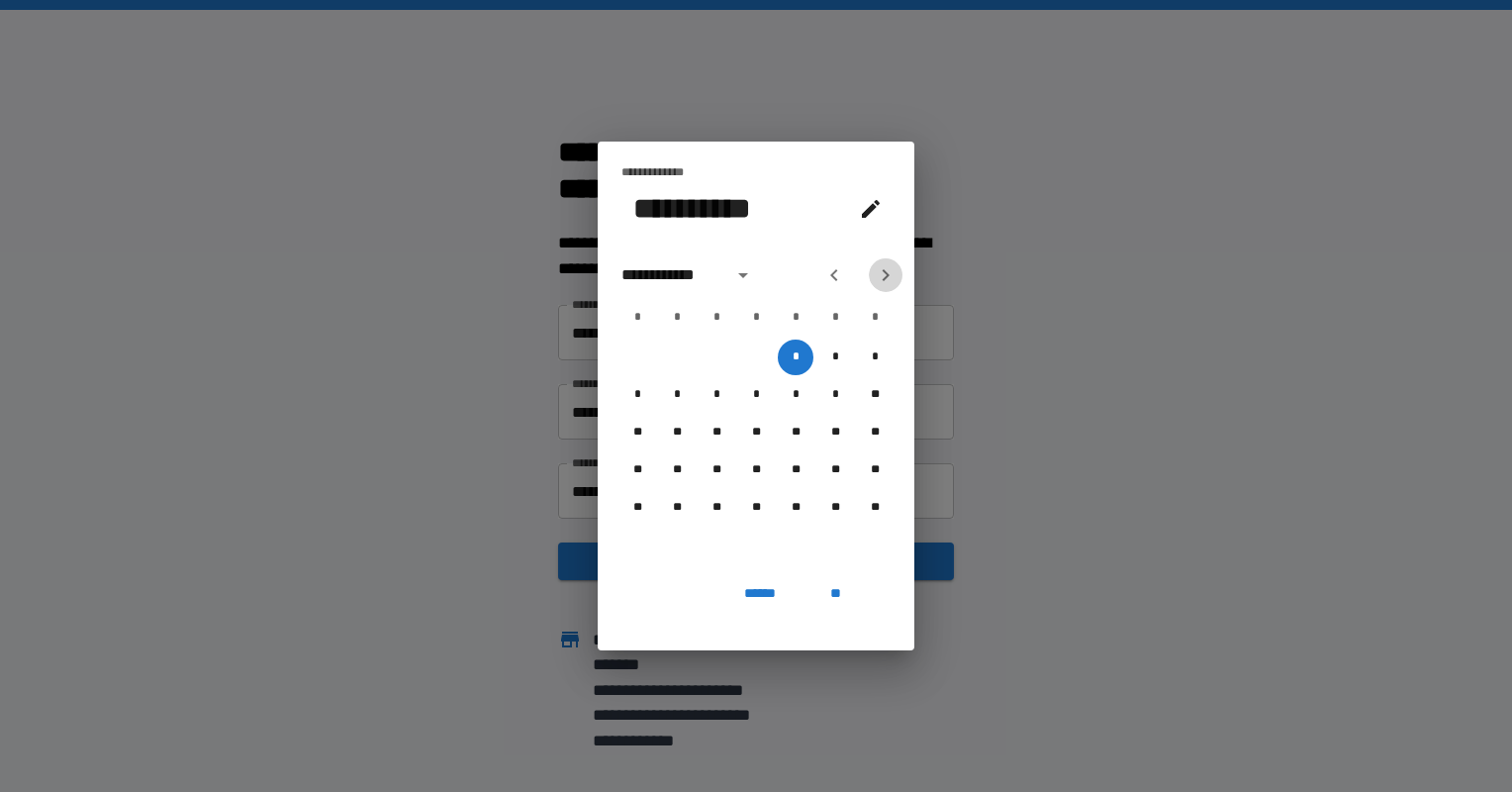 click 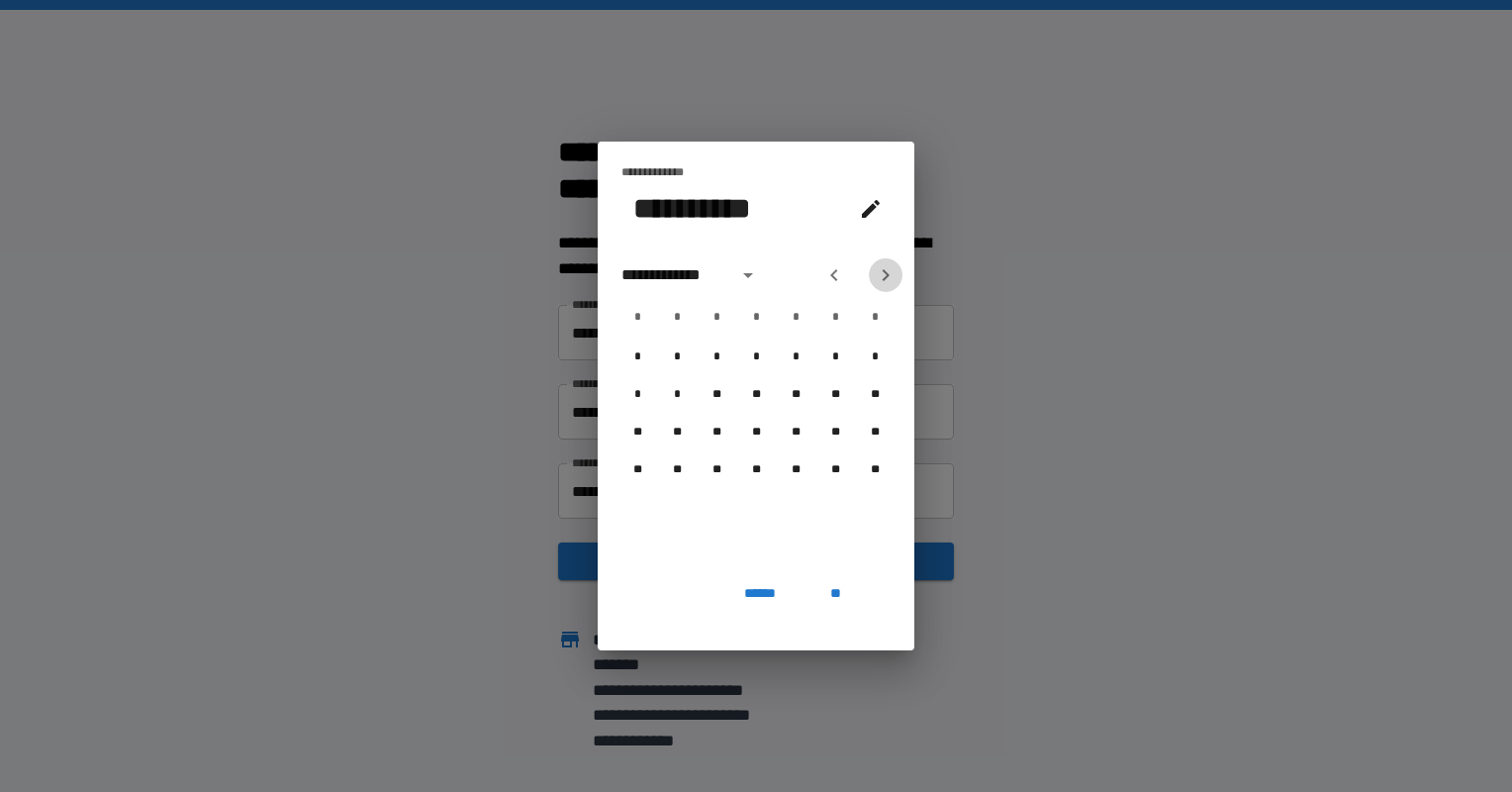 click 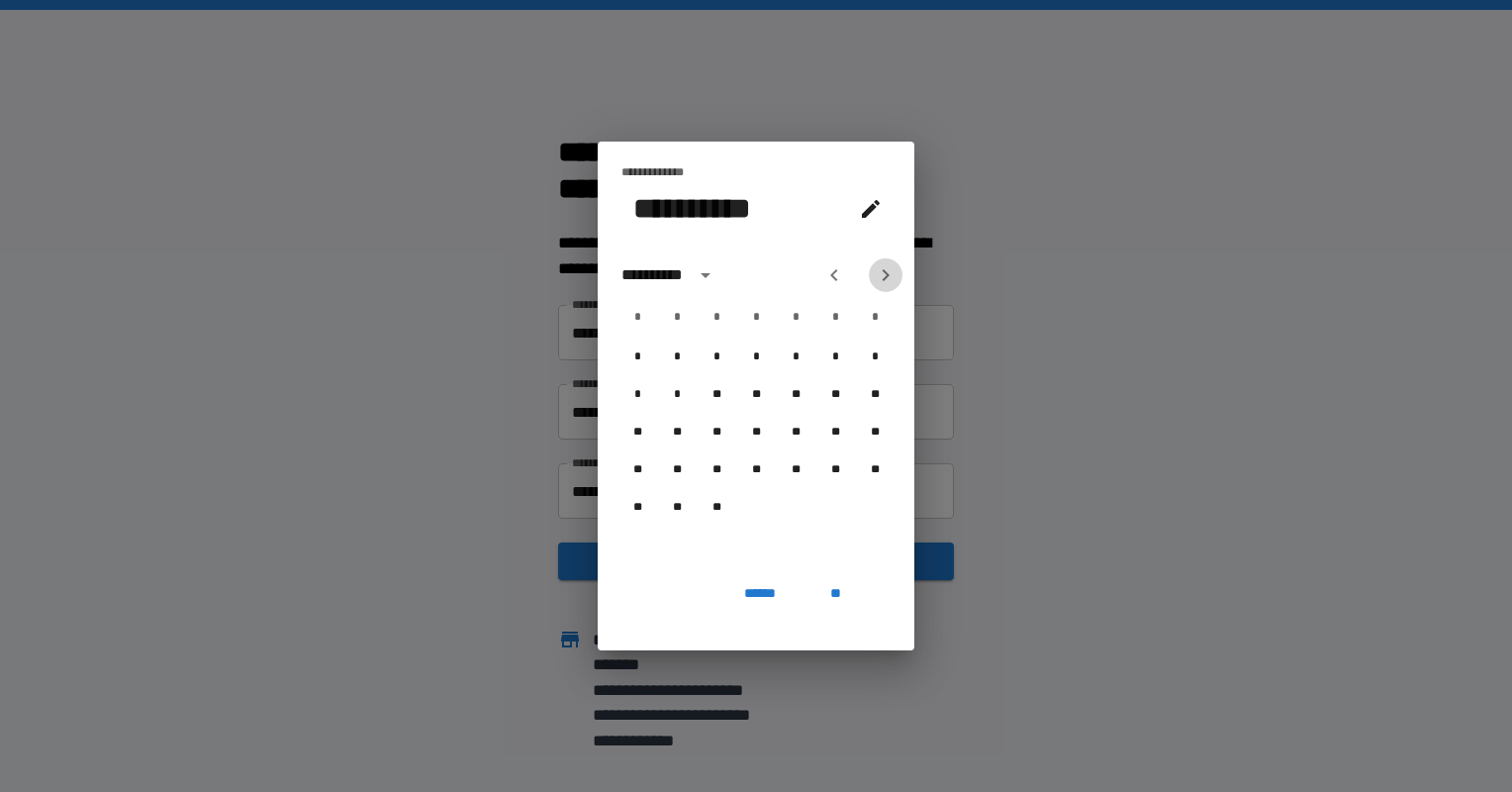 click 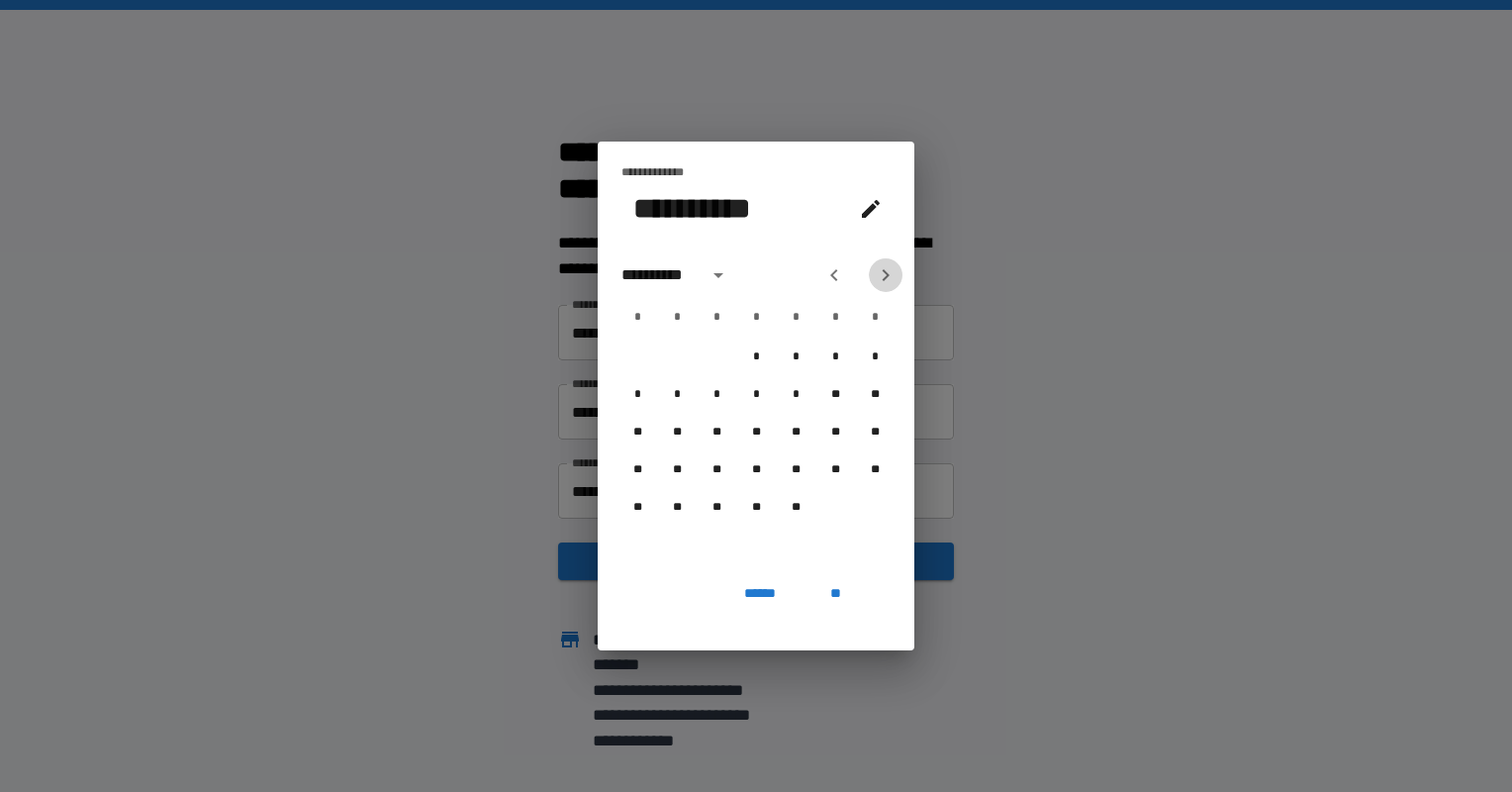 click 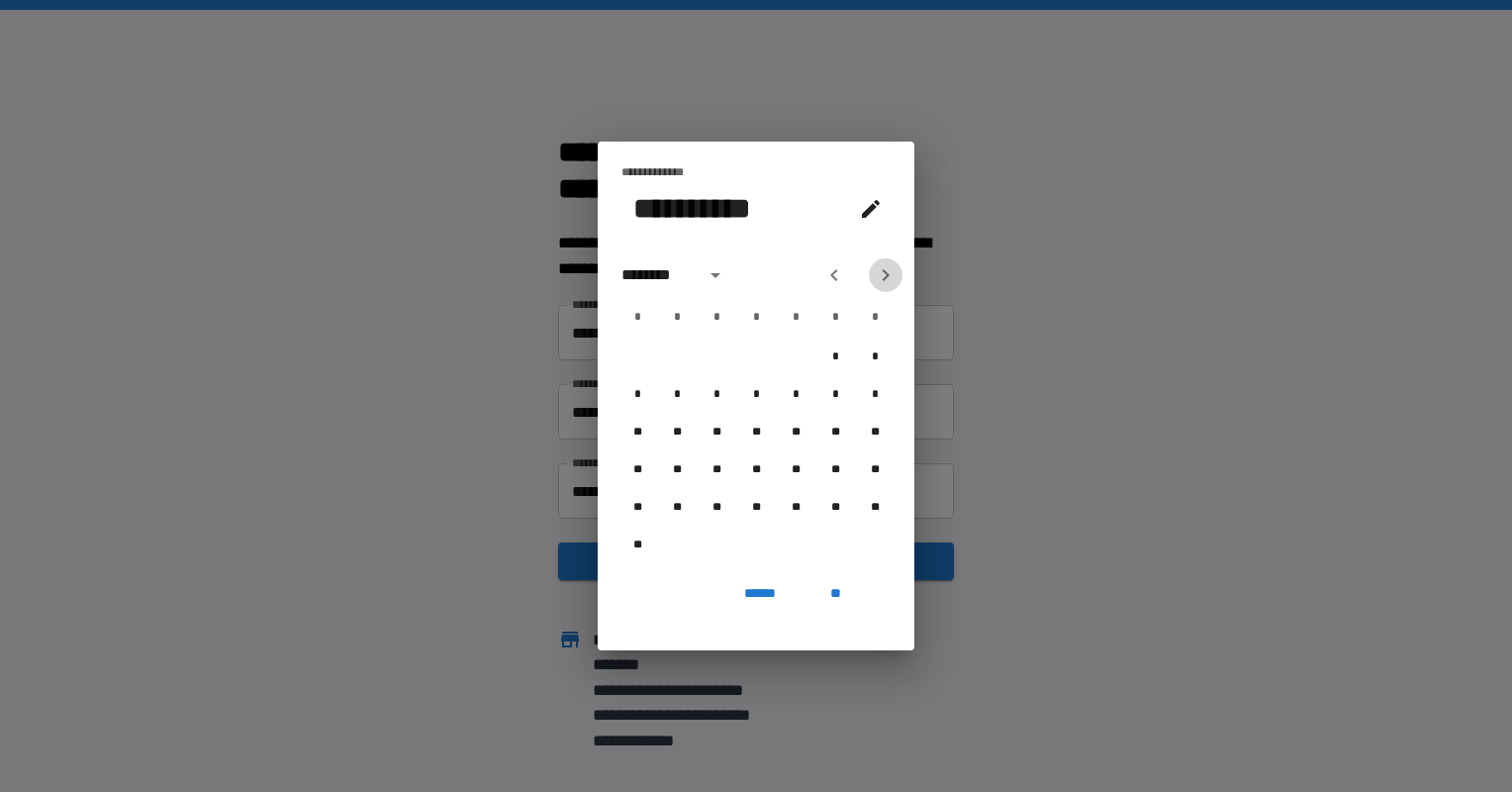 click 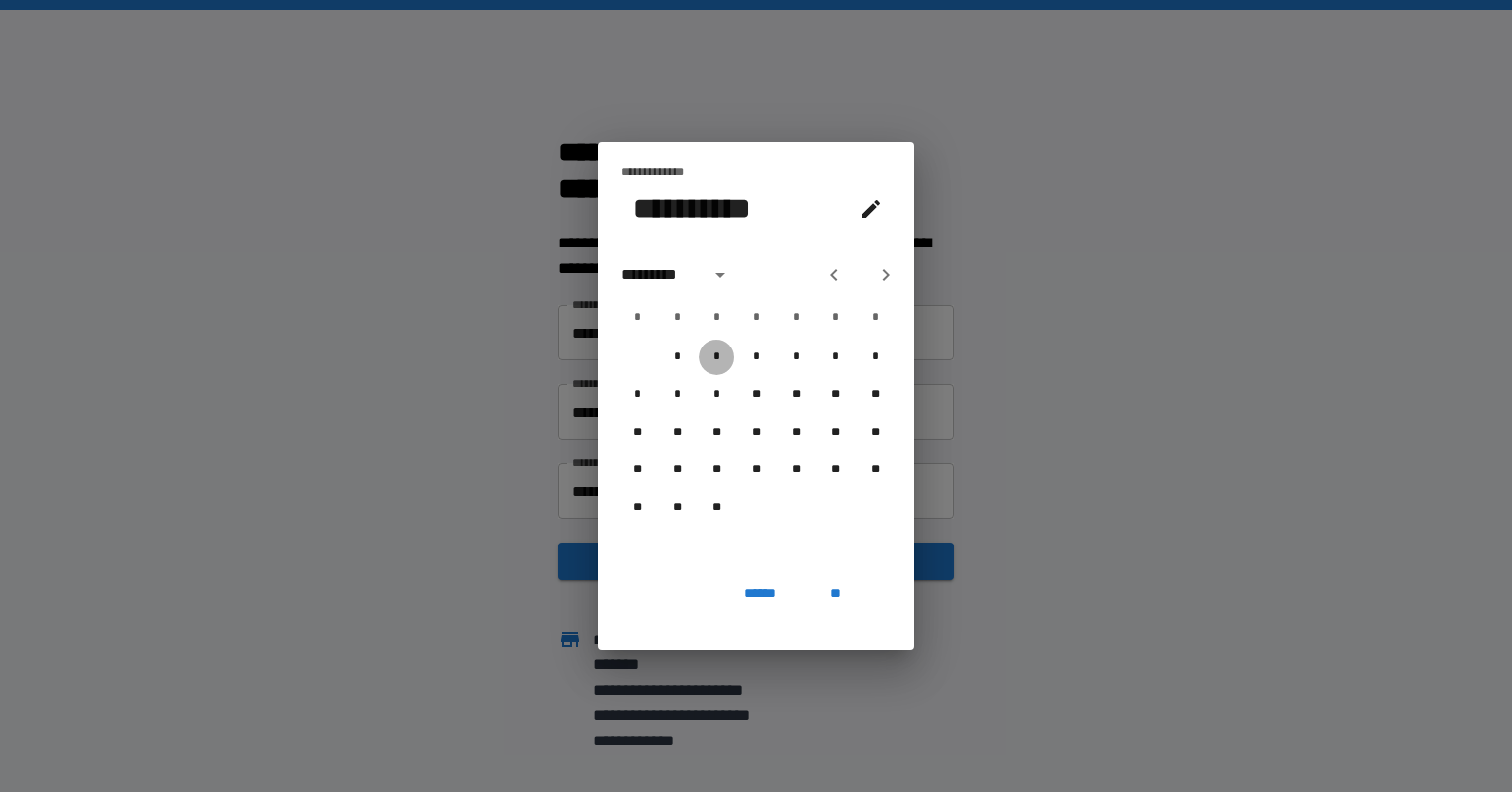 click on "*" at bounding box center (716, 357) 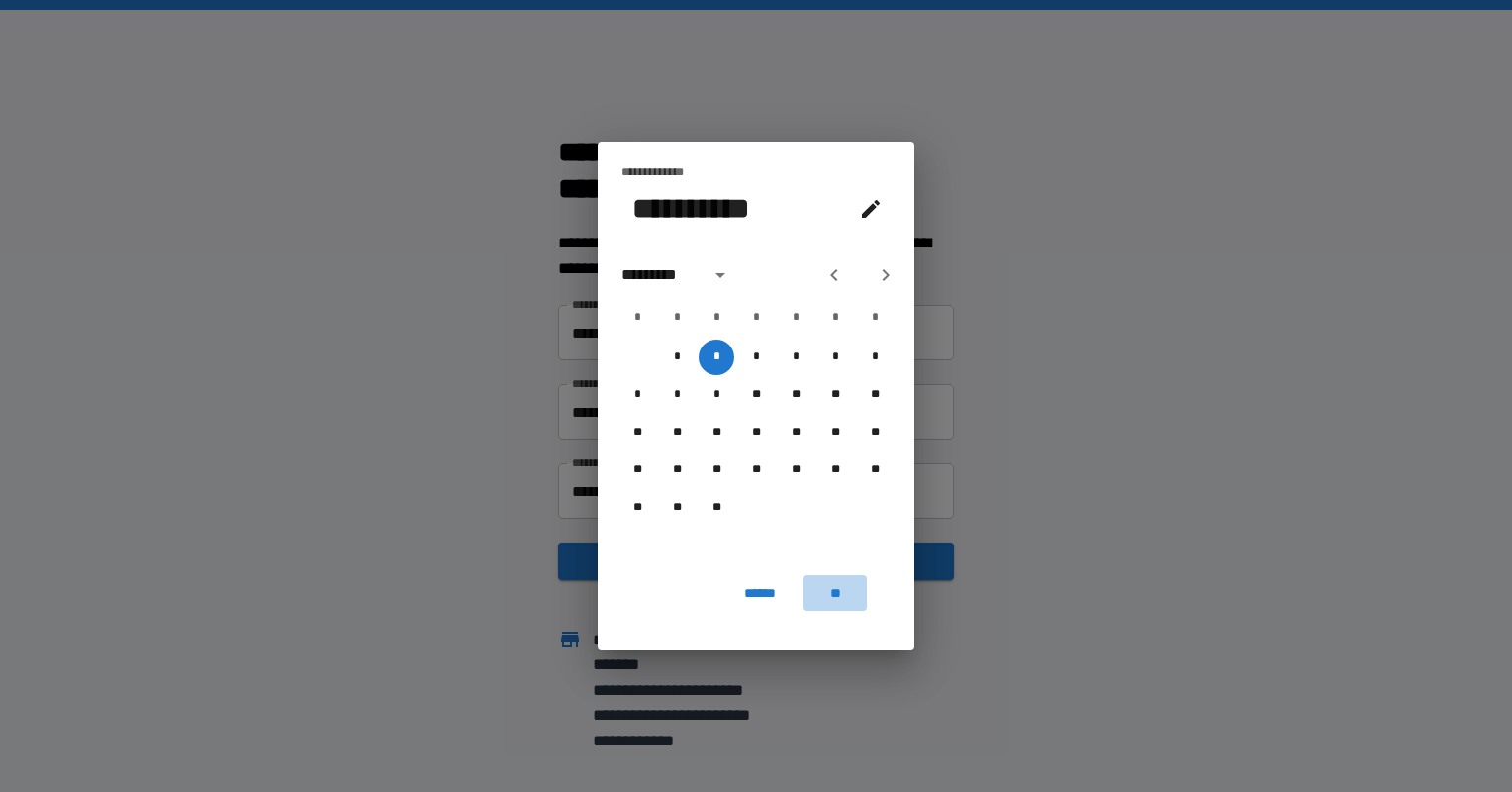 click on "**" at bounding box center (835, 593) 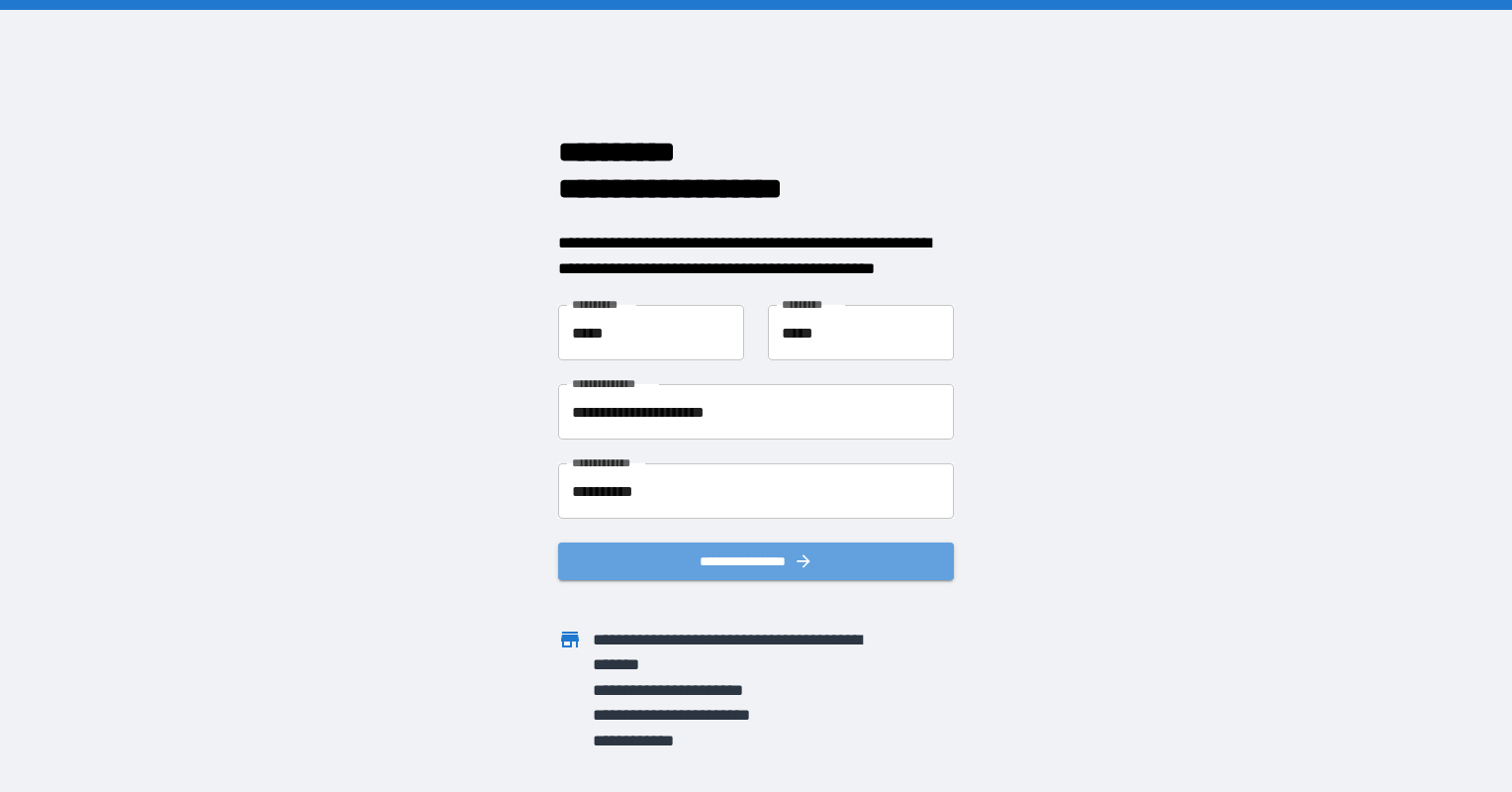 click on "**********" at bounding box center (756, 561) 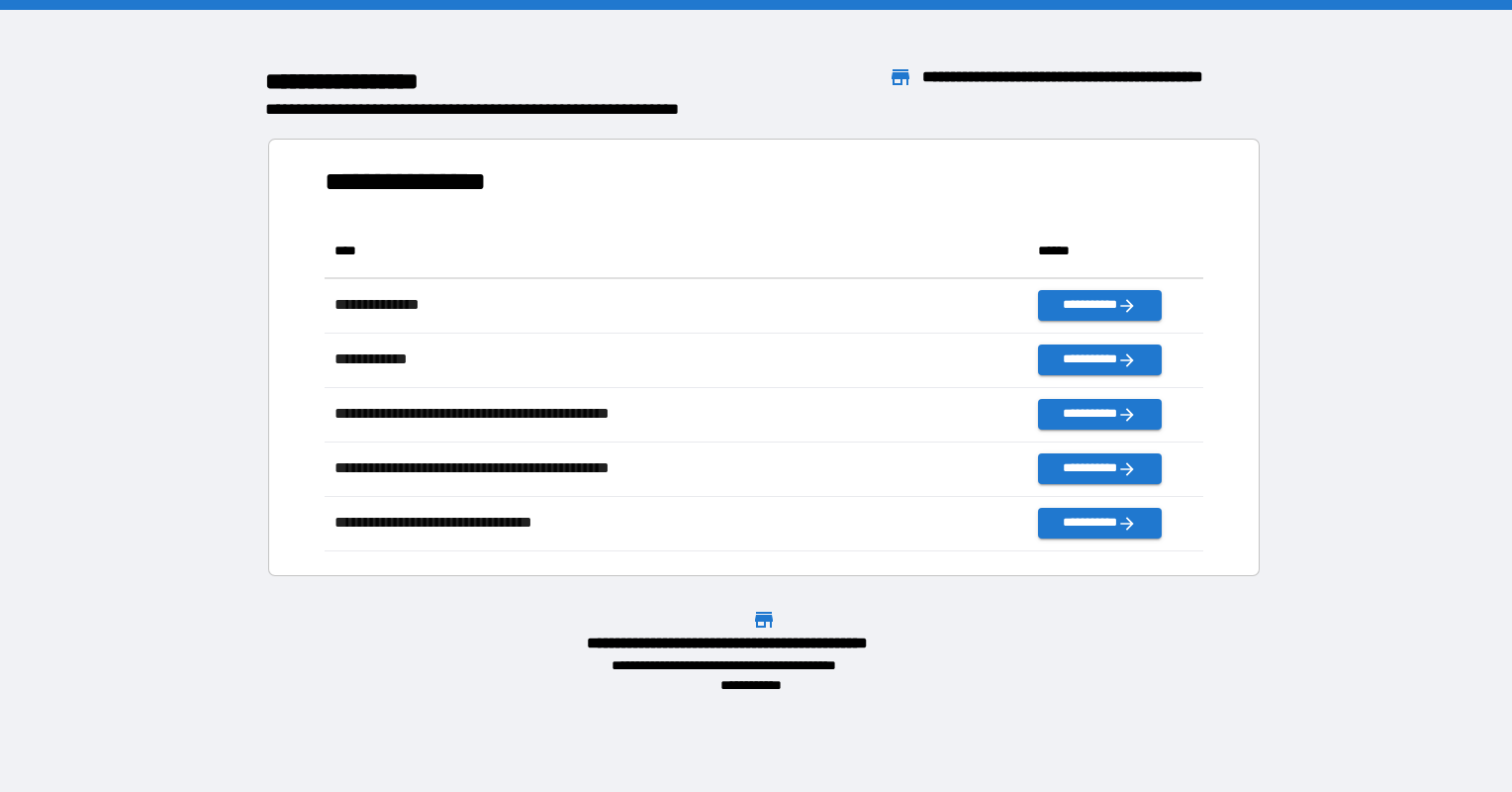 scroll, scrollTop: 16, scrollLeft: 16, axis: both 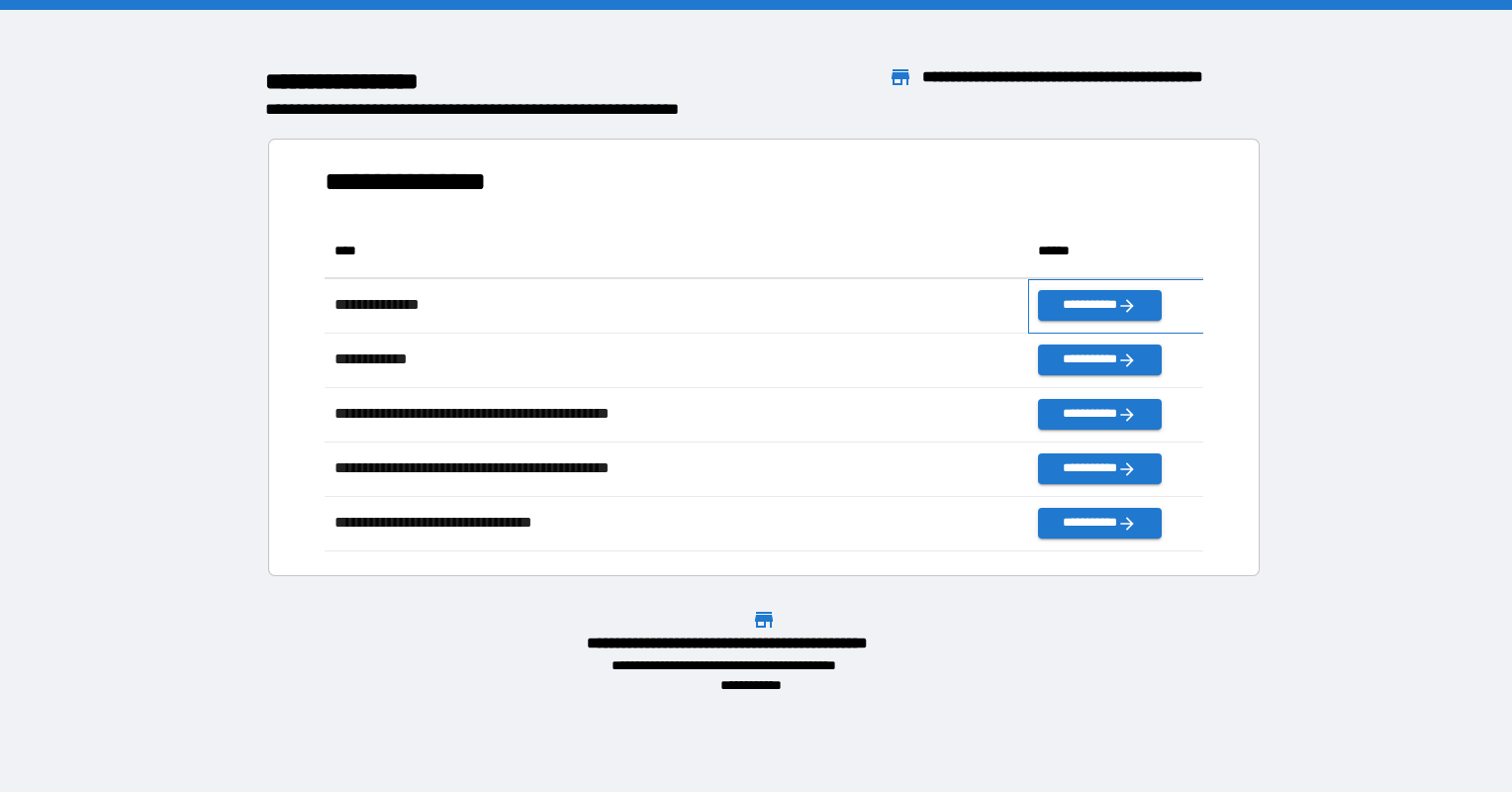 click on "**********" at bounding box center (1116, 306) 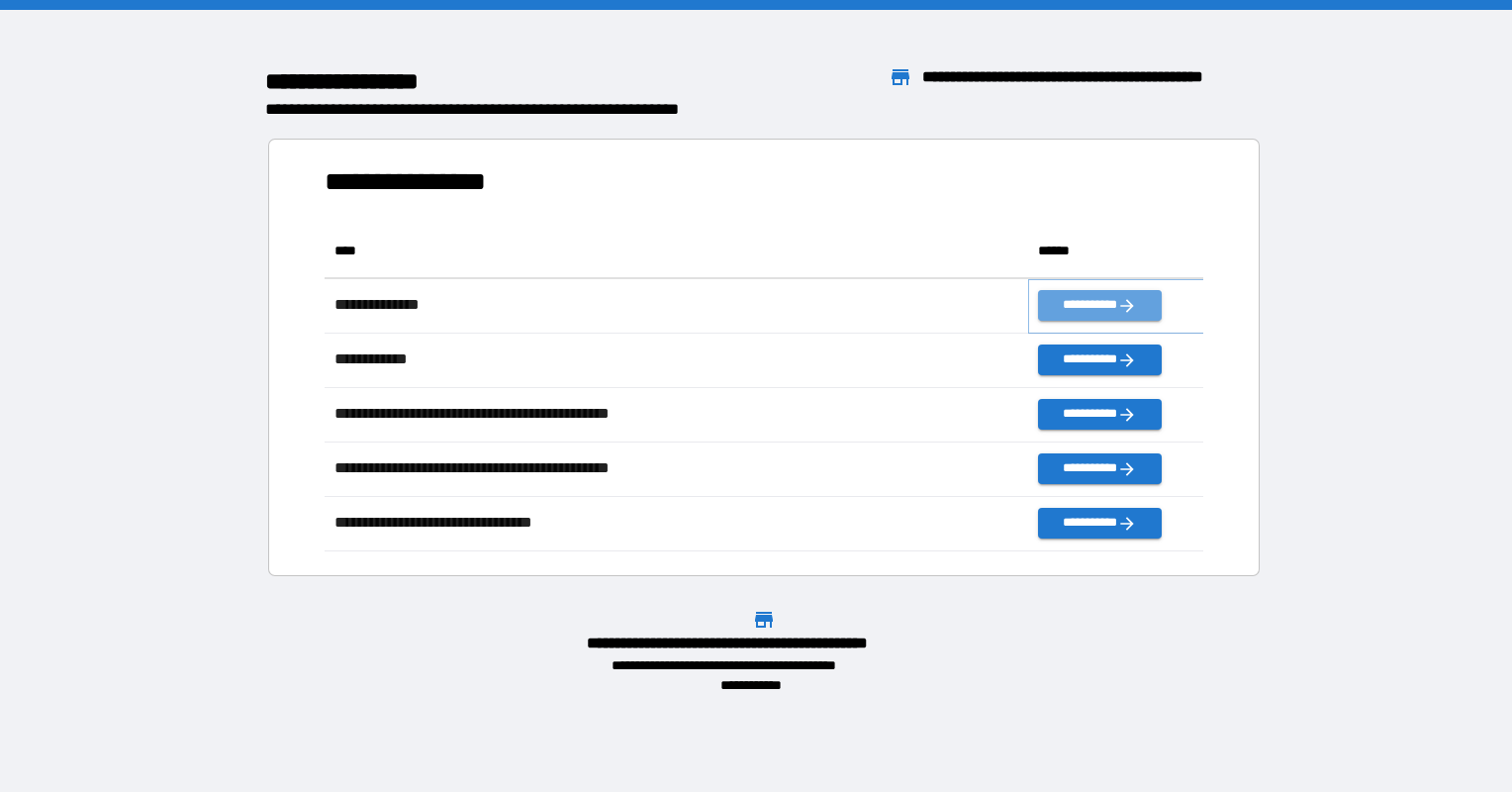 click on "**********" at bounding box center [1099, 305] 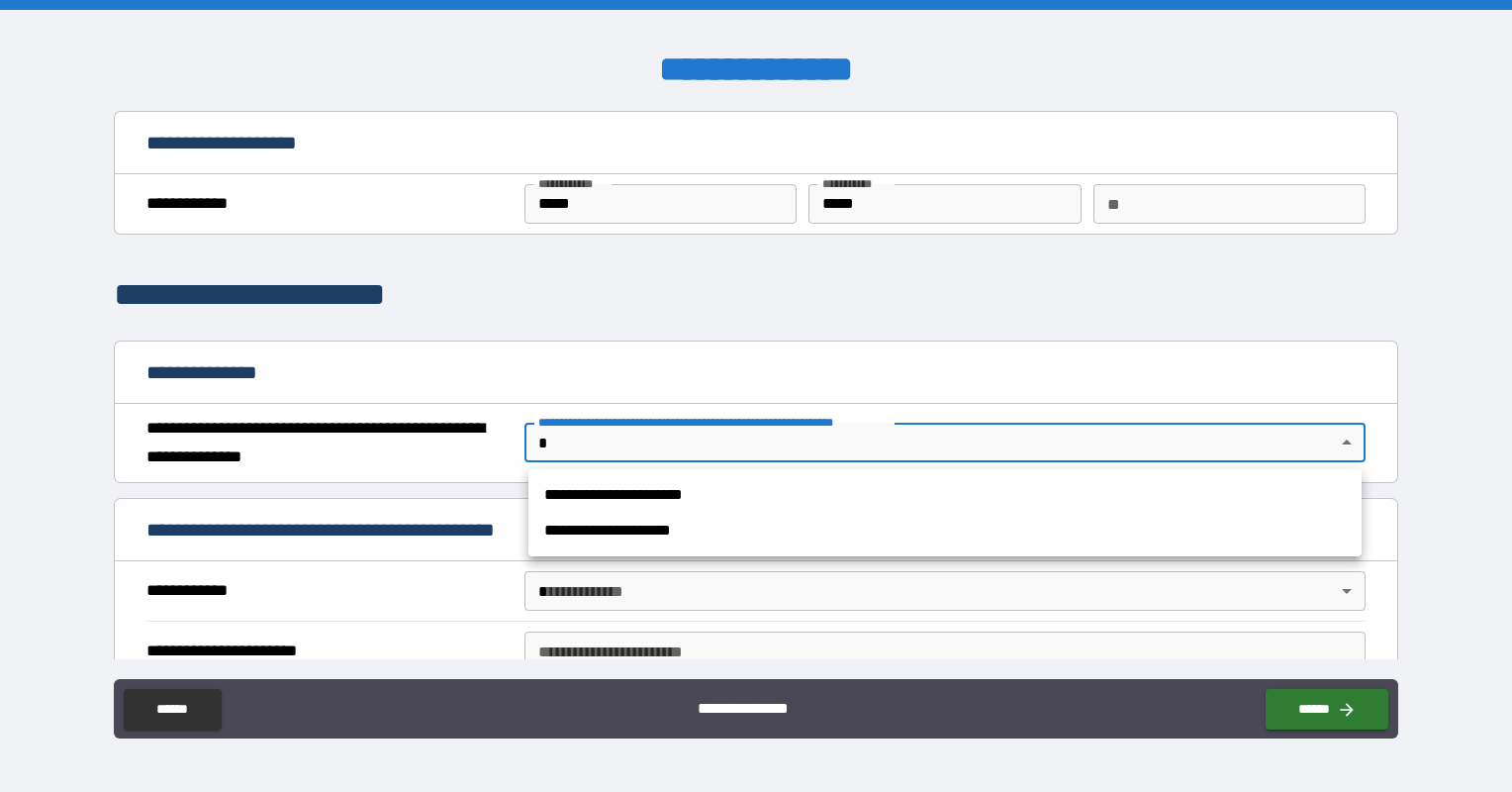 click on "**********" at bounding box center (756, 396) 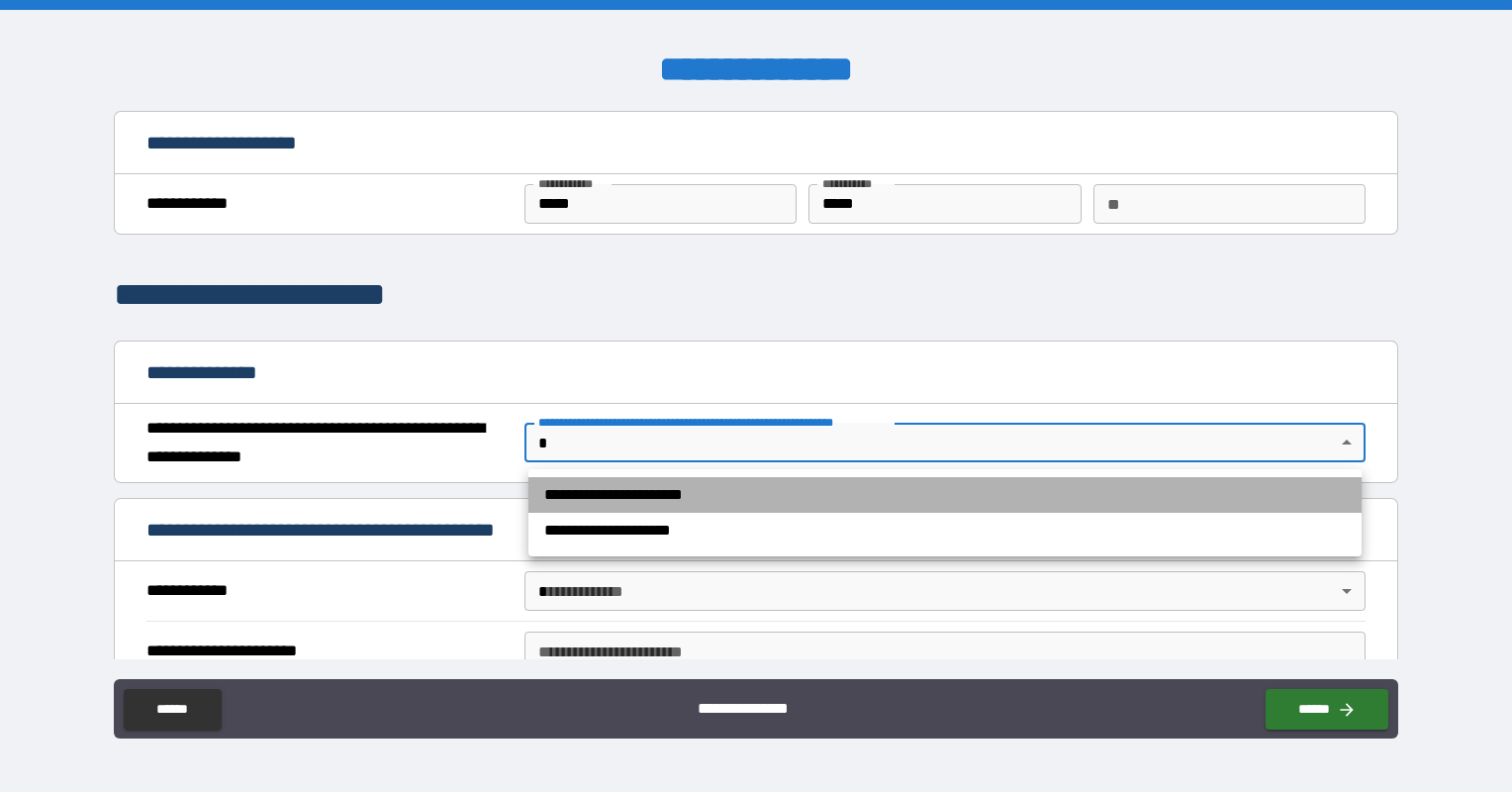 click on "**********" at bounding box center [945, 495] 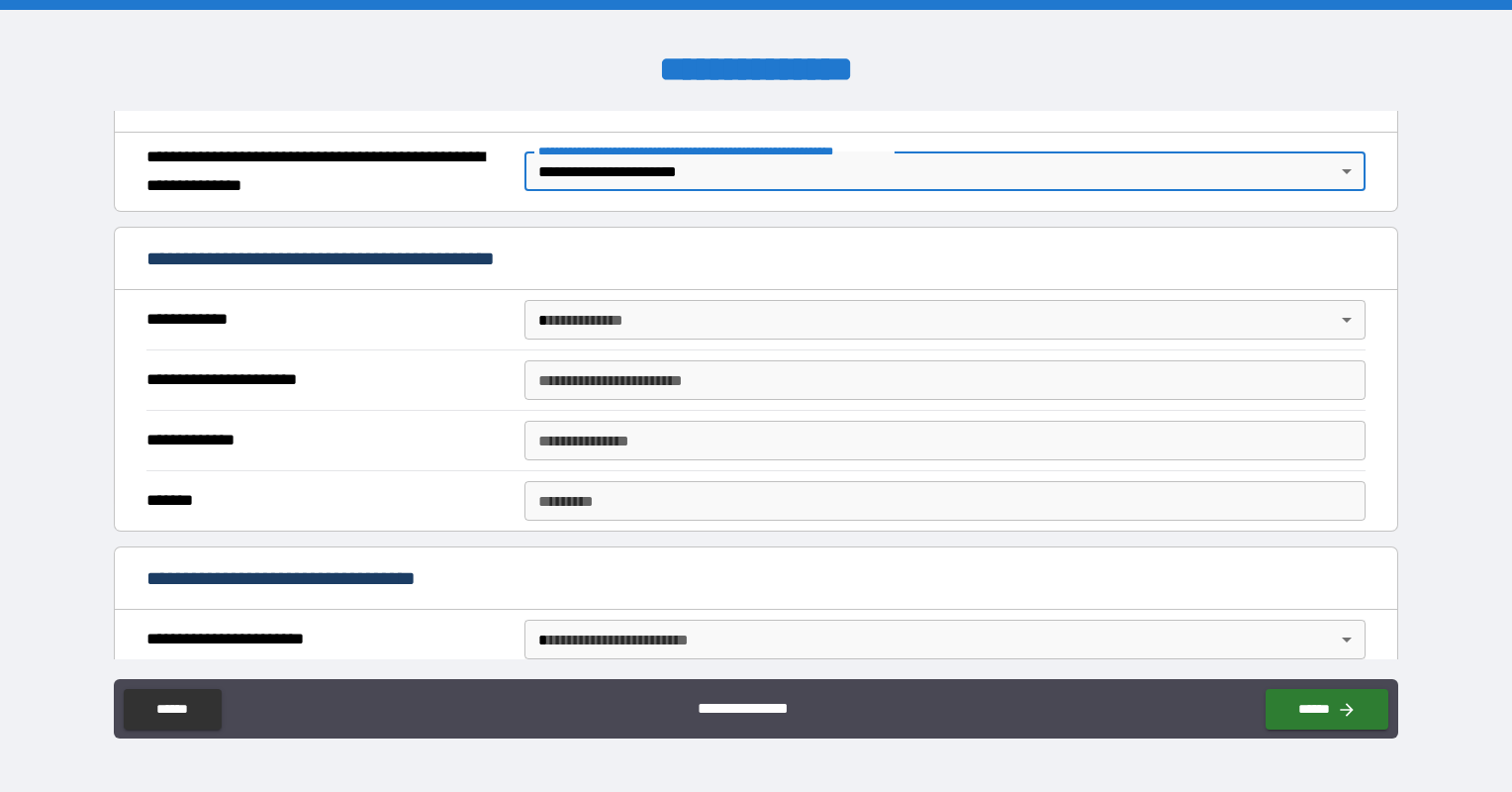 scroll, scrollTop: 272, scrollLeft: 0, axis: vertical 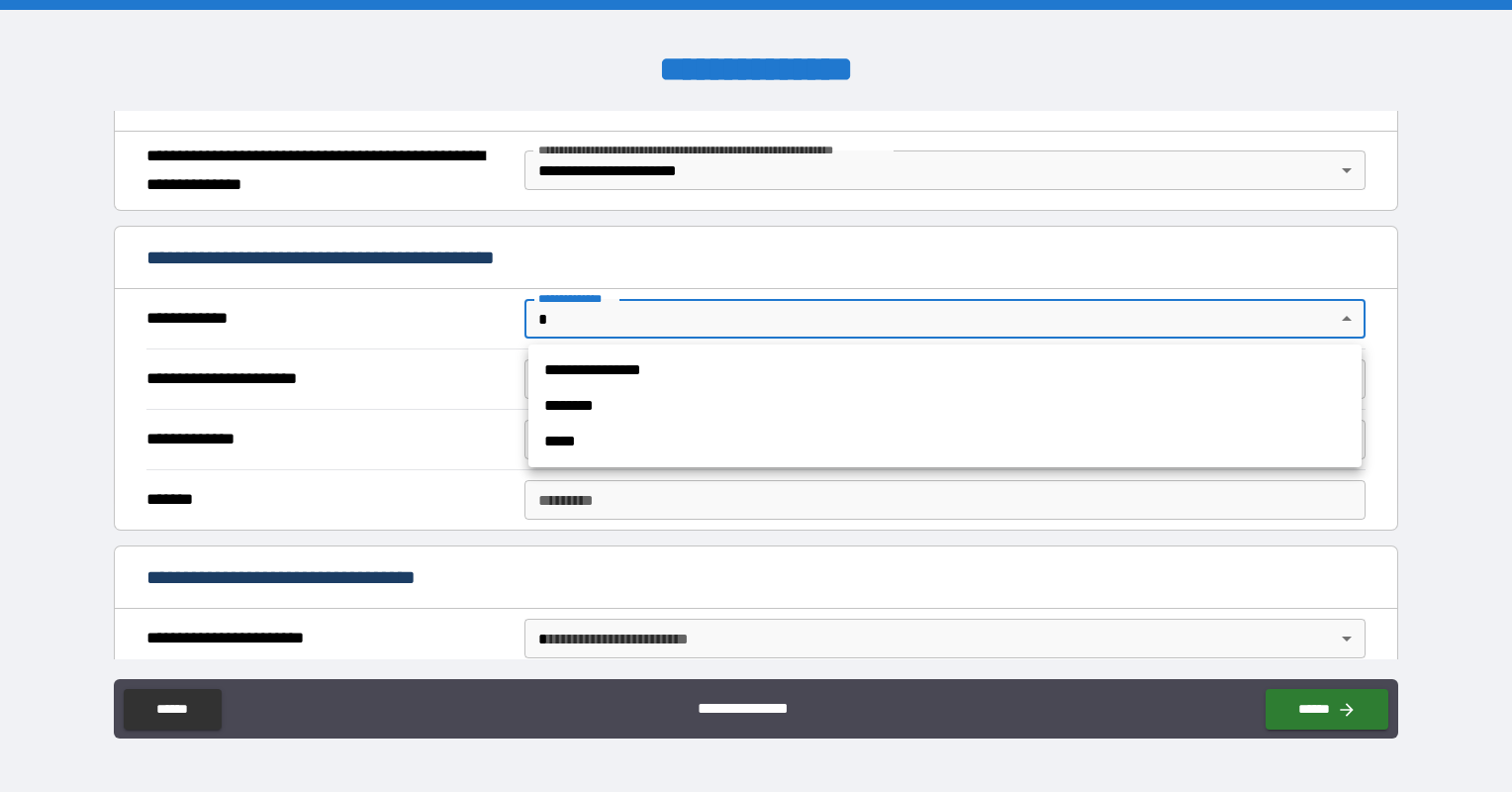 click on "**********" at bounding box center (756, 396) 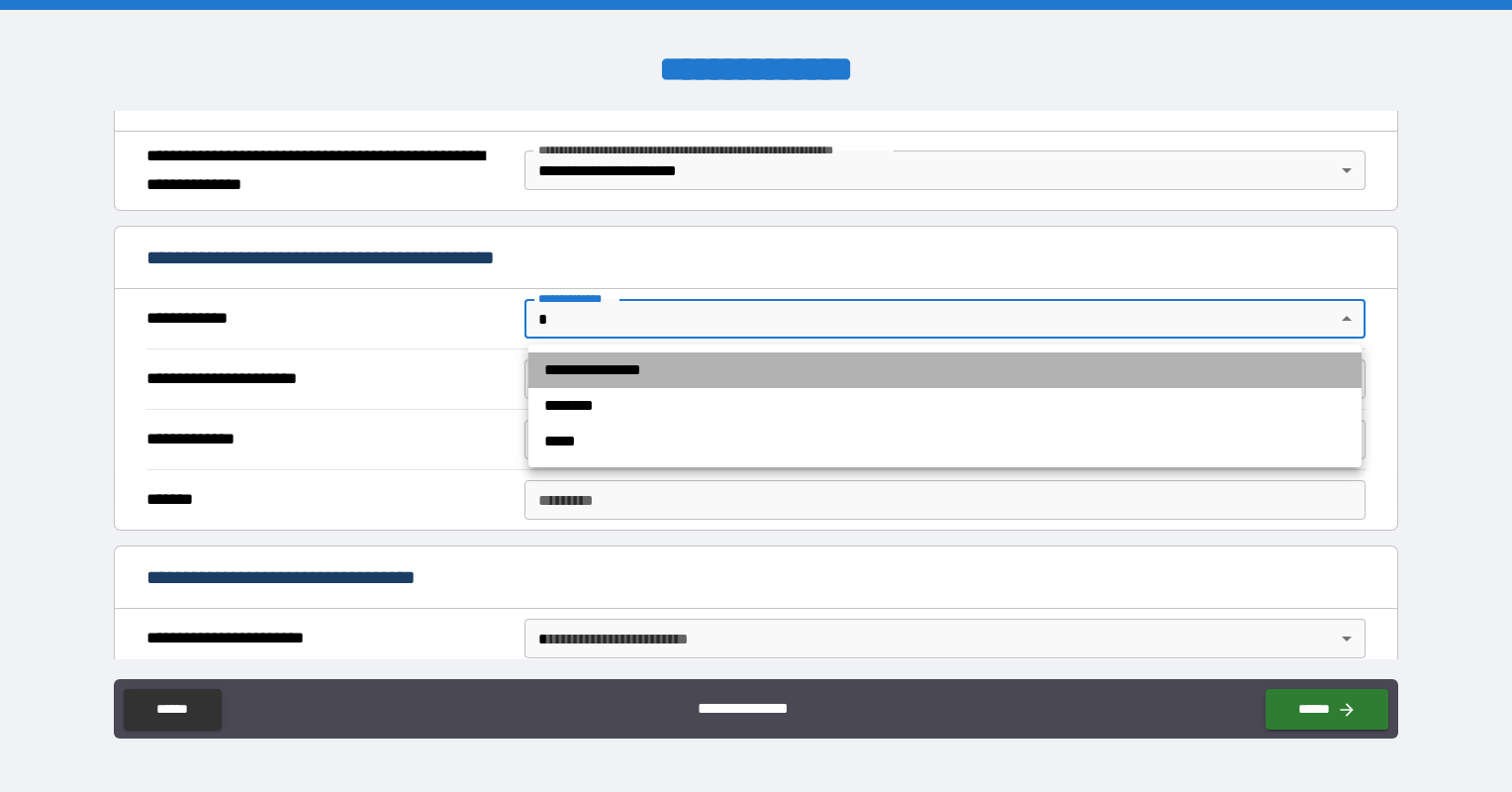 click on "**********" at bounding box center (945, 370) 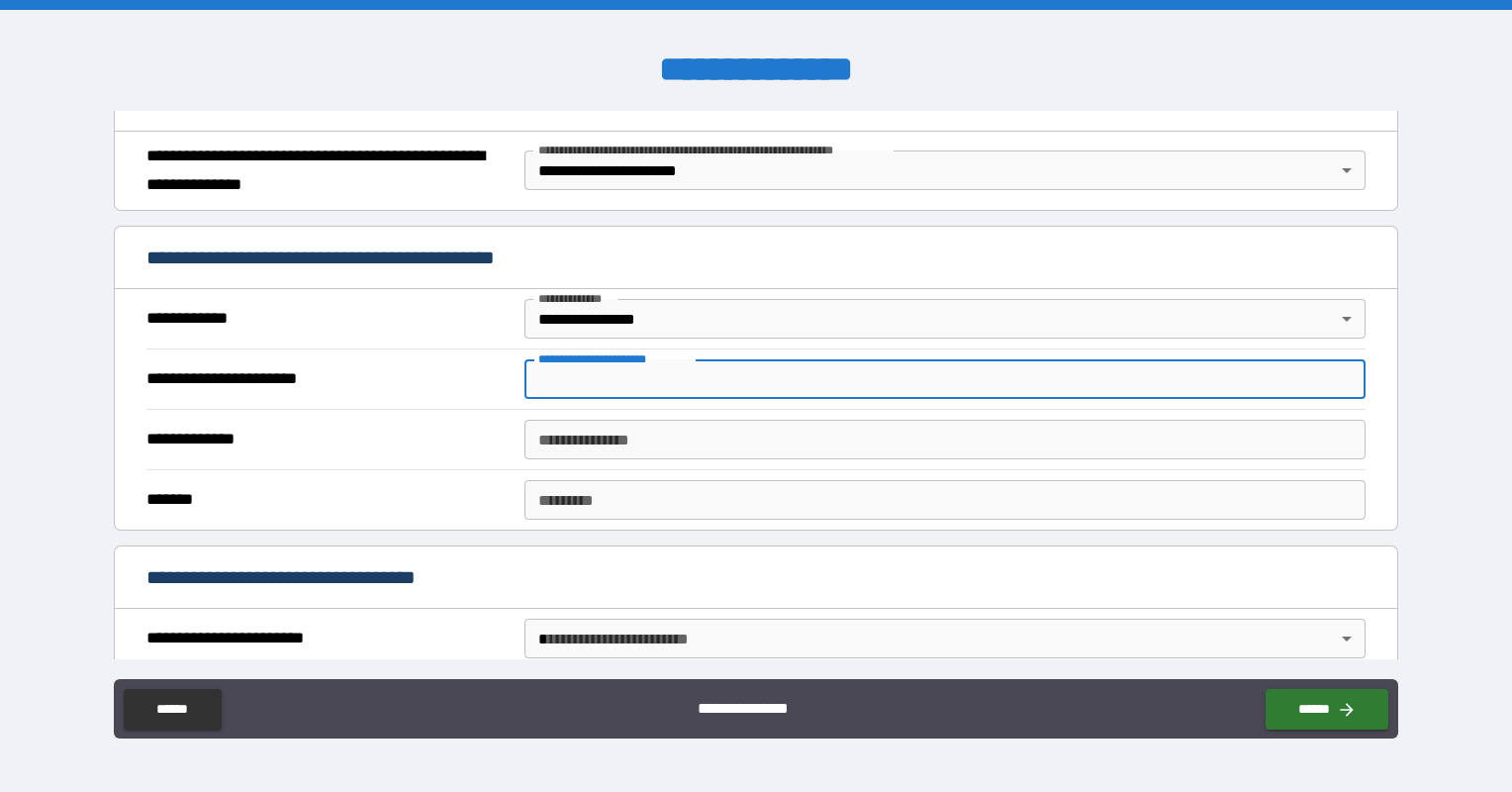 click on "**********" at bounding box center [945, 379] 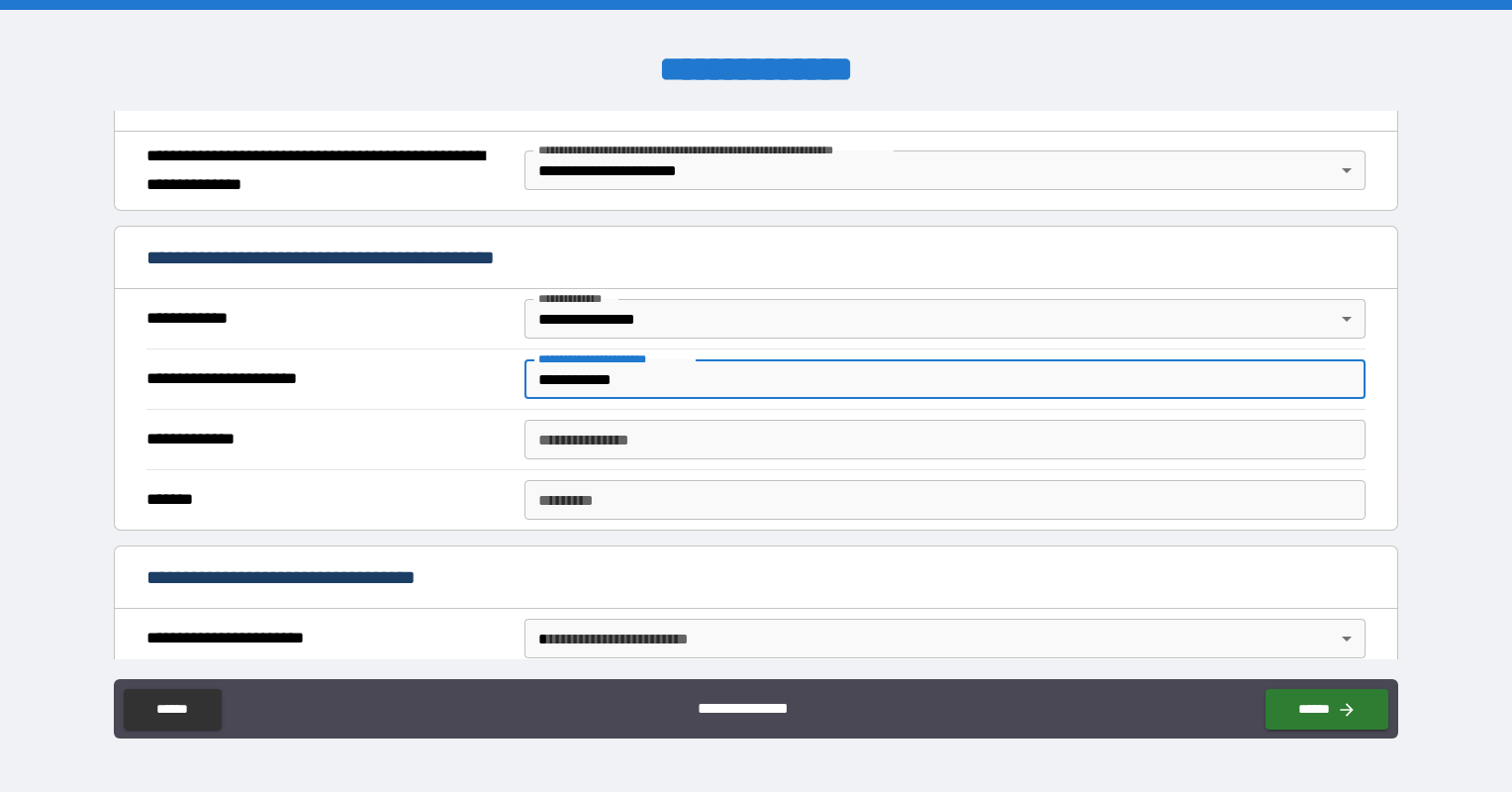 type on "**********" 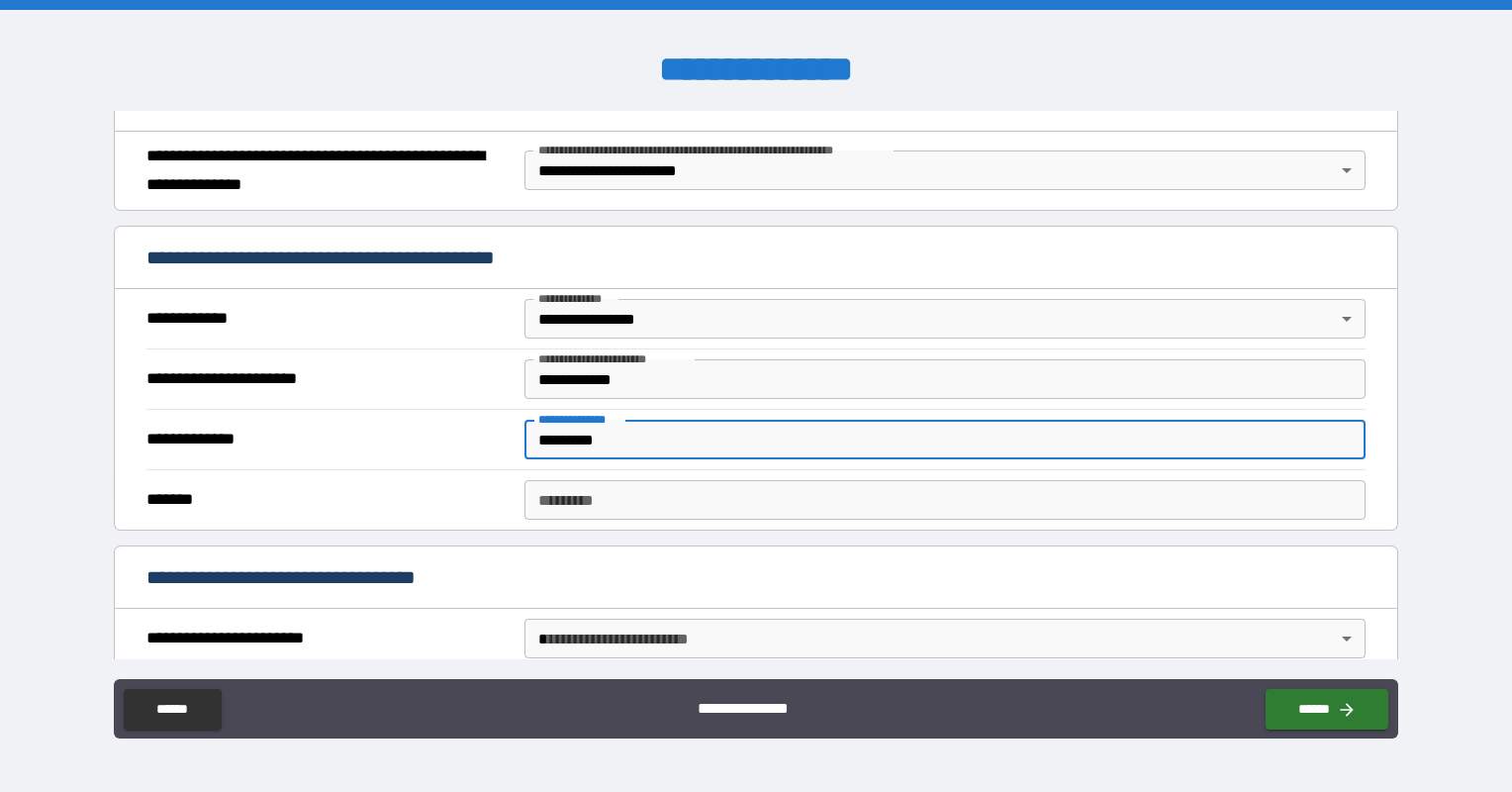 type on "*********" 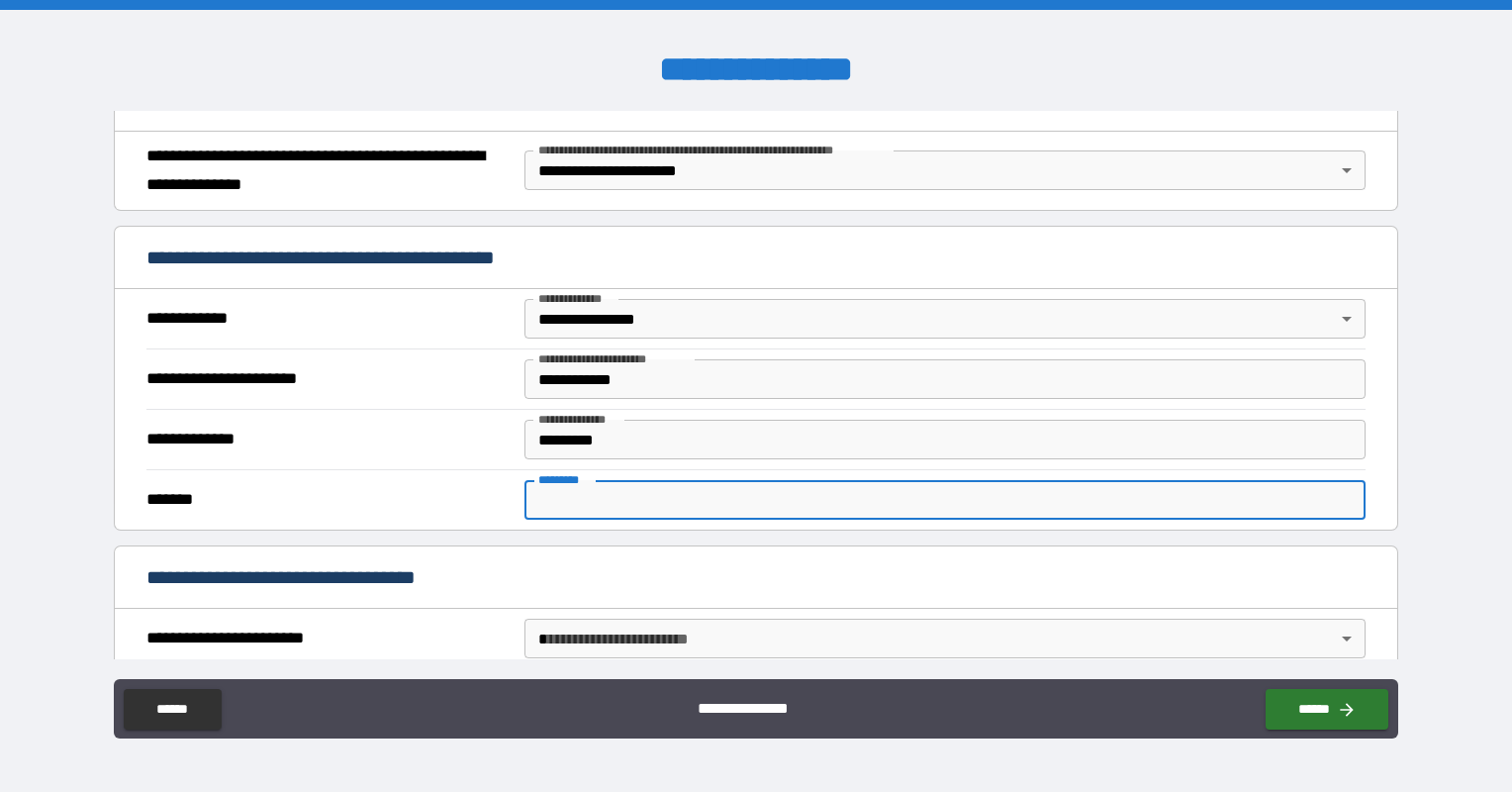 click on "*******   *" at bounding box center (945, 500) 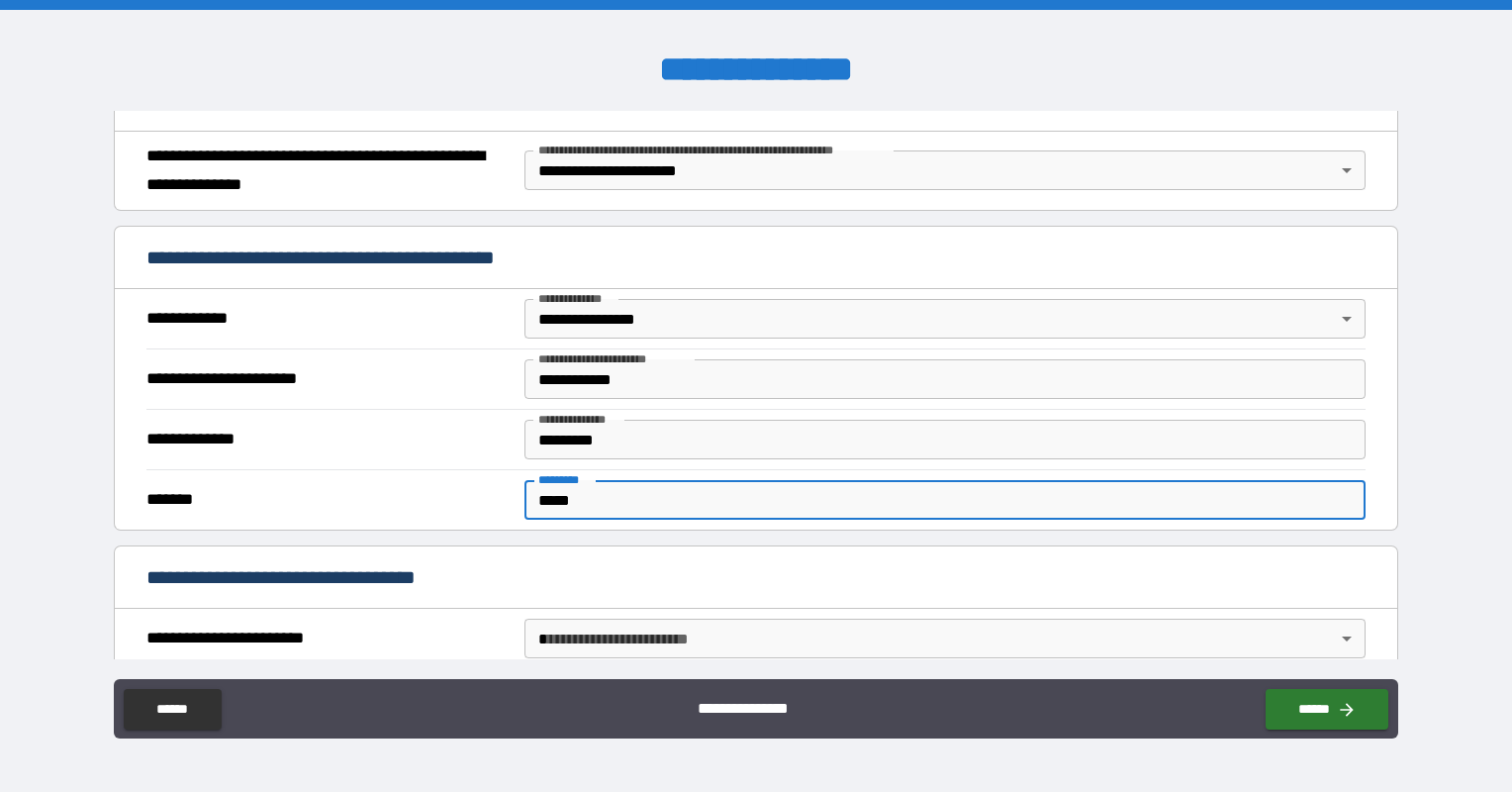 type on "*****" 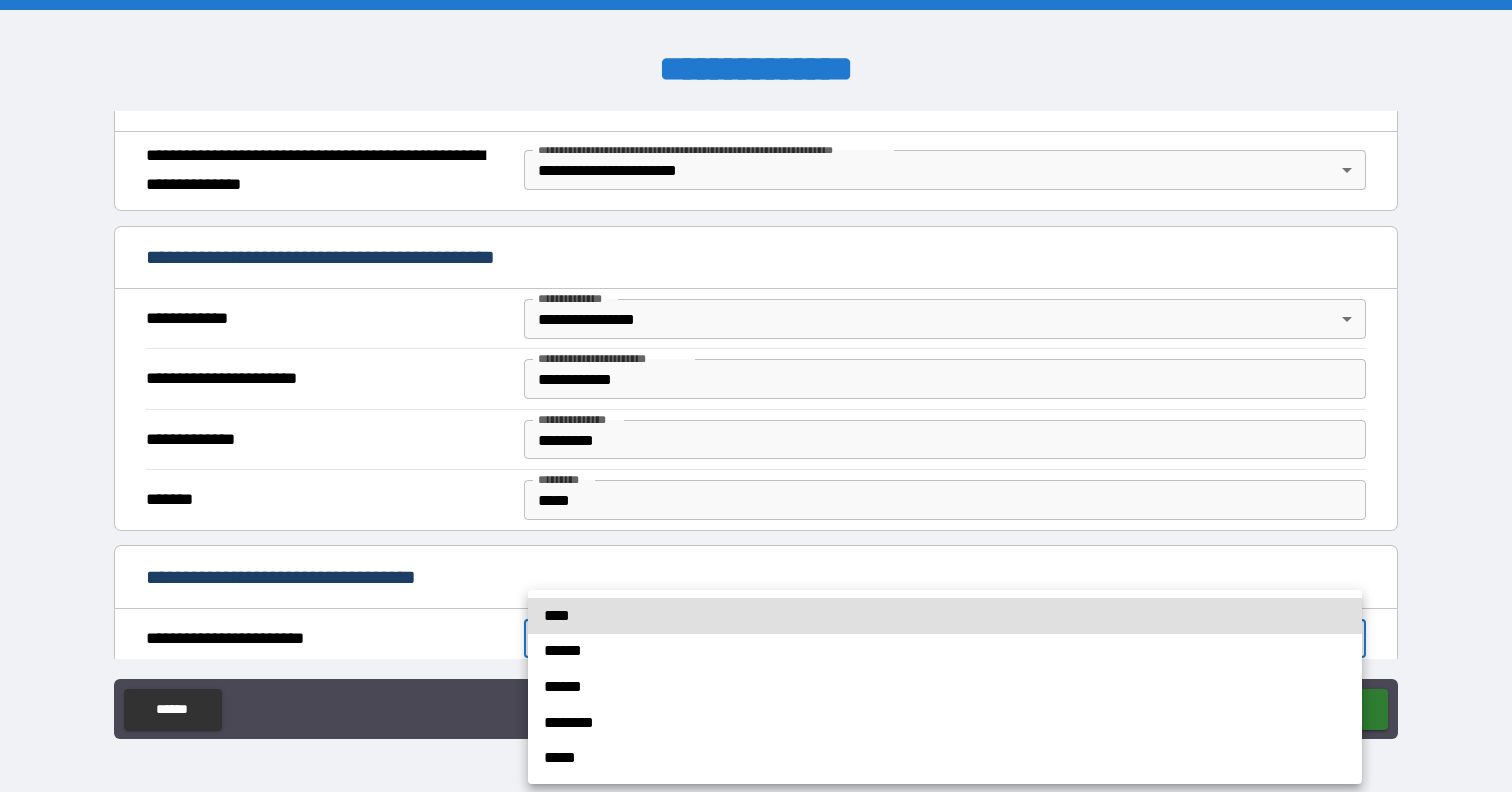 click on "**********" at bounding box center [756, 396] 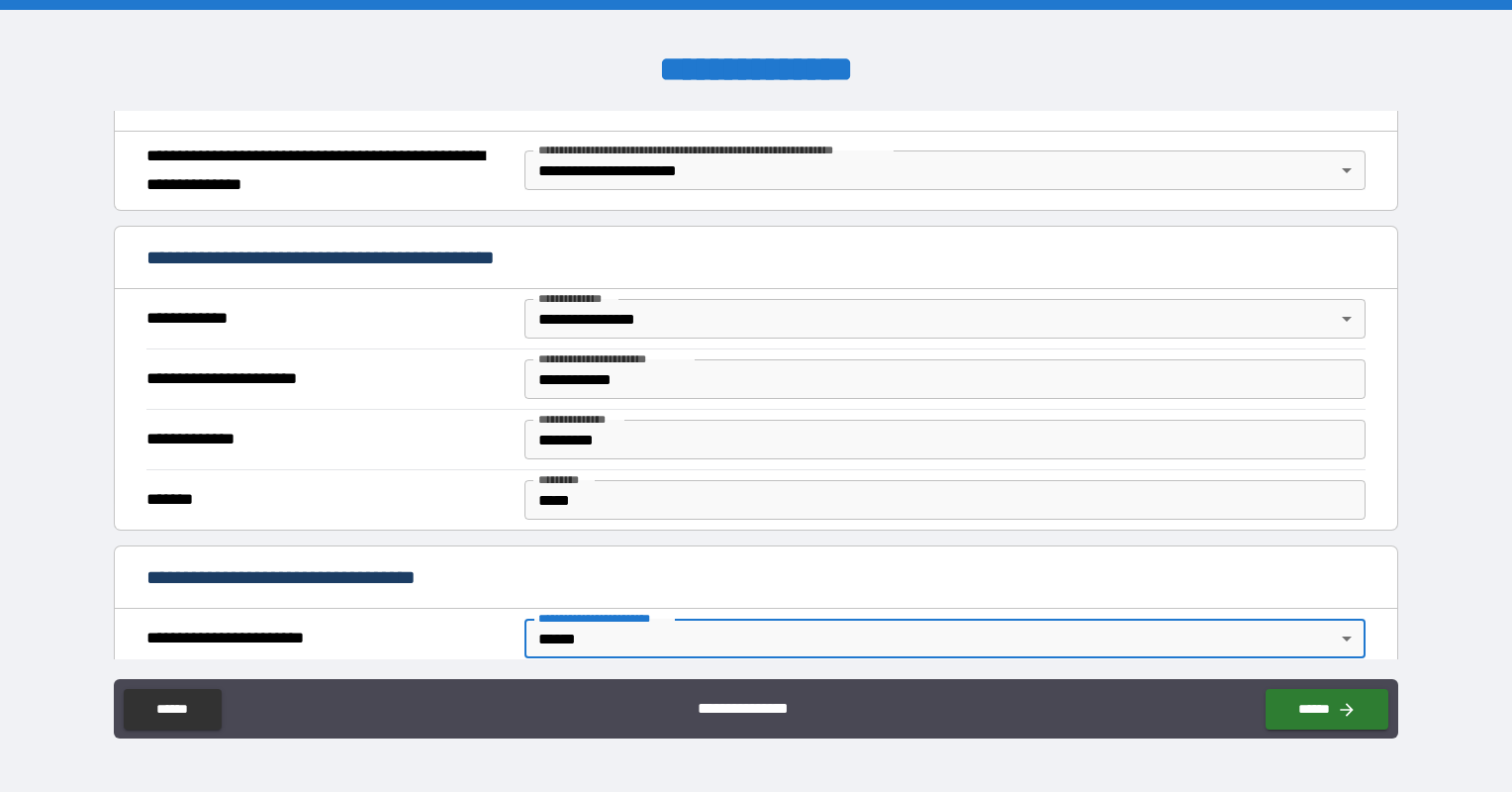 type on "*" 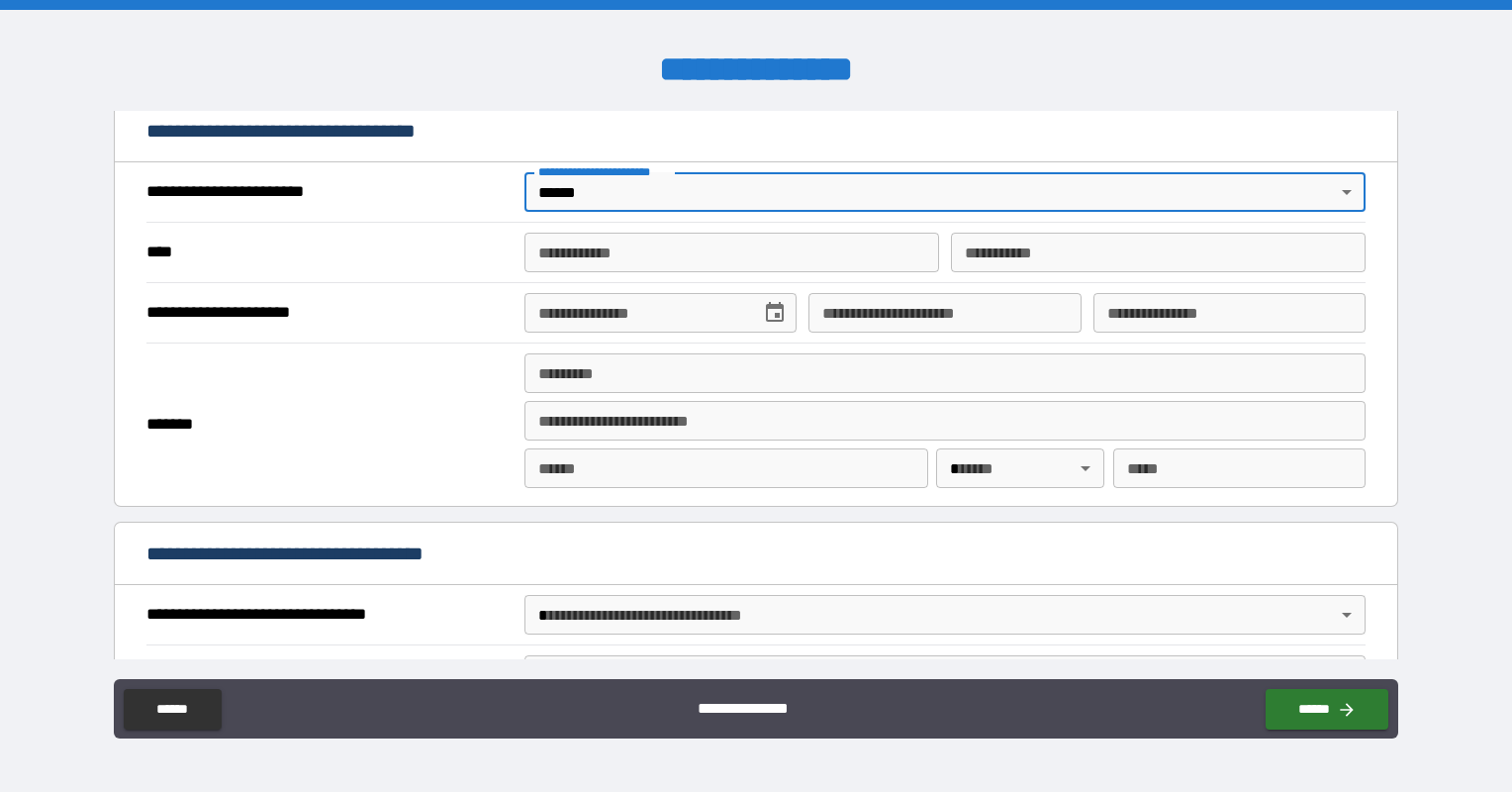 scroll, scrollTop: 717, scrollLeft: 0, axis: vertical 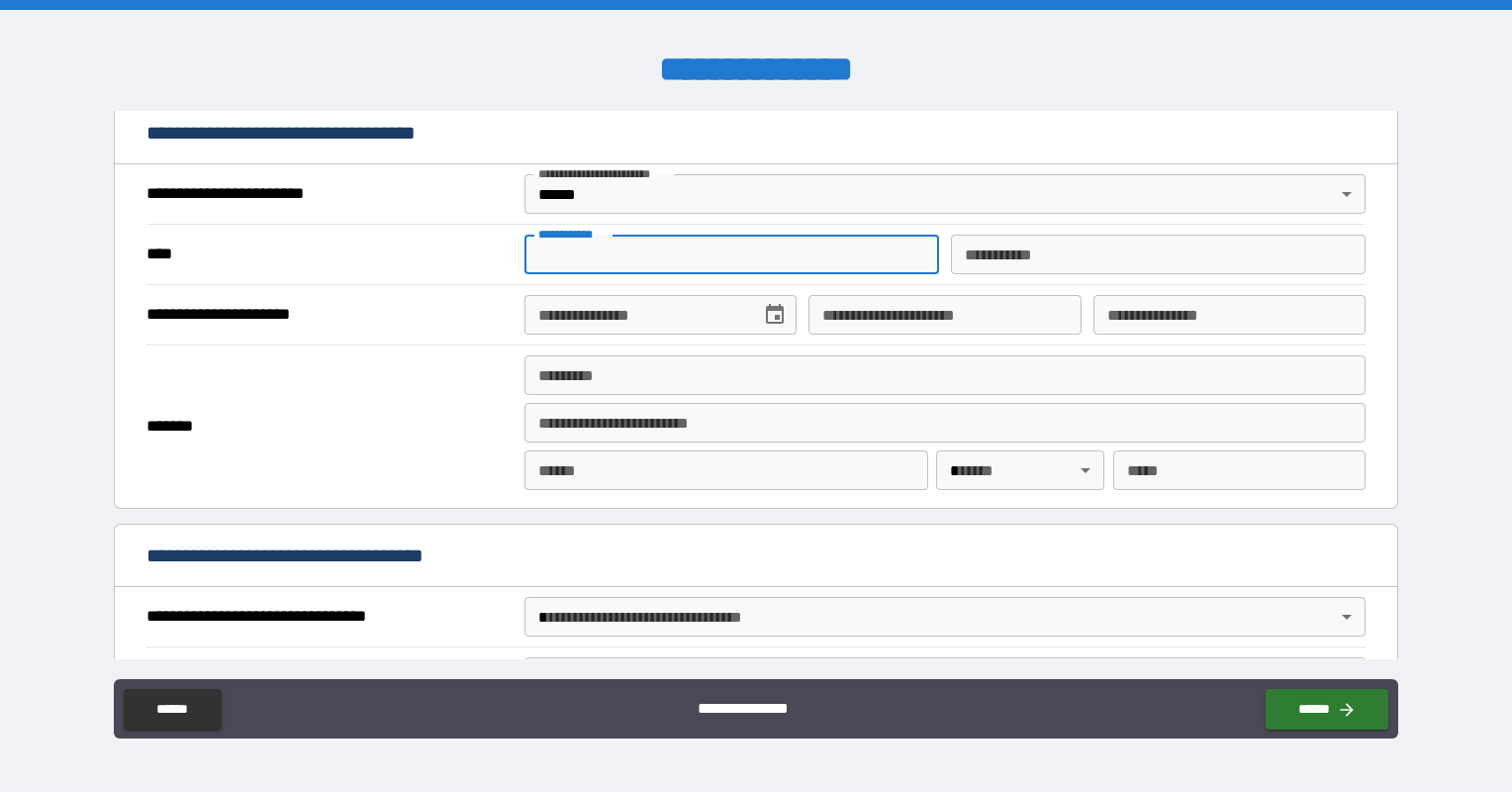 click on "**********" at bounding box center [731, 254] 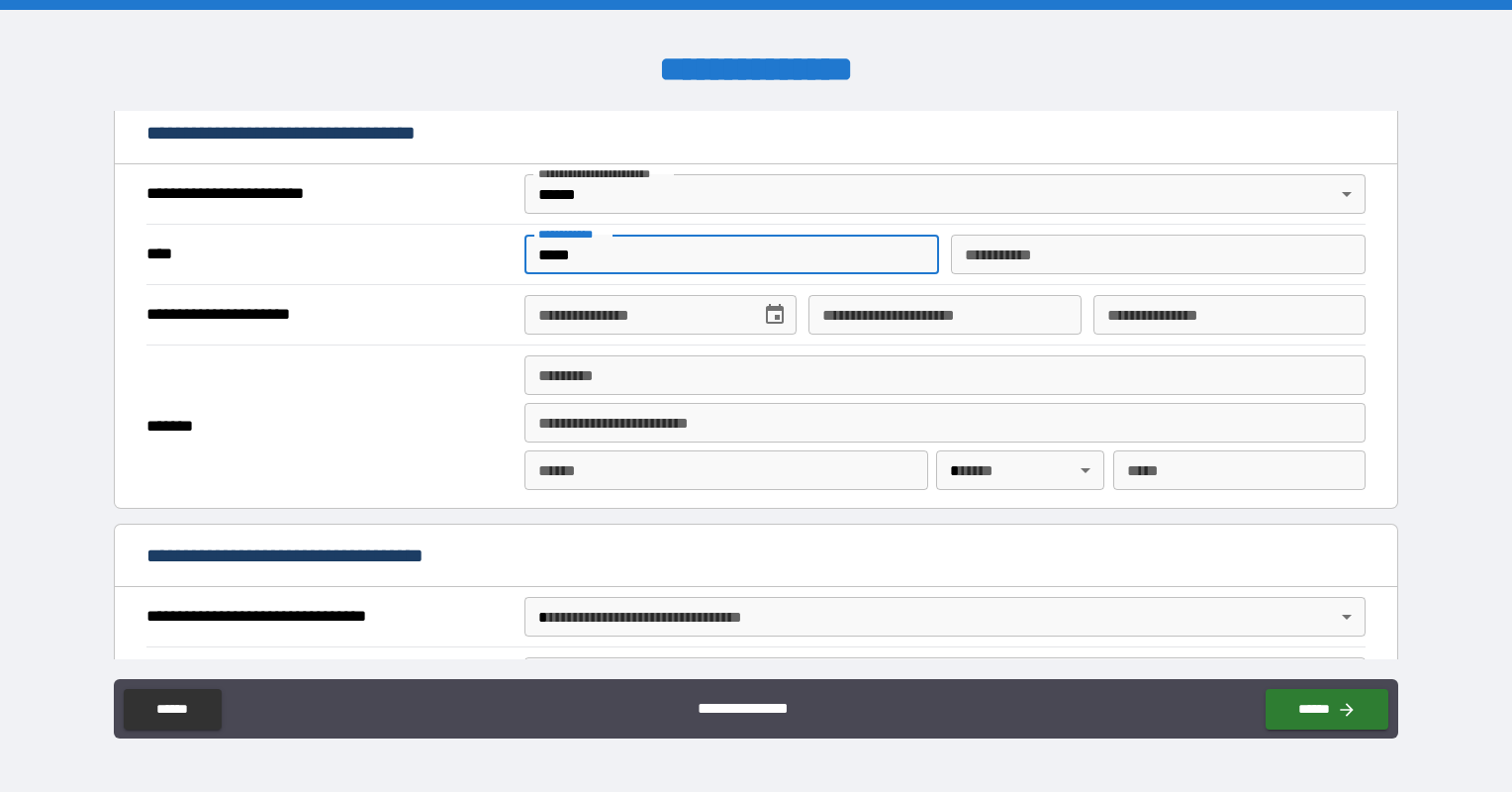 type on "*****" 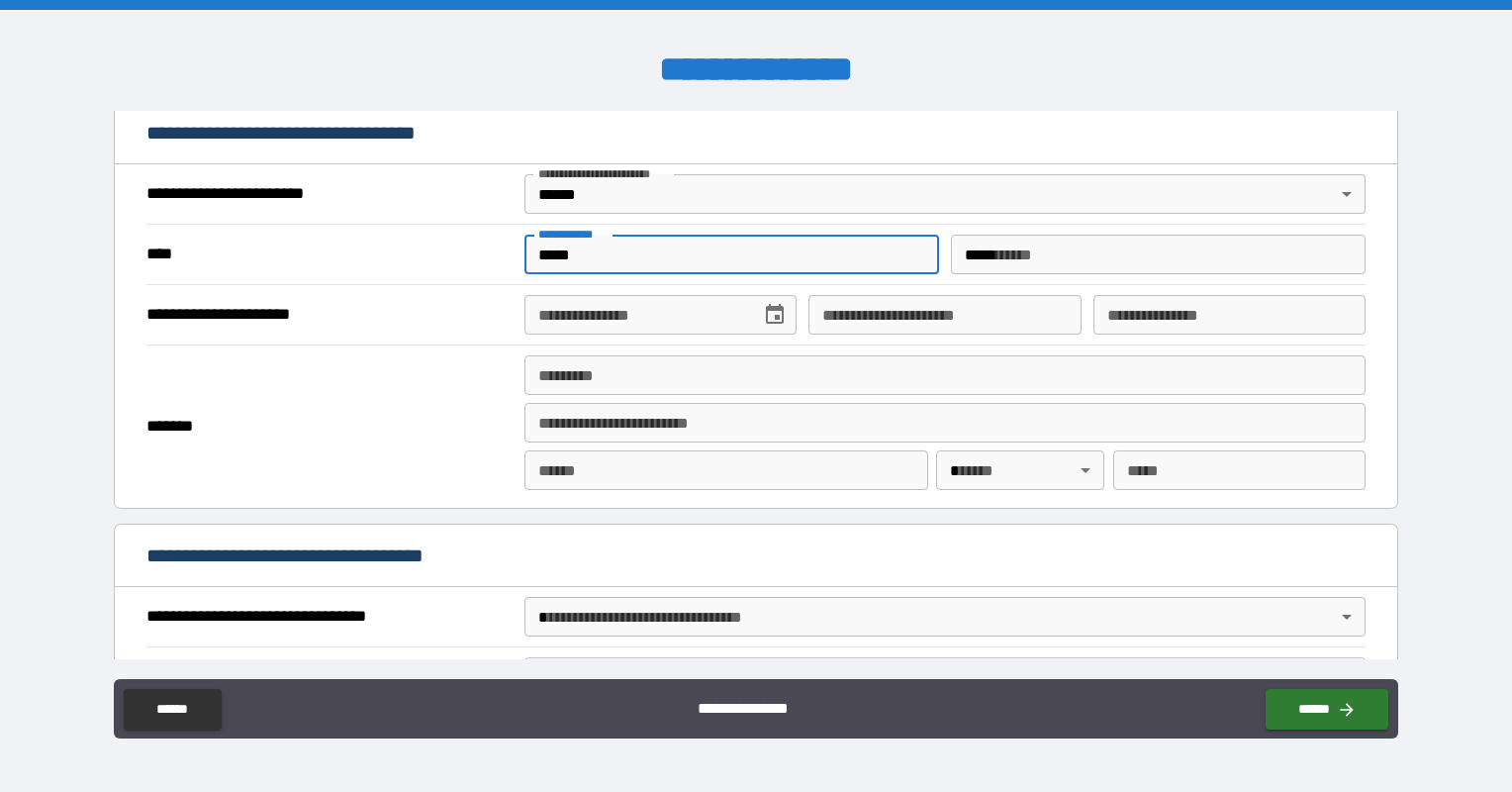 type on "**********" 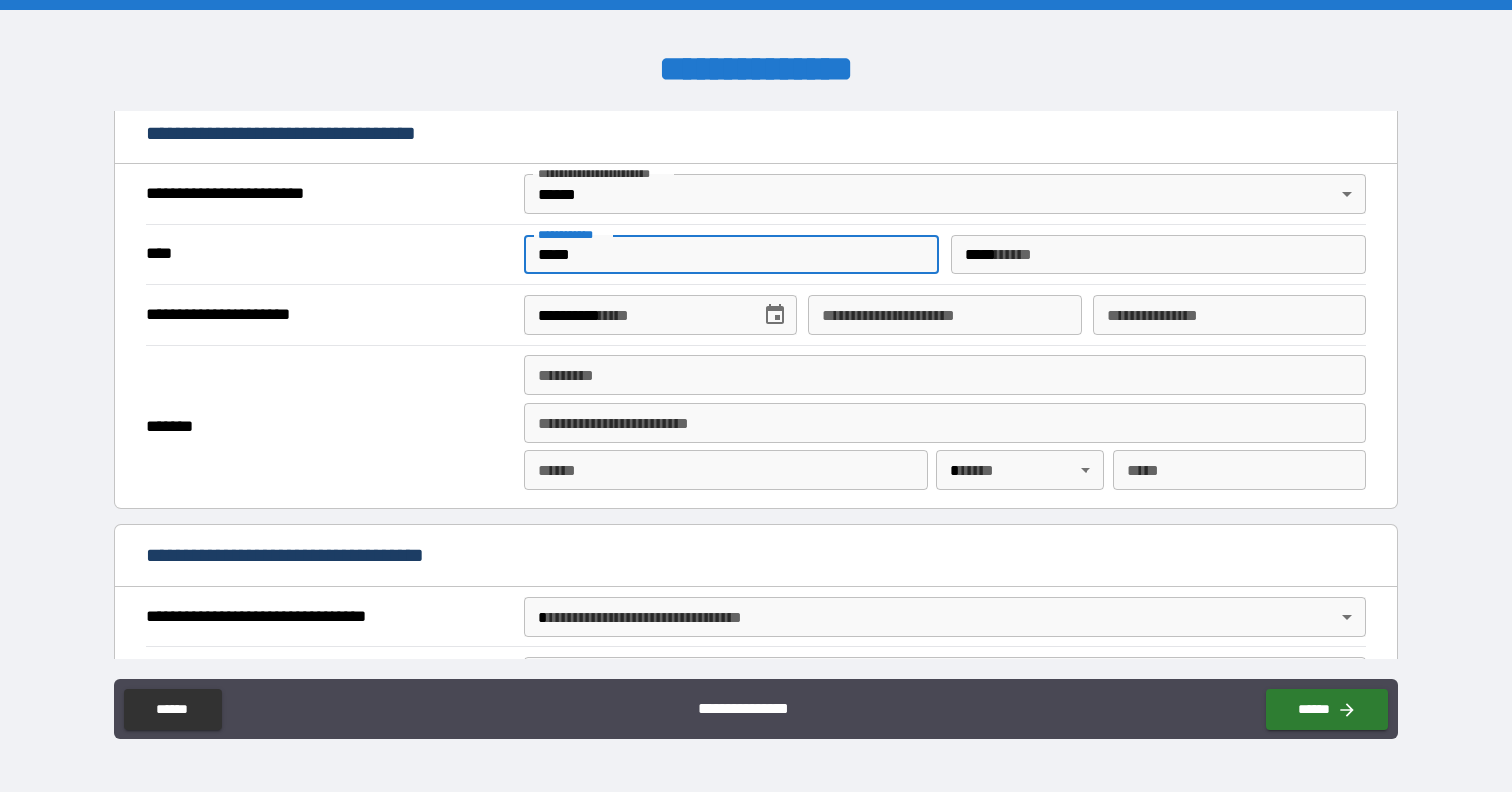 type on "**********" 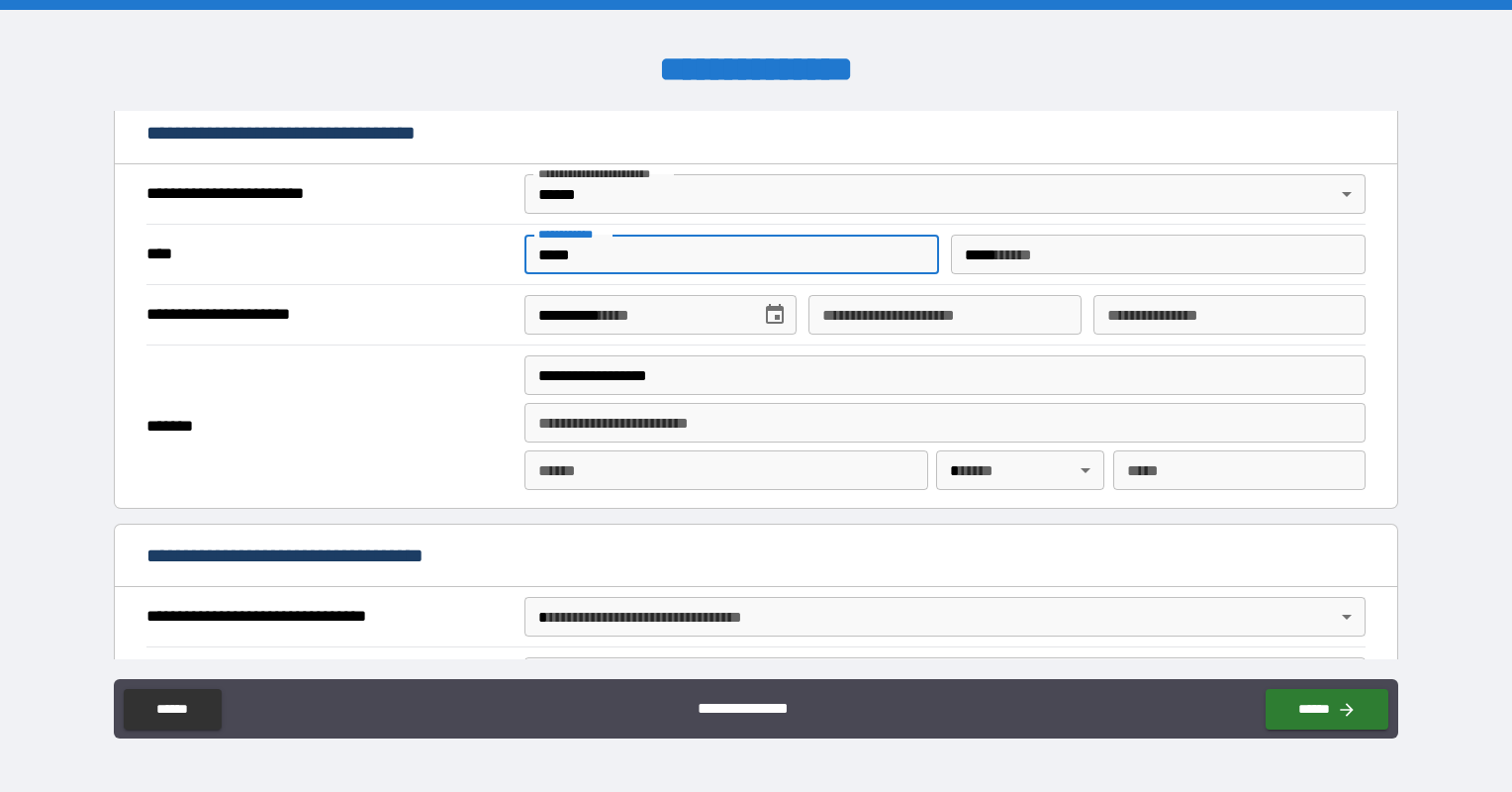 type on "*******" 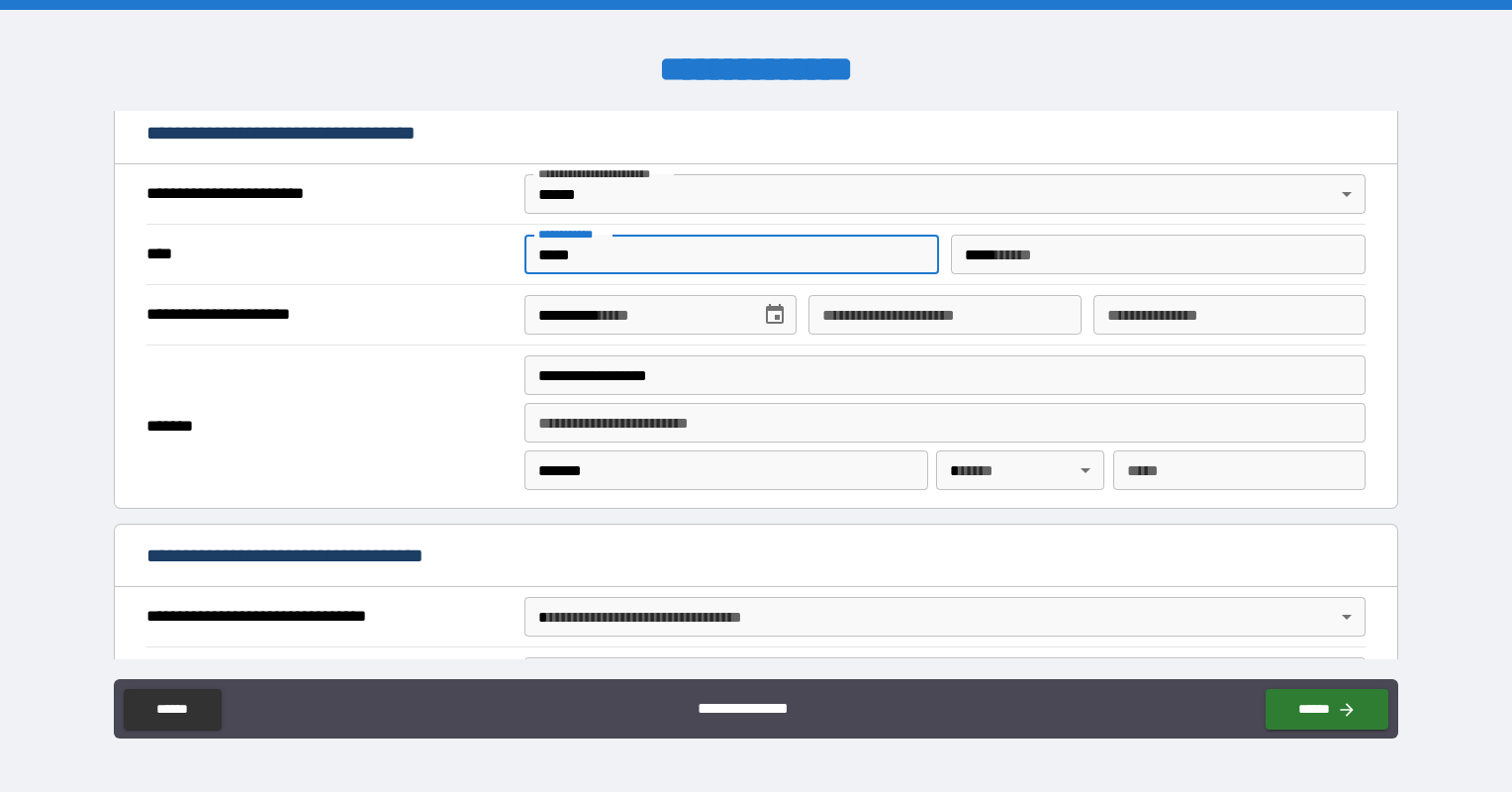 type 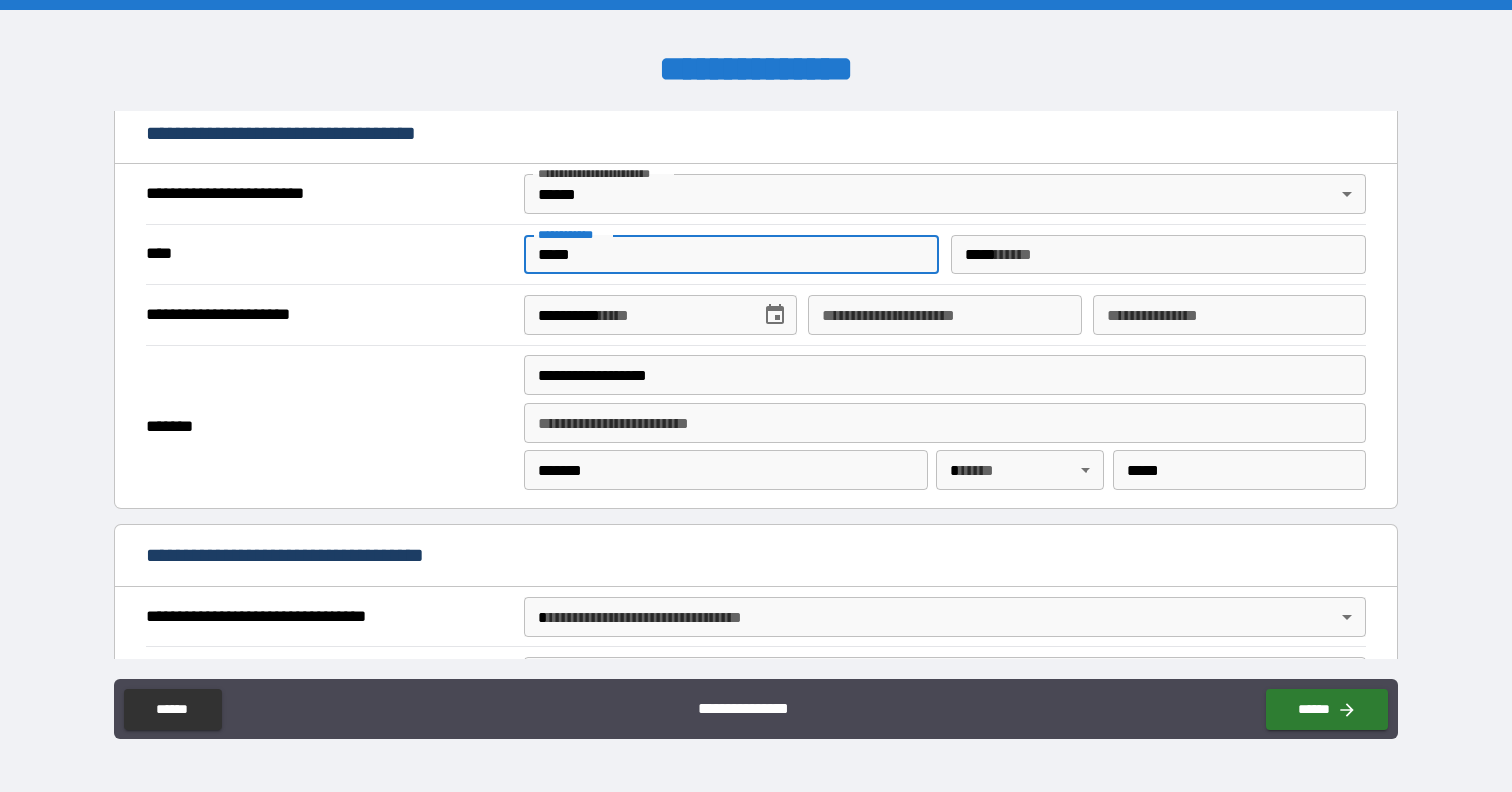 type on "**********" 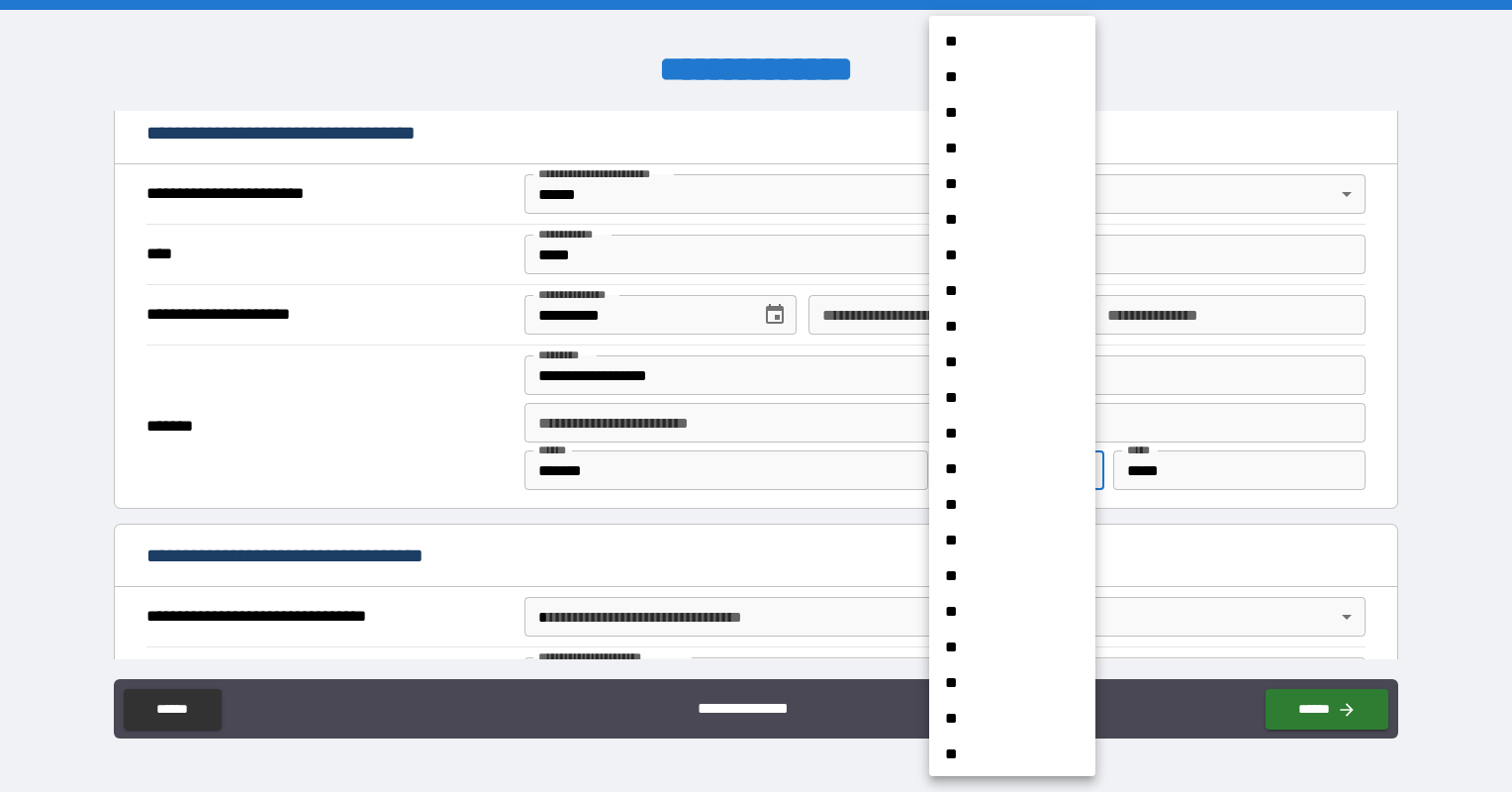 click on "**********" at bounding box center [756, 396] 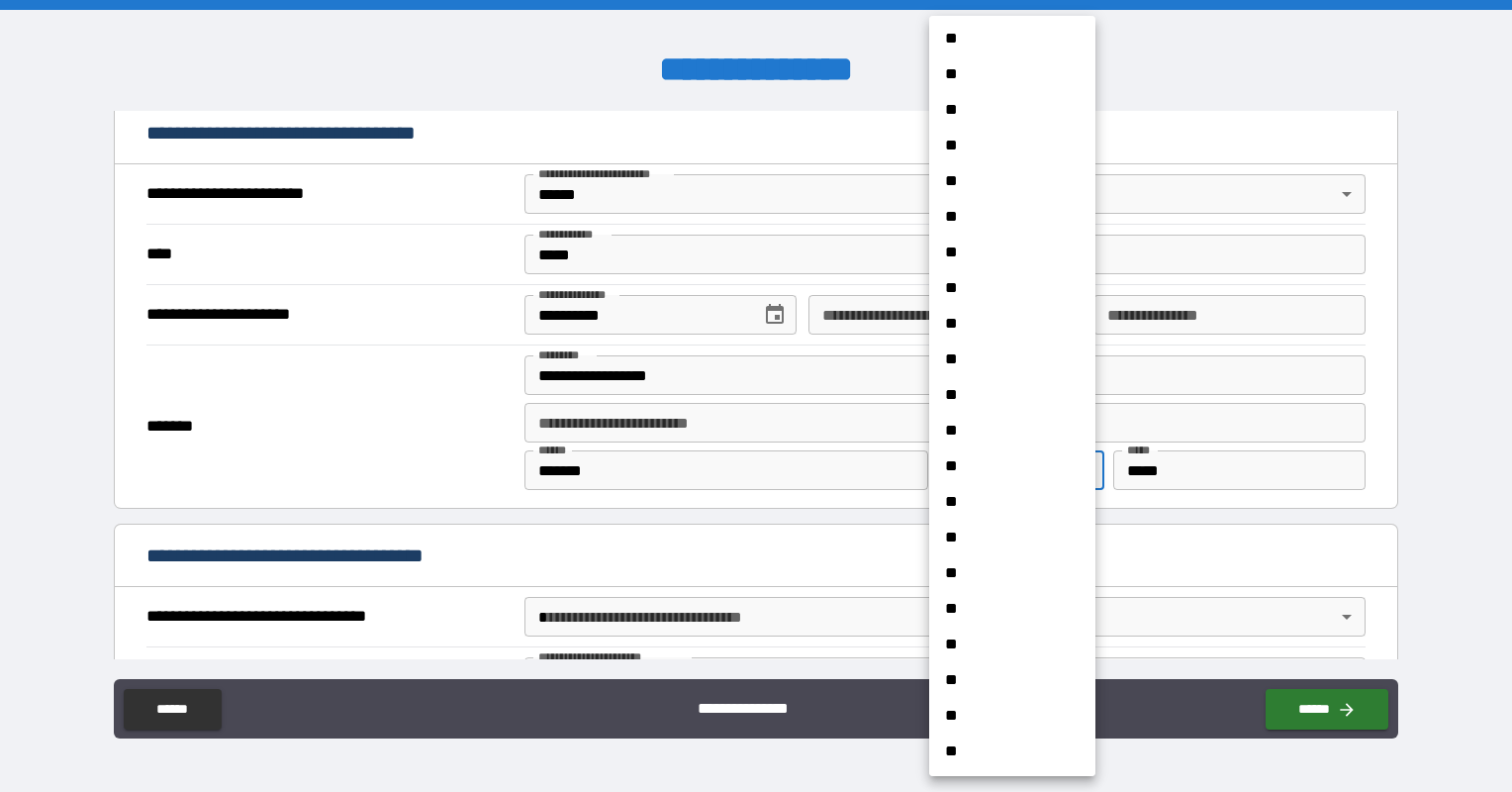 scroll, scrollTop: 965, scrollLeft: 0, axis: vertical 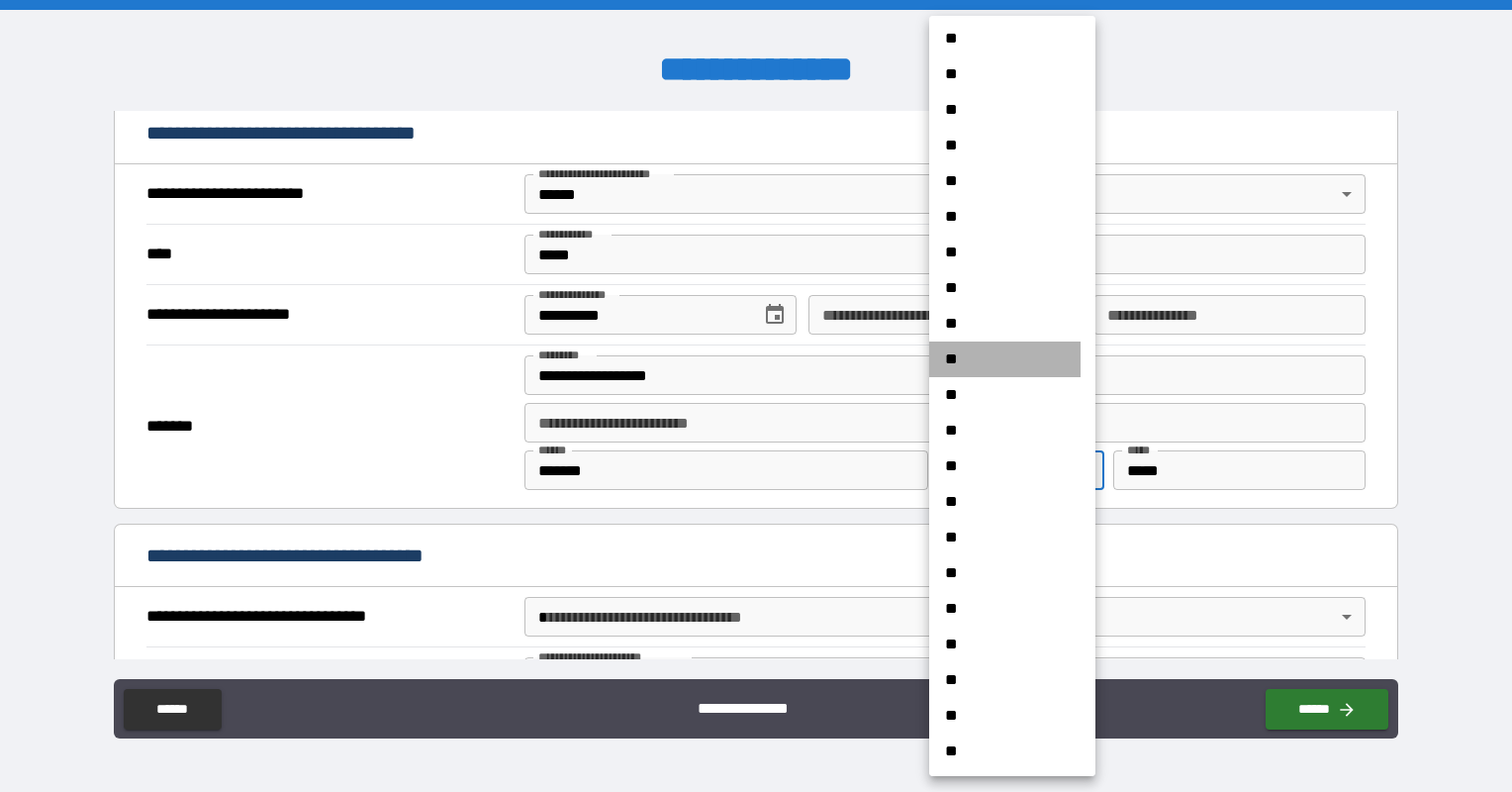 click on "**" at bounding box center (1004, 359) 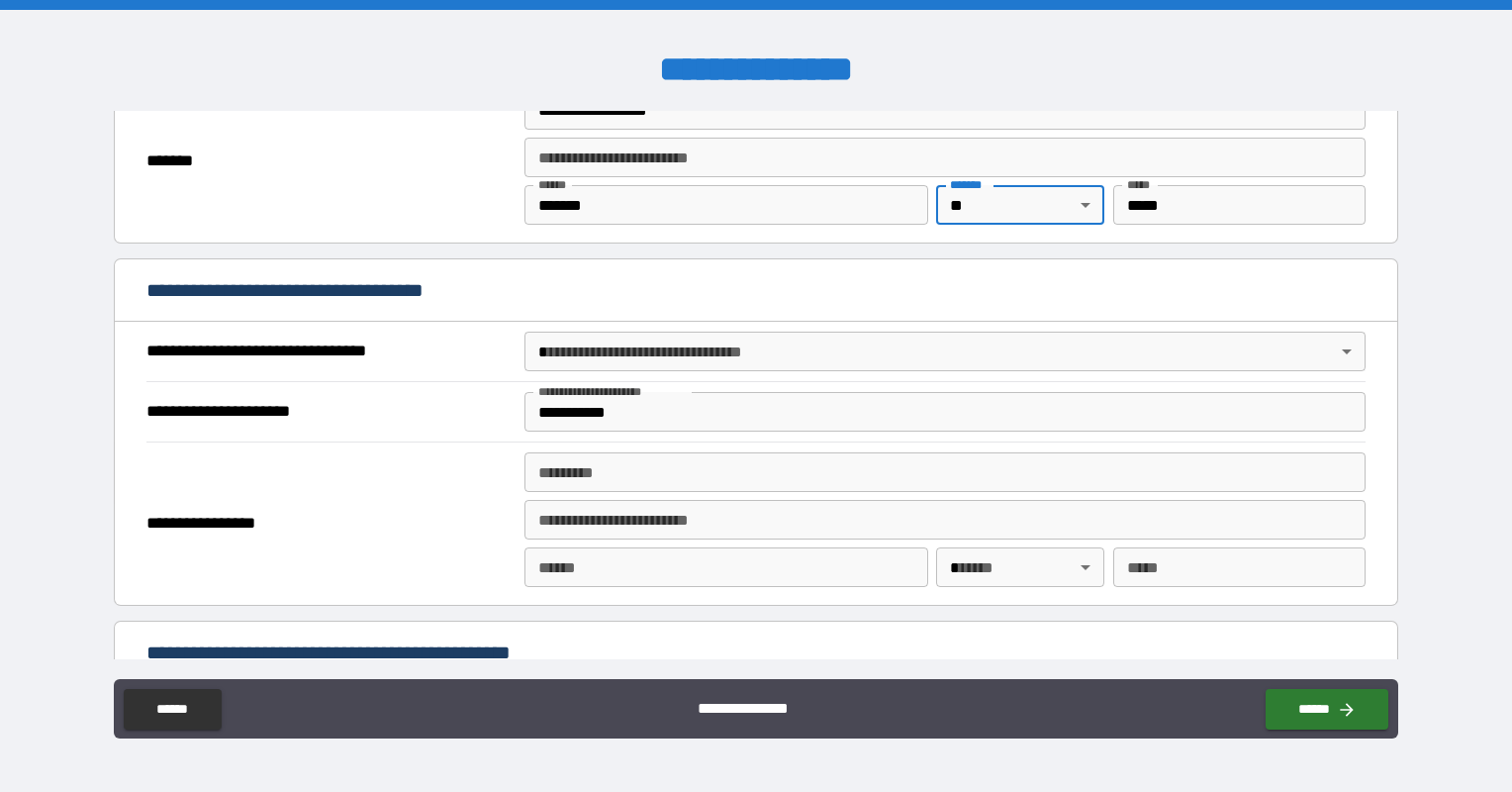 scroll, scrollTop: 989, scrollLeft: 0, axis: vertical 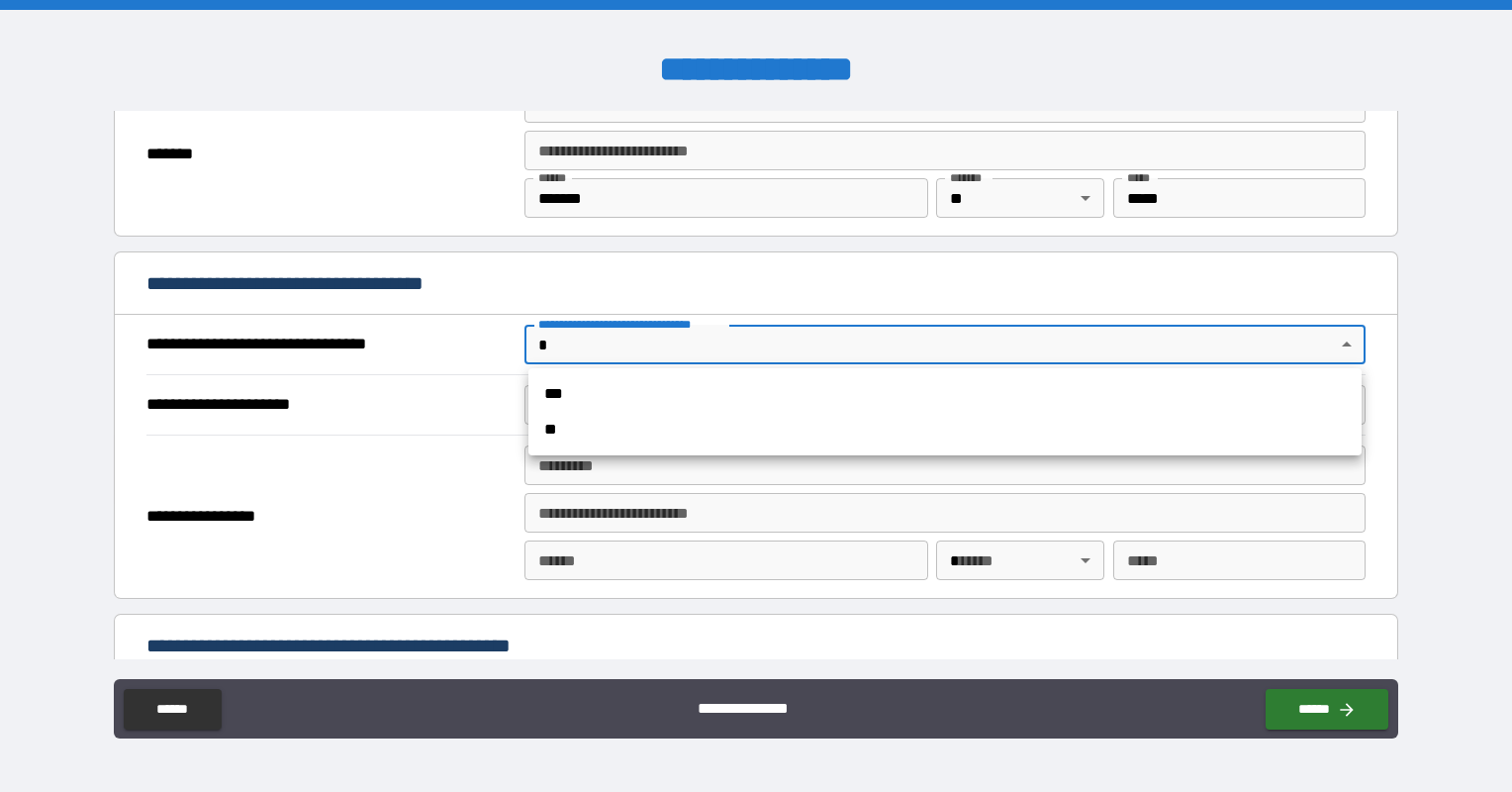 click on "**********" at bounding box center [756, 396] 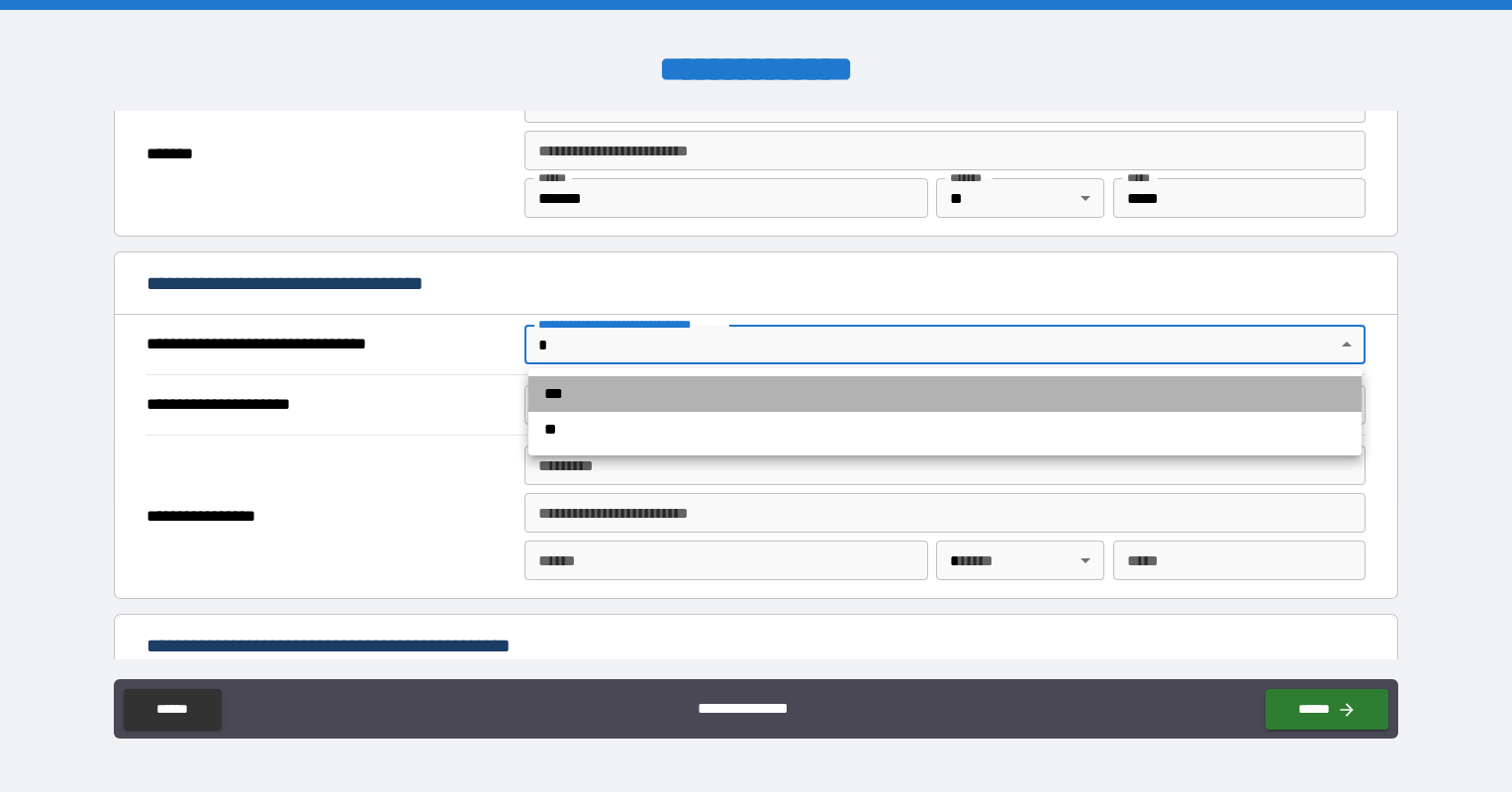 click on "***" at bounding box center (945, 394) 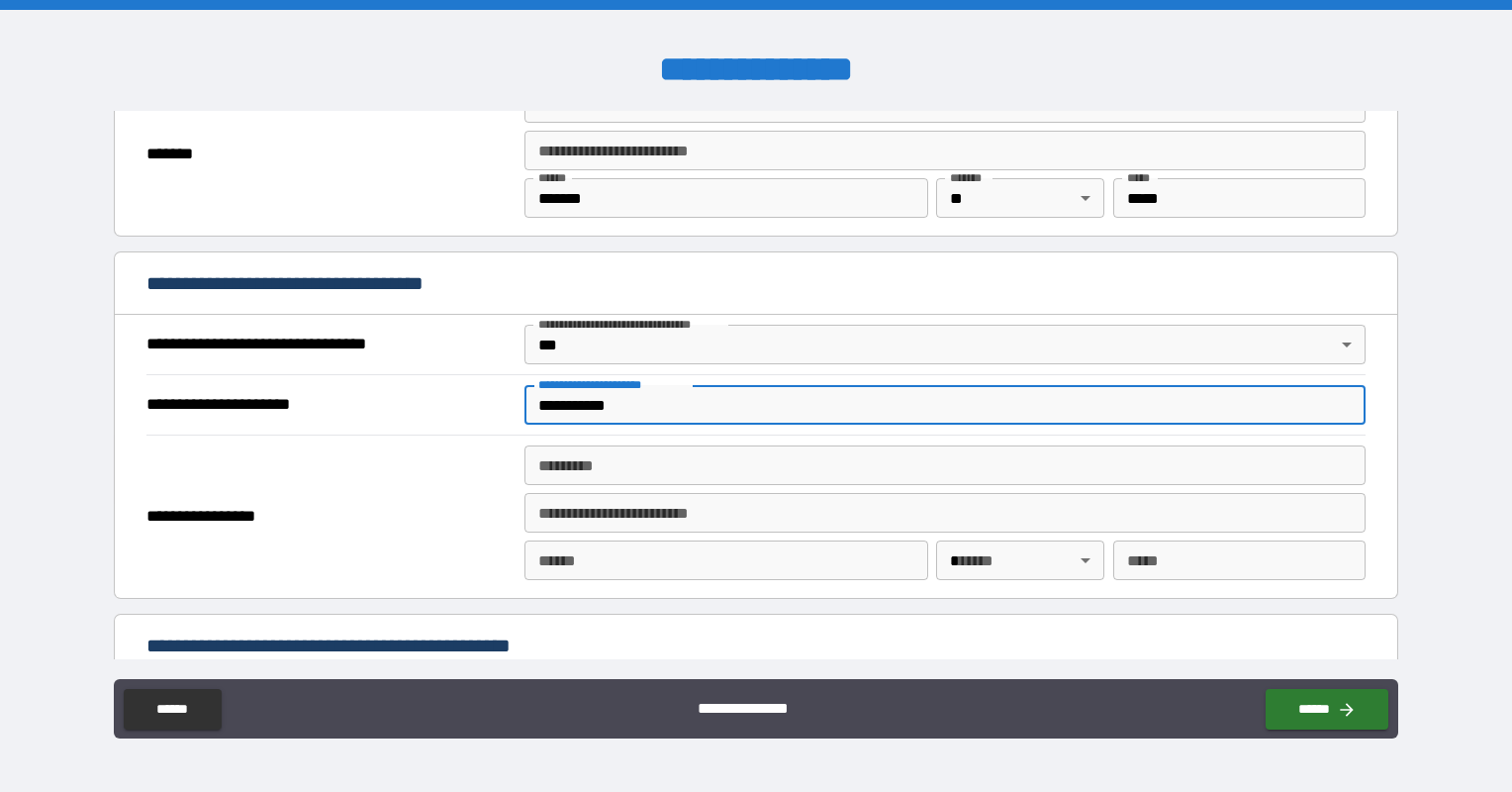 click on "**********" at bounding box center [945, 405] 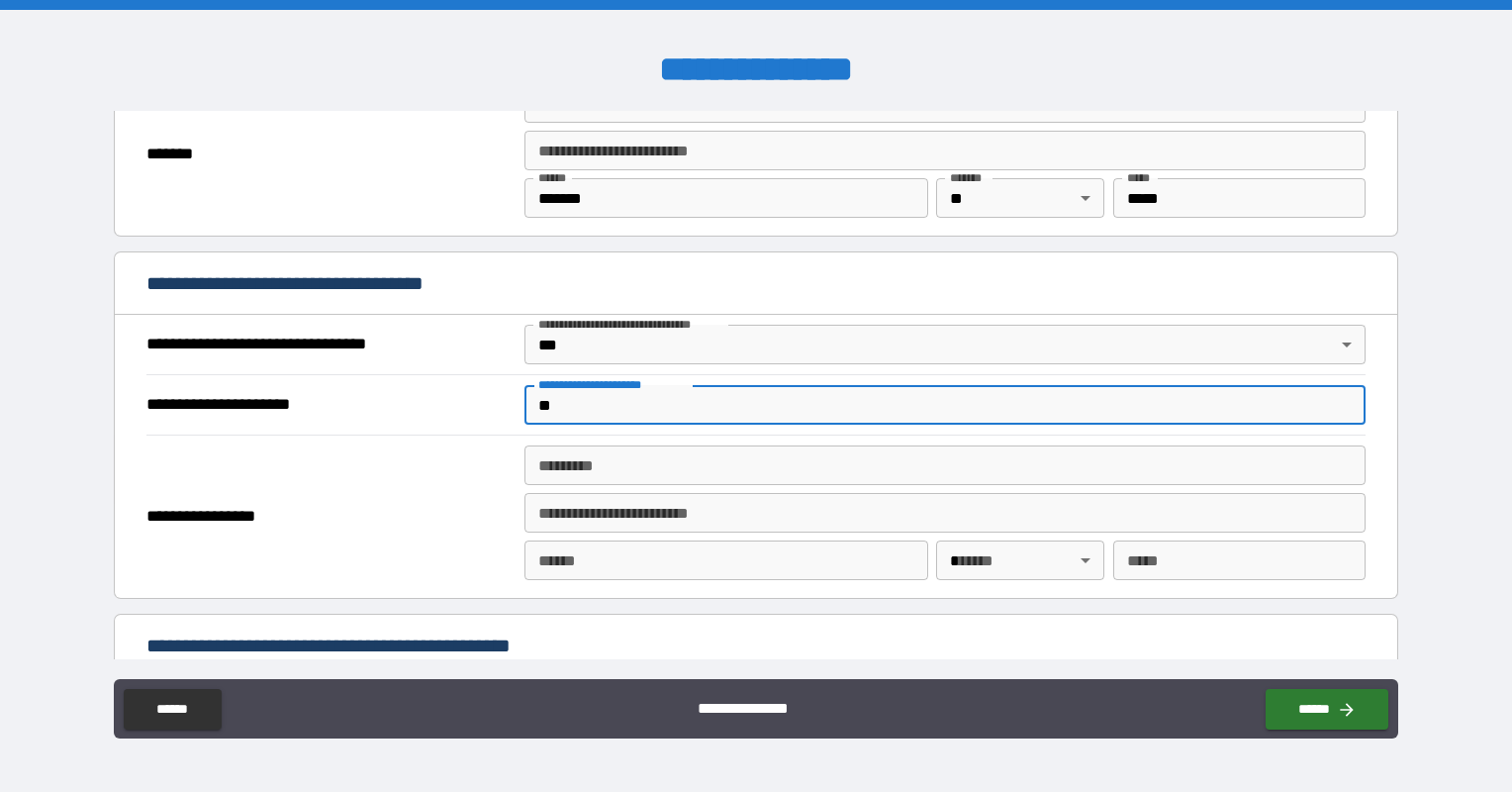 type on "*" 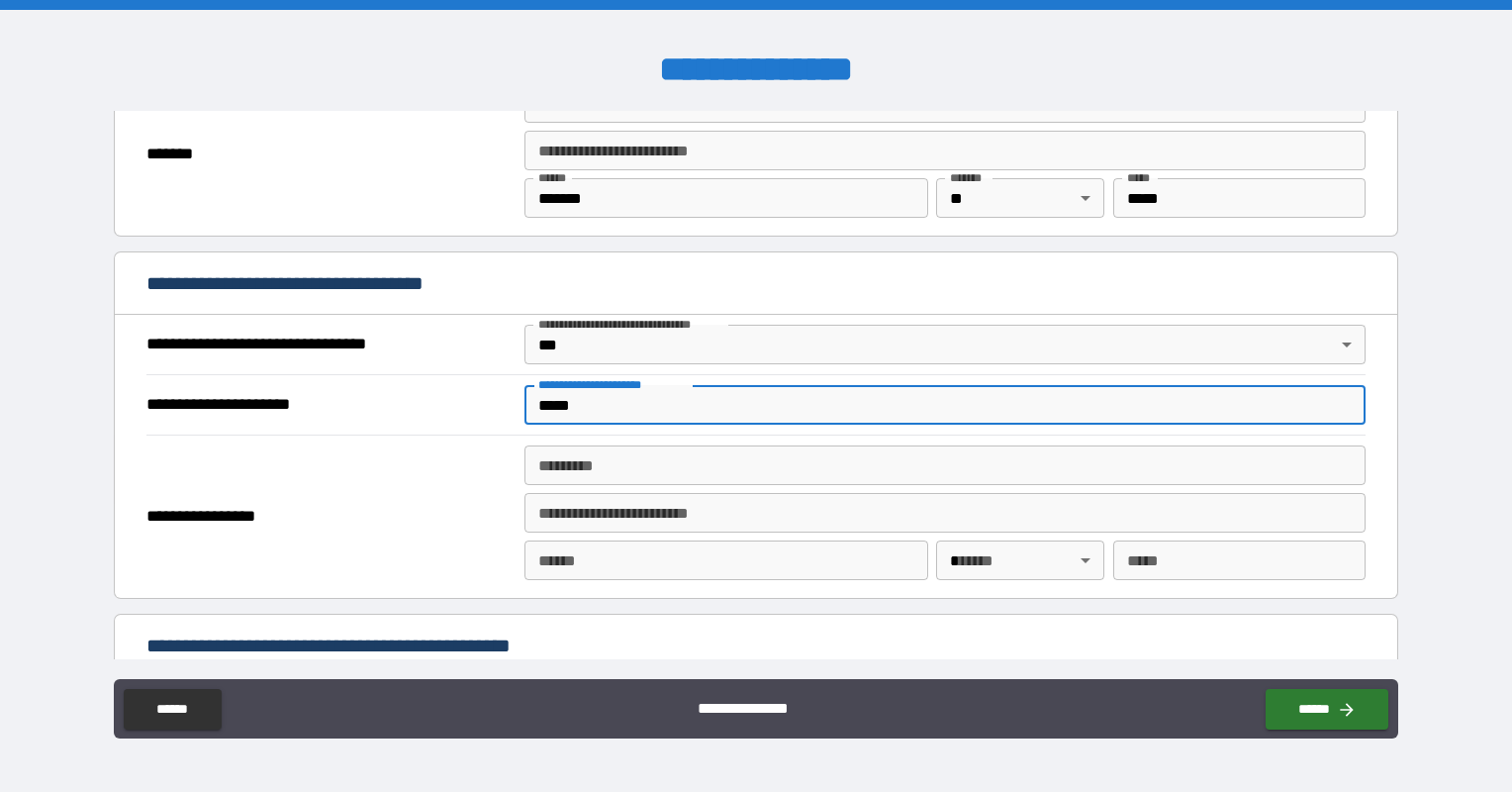 type on "**********" 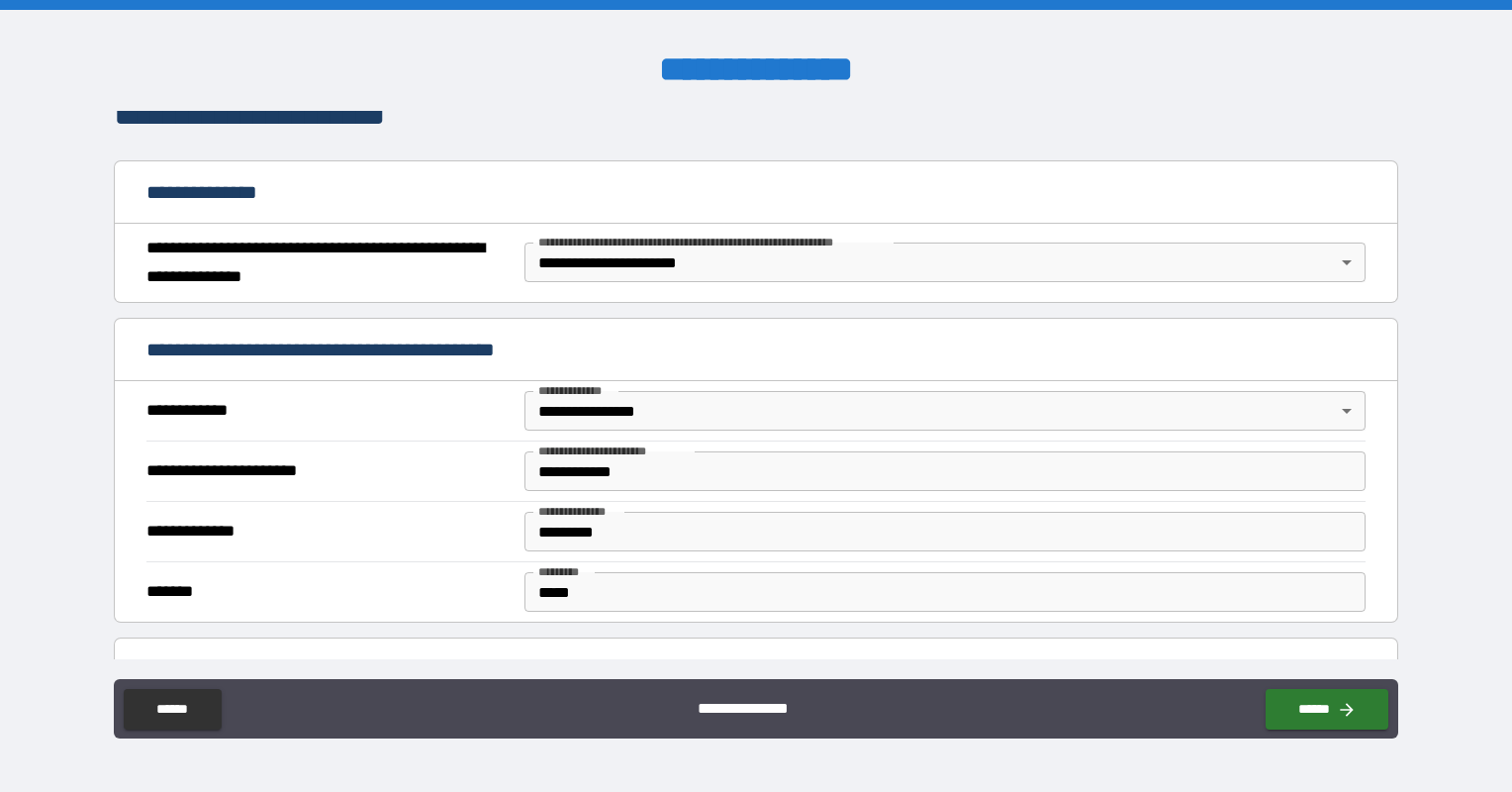 scroll, scrollTop: 178, scrollLeft: 0, axis: vertical 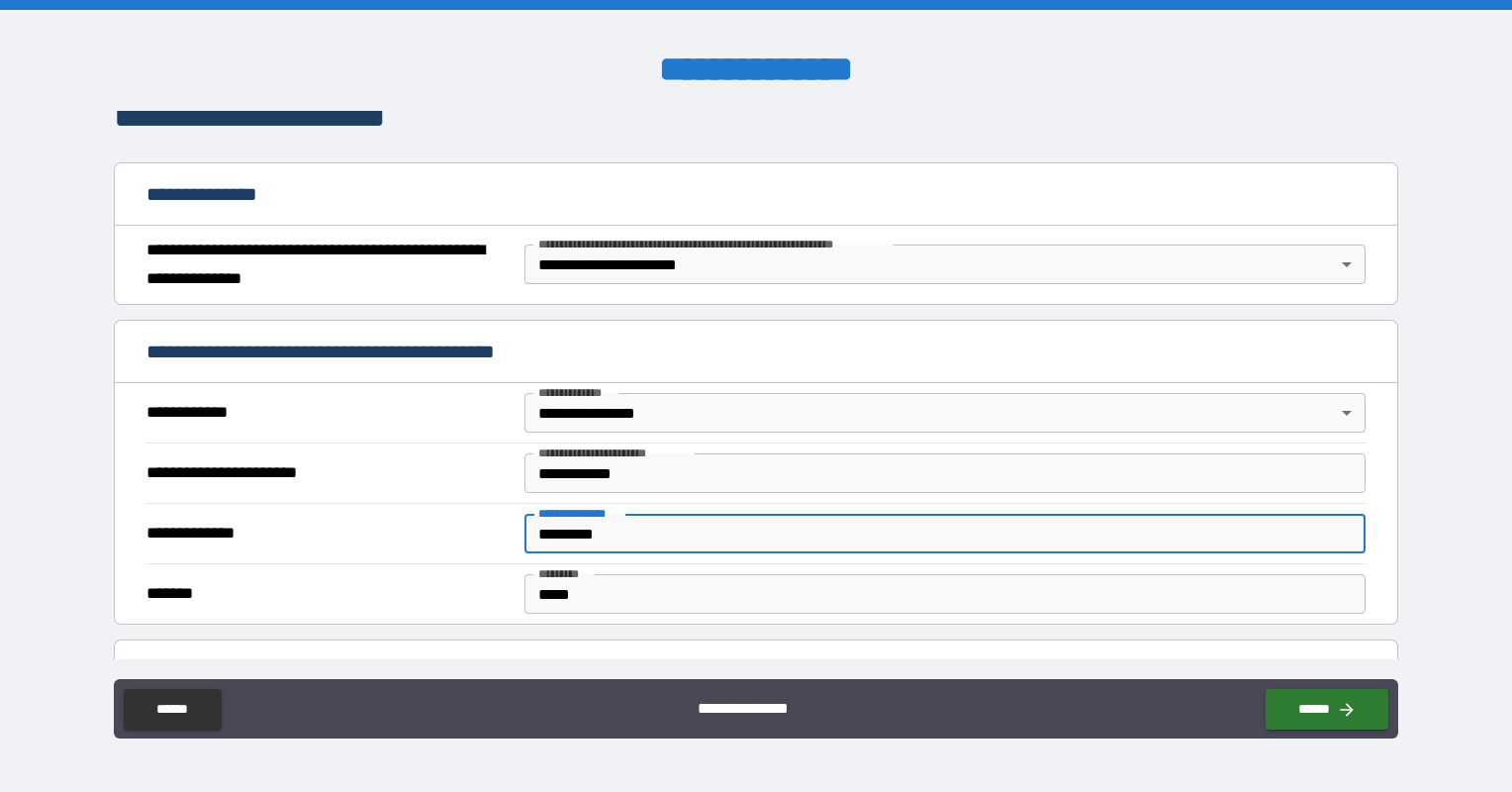 click on "*********" at bounding box center (945, 534) 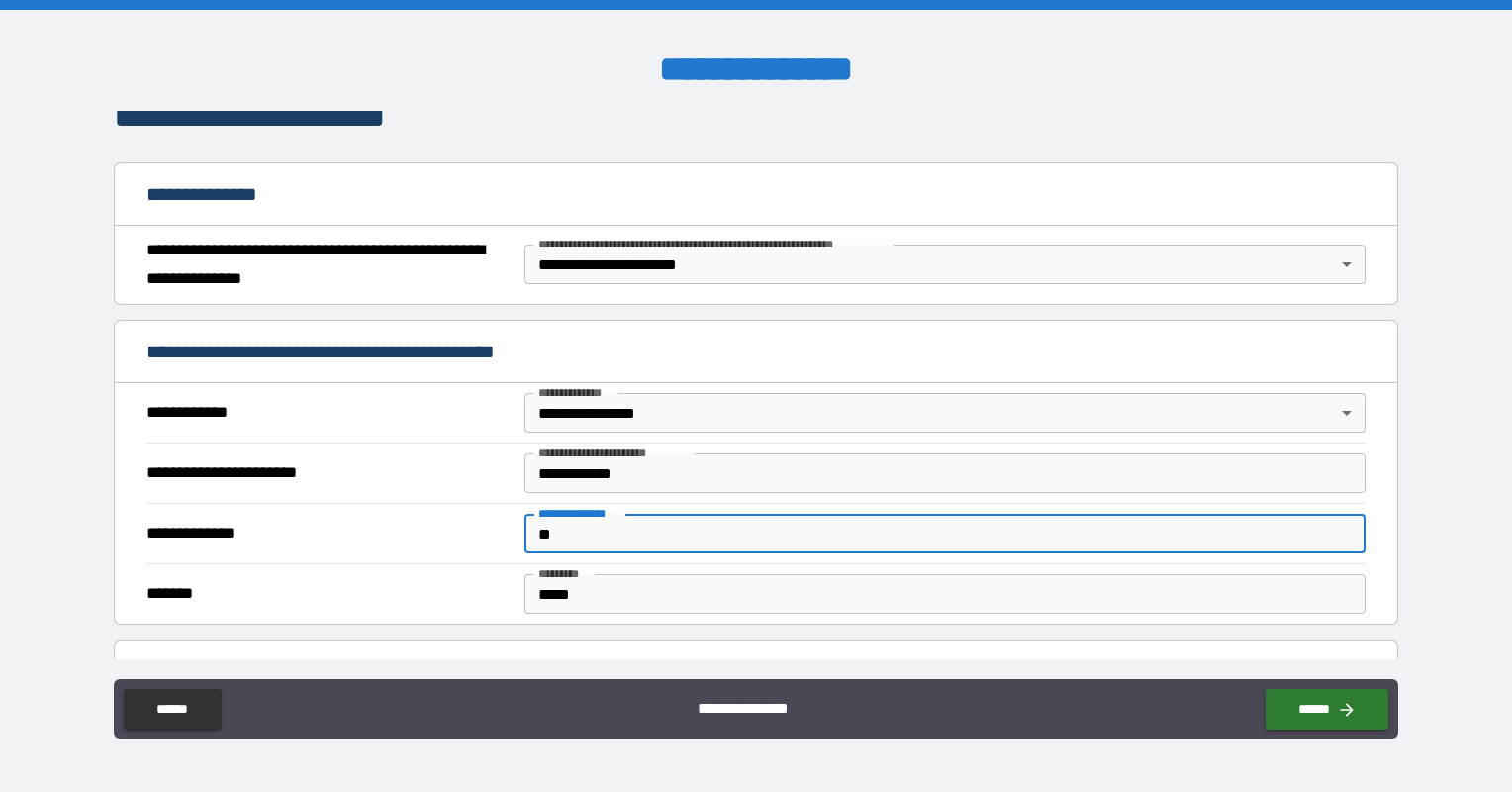 type on "*" 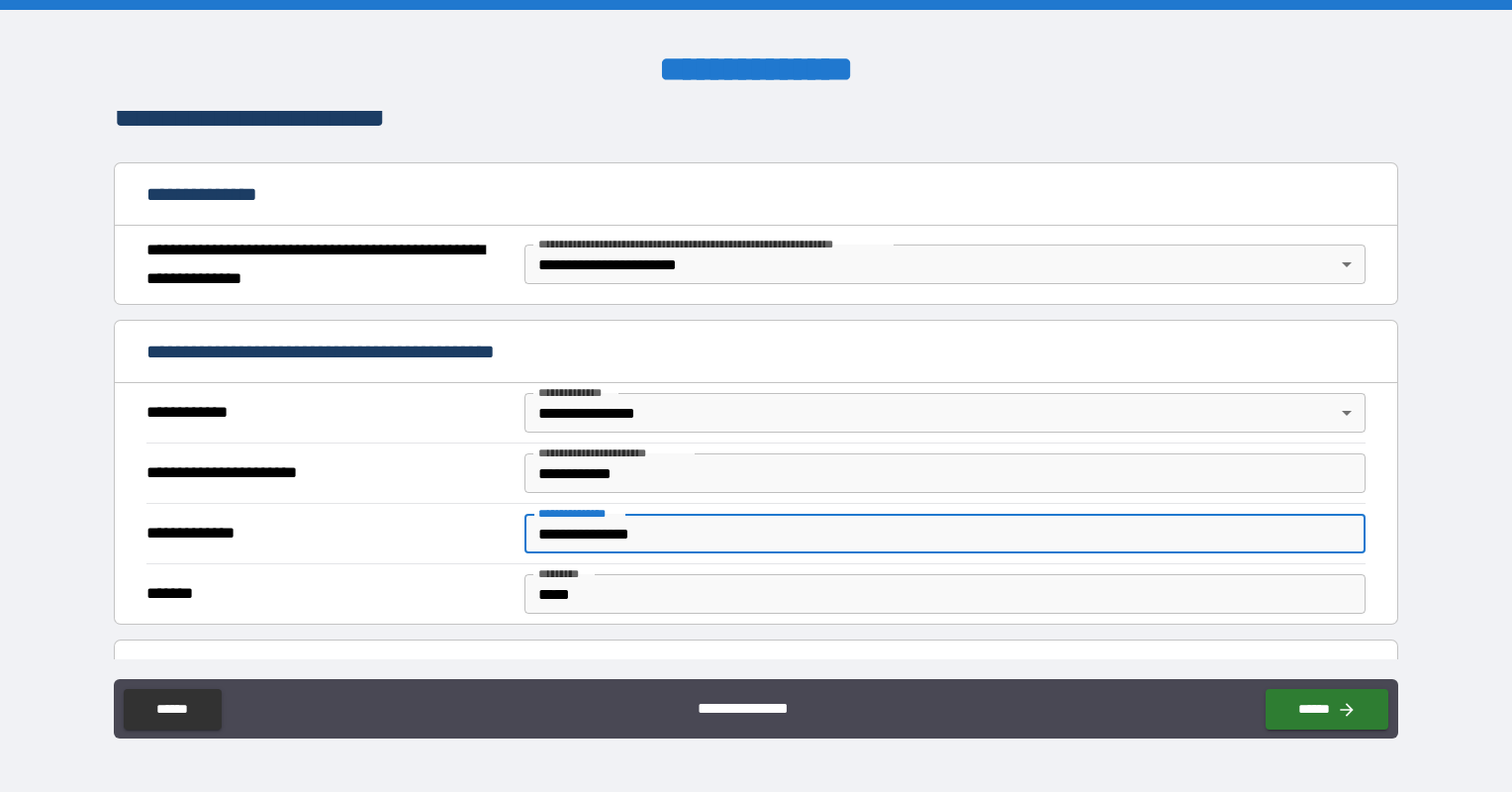 type on "**********" 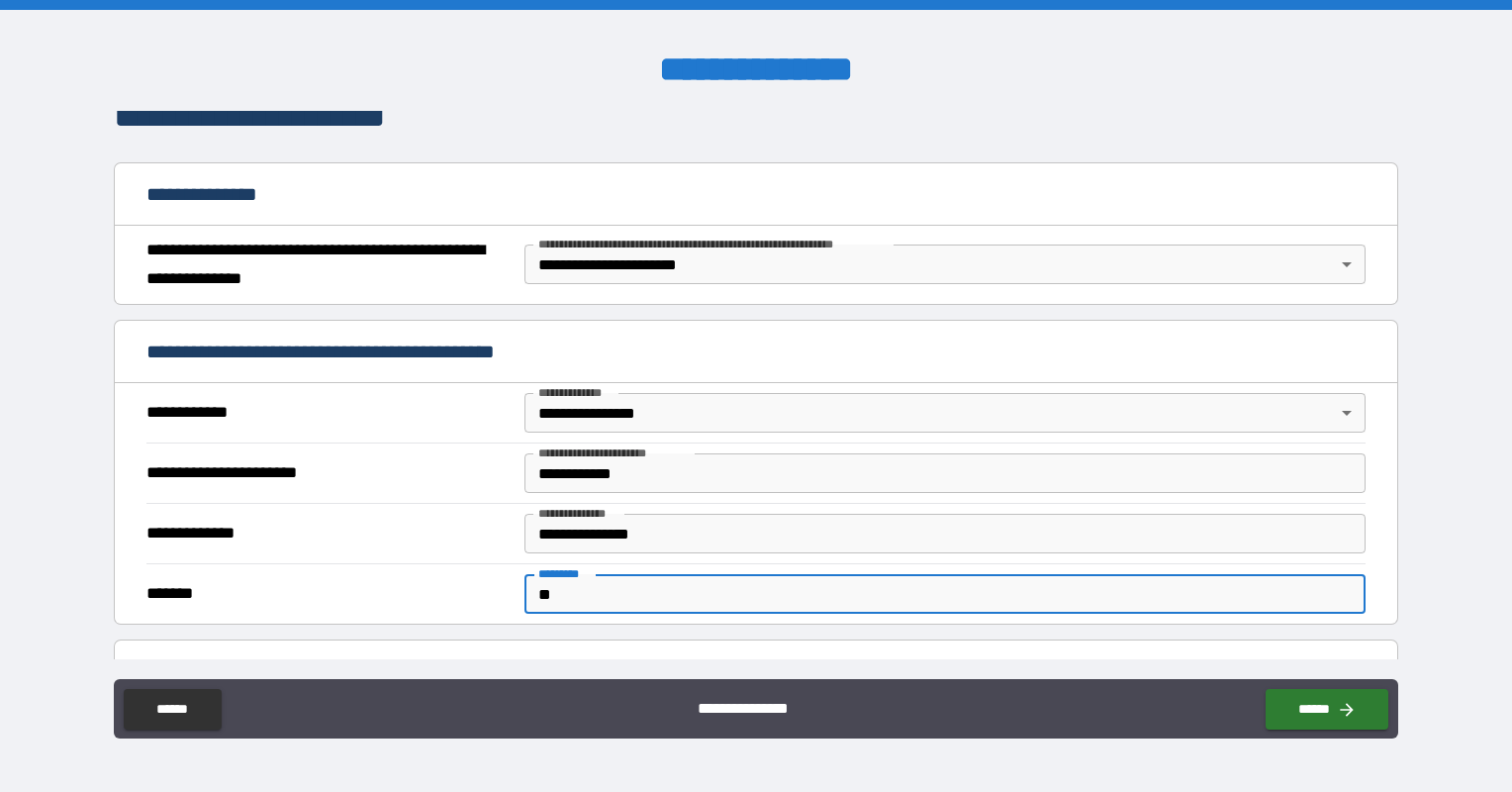 type on "*" 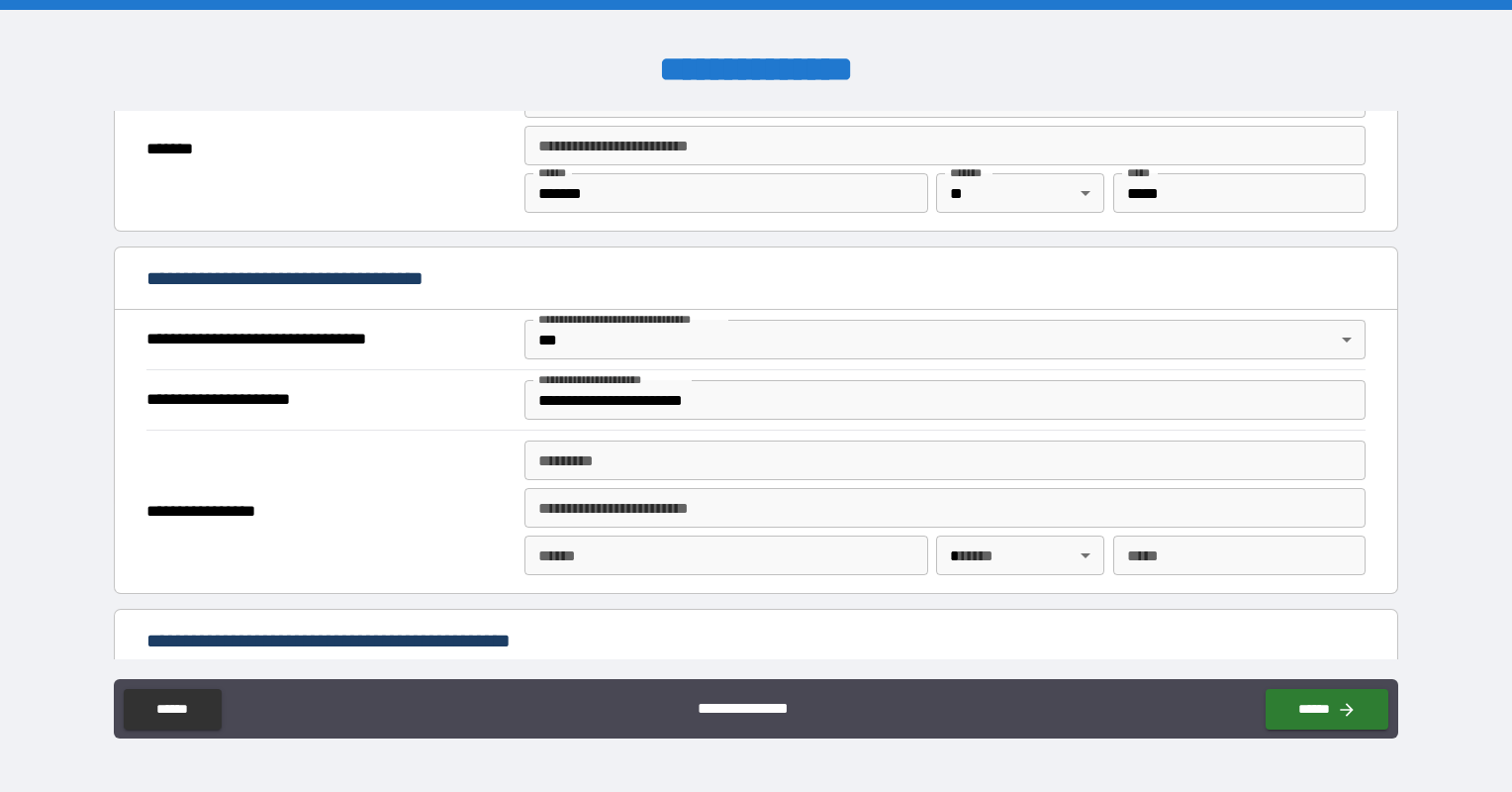 scroll, scrollTop: 996, scrollLeft: 0, axis: vertical 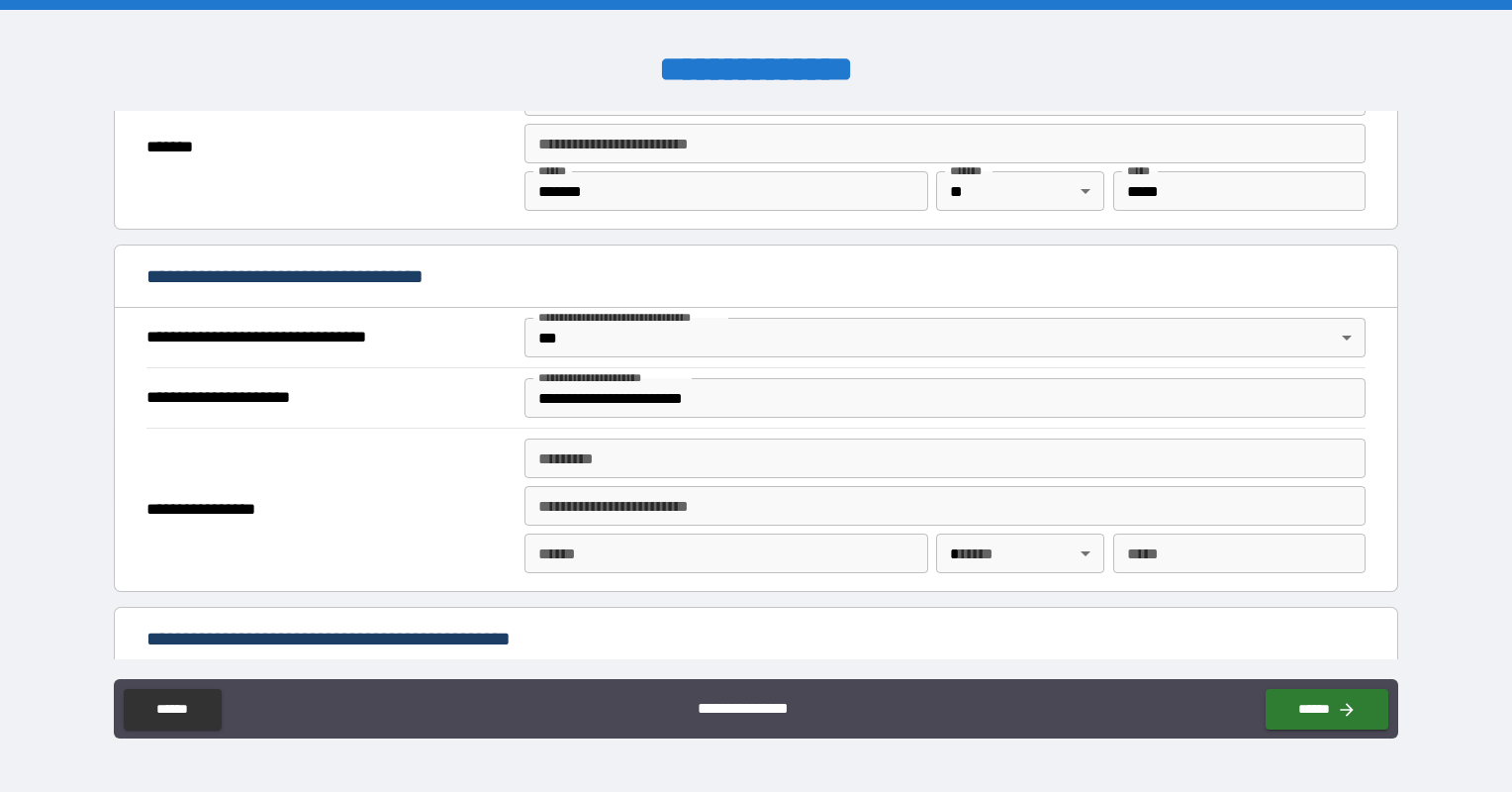 type on "**********" 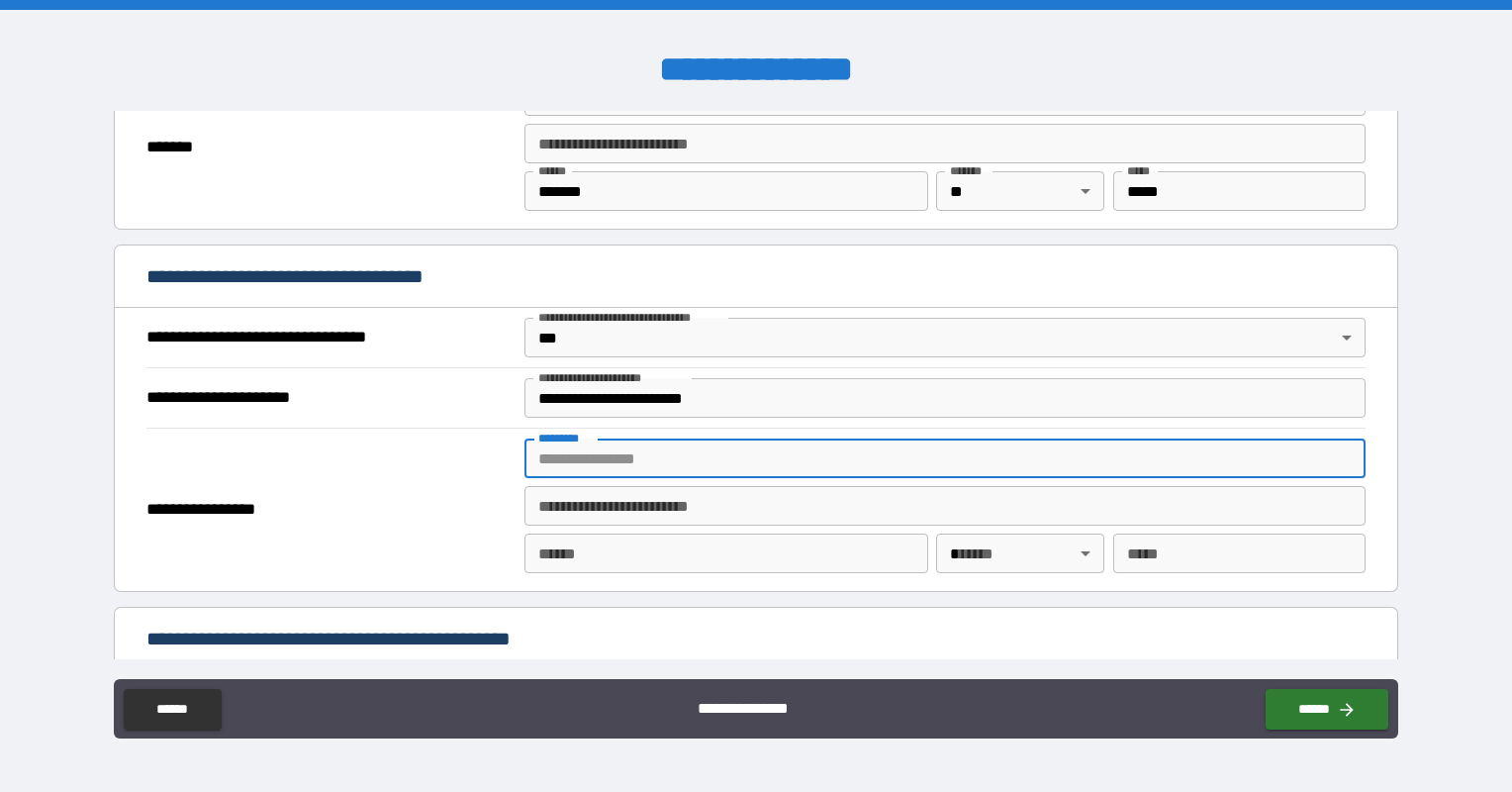 click on "*******   *" at bounding box center (945, 458) 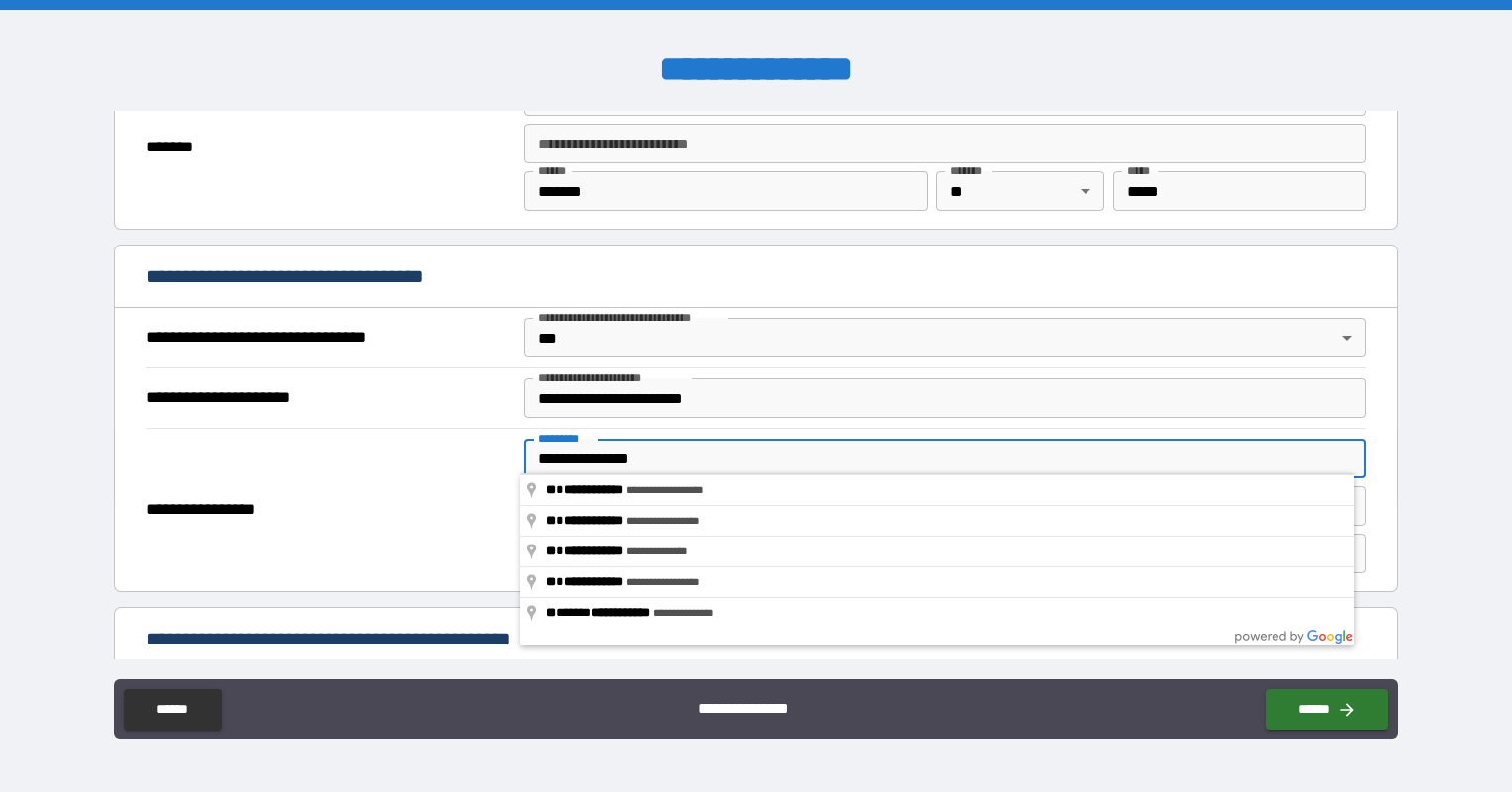 type on "**********" 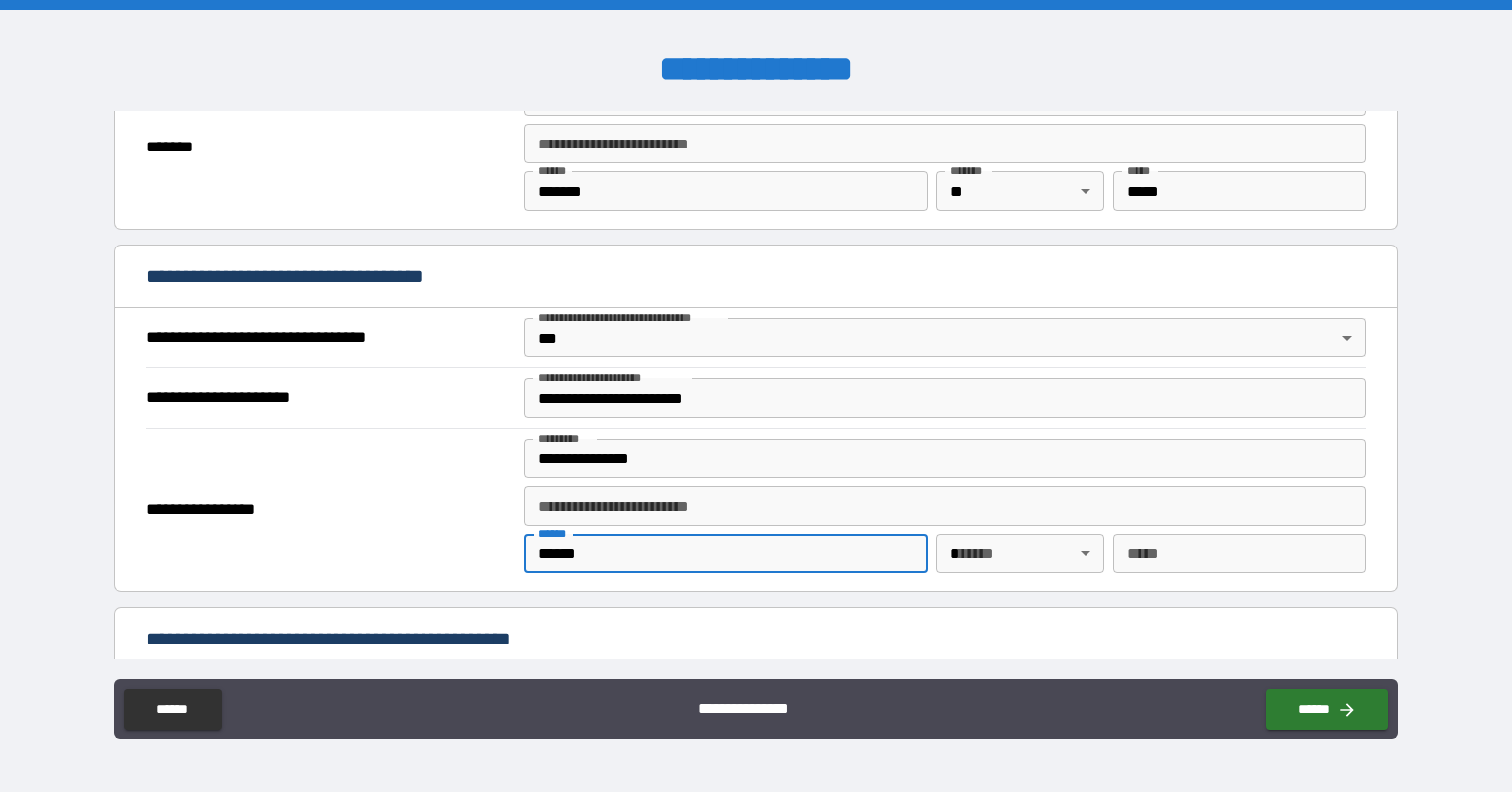 type on "******" 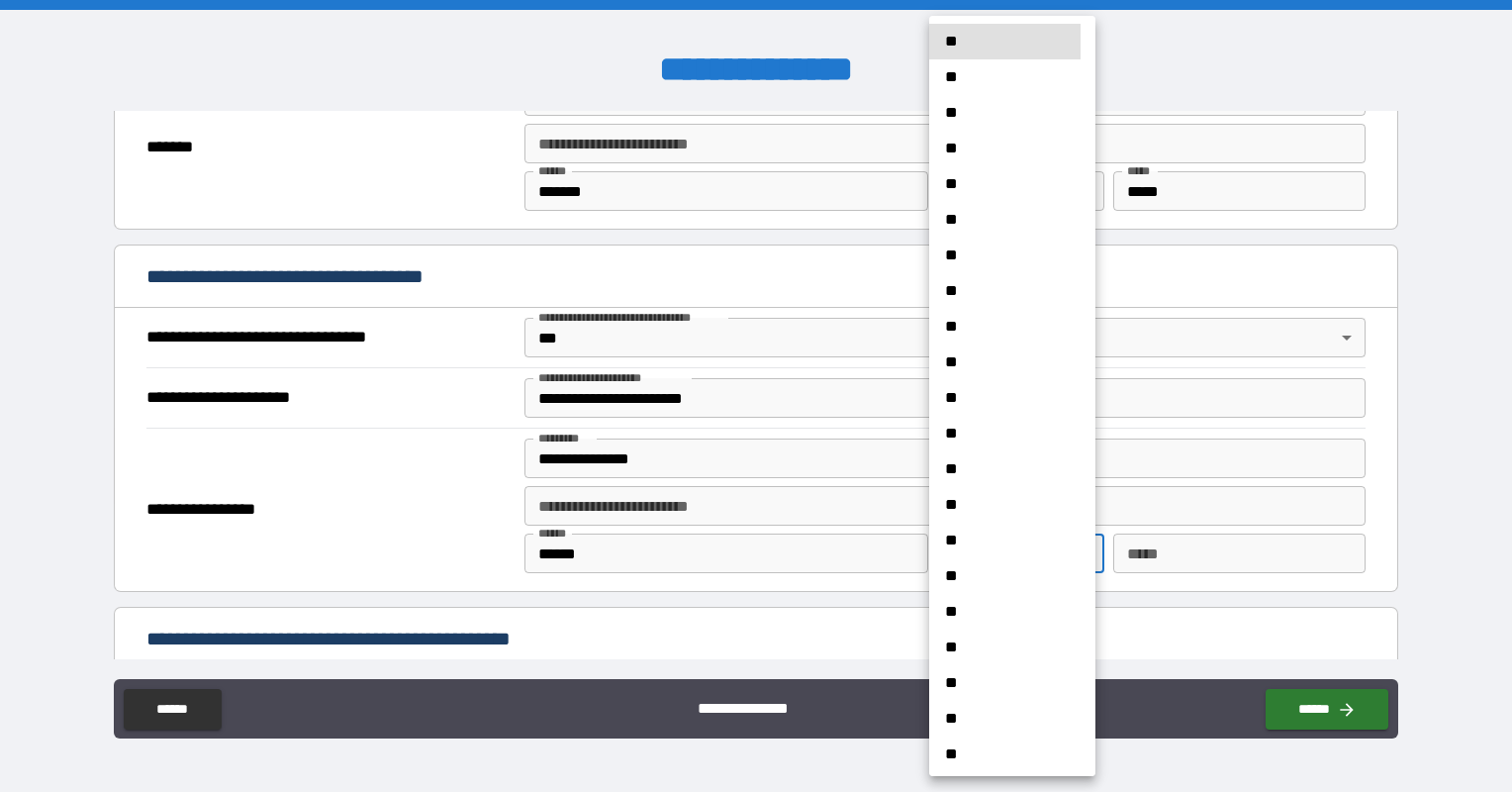 click on "**********" at bounding box center [756, 396] 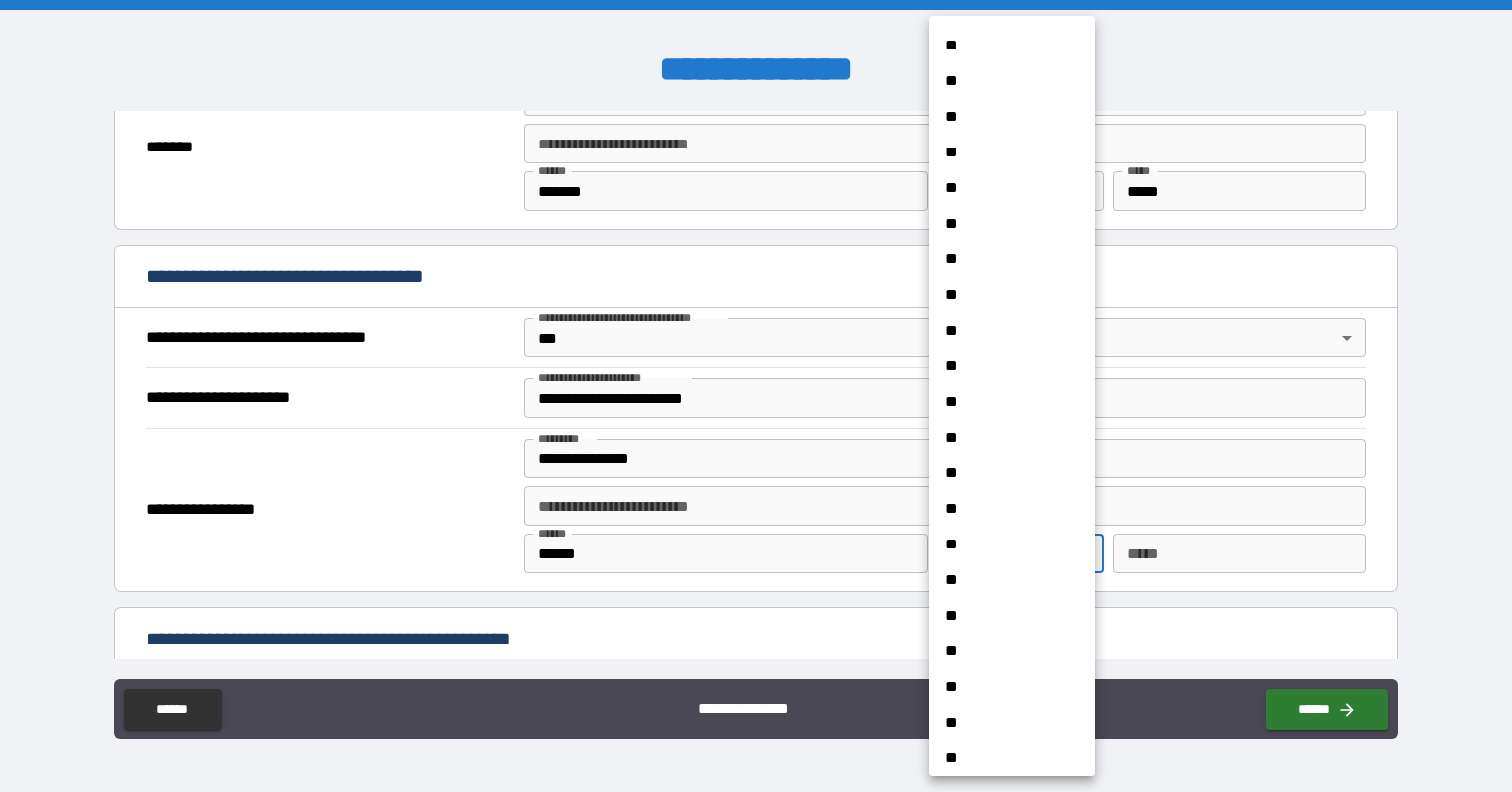 scroll, scrollTop: 1065, scrollLeft: 0, axis: vertical 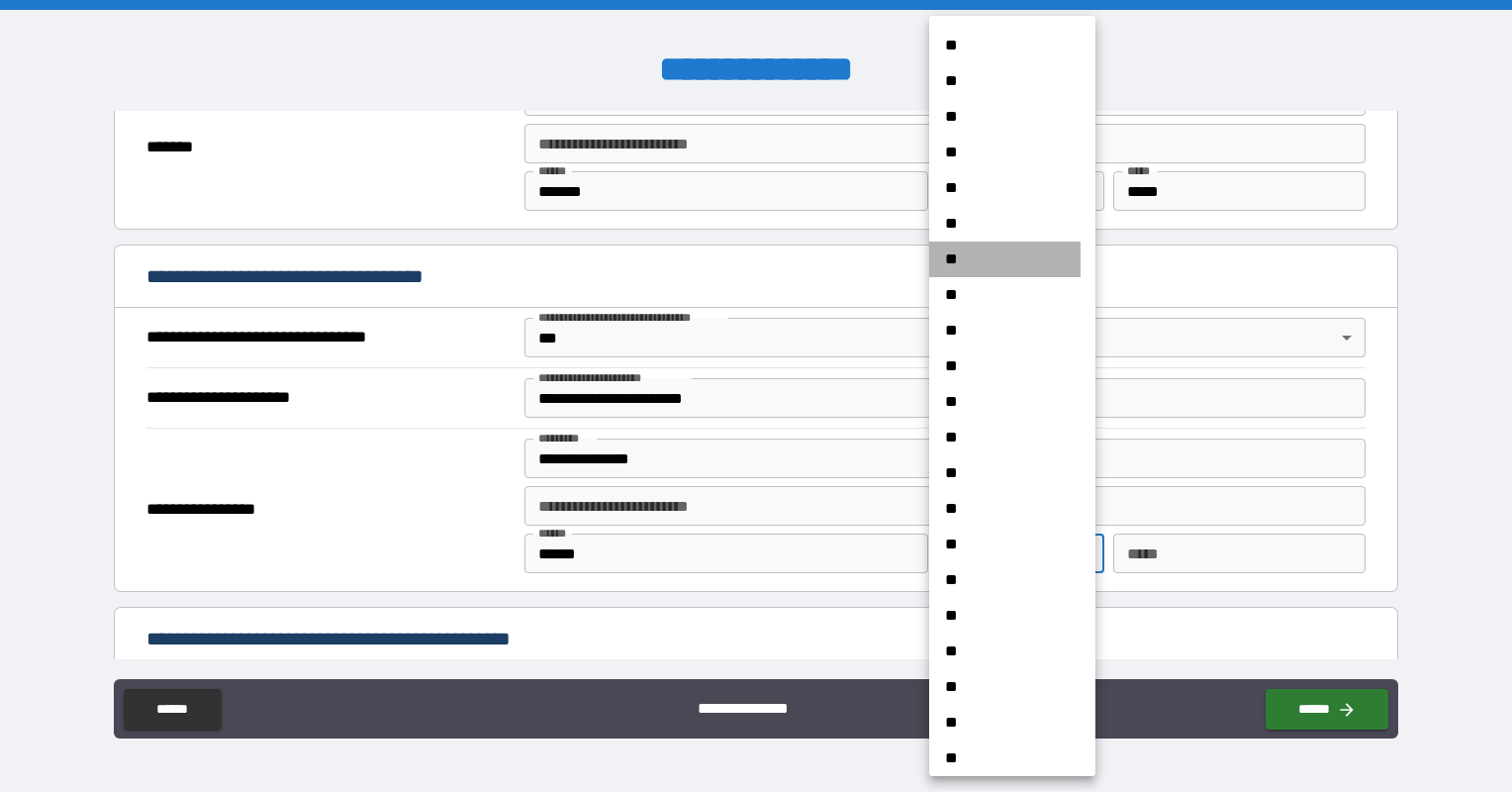 click on "**" at bounding box center (1004, 259) 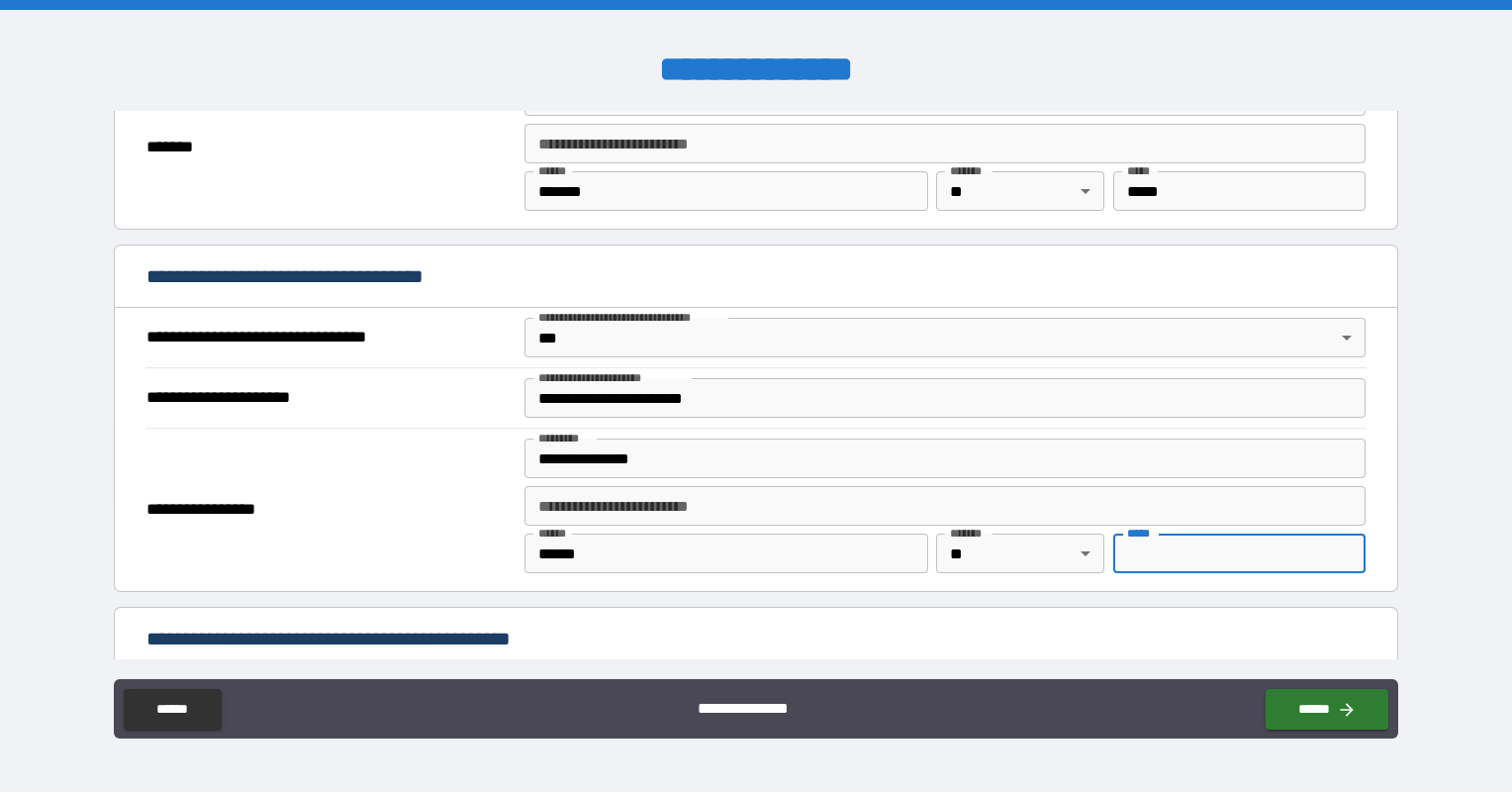 click on "***   *" at bounding box center (1239, 553) 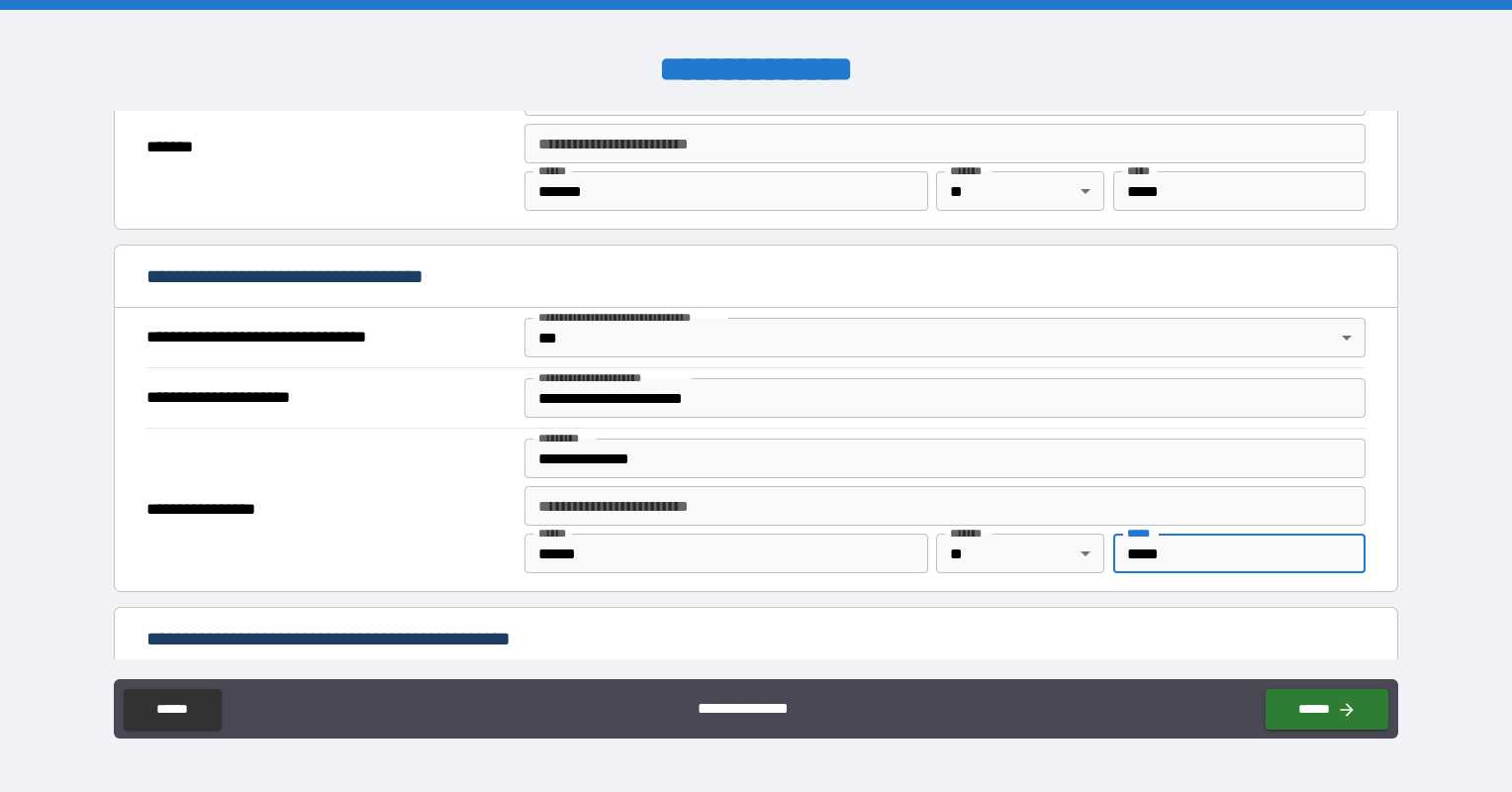 type on "*****" 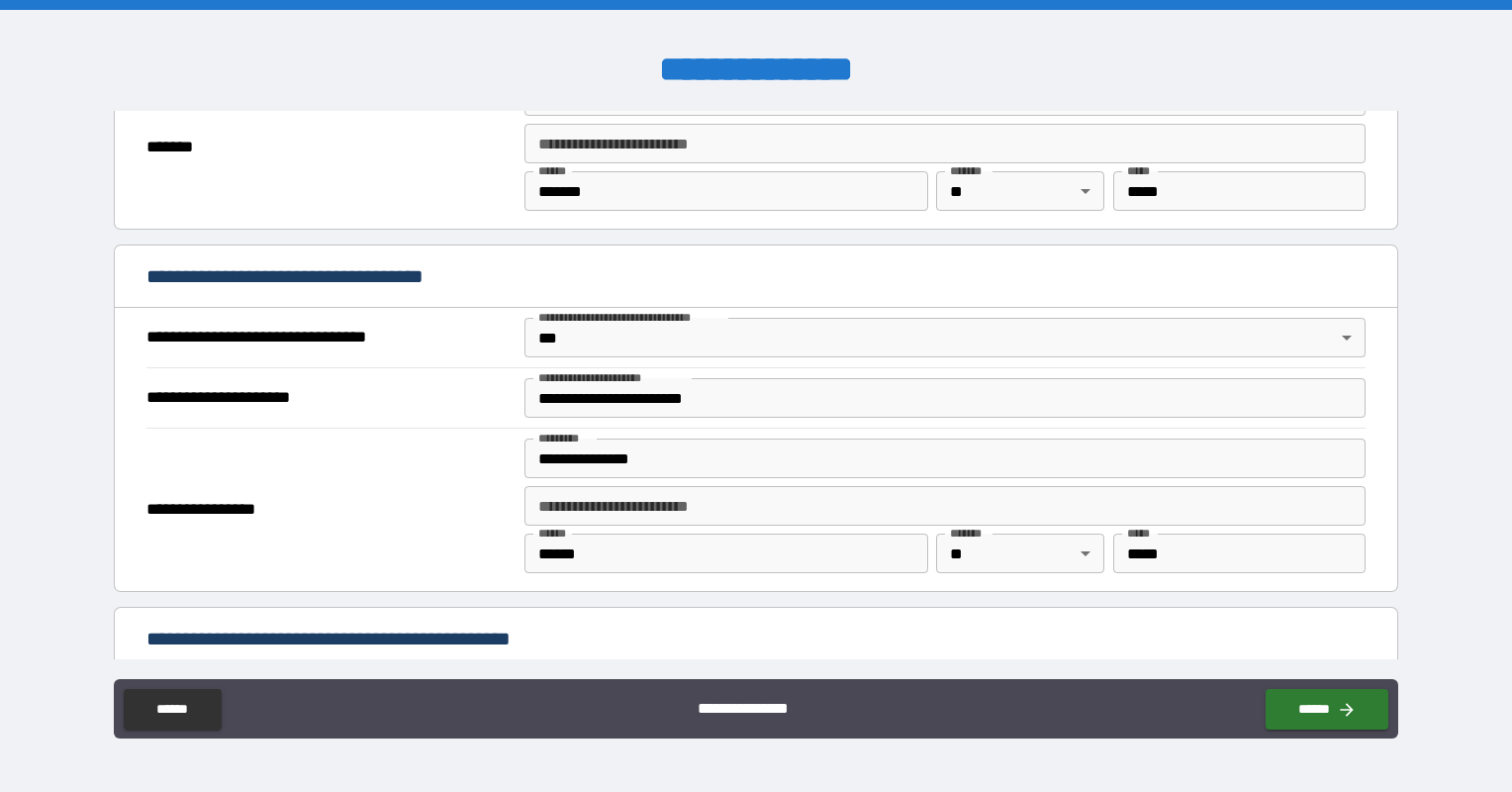 click on "**********" at bounding box center [756, 641] 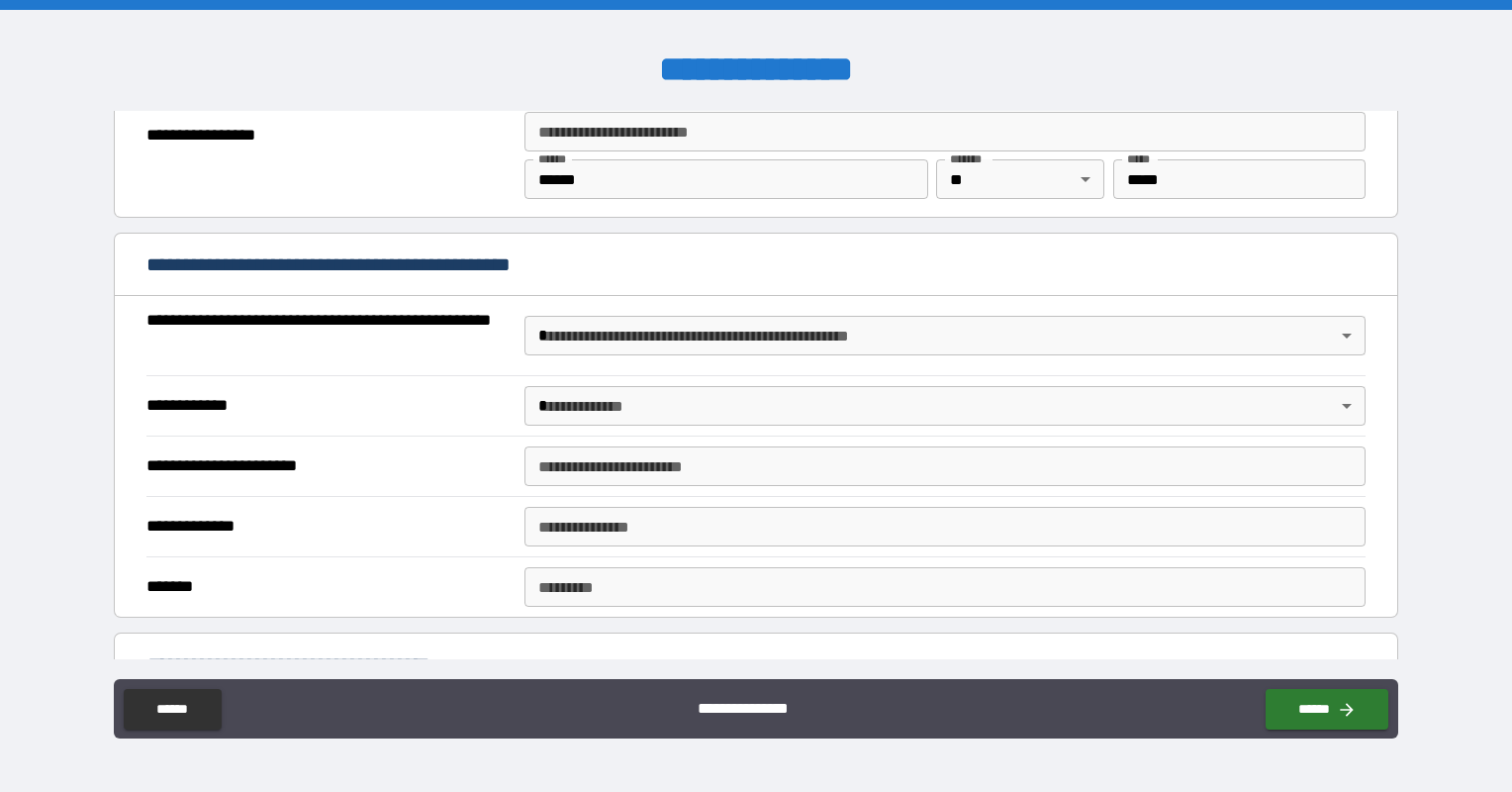 scroll, scrollTop: 1370, scrollLeft: 0, axis: vertical 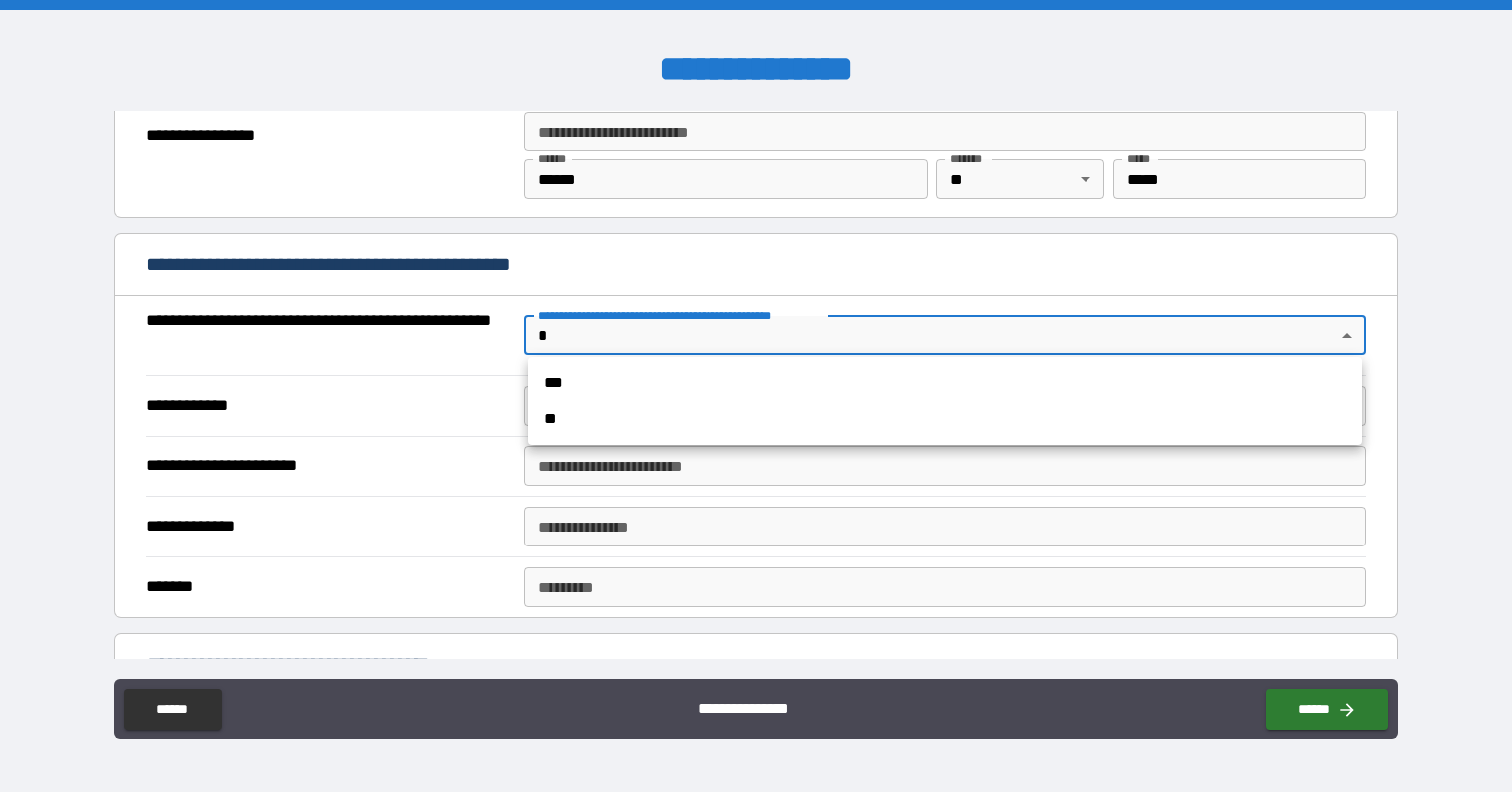 click on "**********" at bounding box center (756, 396) 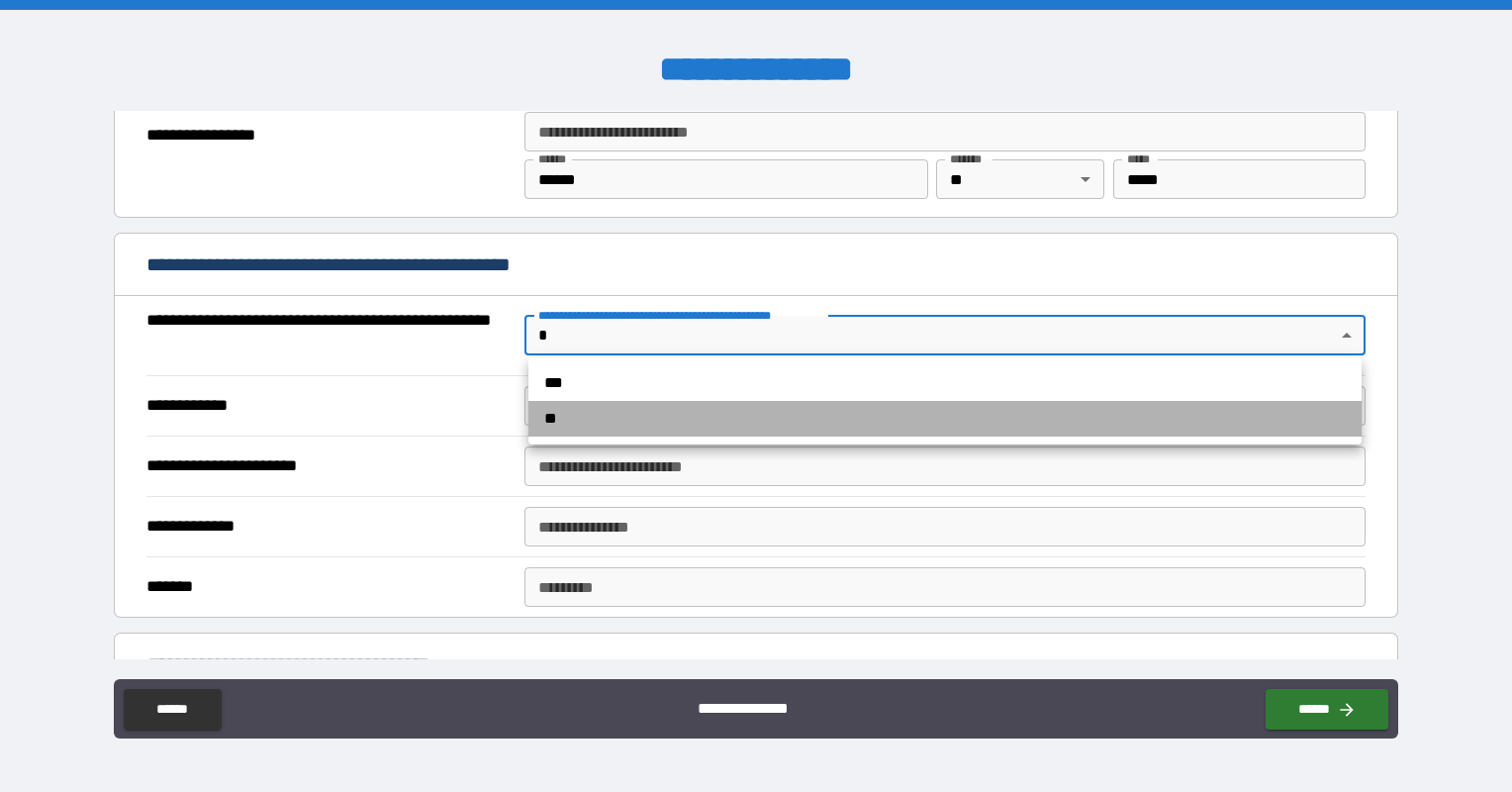 click on "**" at bounding box center [945, 419] 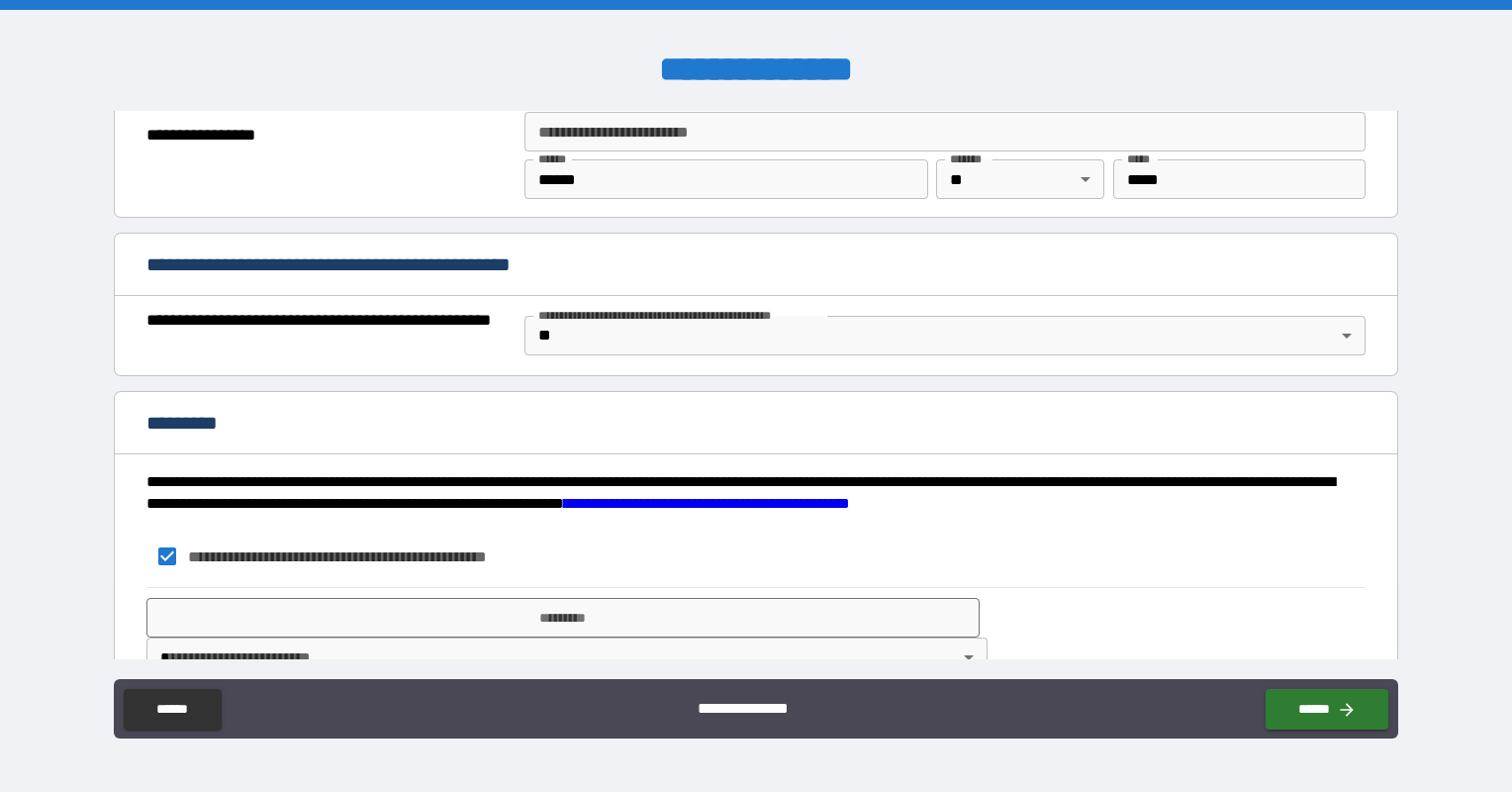 scroll, scrollTop: 1412, scrollLeft: 0, axis: vertical 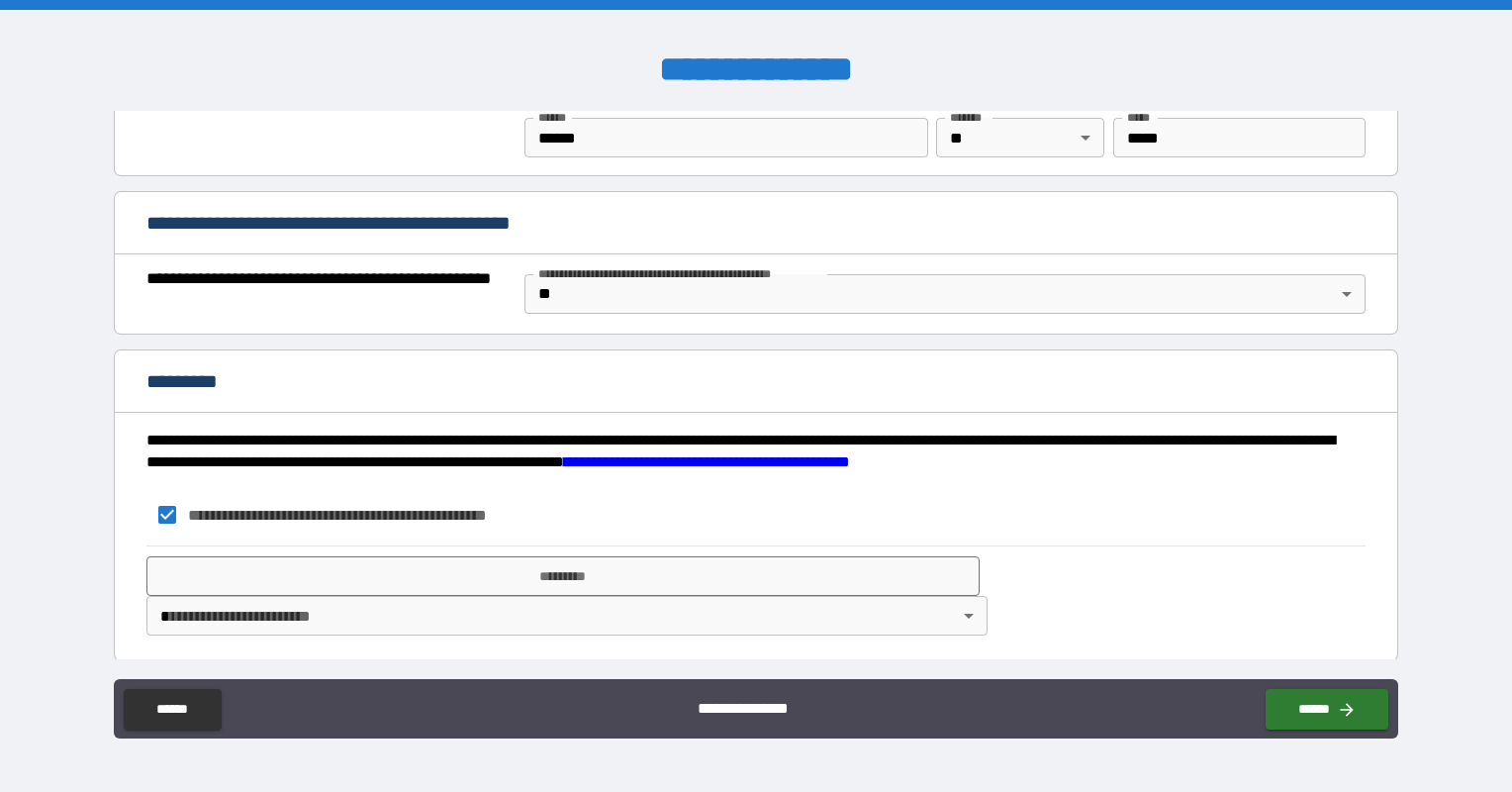 click on "*********" at bounding box center [563, 576] 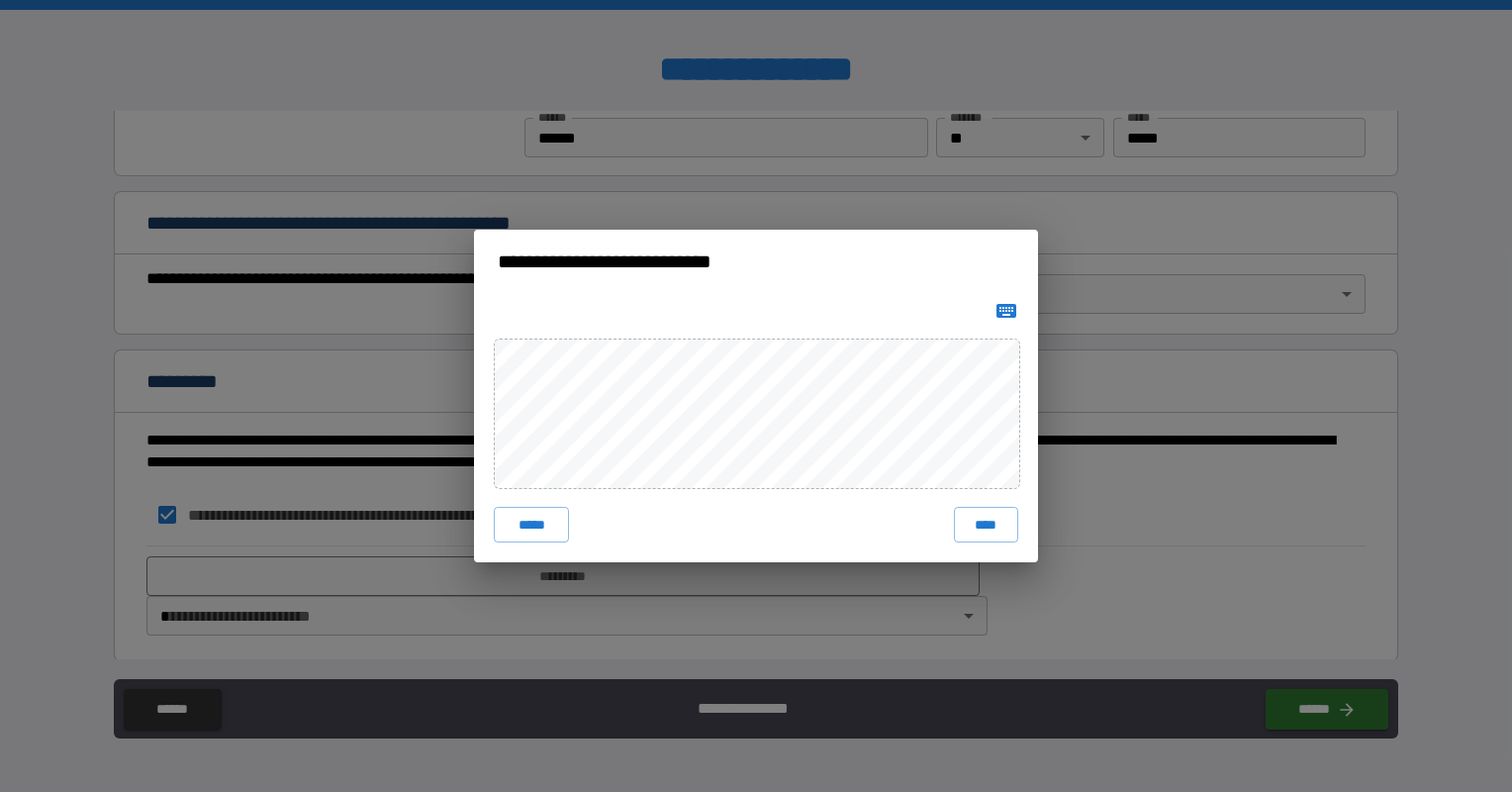 click on "***** ****" at bounding box center (756, 428) 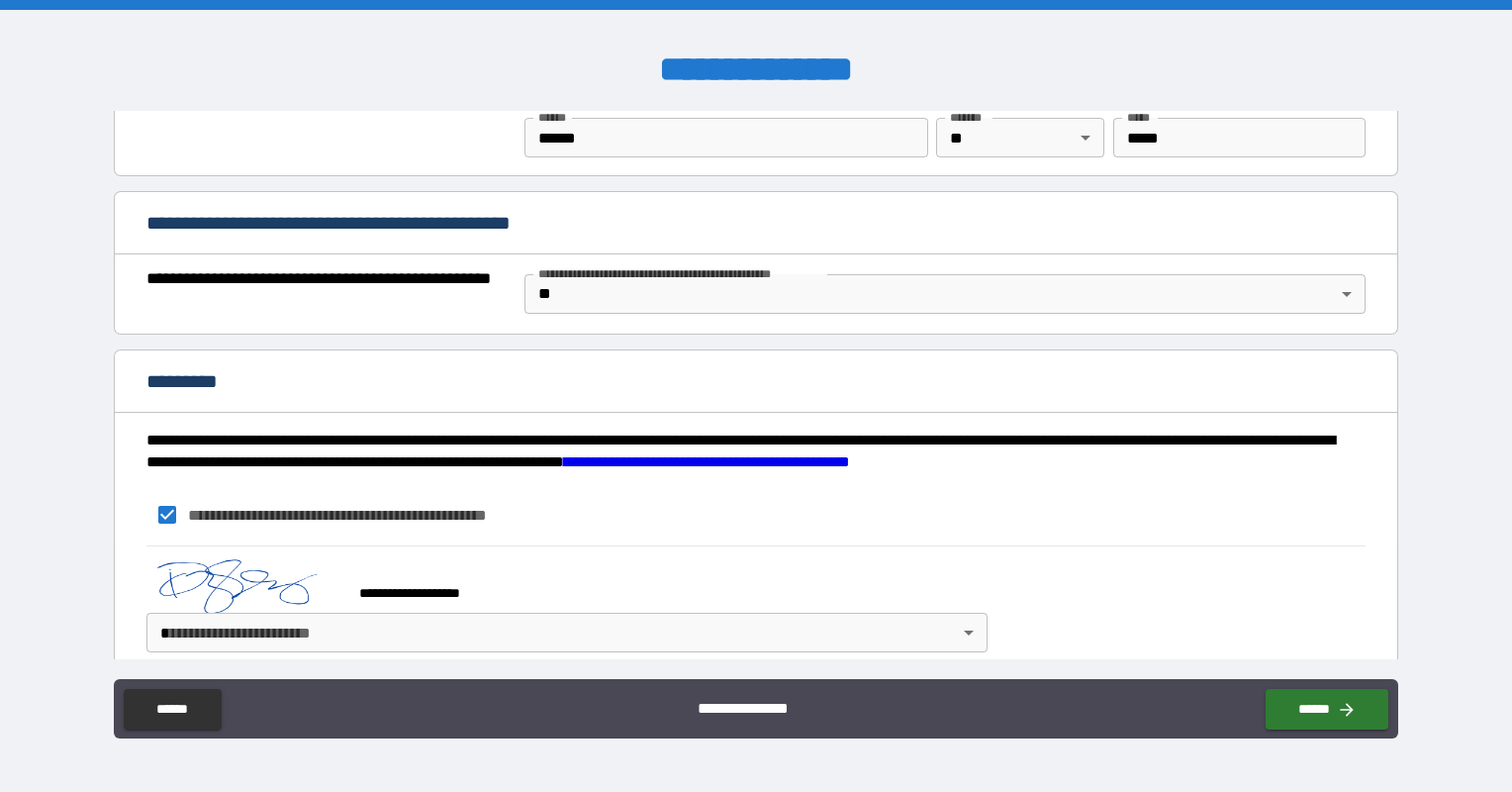 click on "**********" at bounding box center [756, 396] 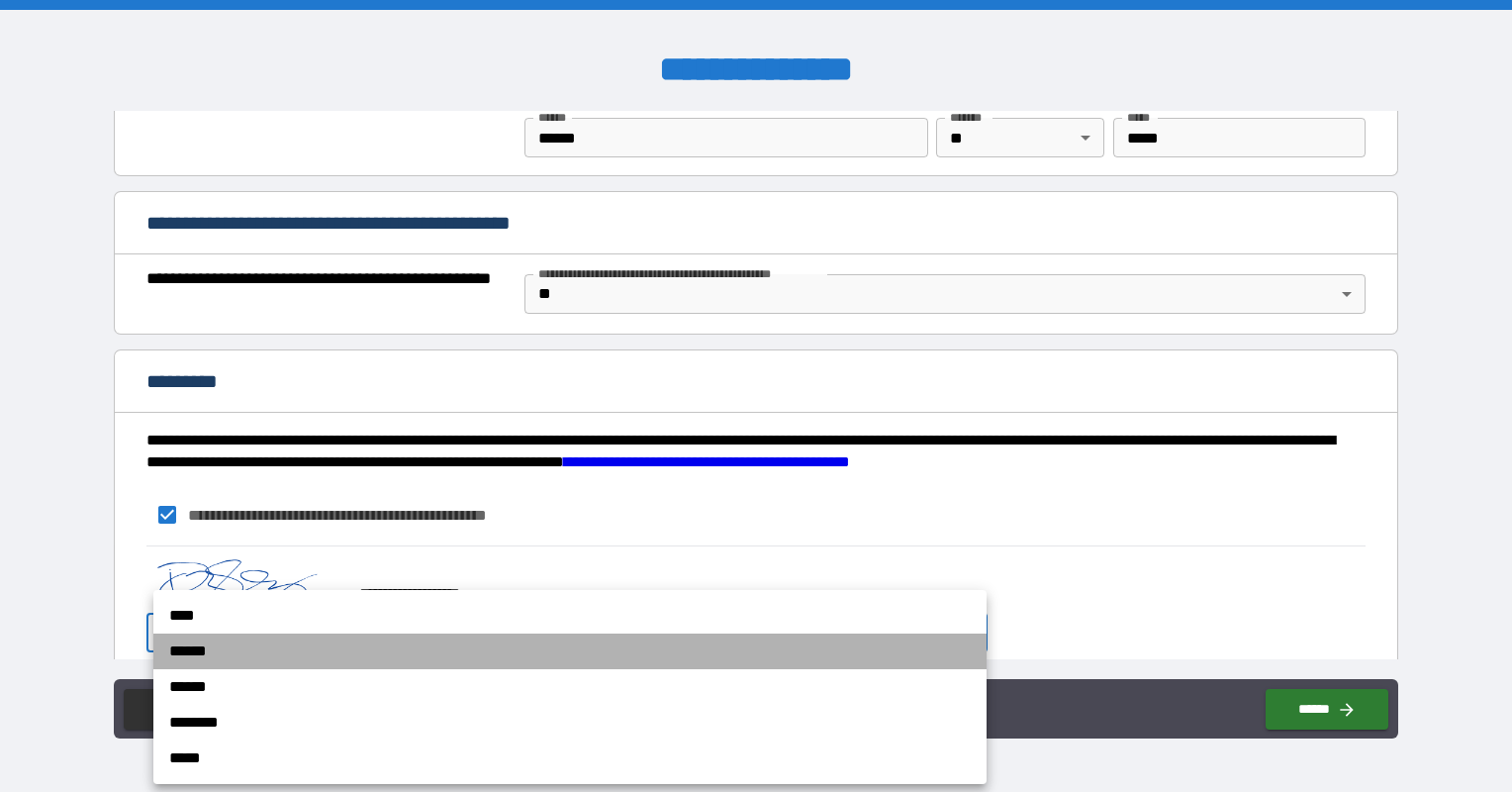 click on "******" at bounding box center (570, 651) 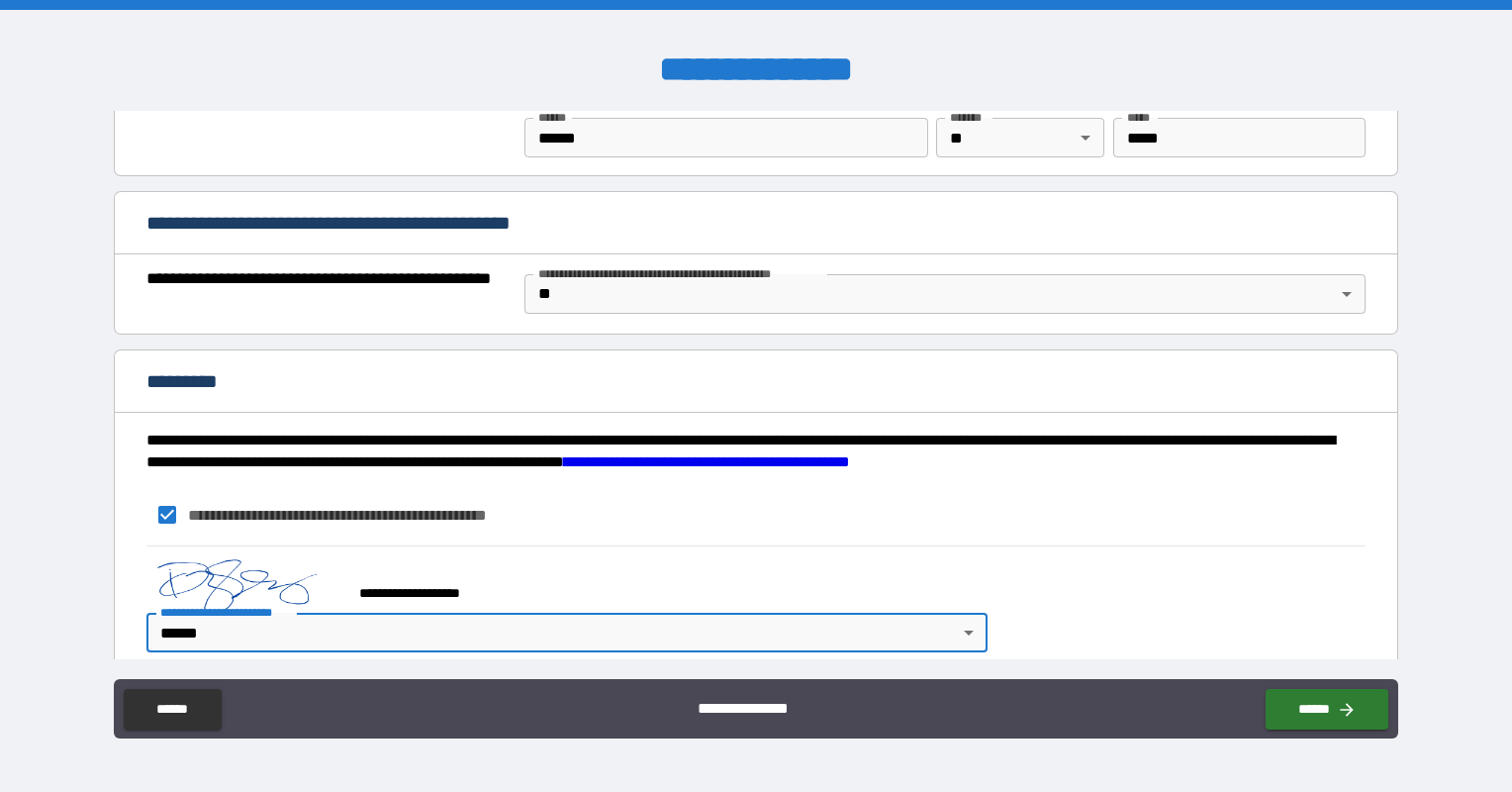 scroll, scrollTop: 1429, scrollLeft: 0, axis: vertical 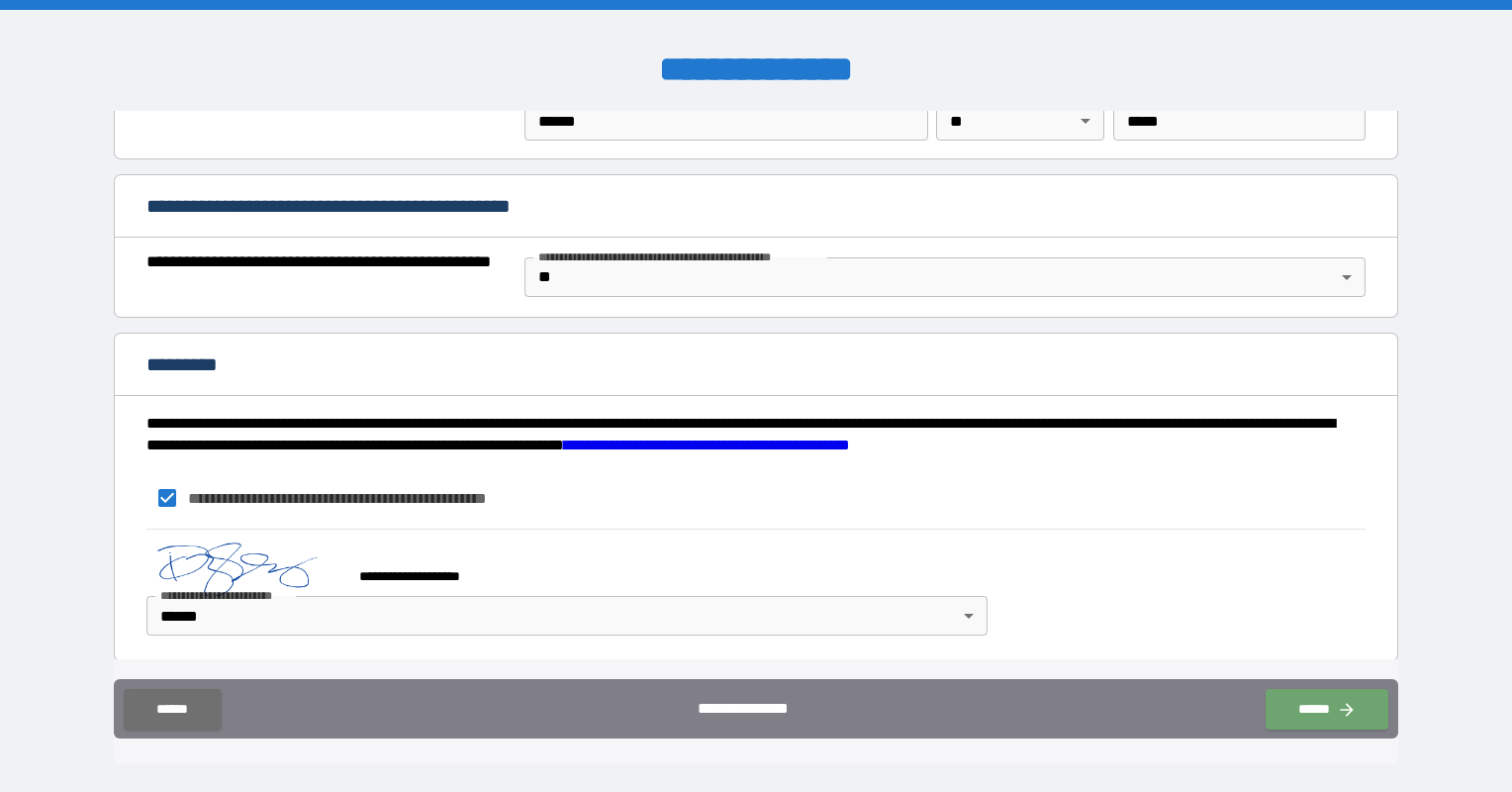 click on "******" at bounding box center [1327, 709] 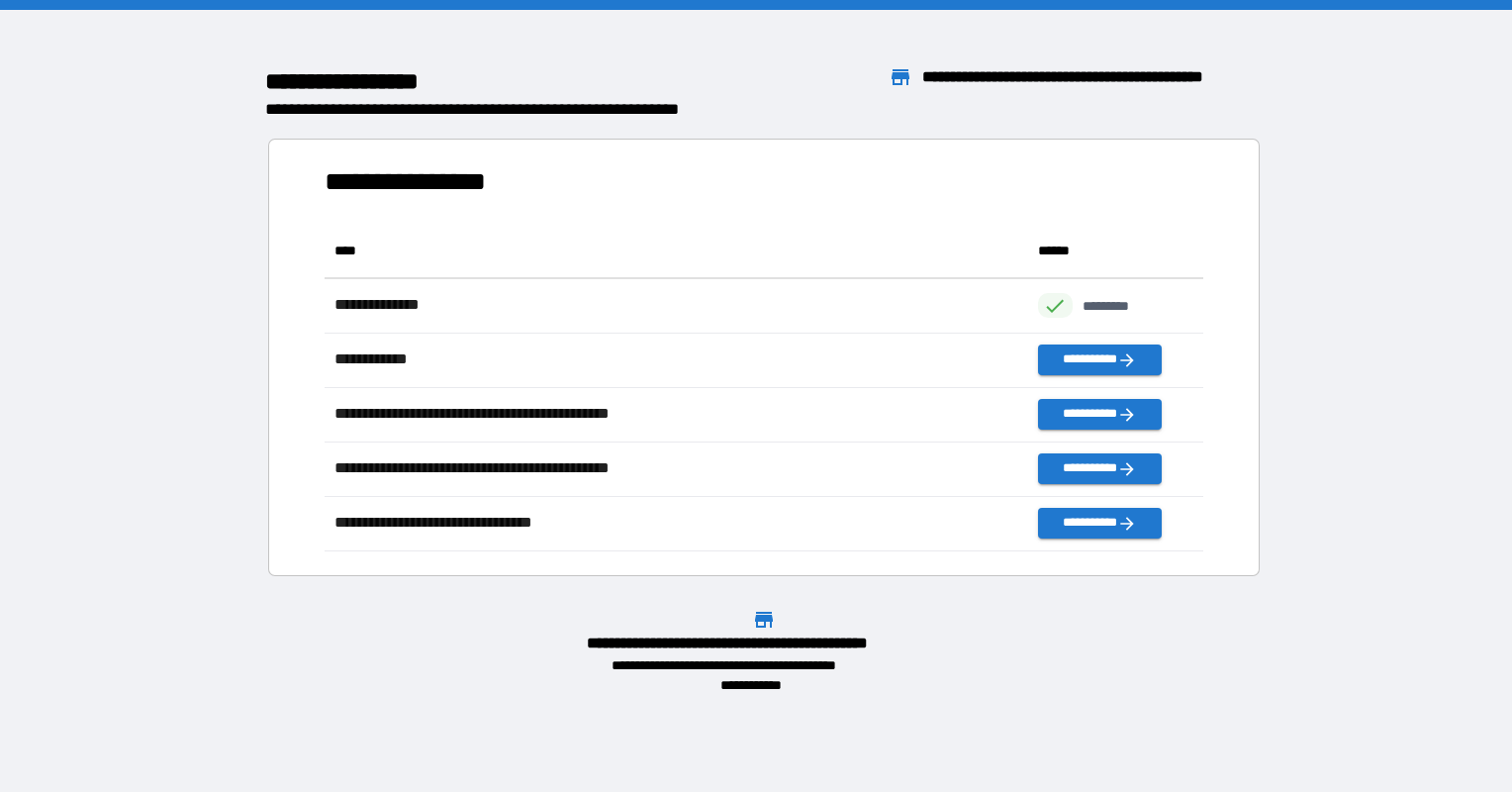 scroll, scrollTop: 16, scrollLeft: 16, axis: both 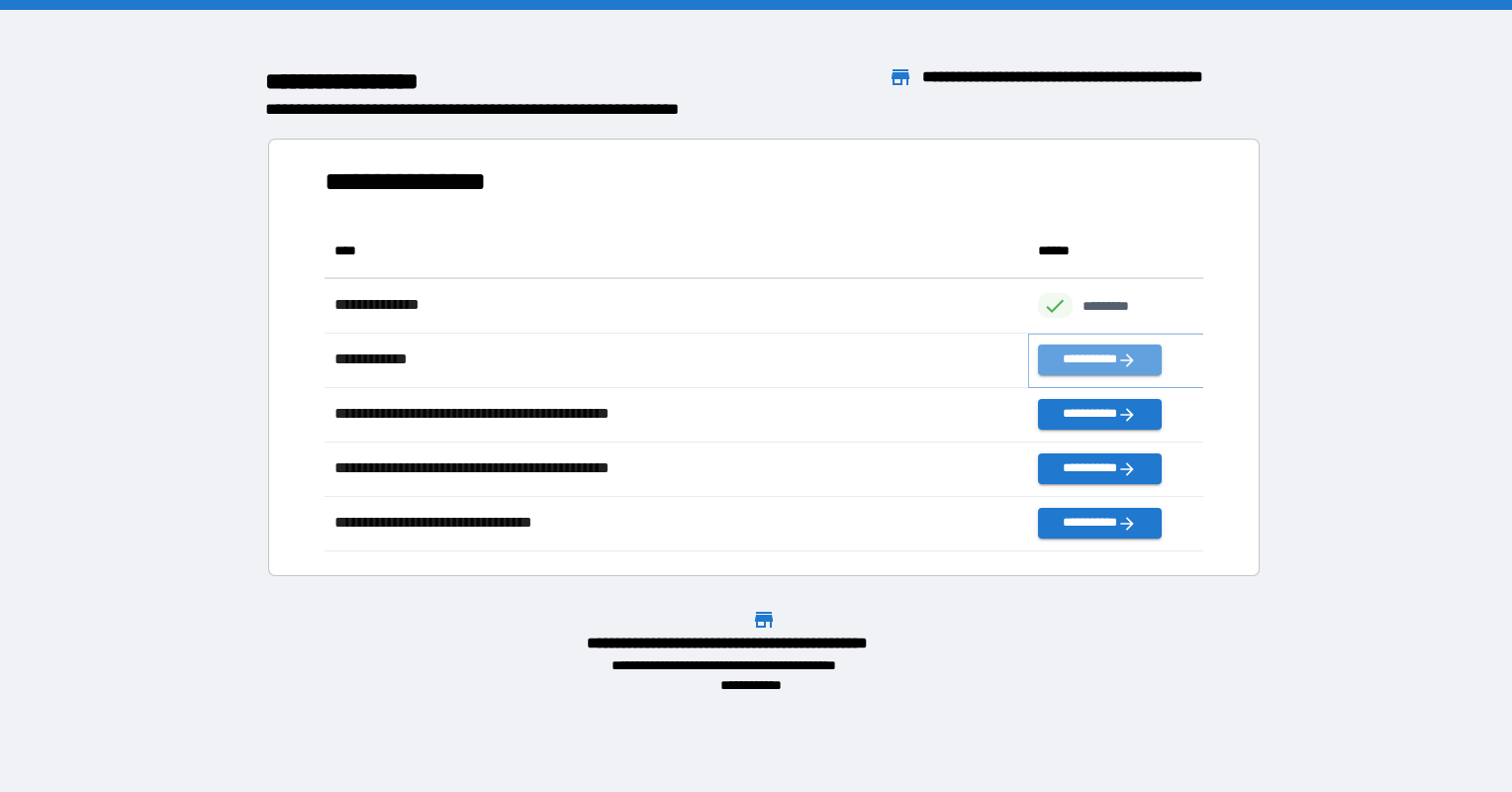 click on "**********" at bounding box center [1099, 359] 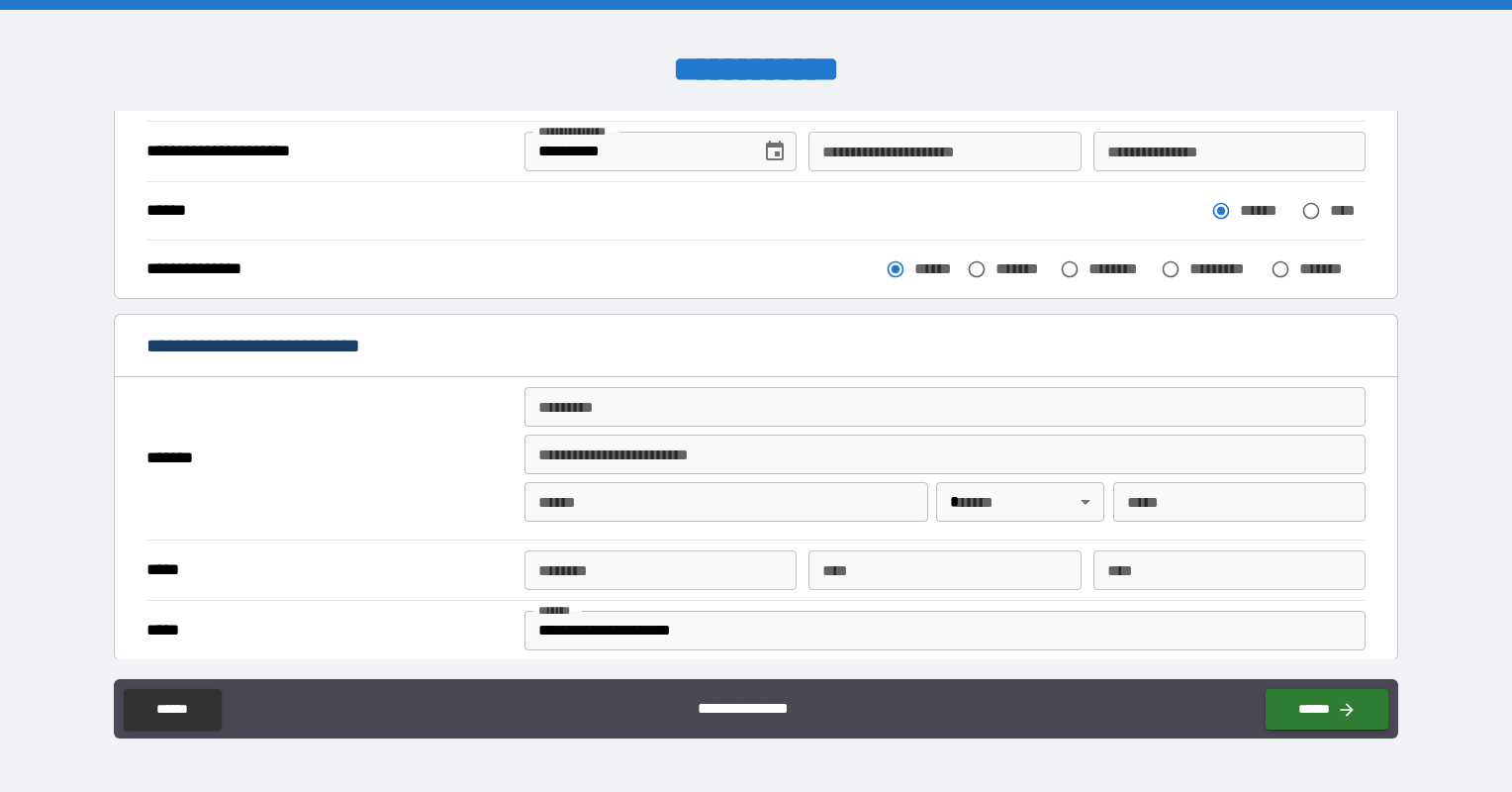 scroll, scrollTop: 190, scrollLeft: 0, axis: vertical 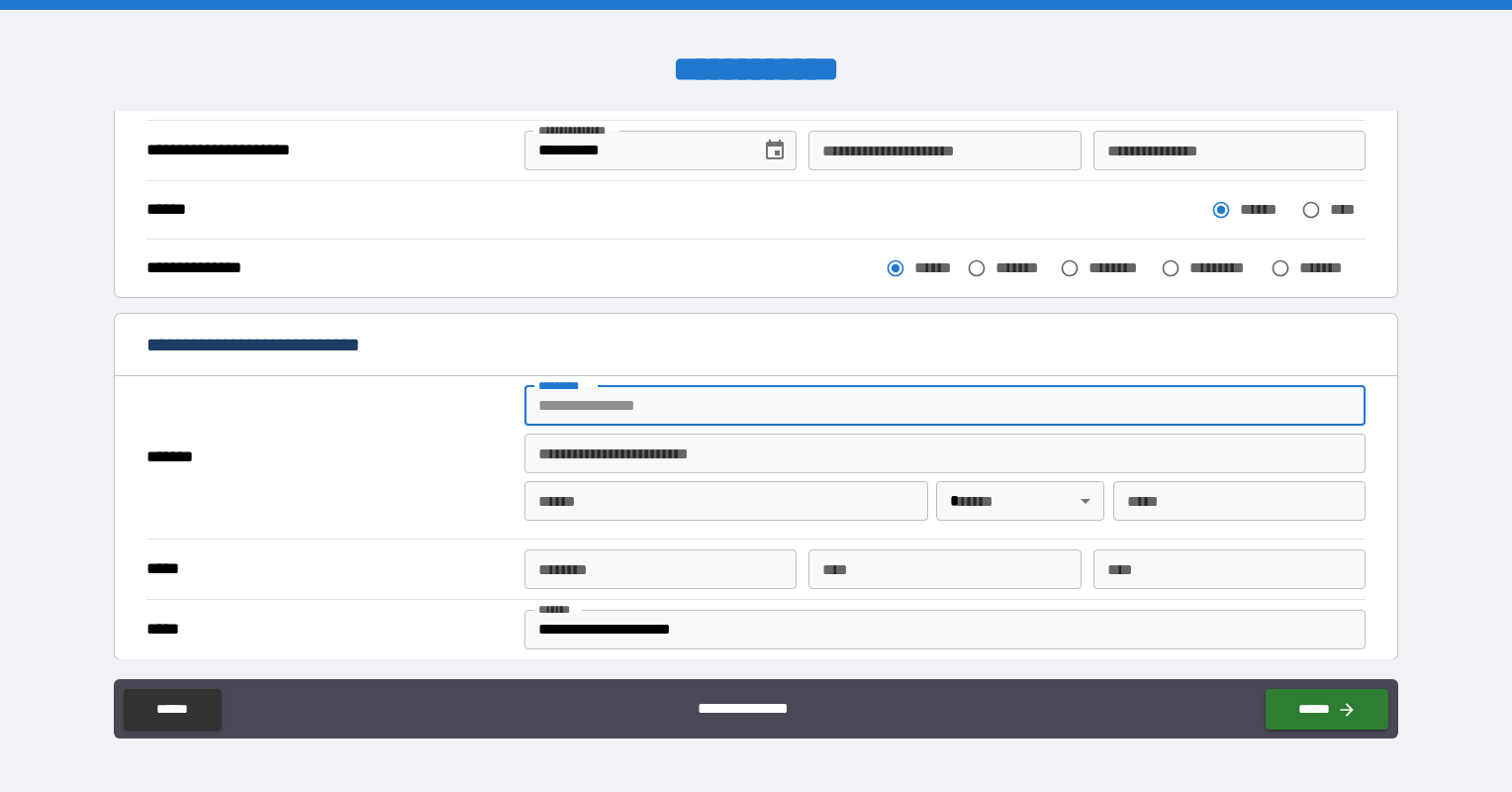 click on "*******   *" at bounding box center (945, 406) 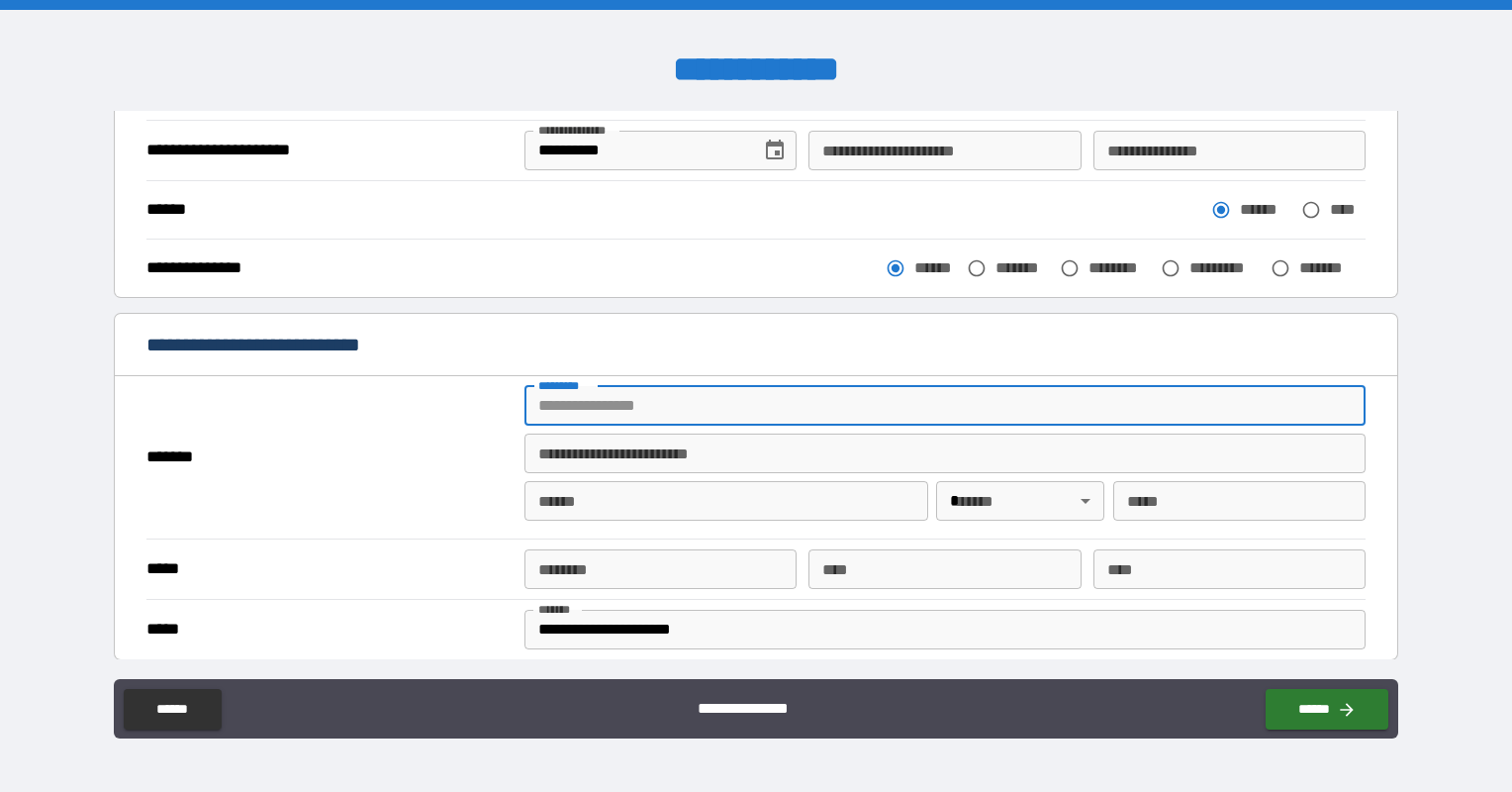 type on "**********" 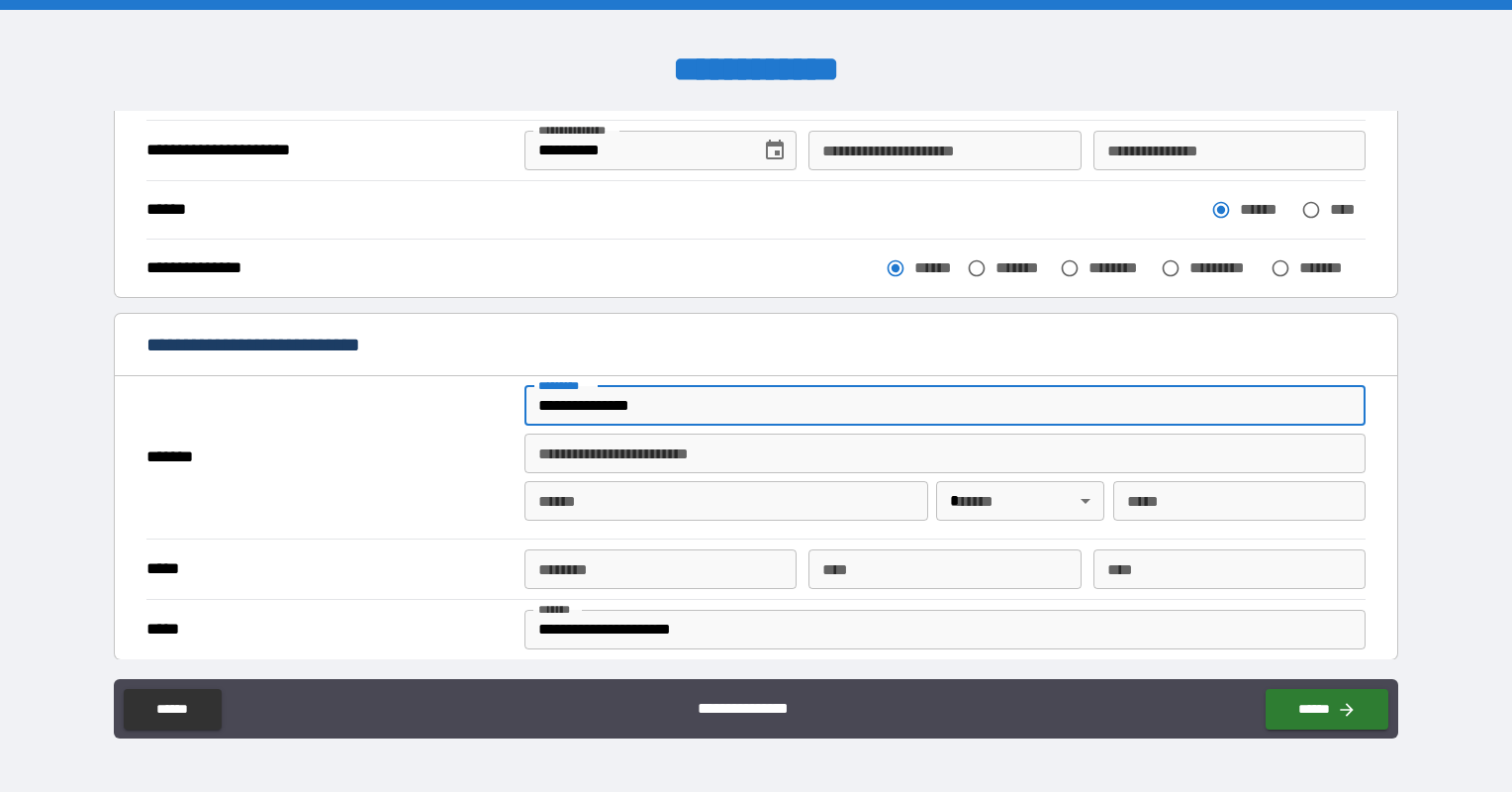 type on "*" 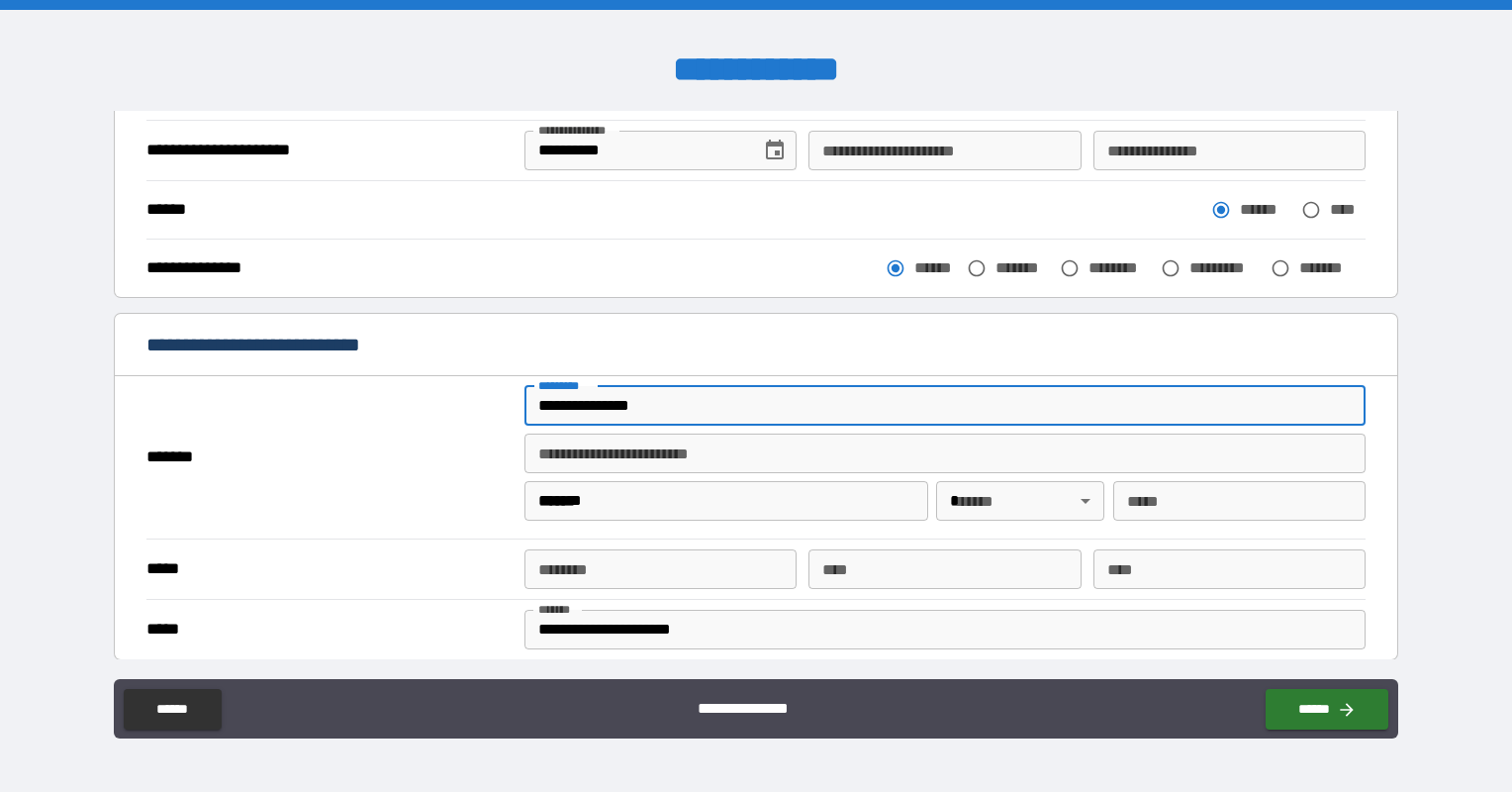 type on "**" 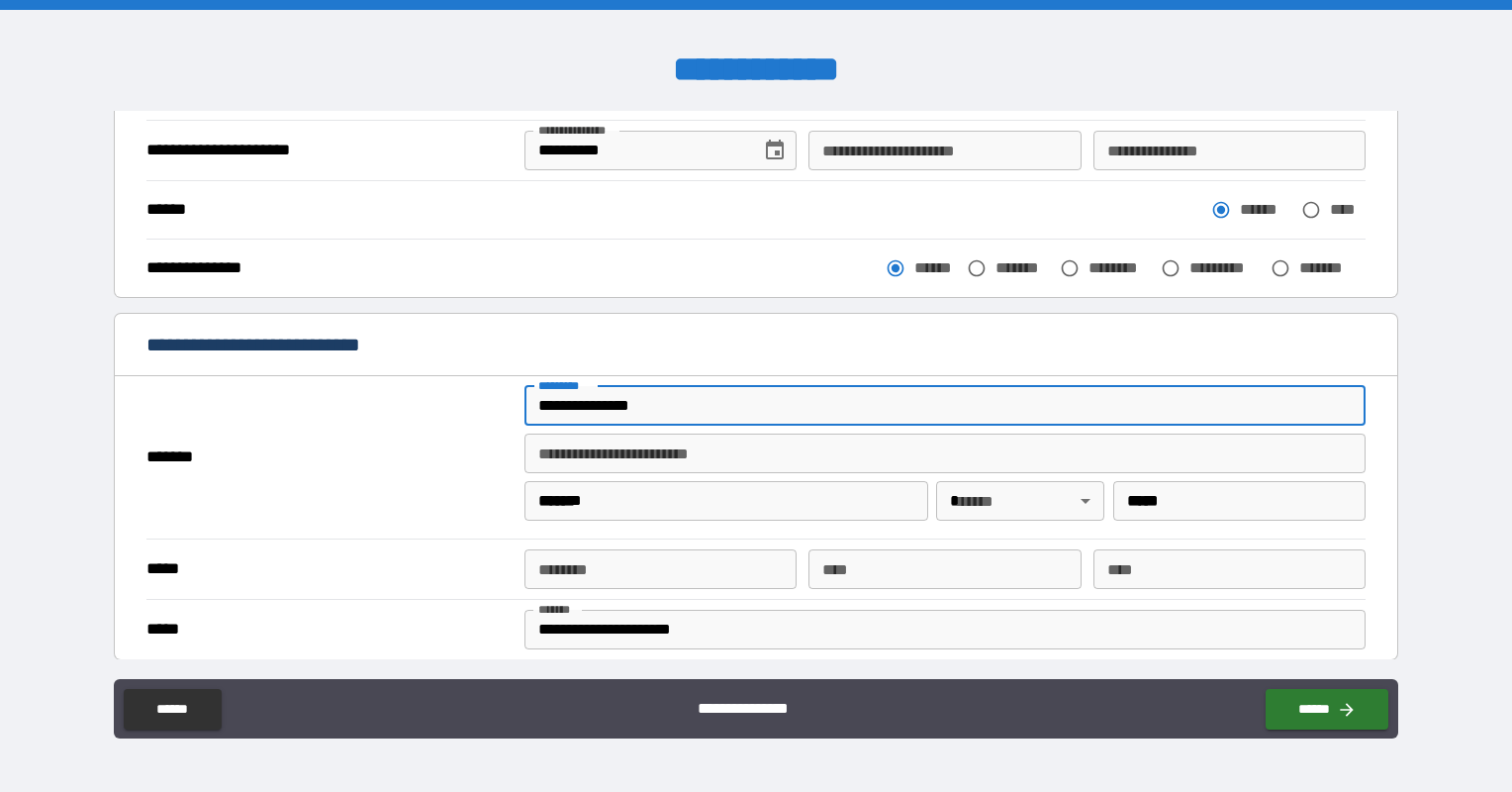 type on "**********" 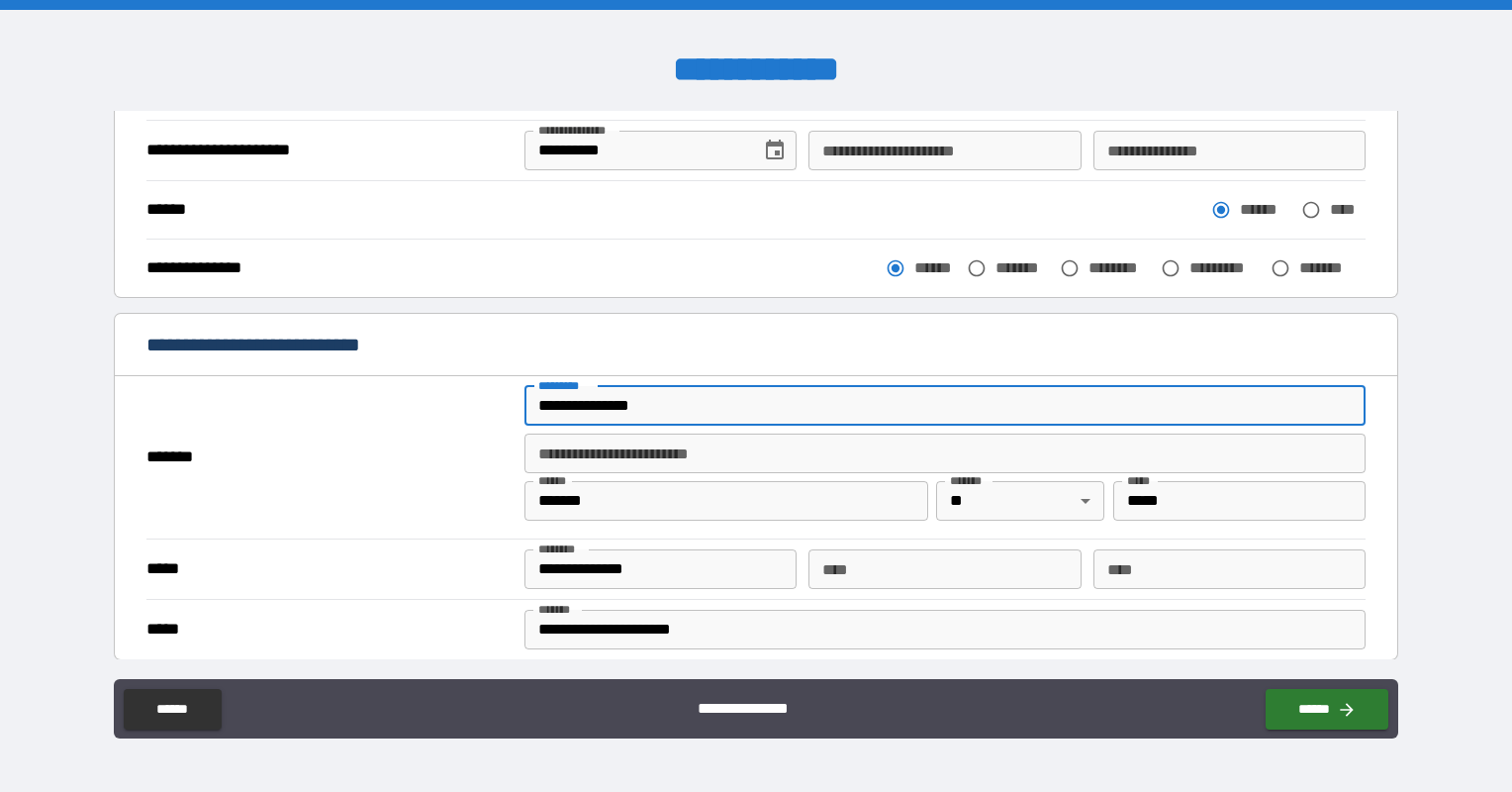 type on "**********" 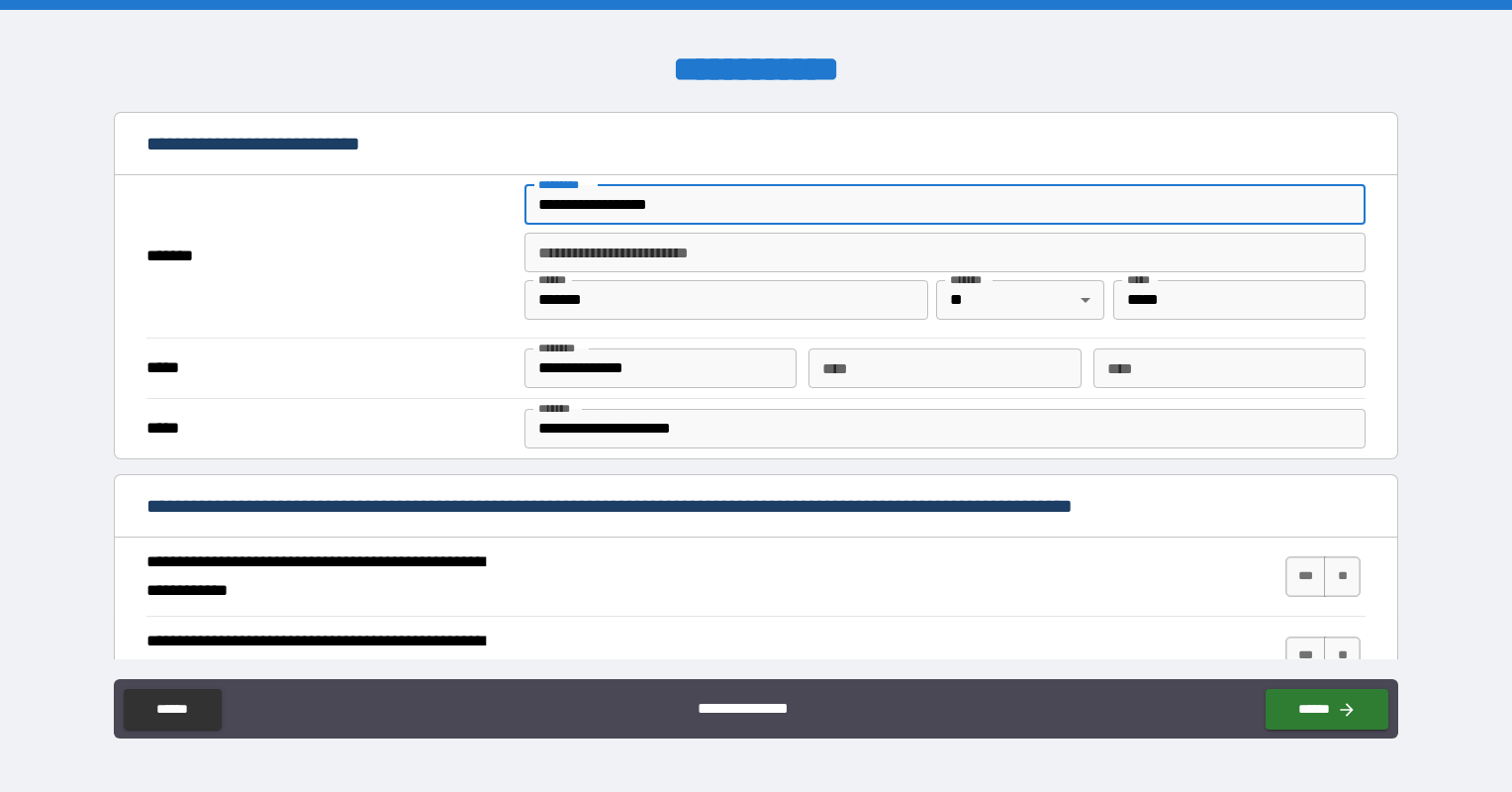 scroll, scrollTop: 392, scrollLeft: 0, axis: vertical 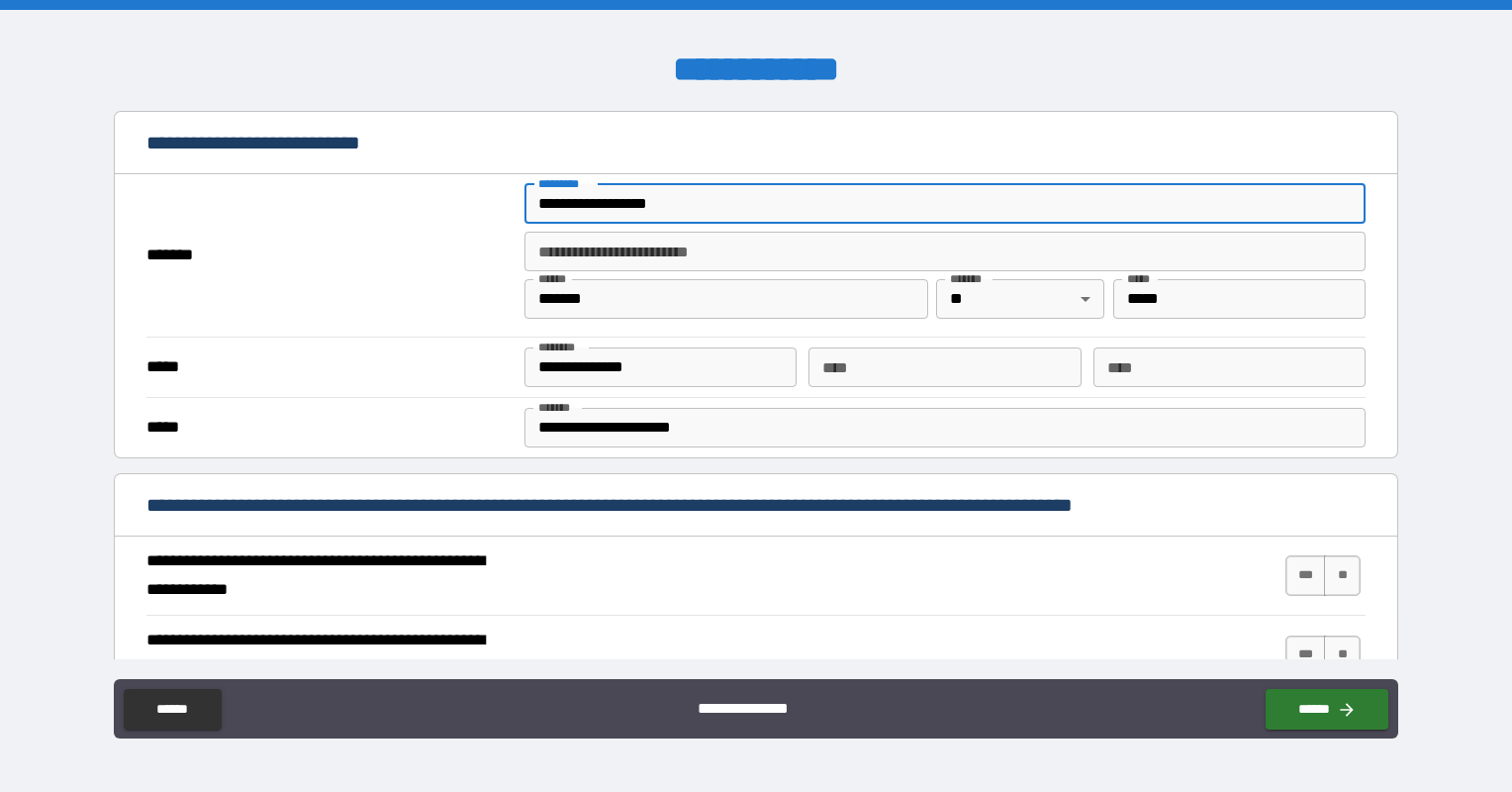 type on "*" 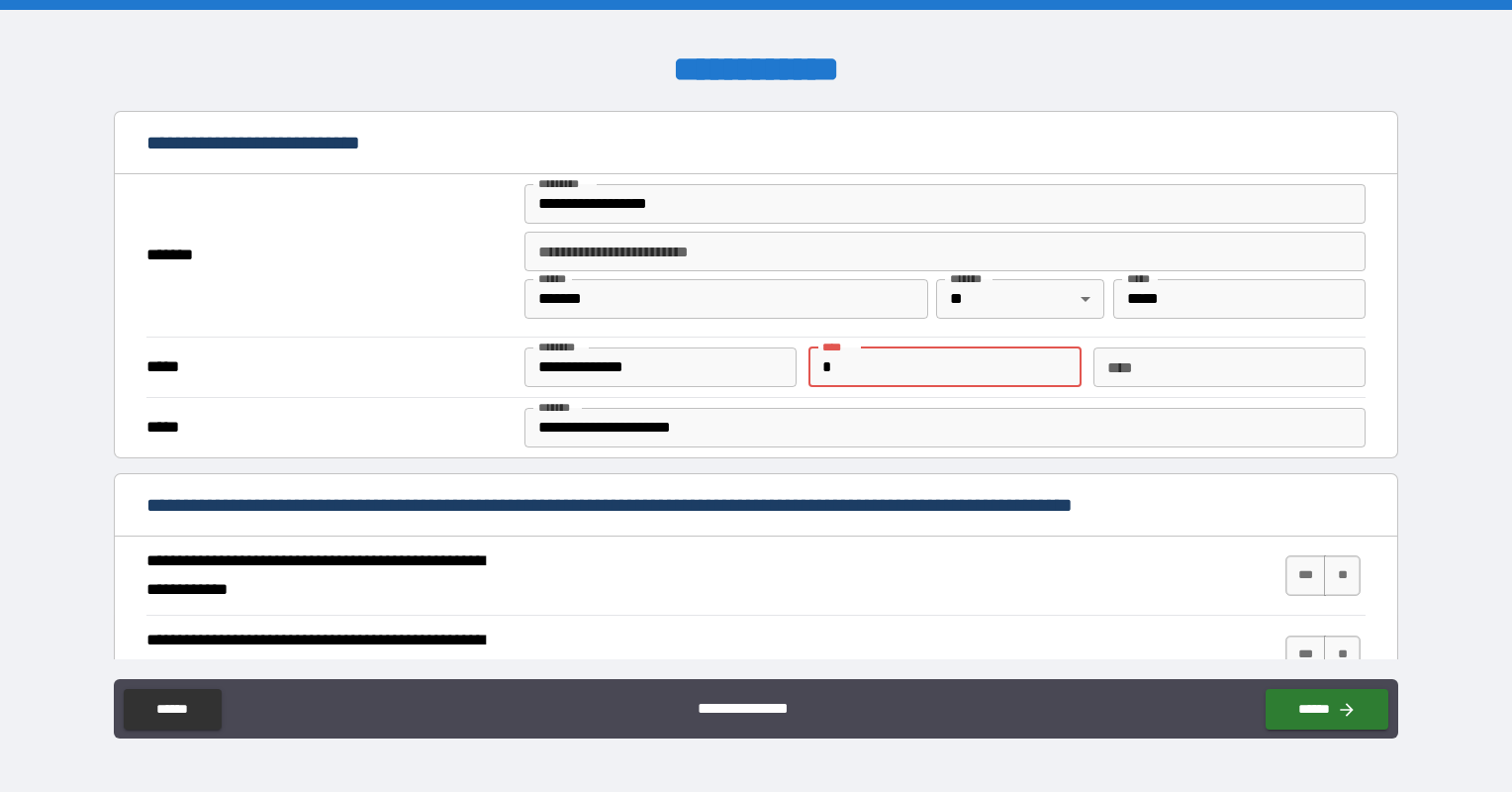 click on "*" at bounding box center [944, 367] 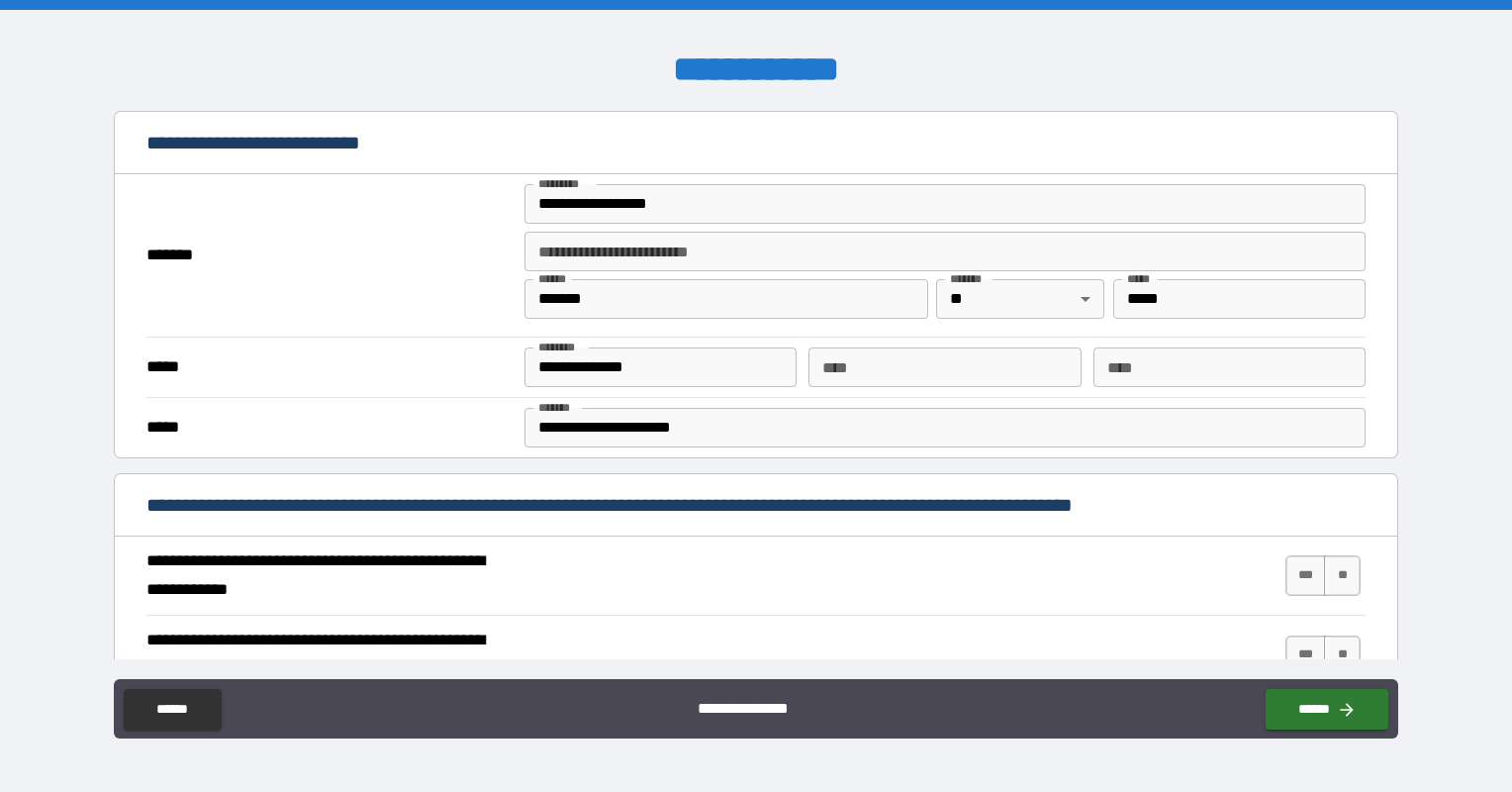 click on "*****" at bounding box center (328, 367) 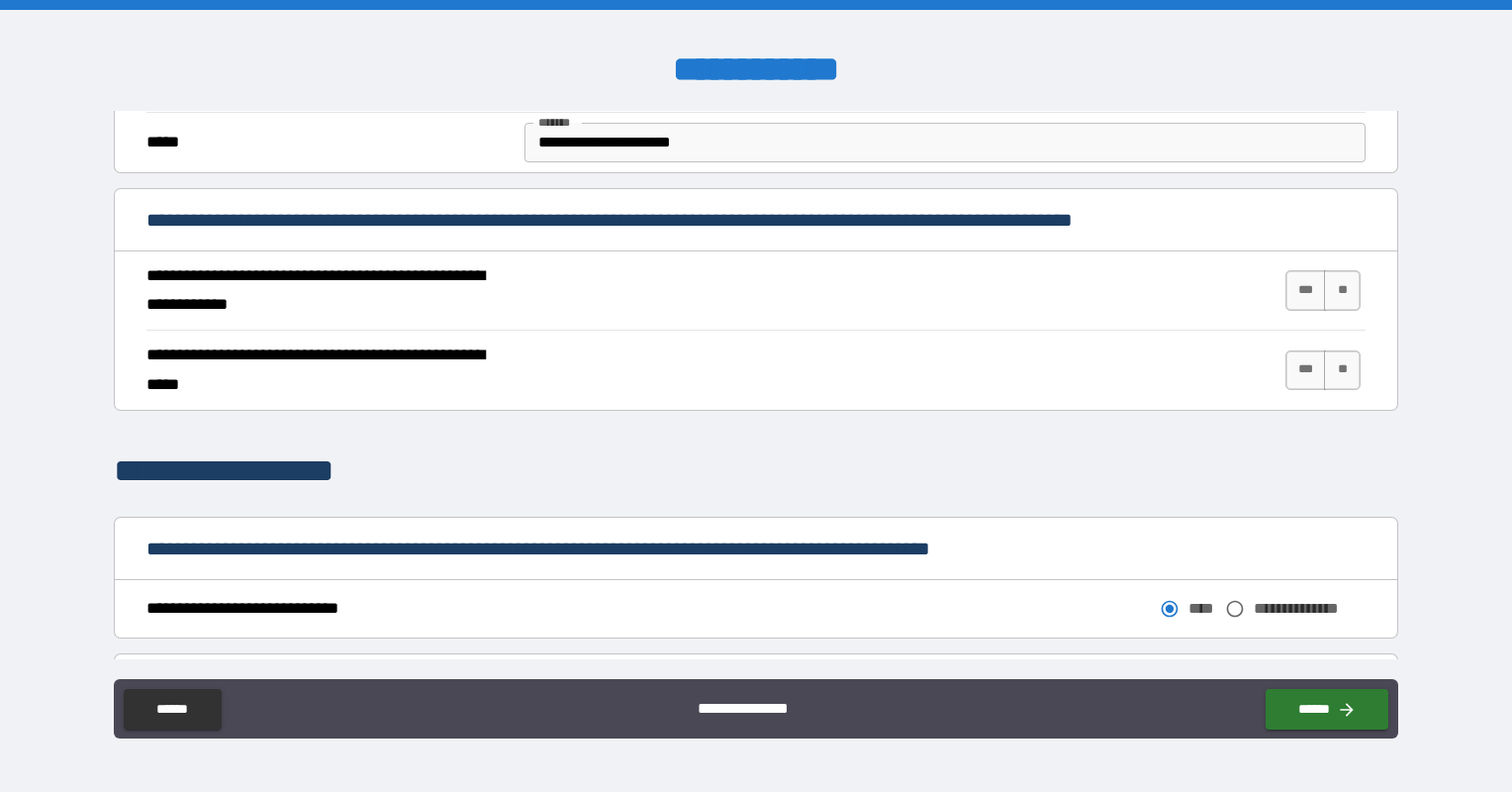 scroll, scrollTop: 679, scrollLeft: 0, axis: vertical 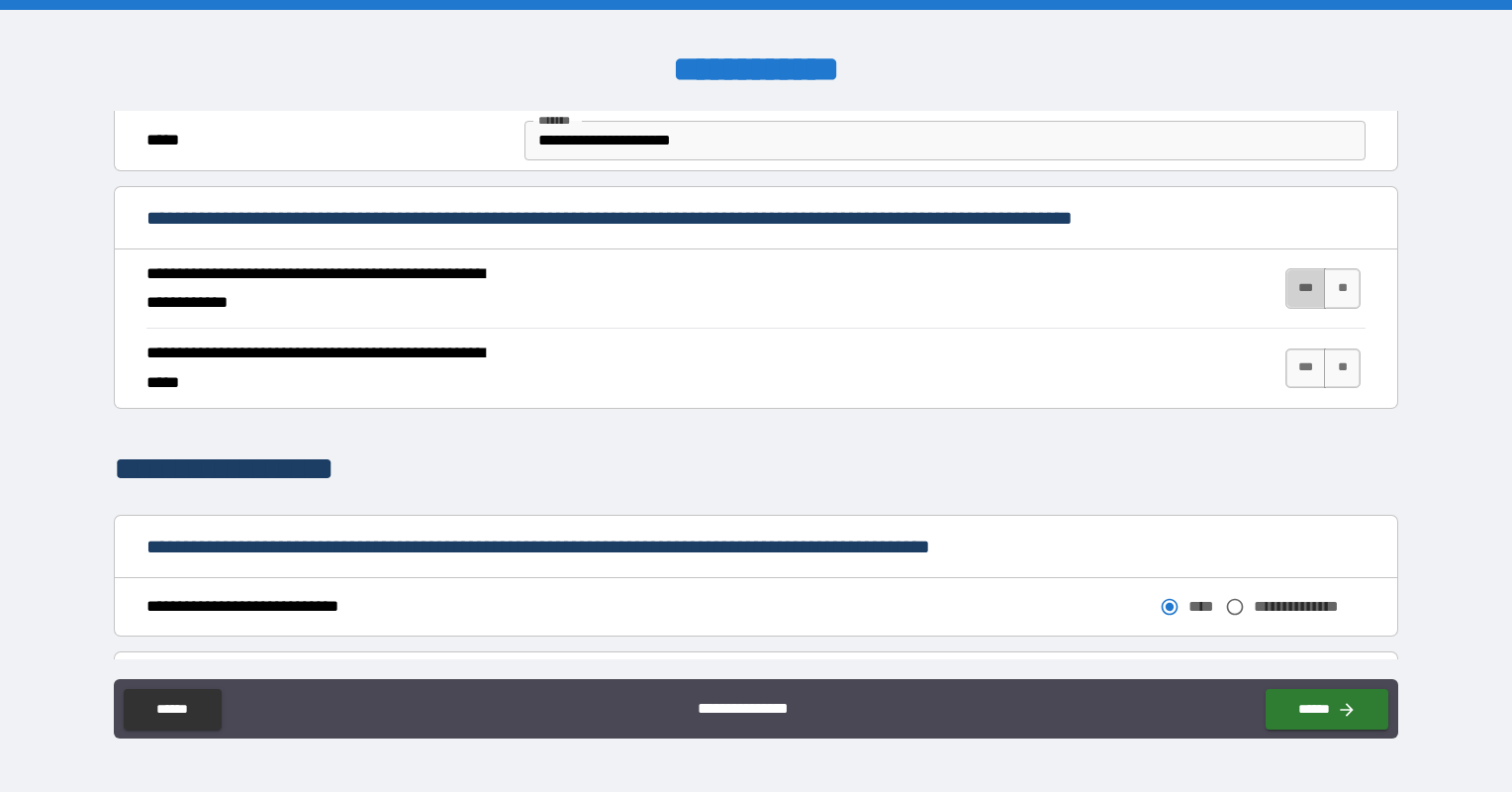 click on "***" at bounding box center [1306, 288] 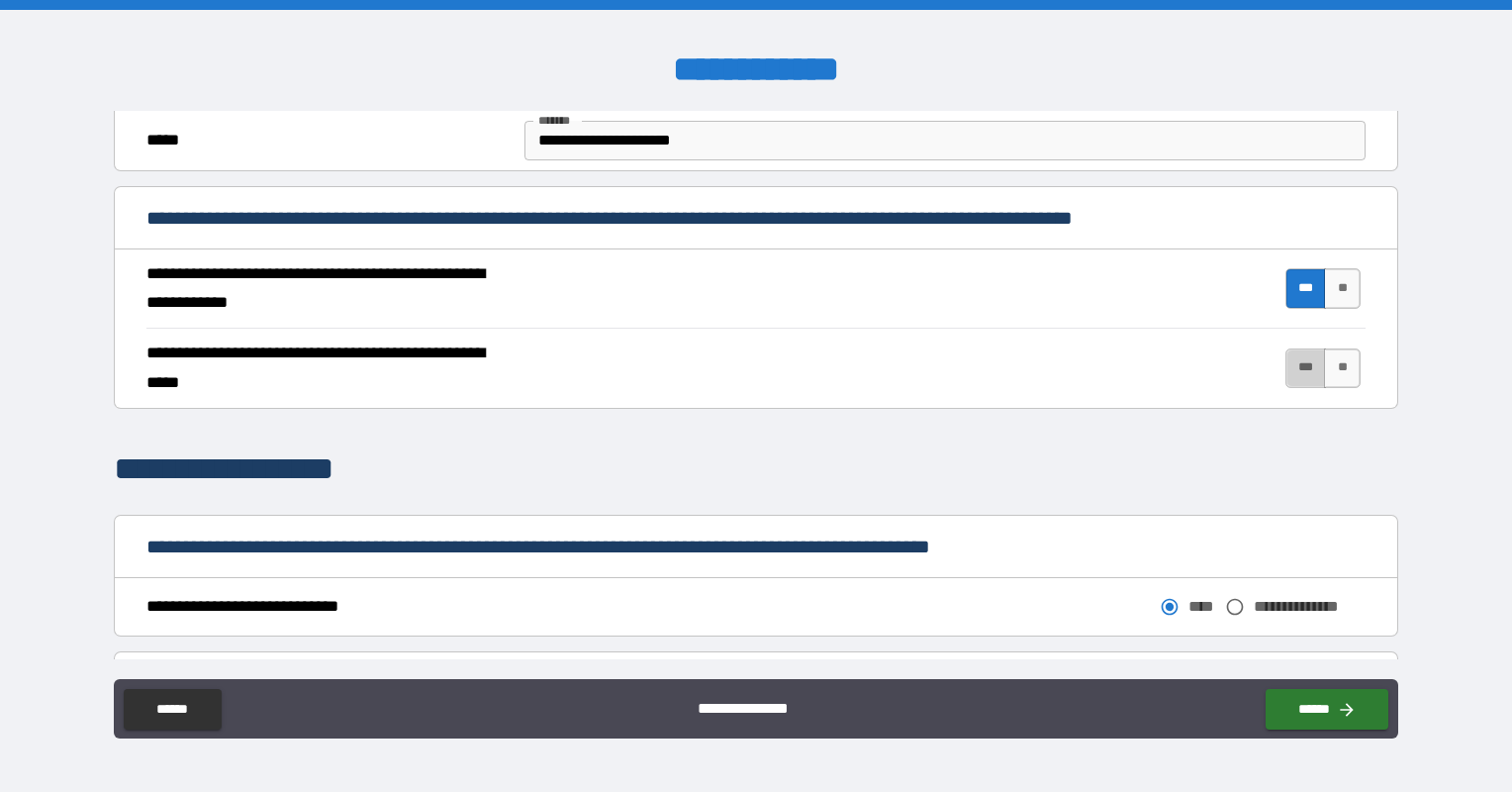 click on "***" at bounding box center (1306, 368) 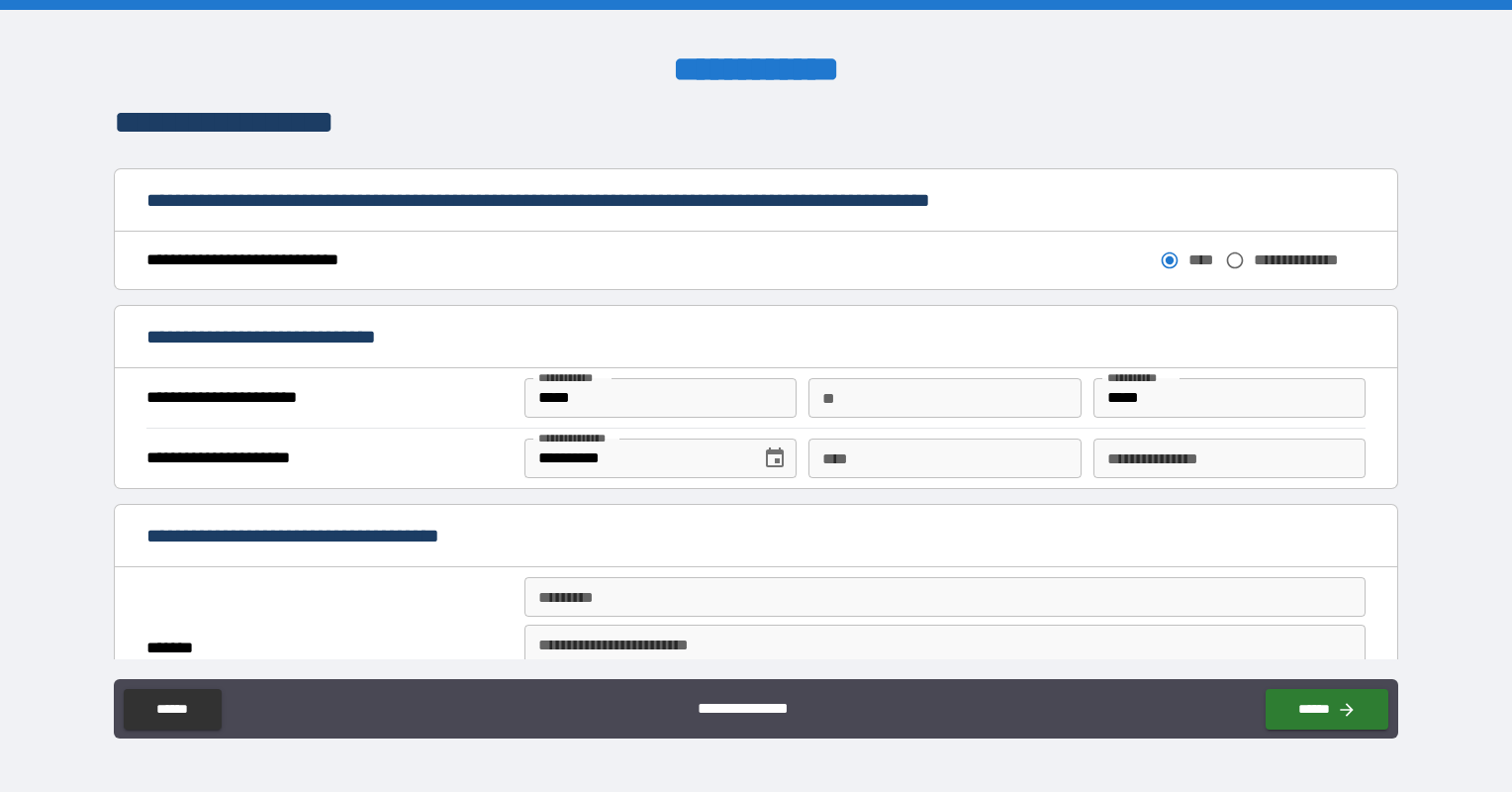 scroll, scrollTop: 1028, scrollLeft: 0, axis: vertical 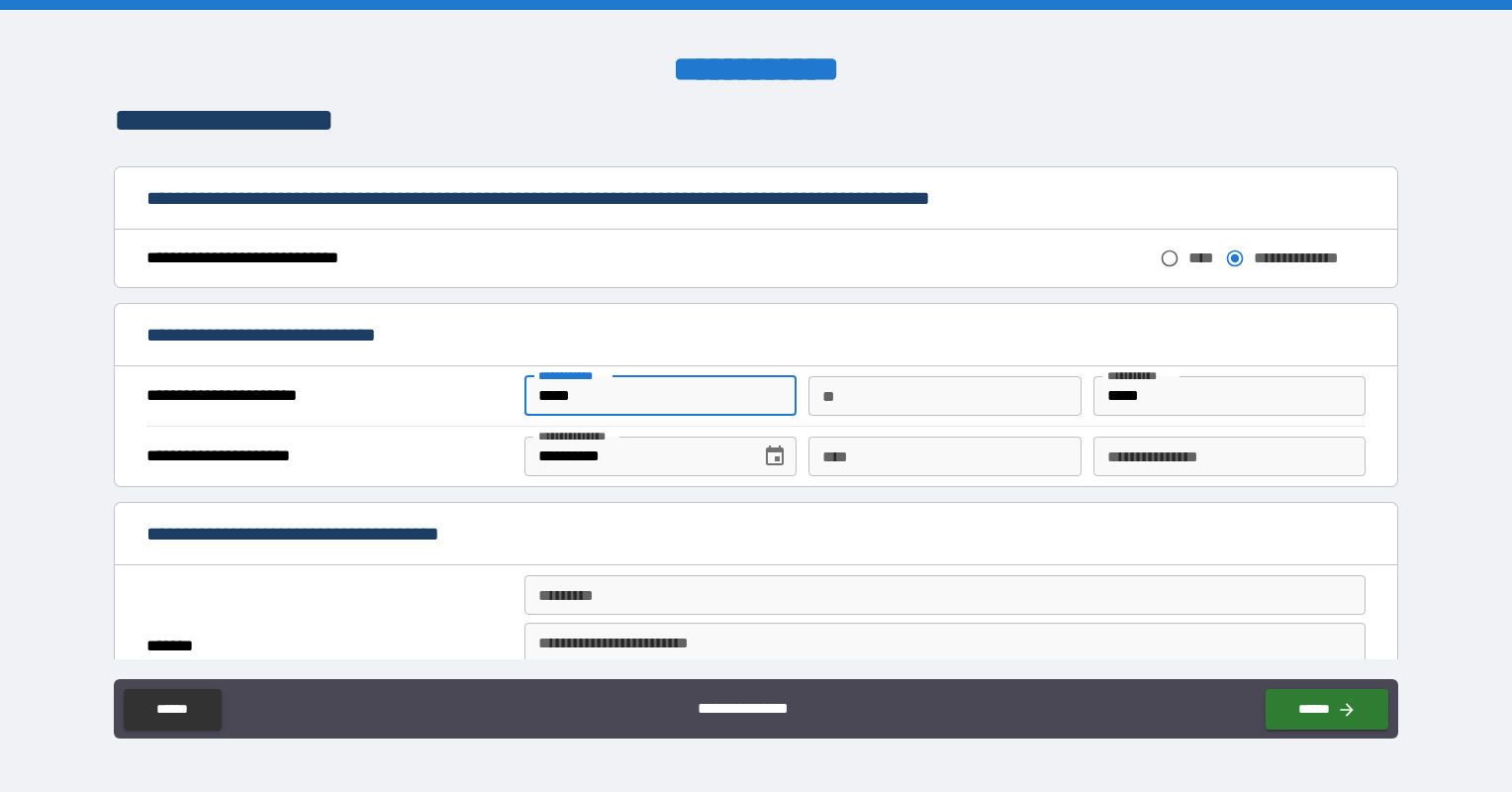 click on "*****" at bounding box center (660, 396) 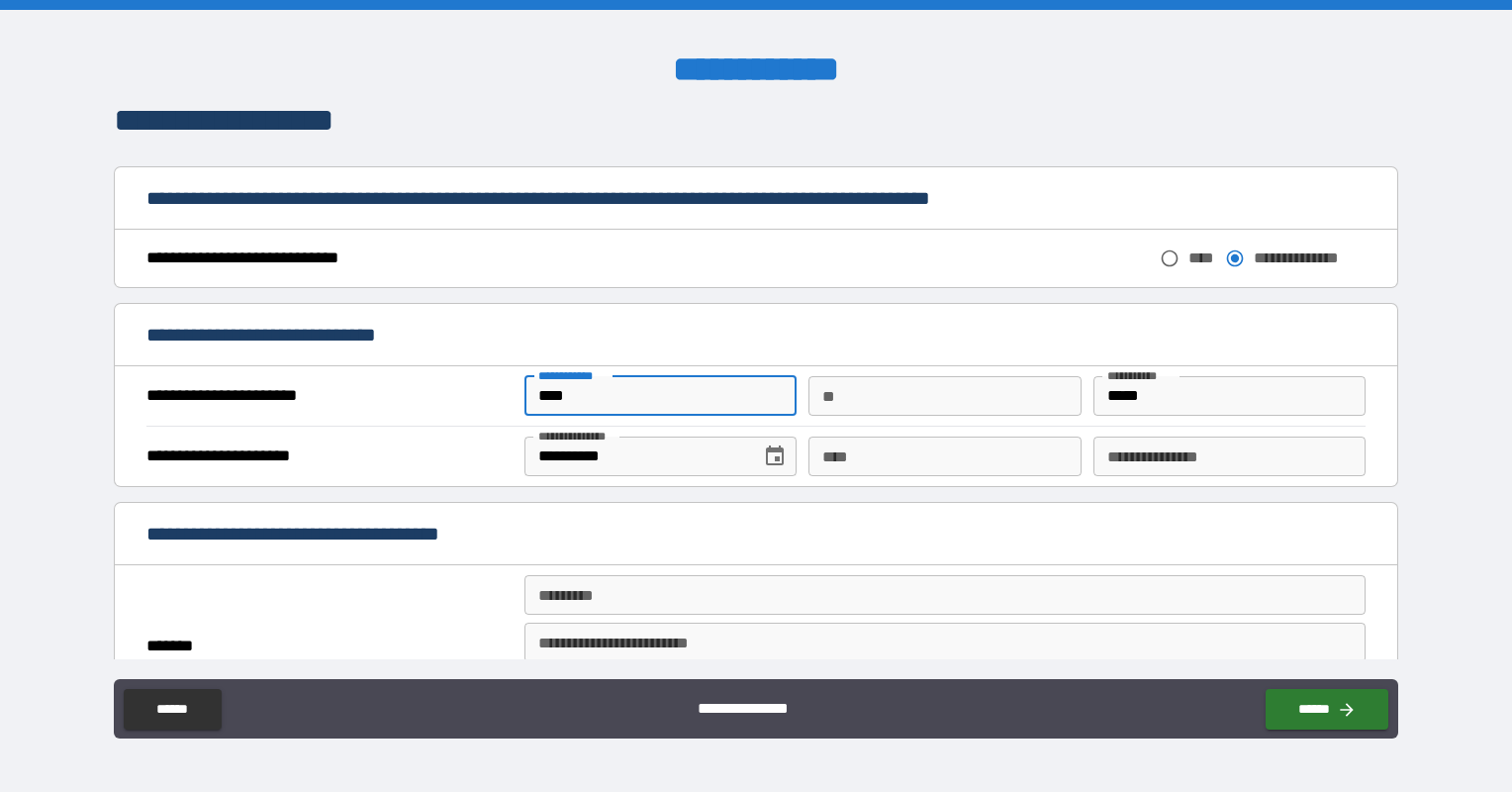 type on "****" 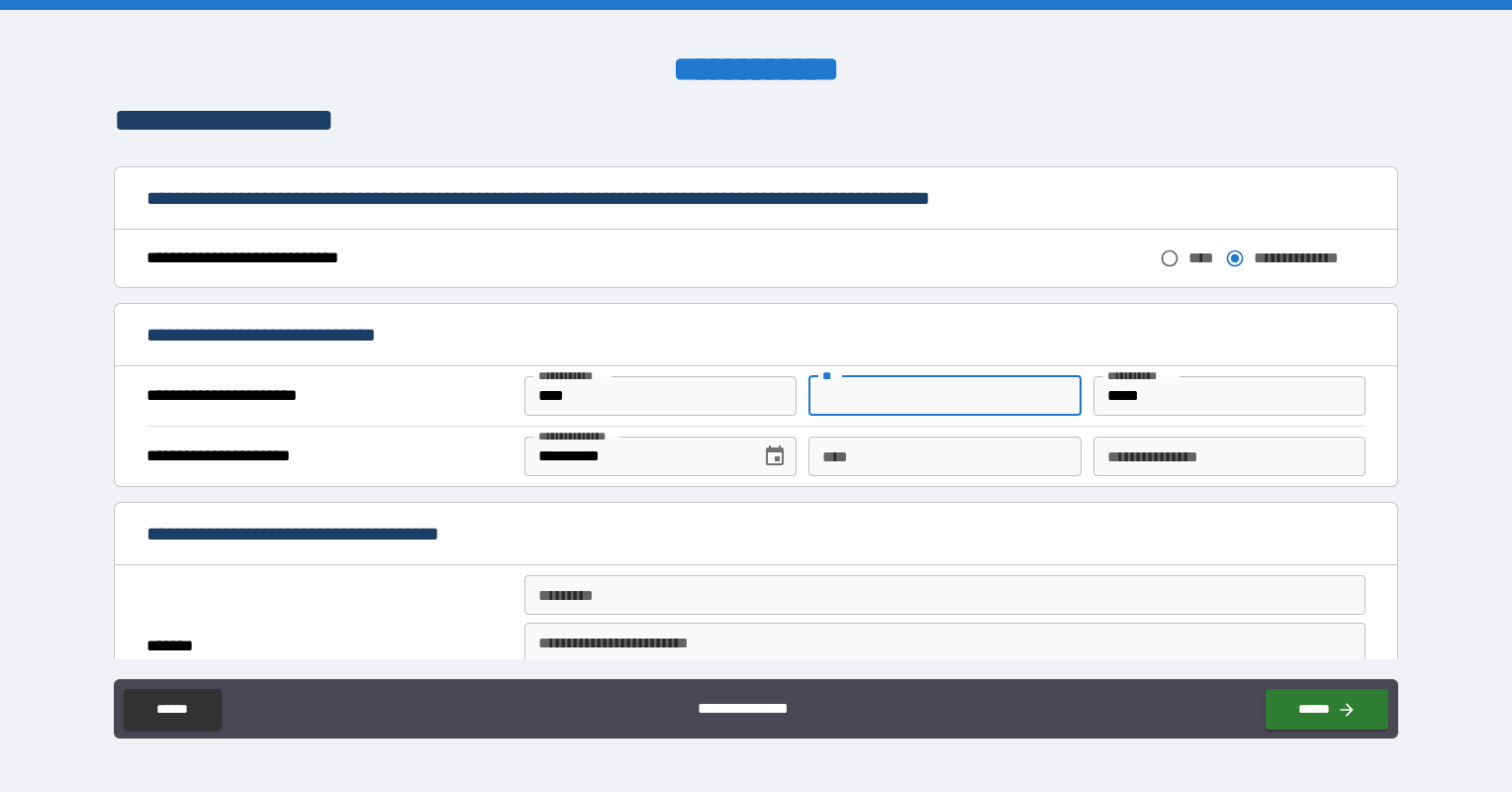 type on "*" 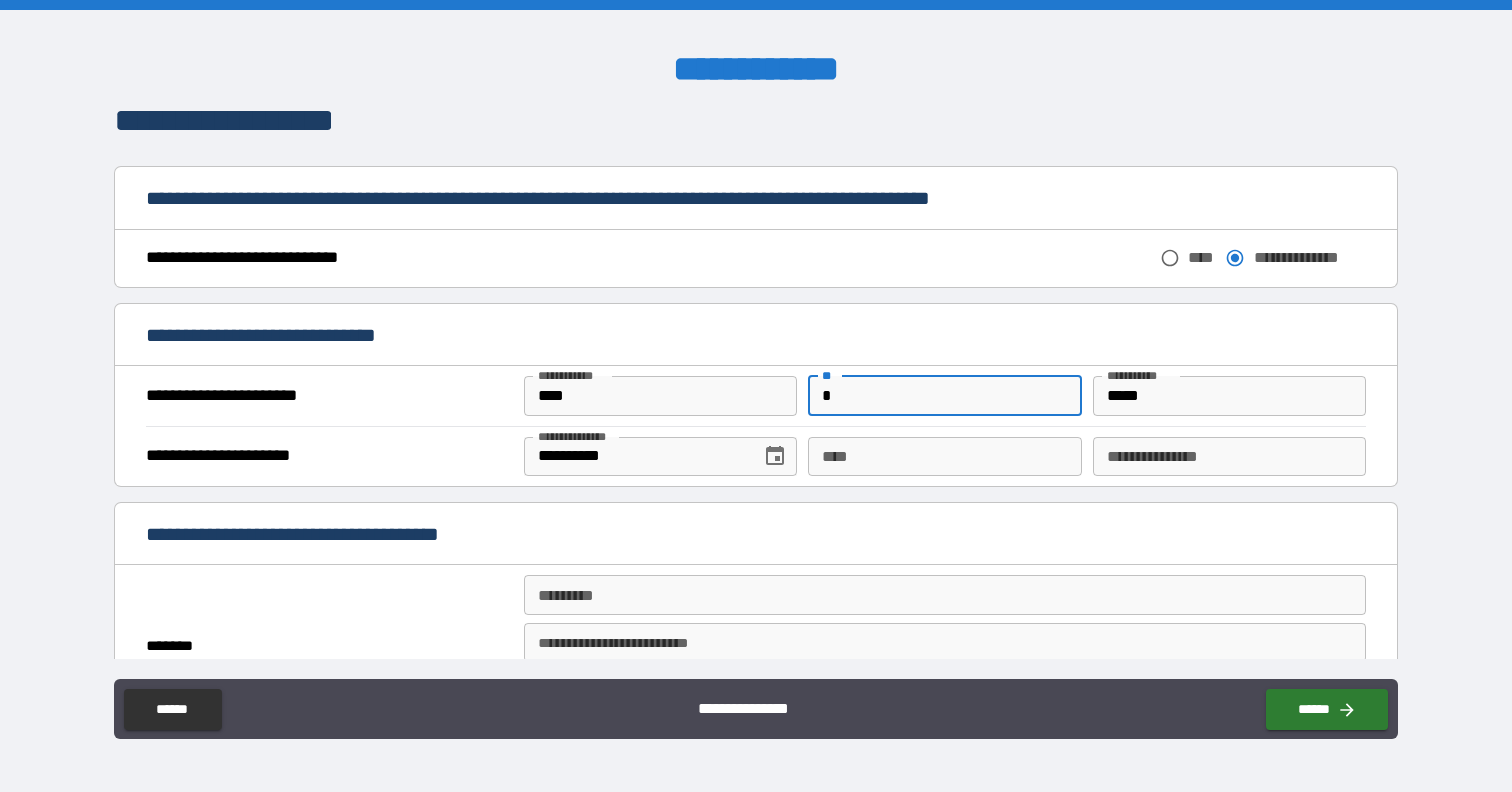 type on "*" 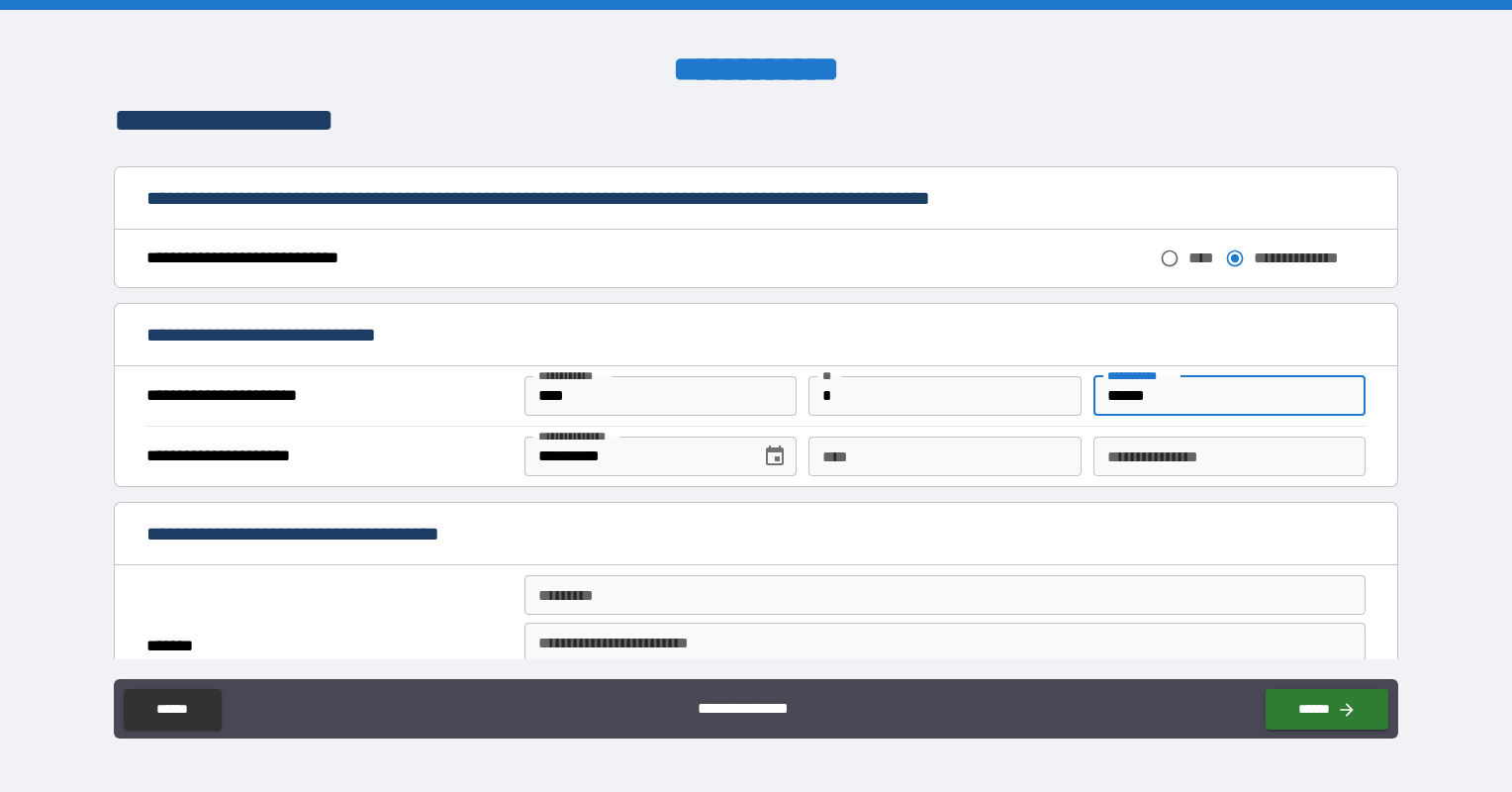 type on "******" 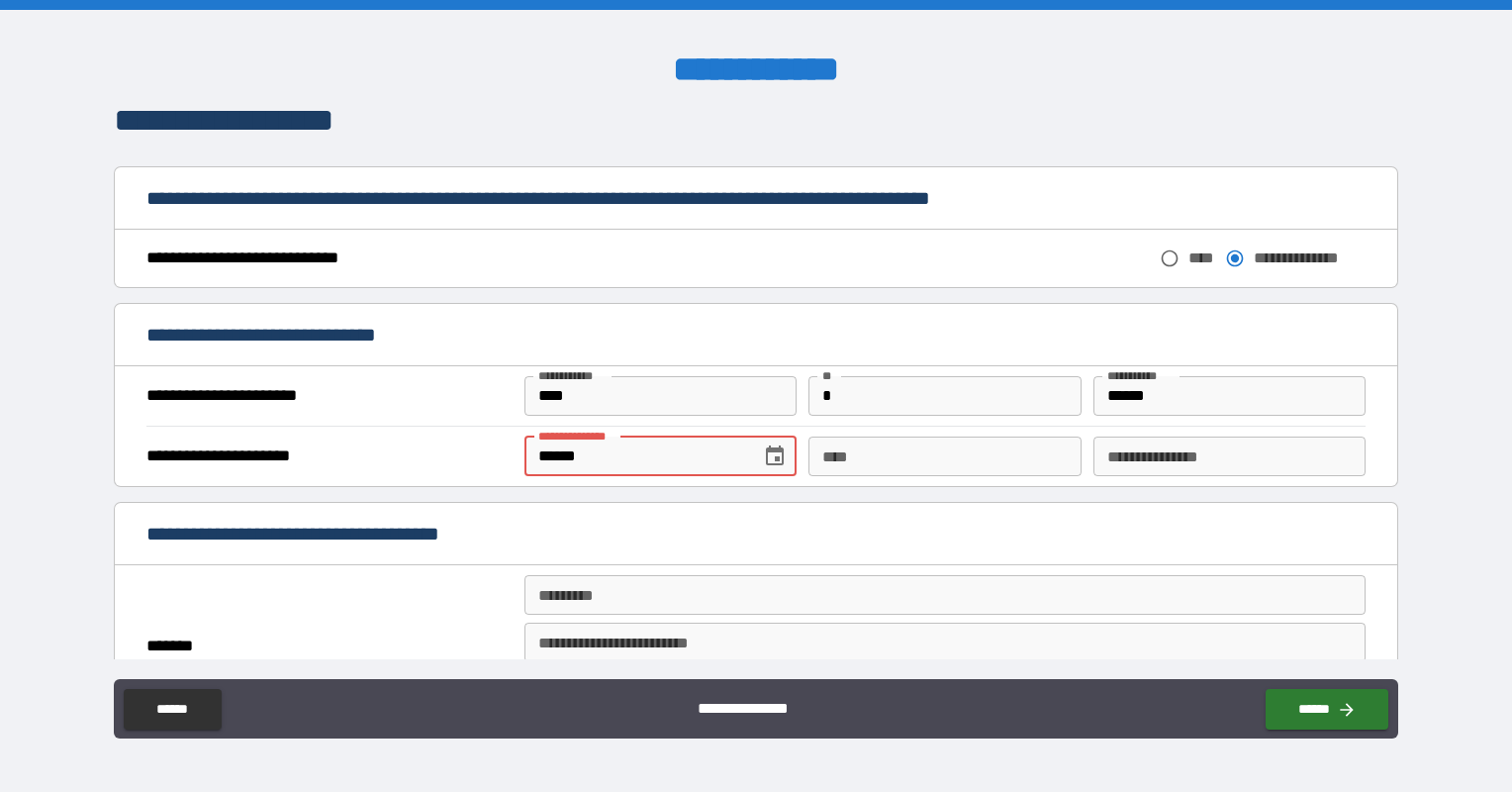 type on "******" 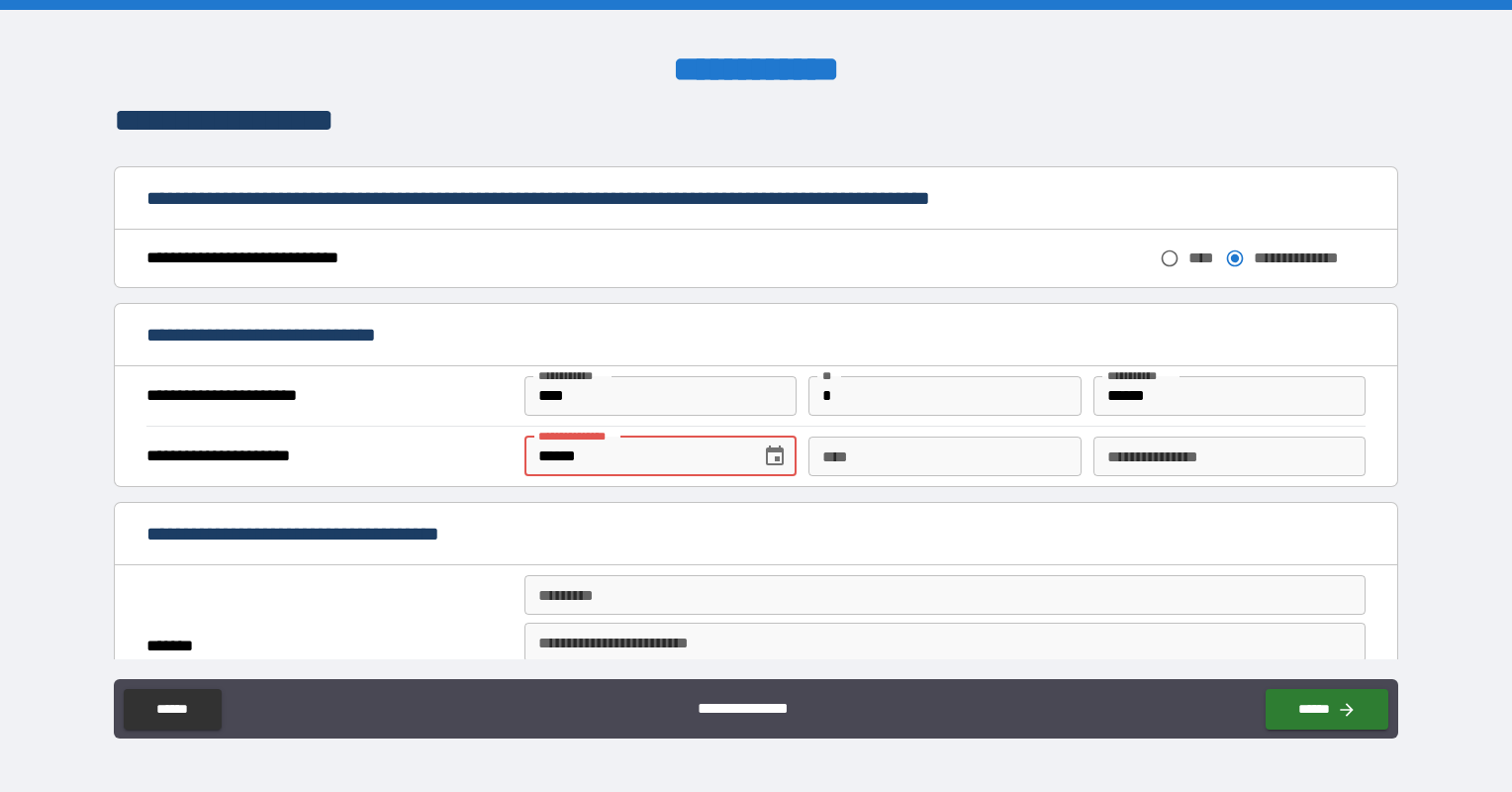 click on "******" at bounding box center (635, 456) 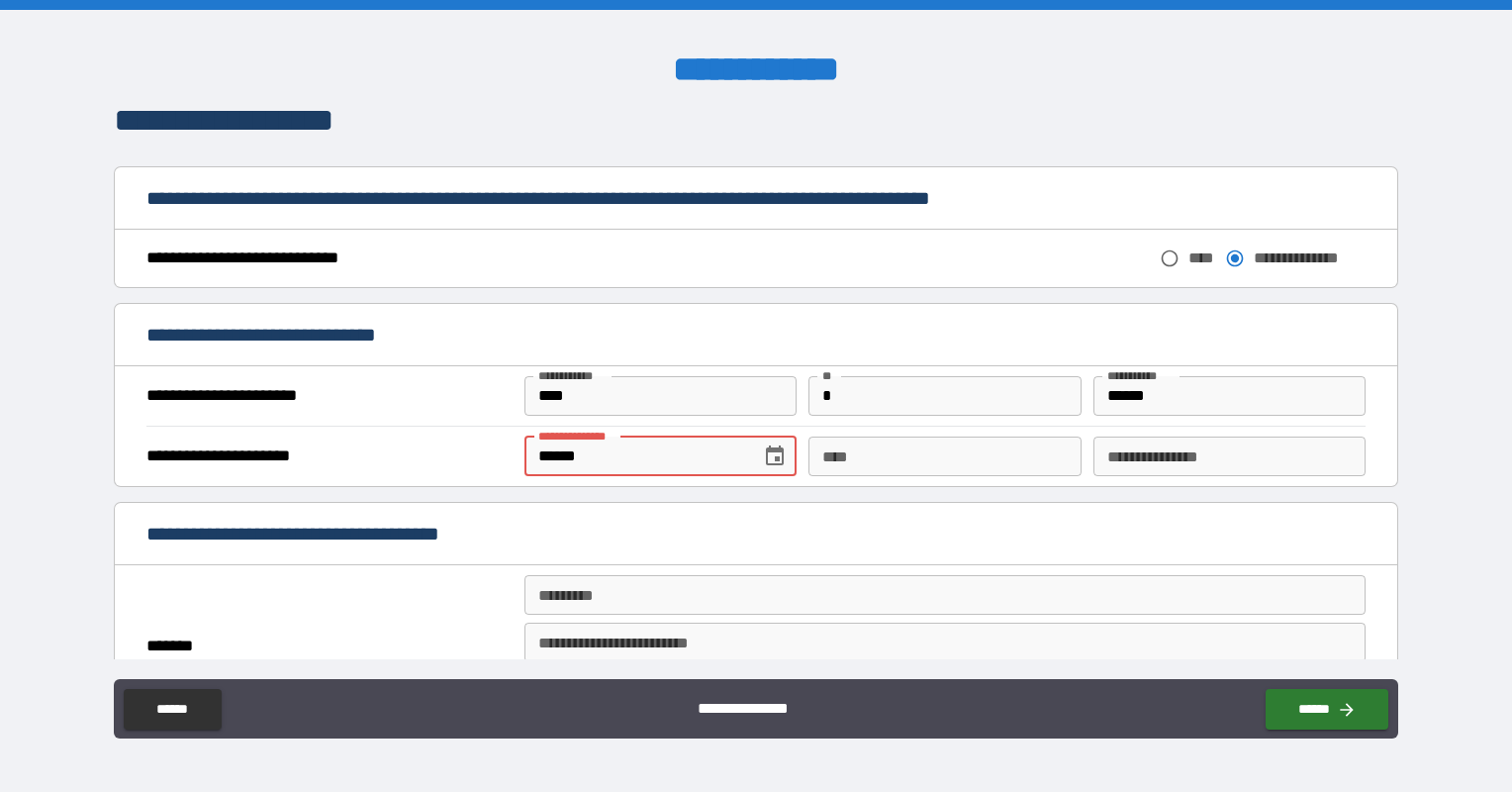 type on "**********" 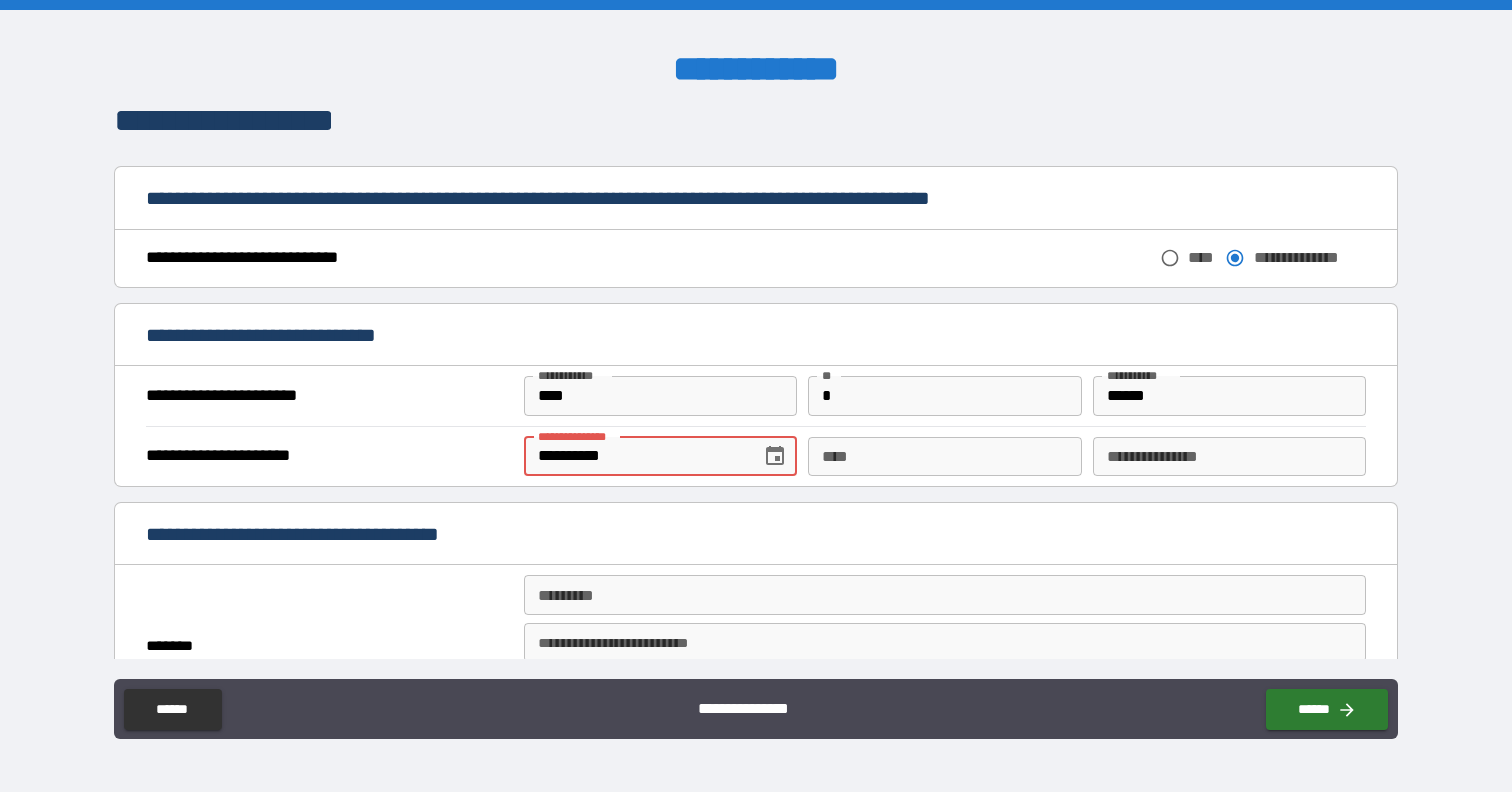type on "**********" 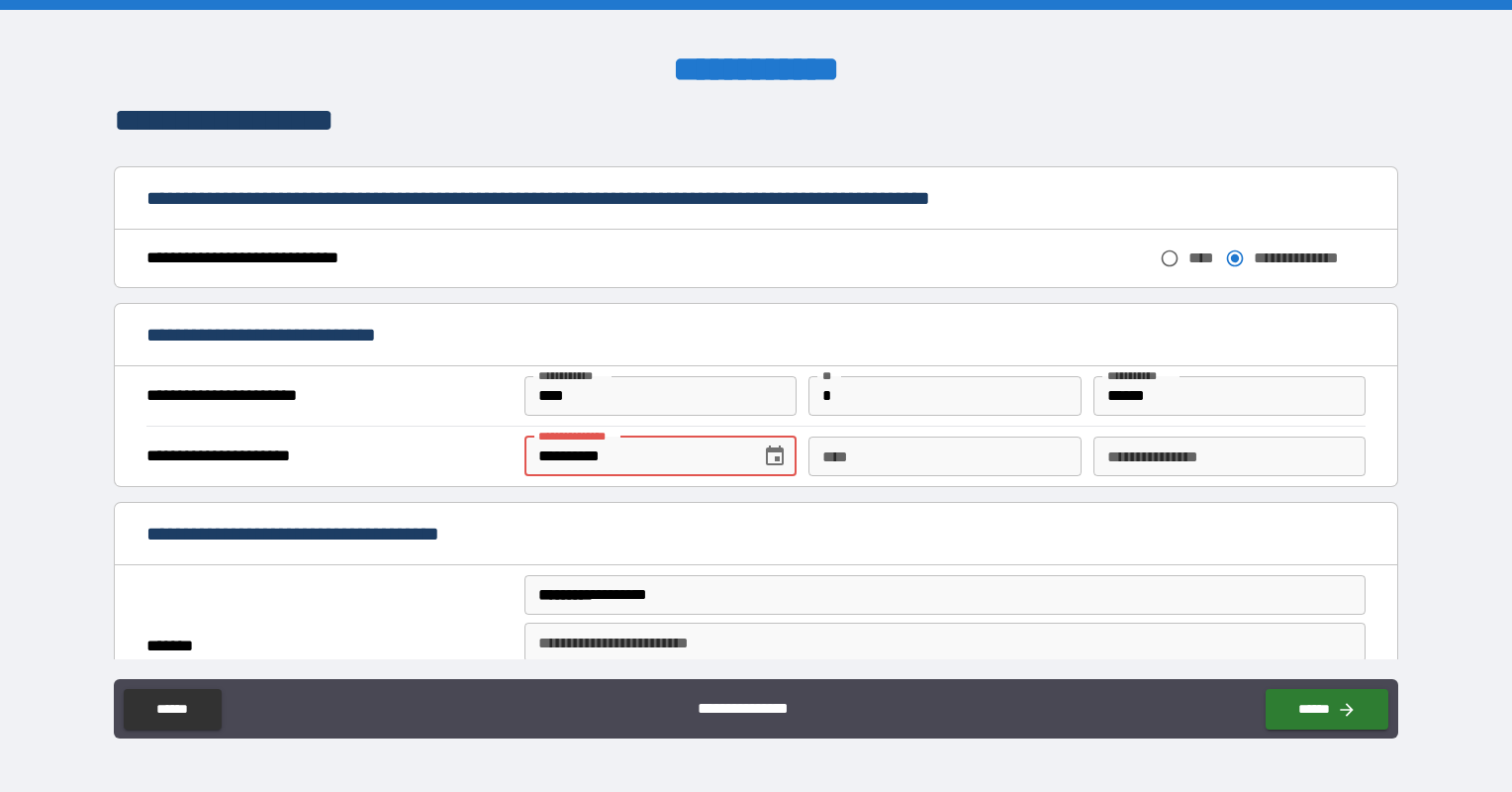 type on "*******" 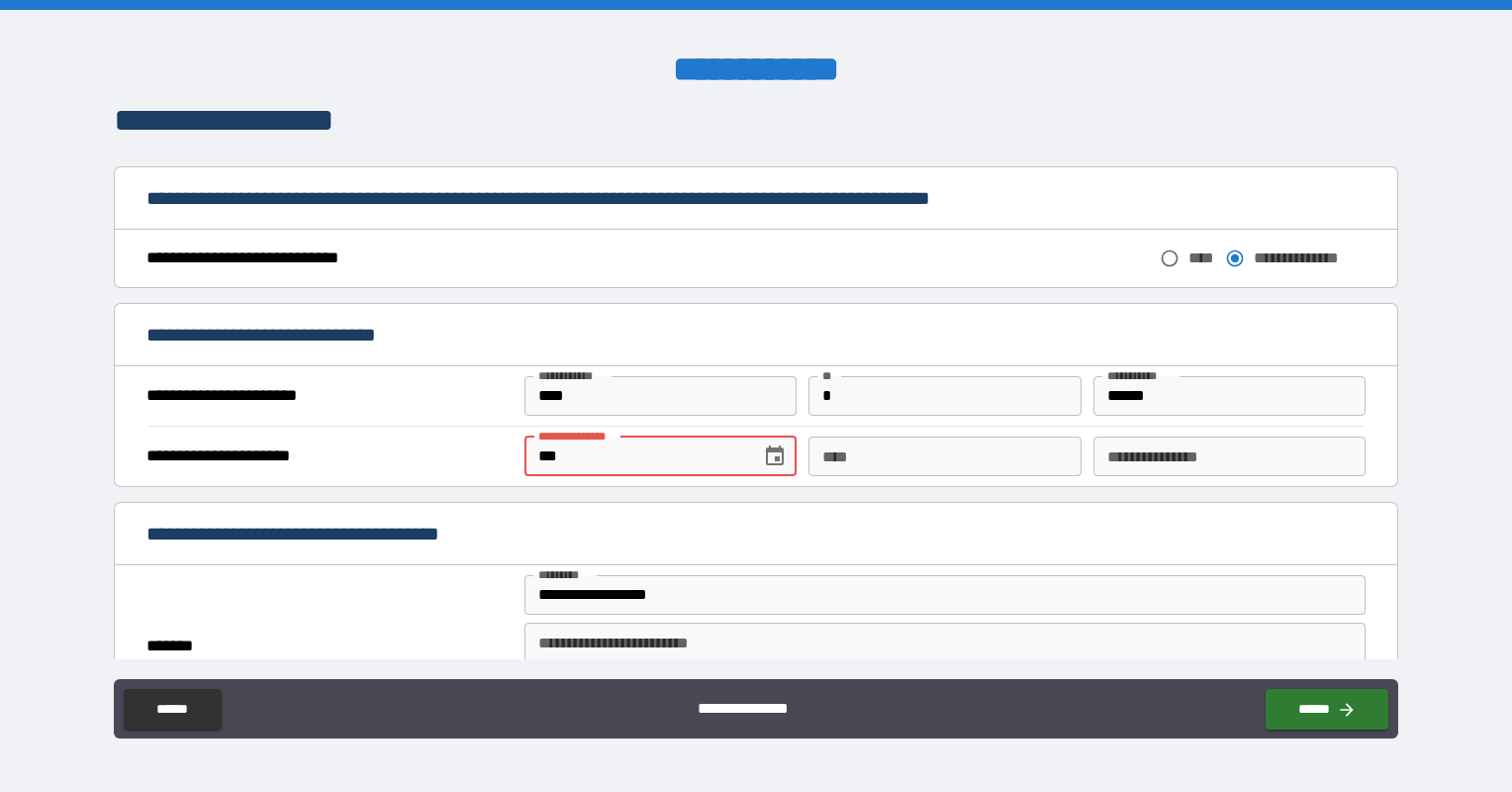 type on "*" 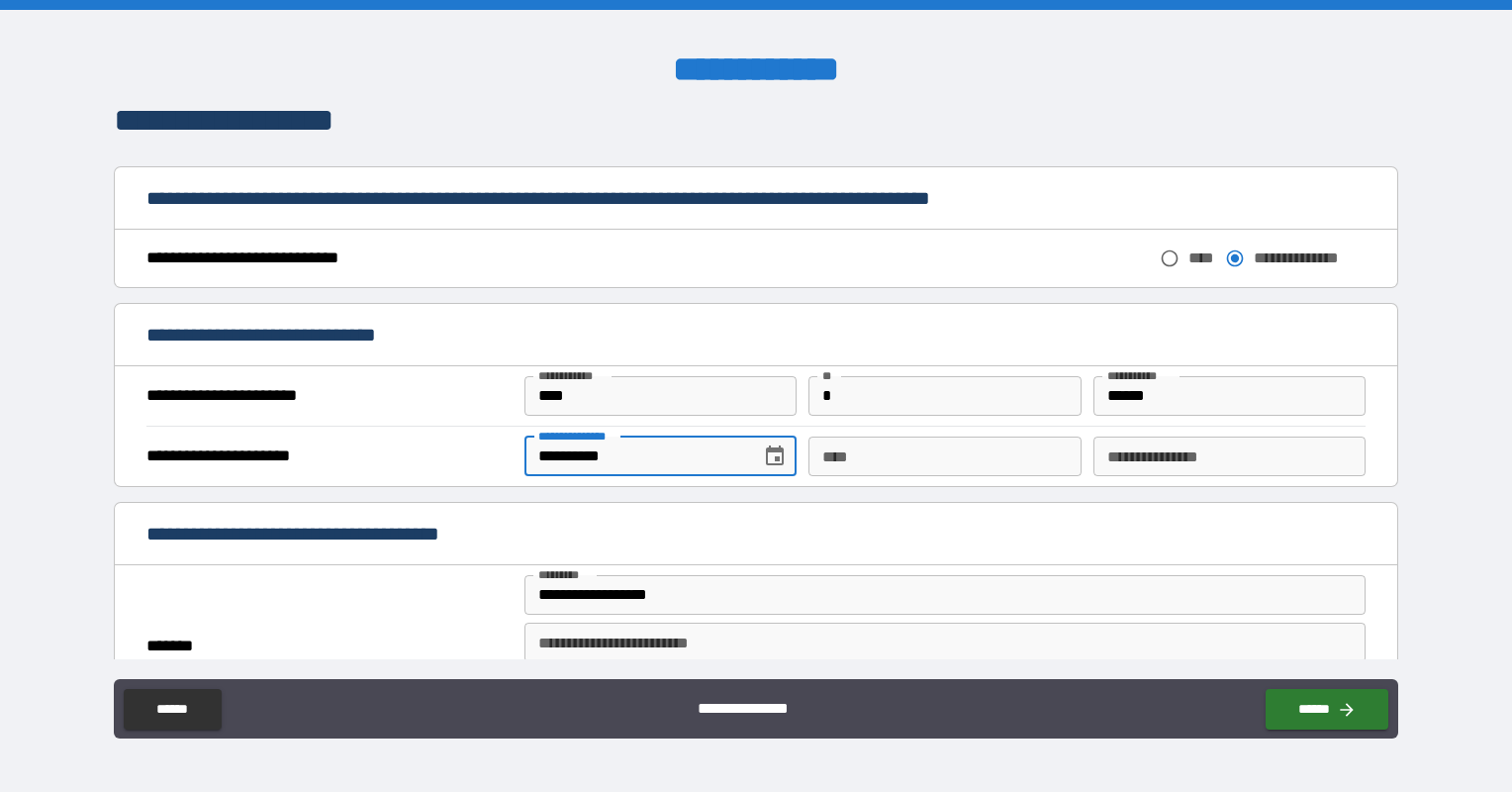 type on "**********" 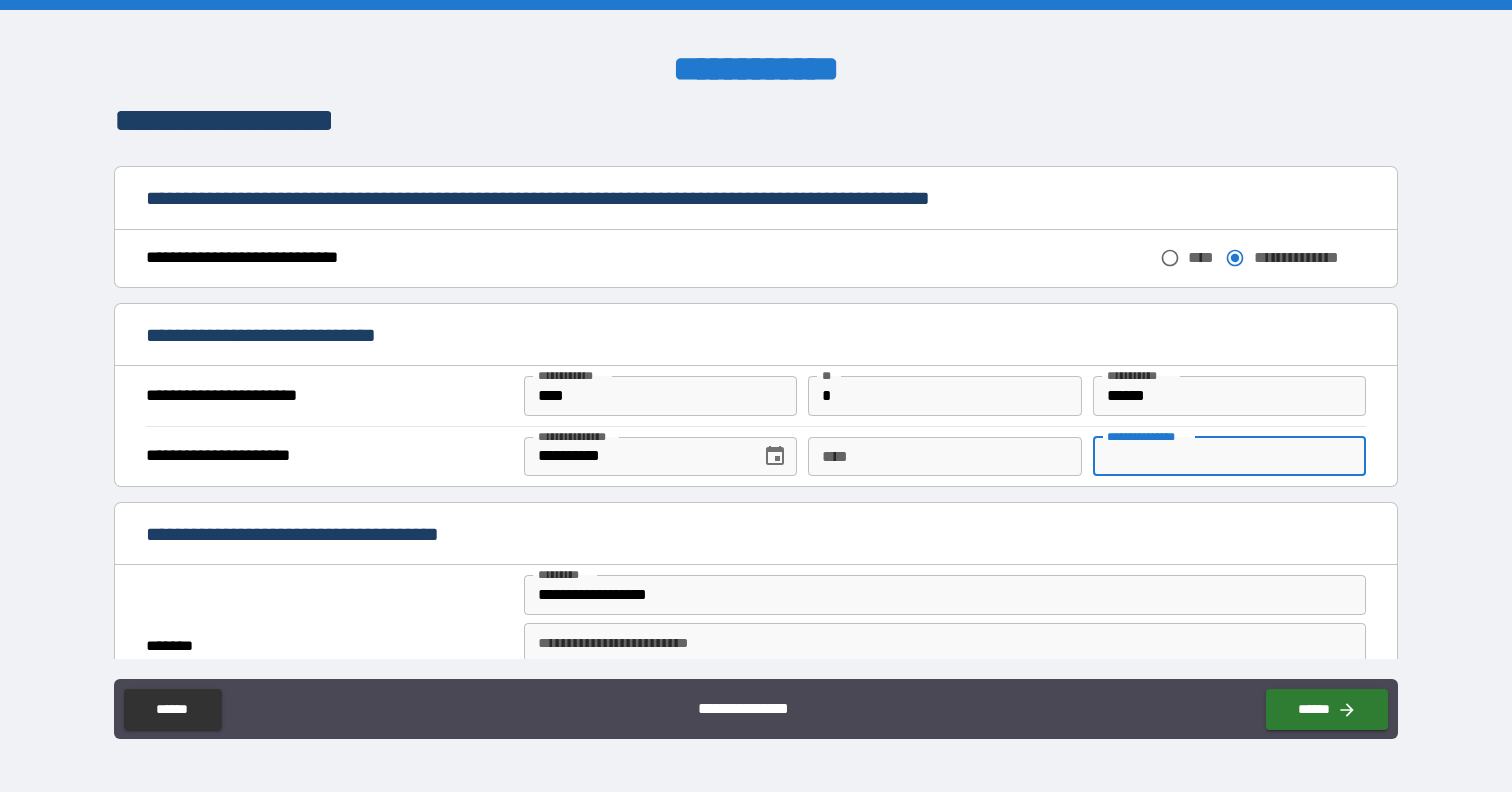 click on "**********" at bounding box center [1229, 456] 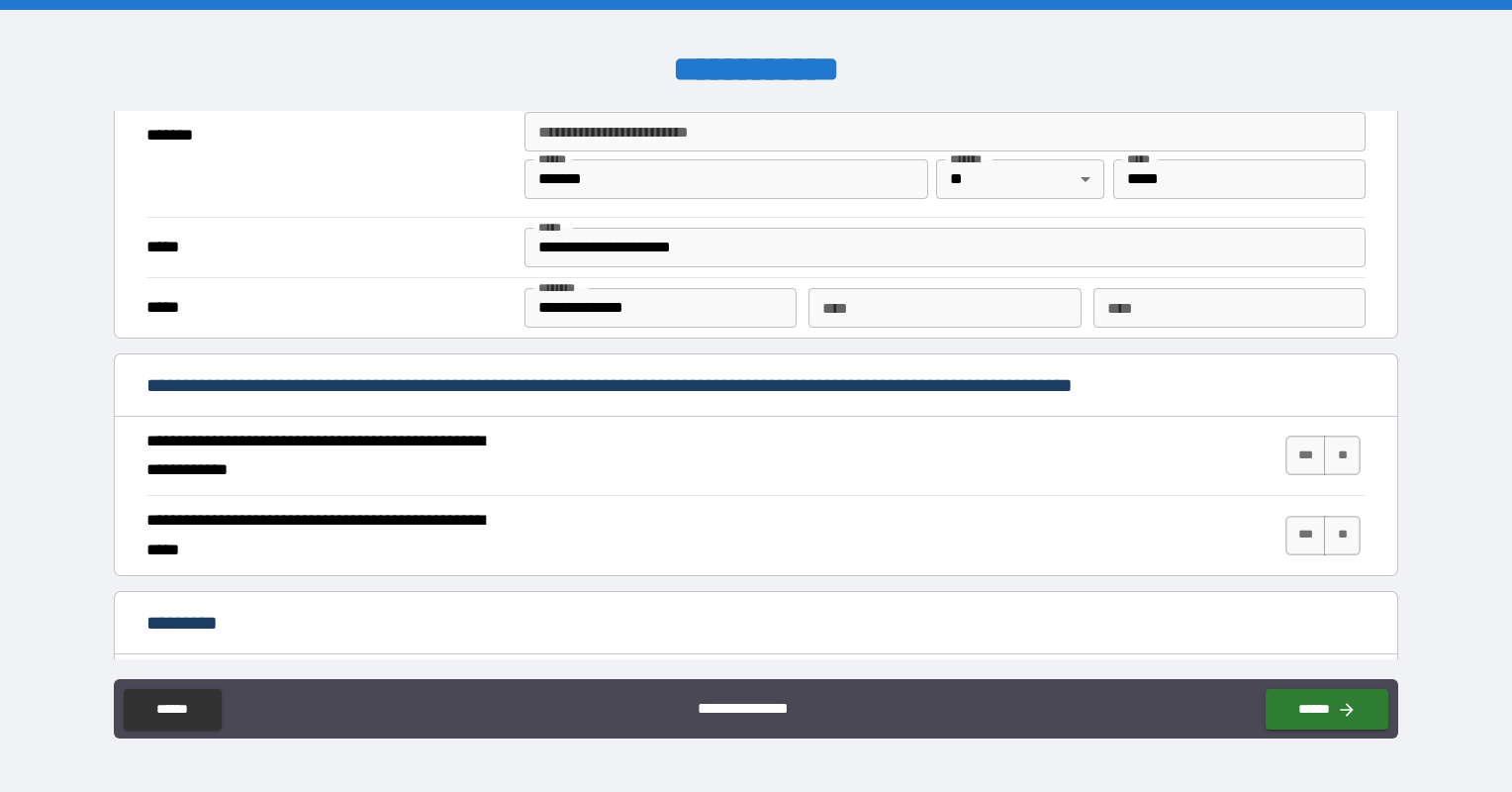 scroll, scrollTop: 1539, scrollLeft: 0, axis: vertical 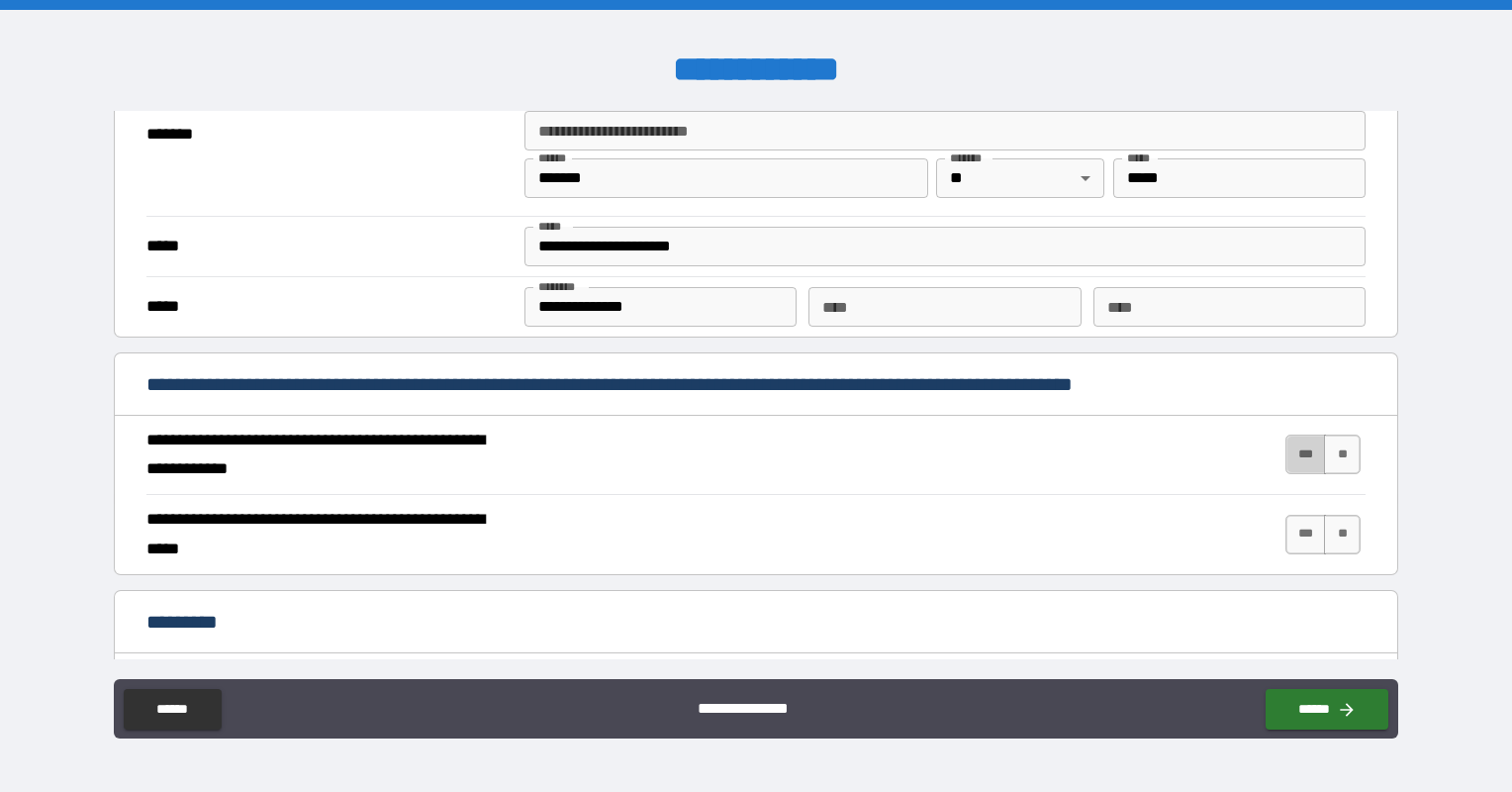 click on "***" at bounding box center (1306, 454) 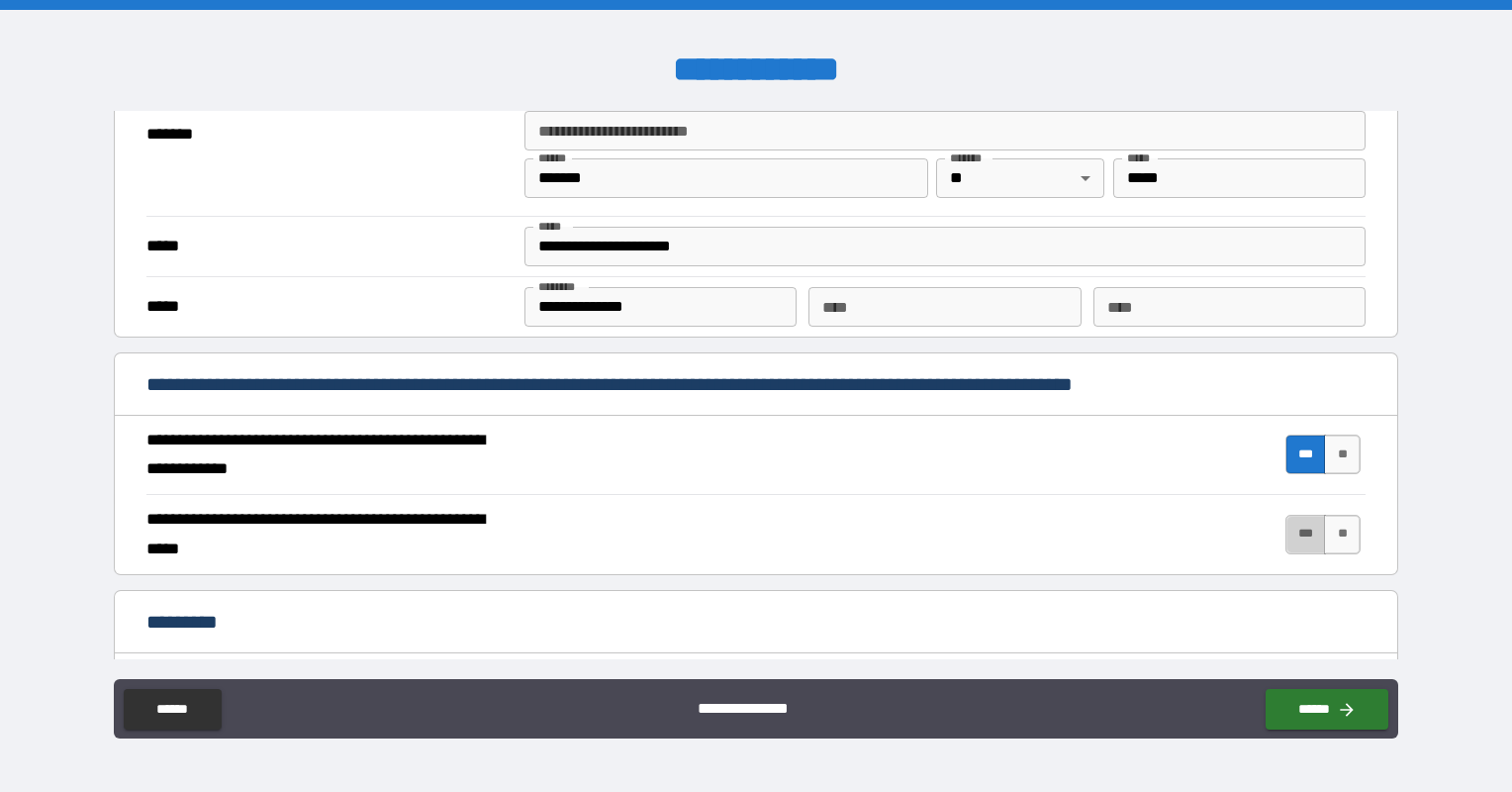 click on "***" at bounding box center (1306, 535) 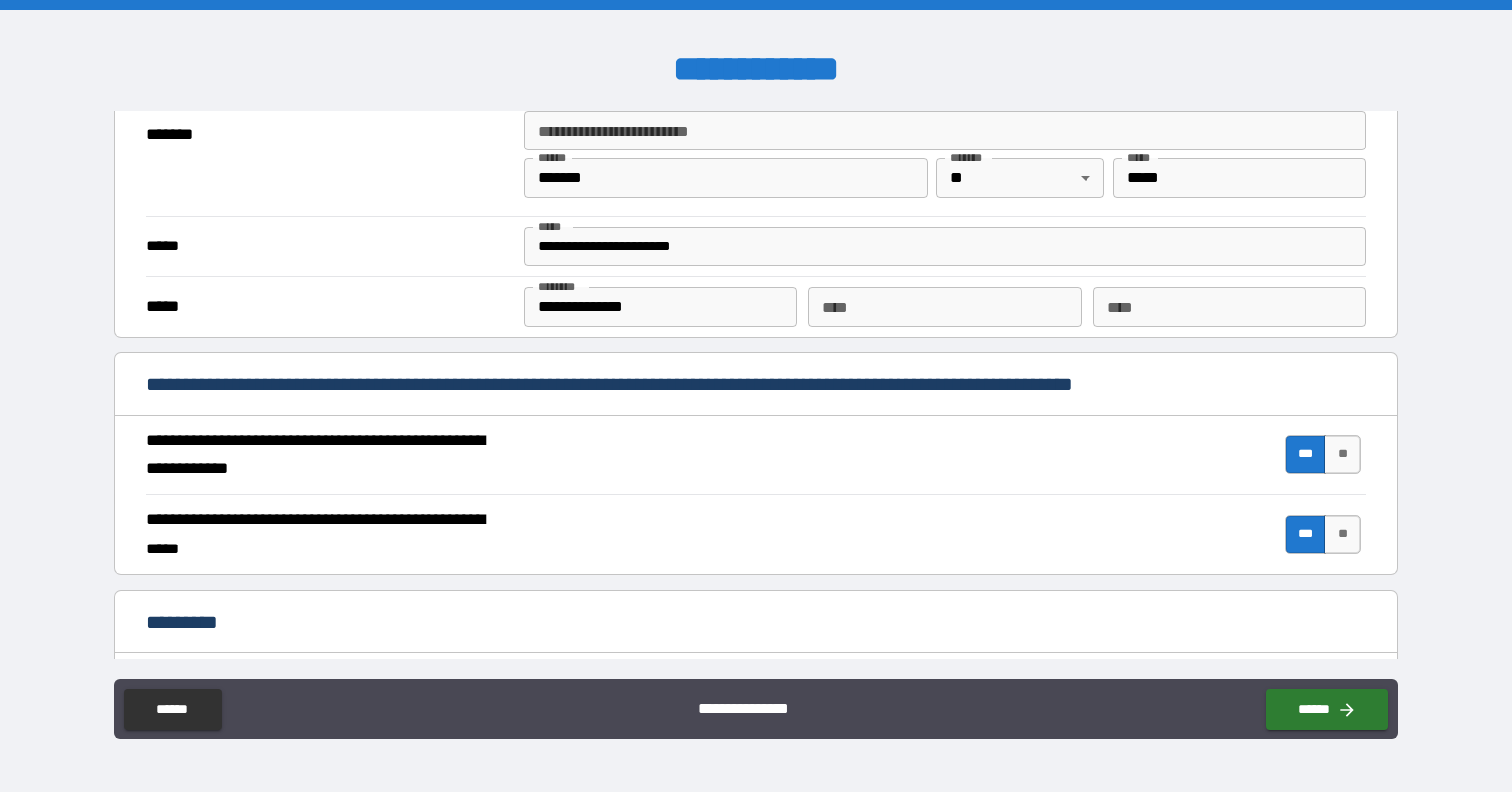 scroll, scrollTop: 1779, scrollLeft: 0, axis: vertical 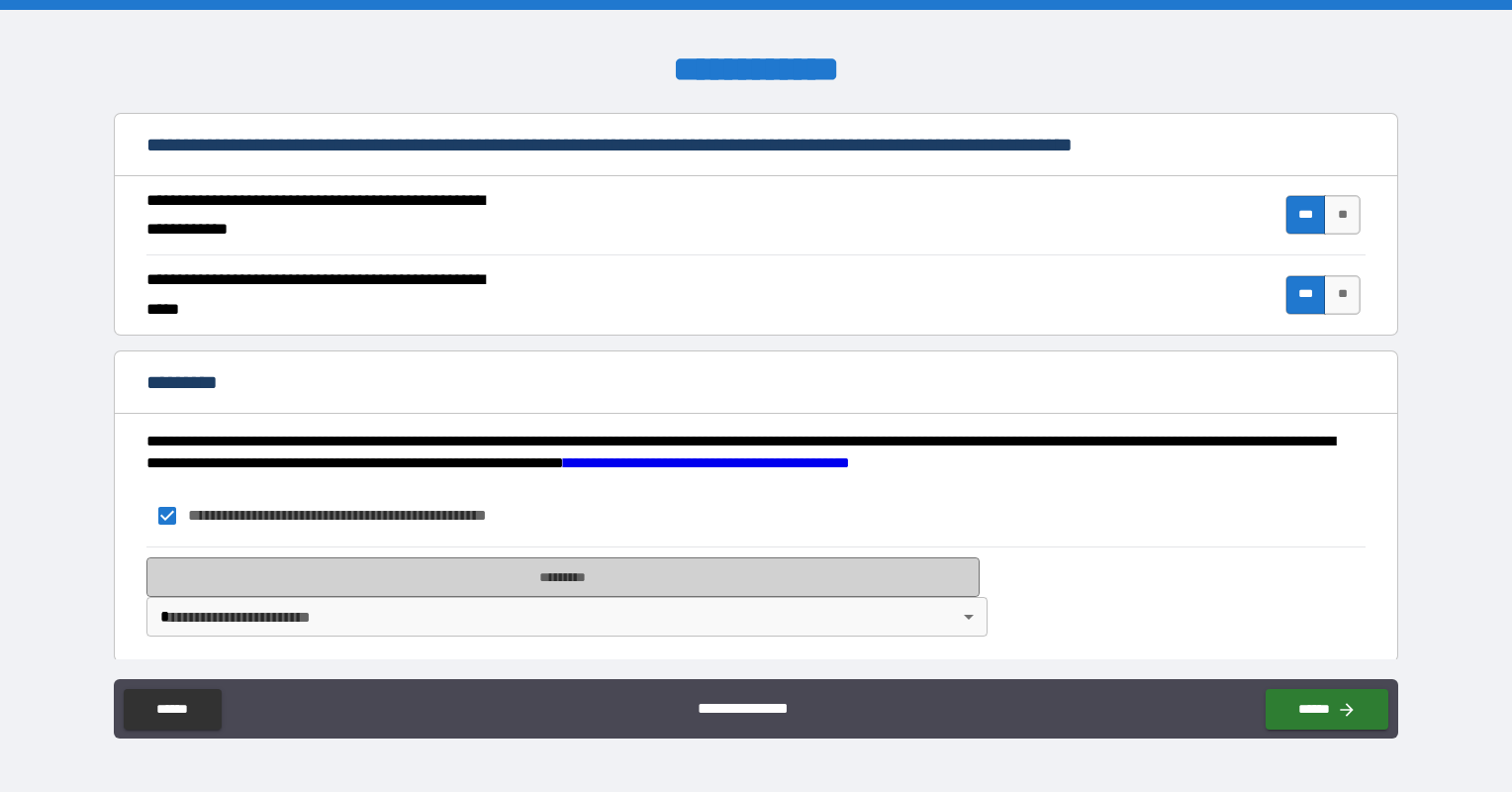 click on "*********" at bounding box center (563, 577) 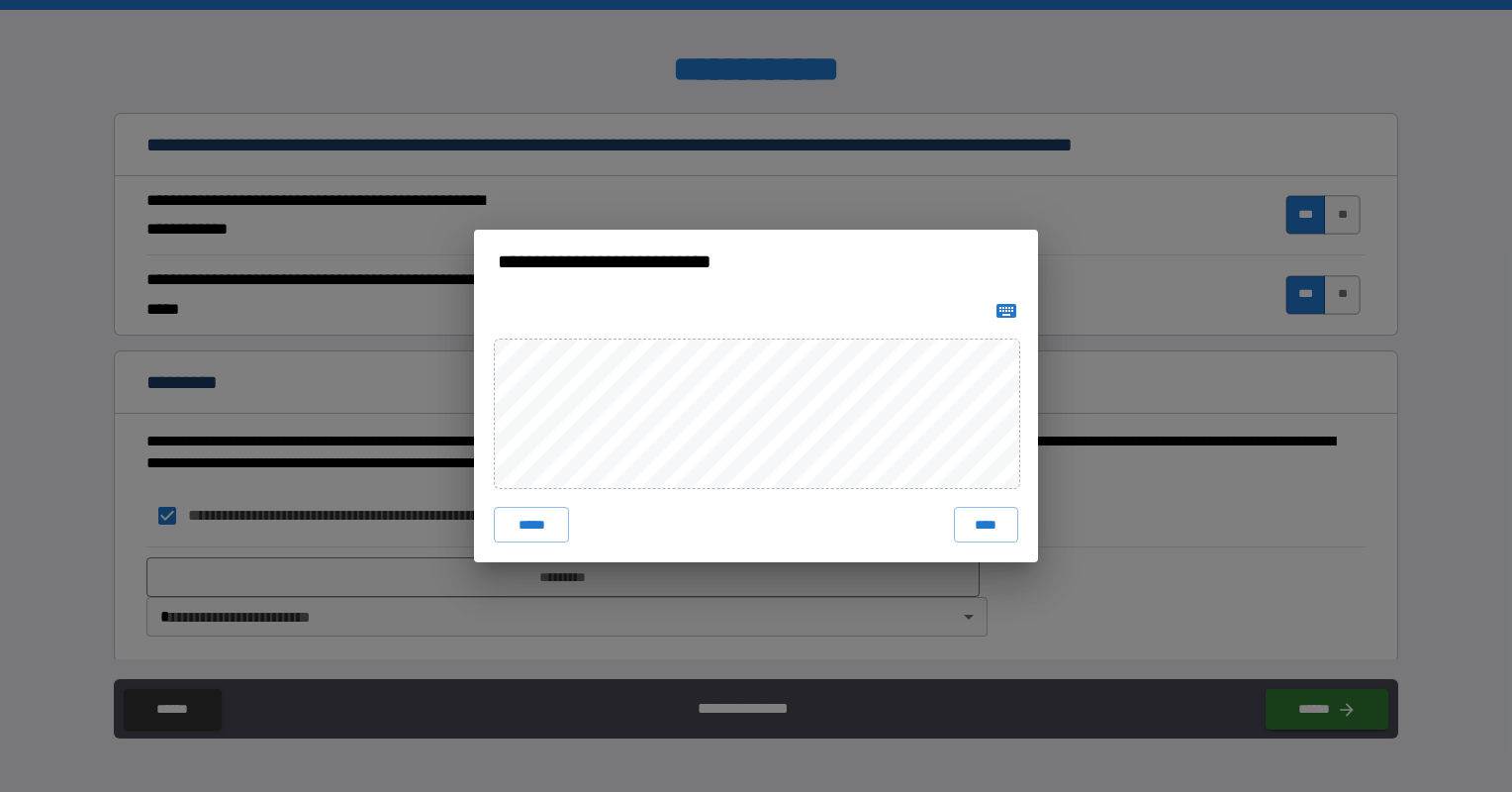click on "****" at bounding box center (986, 525) 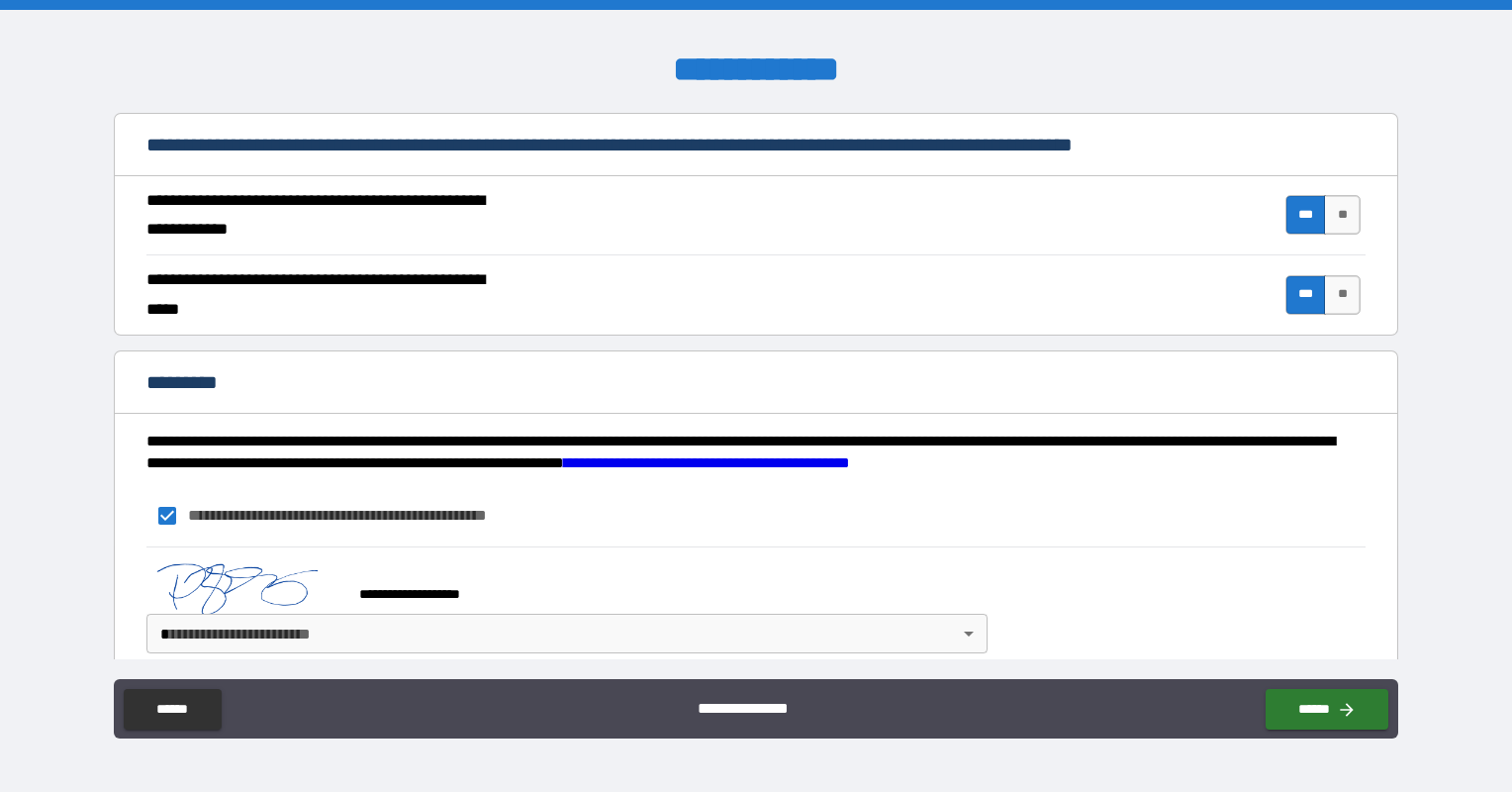 click on "**********" at bounding box center [756, 396] 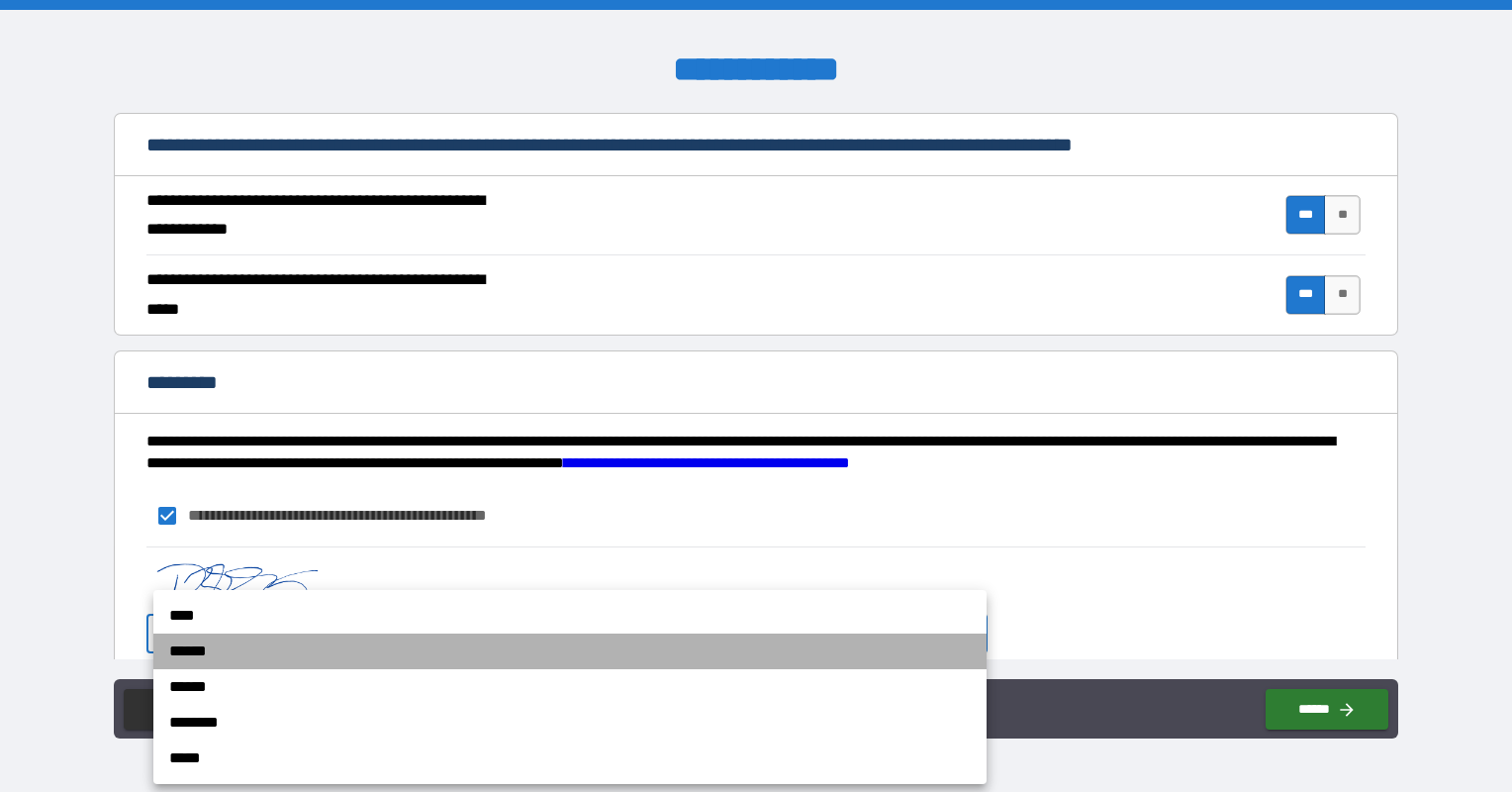 click on "******" at bounding box center (570, 651) 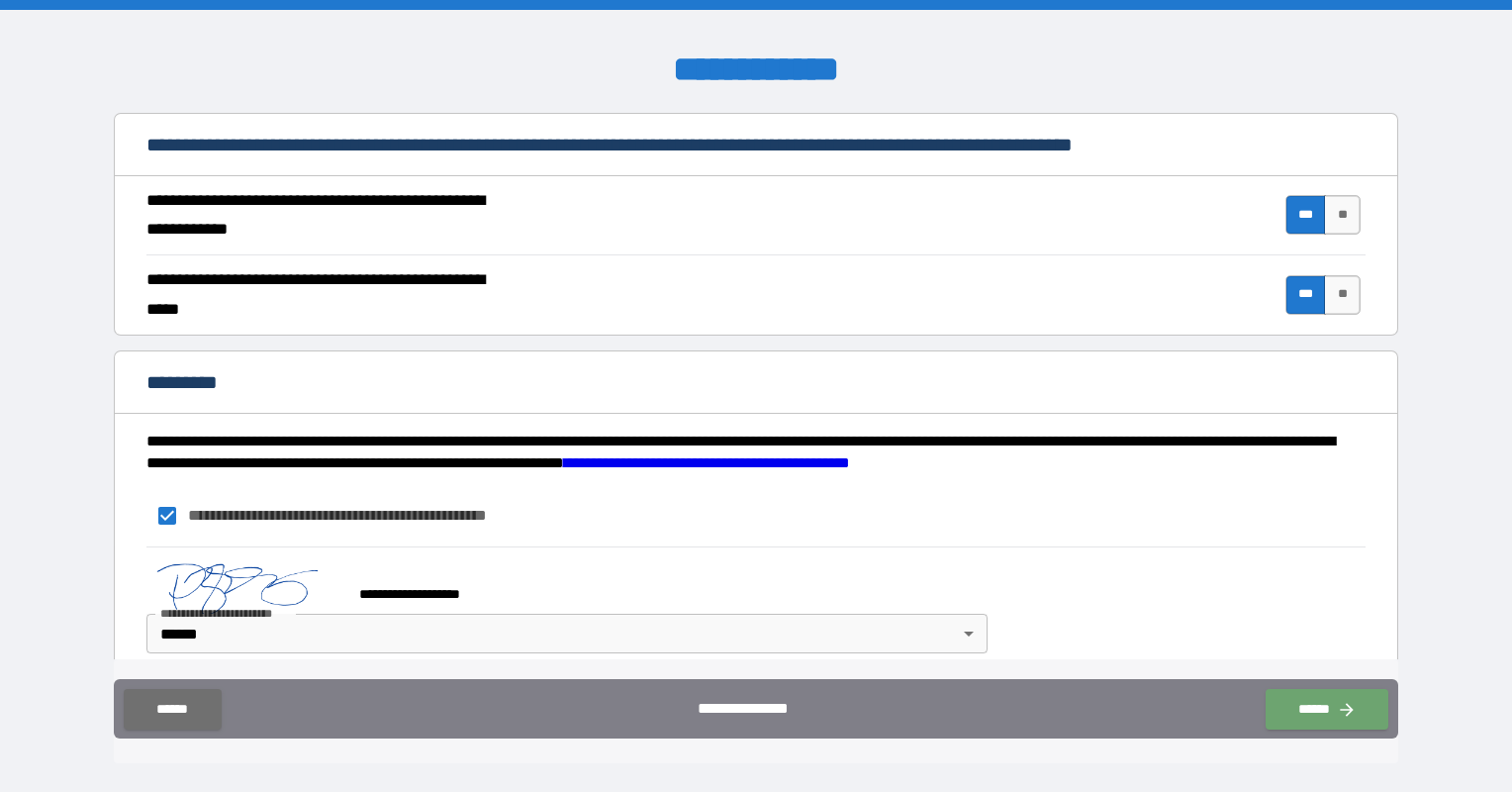 click on "******" at bounding box center (1327, 709) 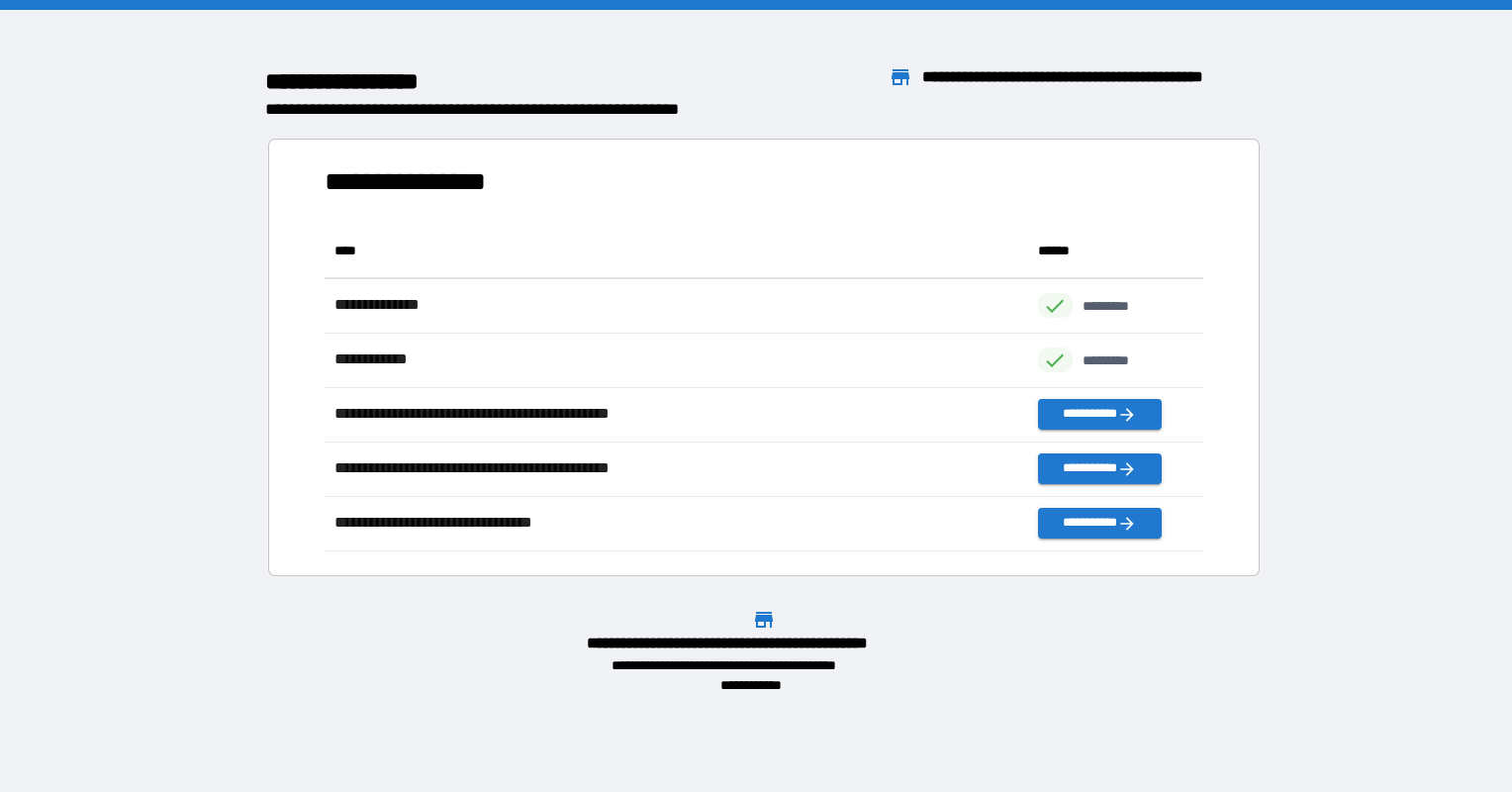 scroll, scrollTop: 16, scrollLeft: 16, axis: both 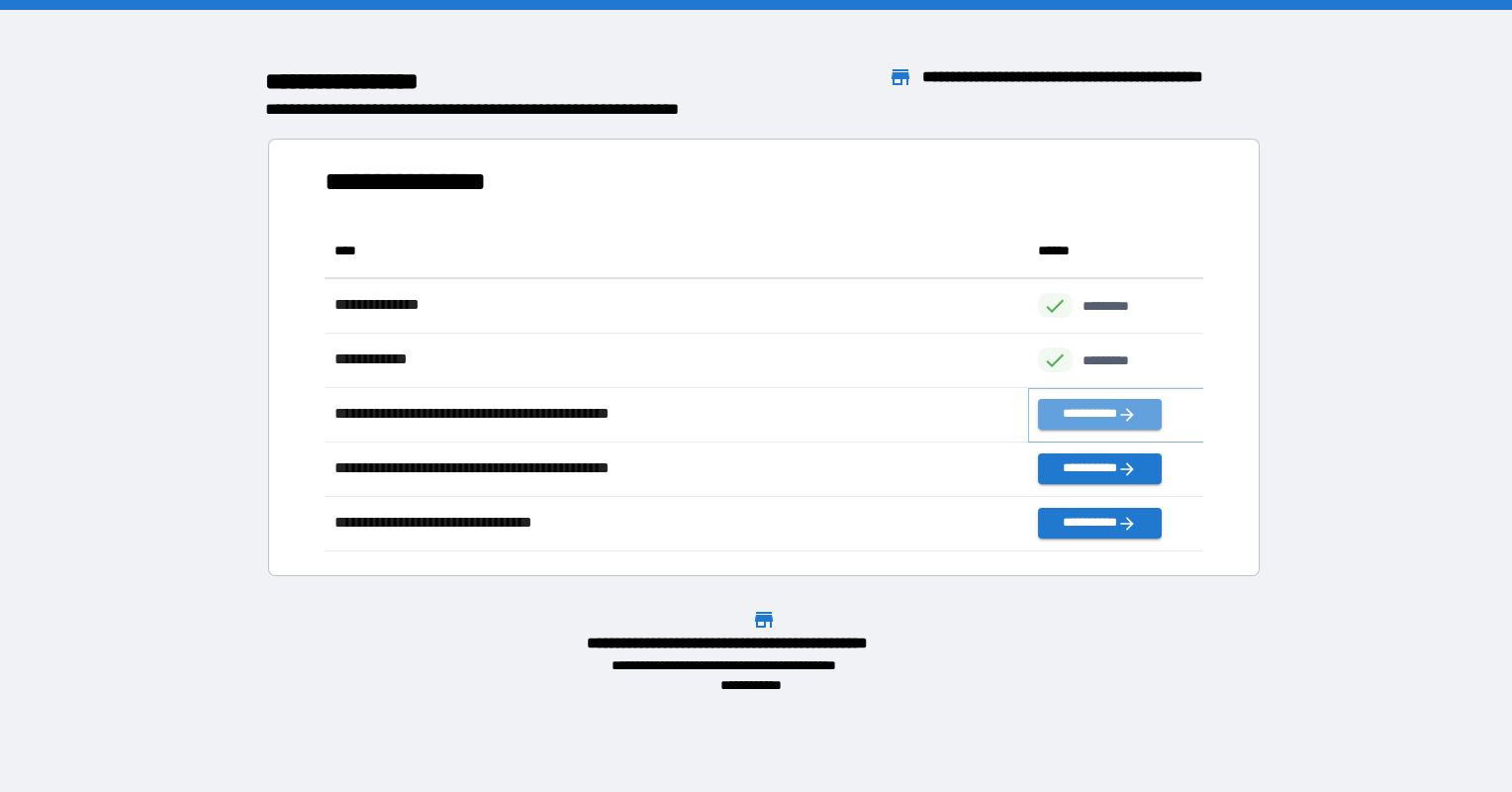 click on "**********" at bounding box center [1099, 414] 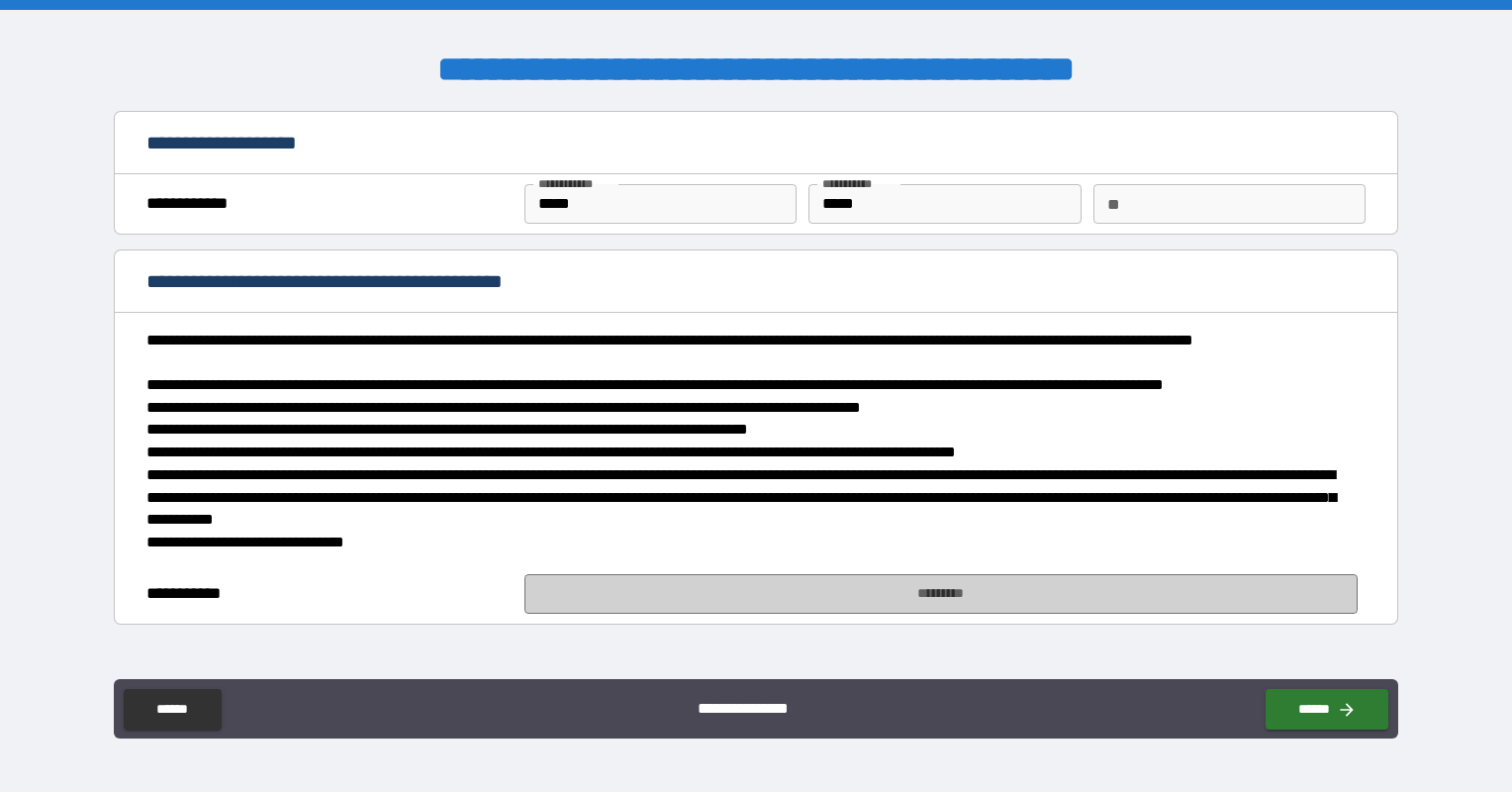 click on "*********" at bounding box center [941, 594] 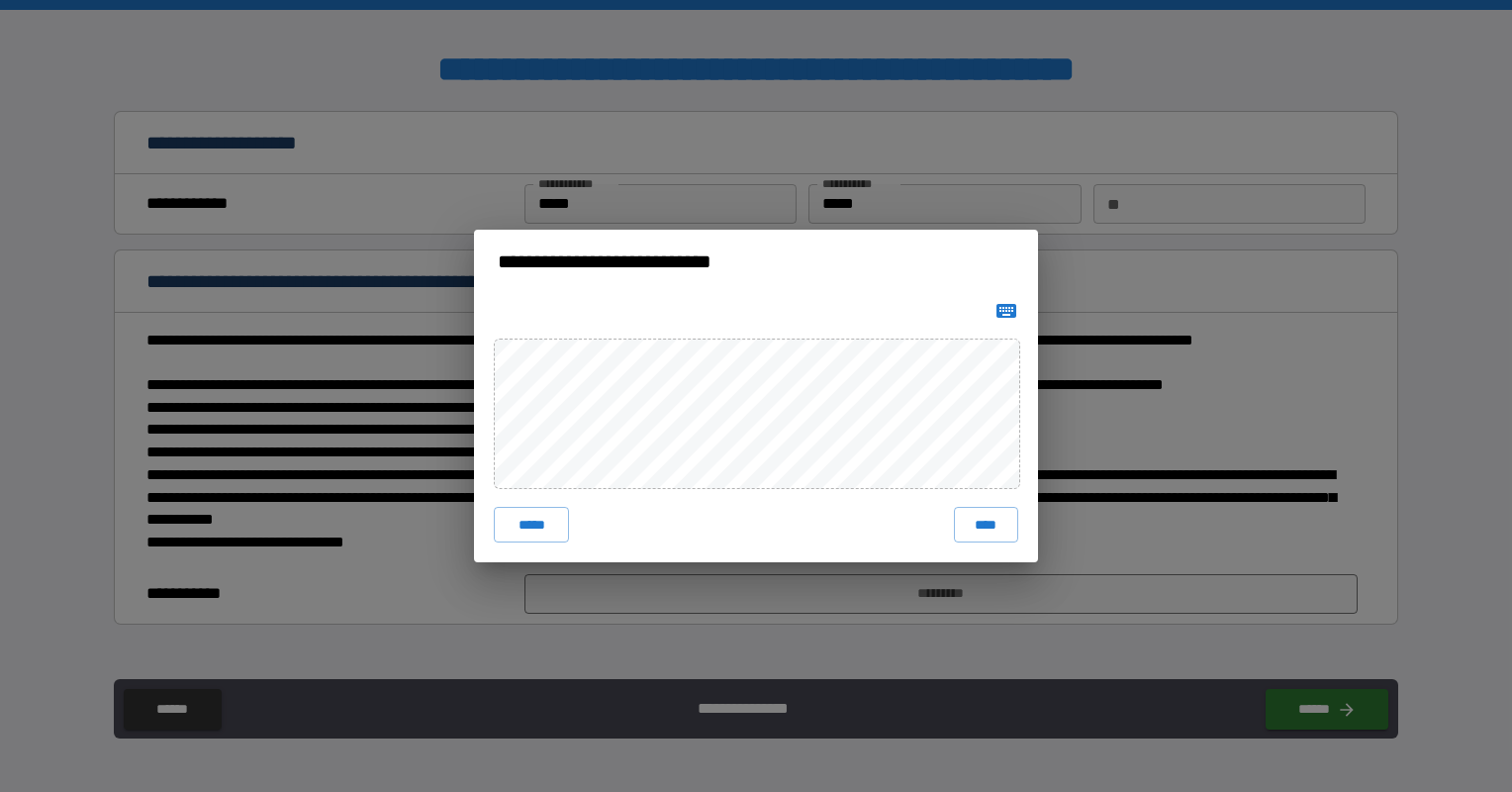 click on "****" at bounding box center (986, 525) 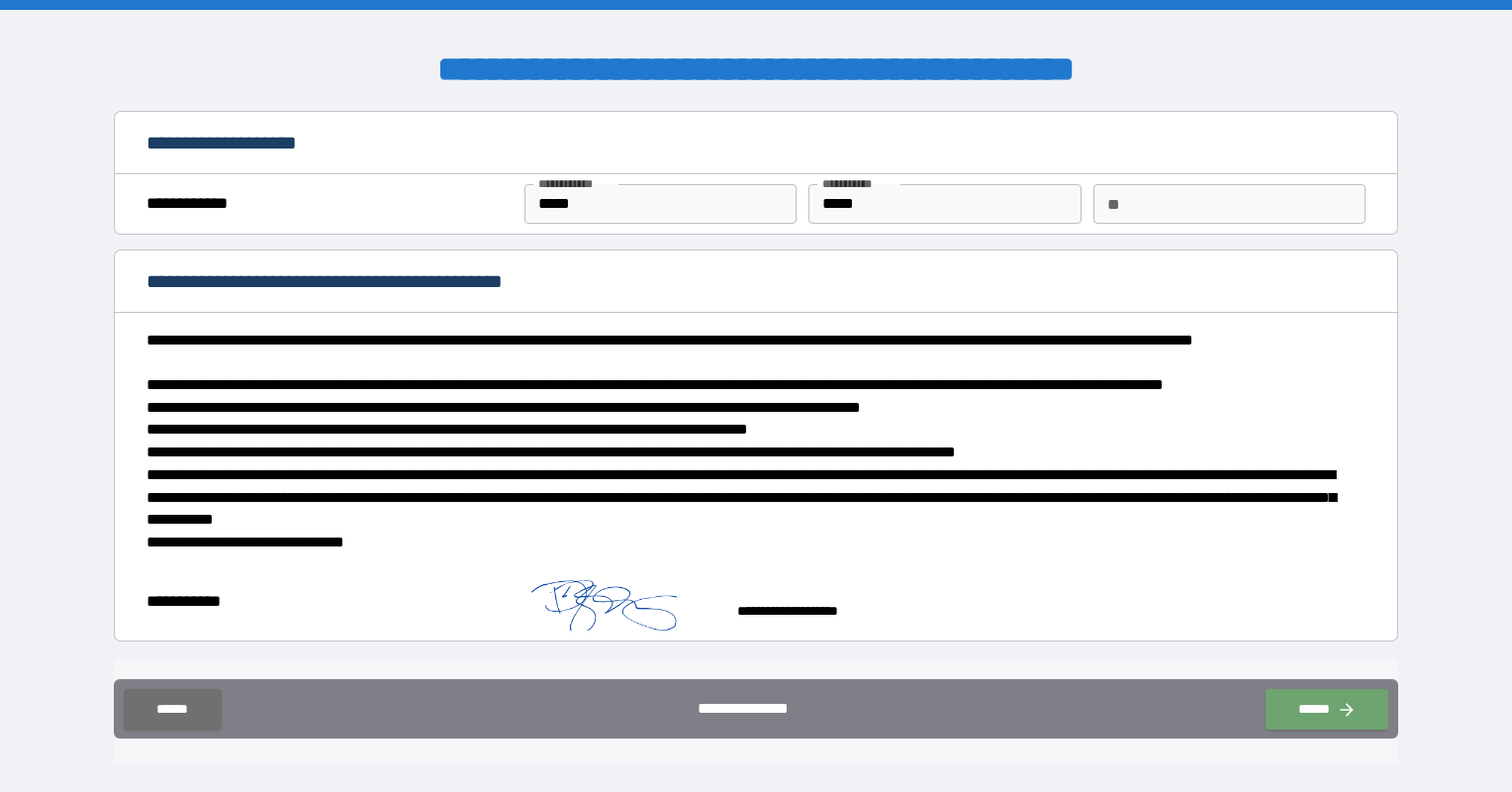 click on "******" at bounding box center [1327, 709] 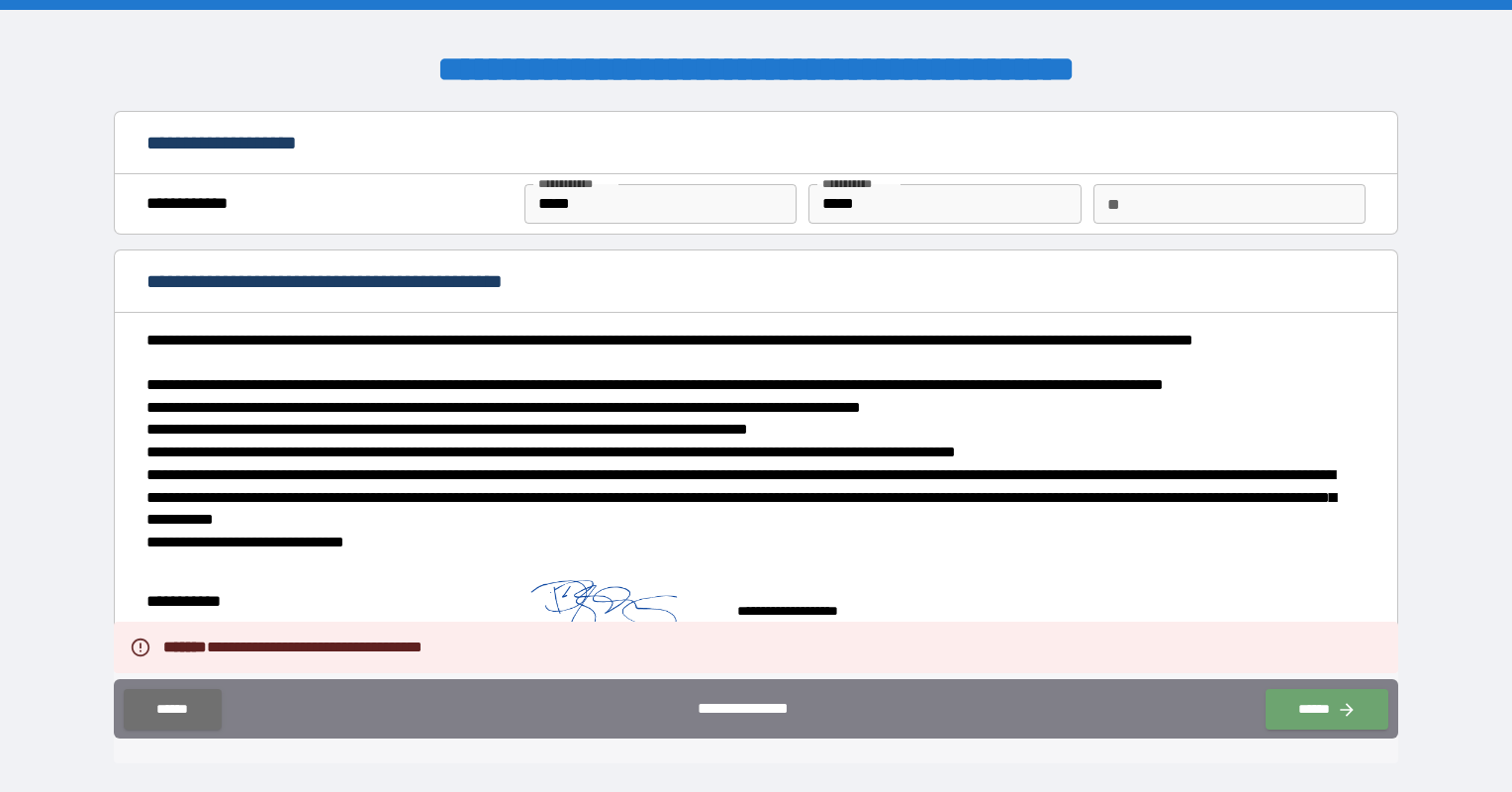 click on "******" at bounding box center [1327, 709] 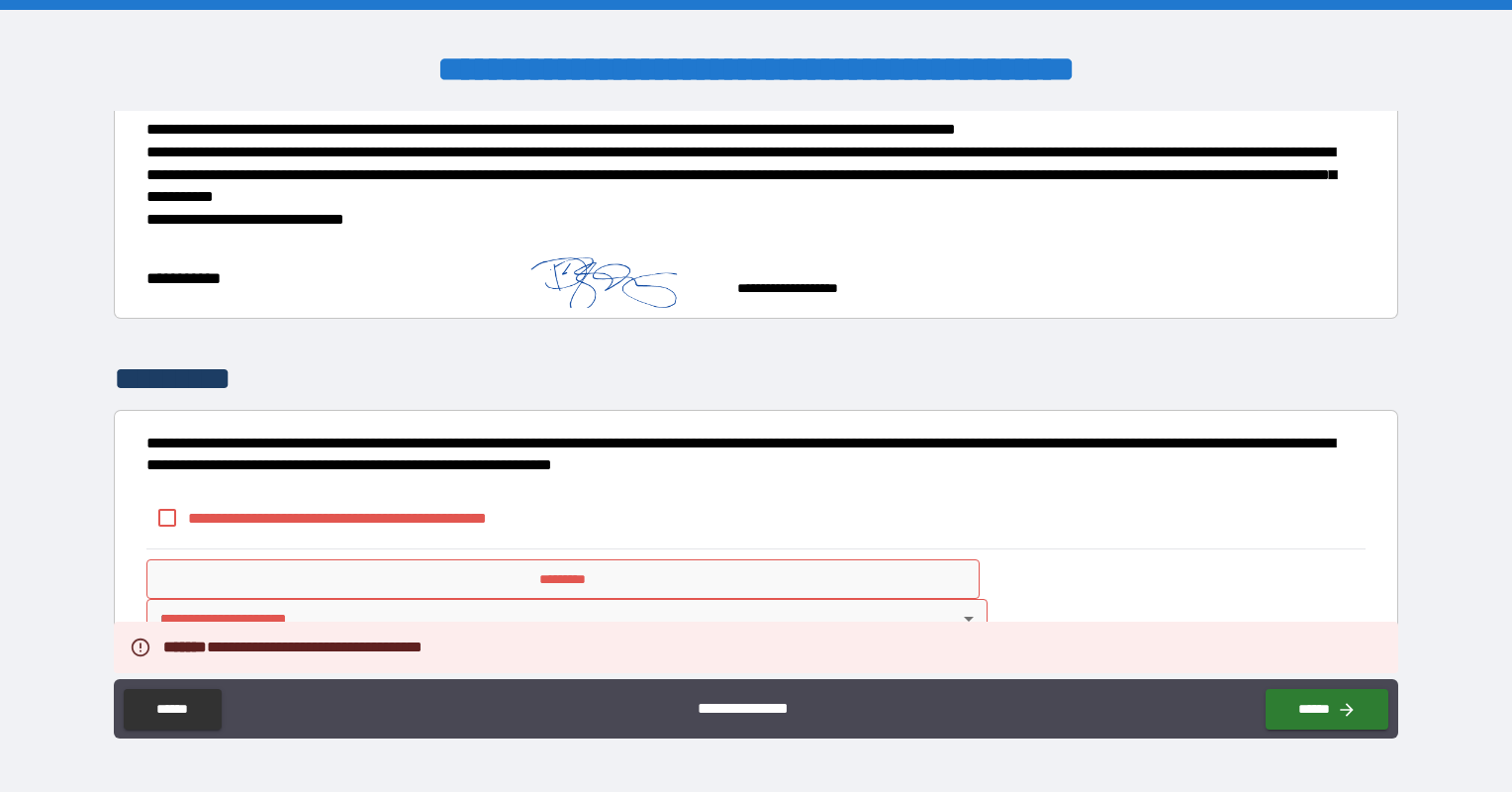 scroll, scrollTop: 330, scrollLeft: 0, axis: vertical 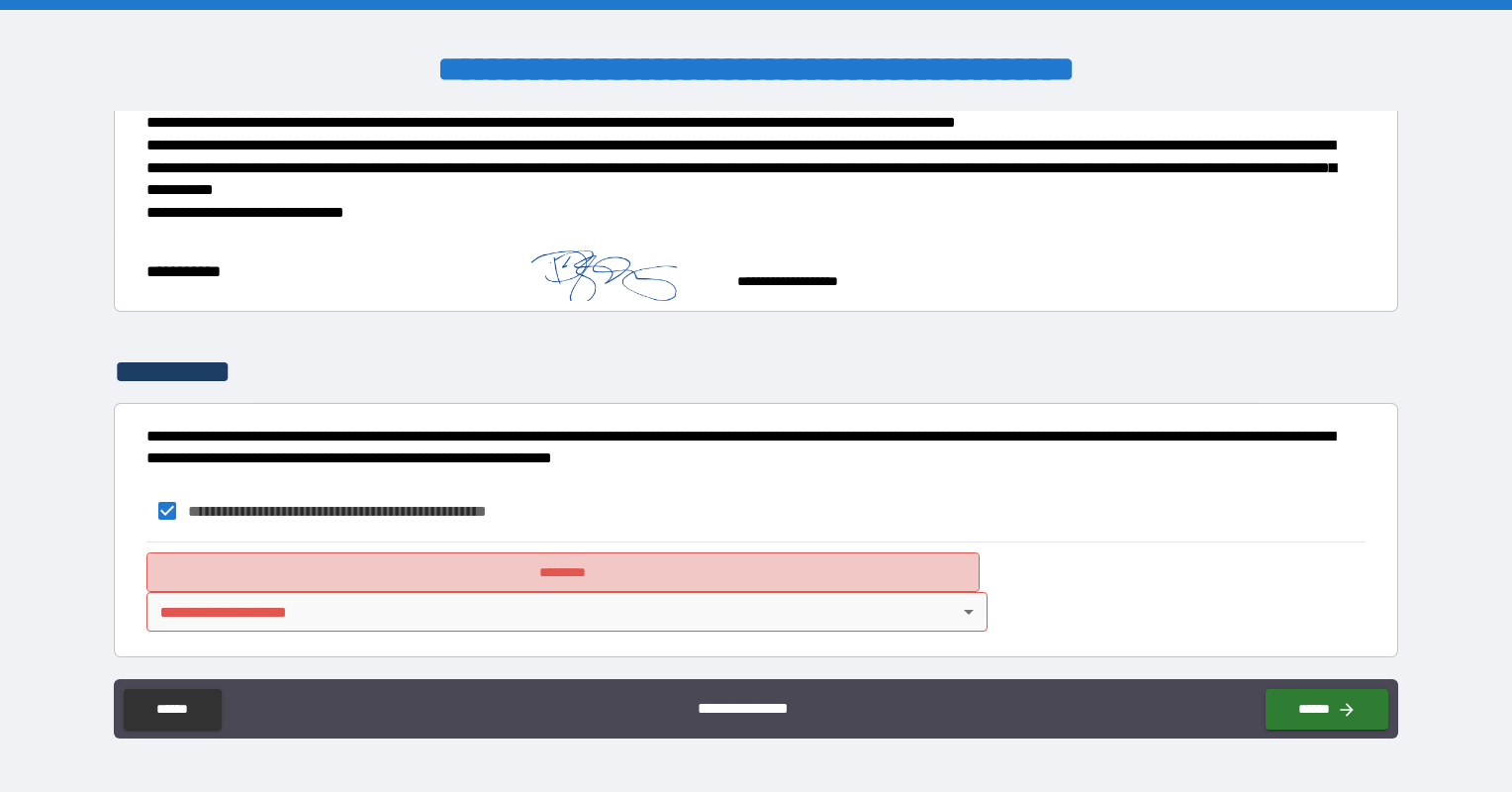 click on "*********" at bounding box center (563, 572) 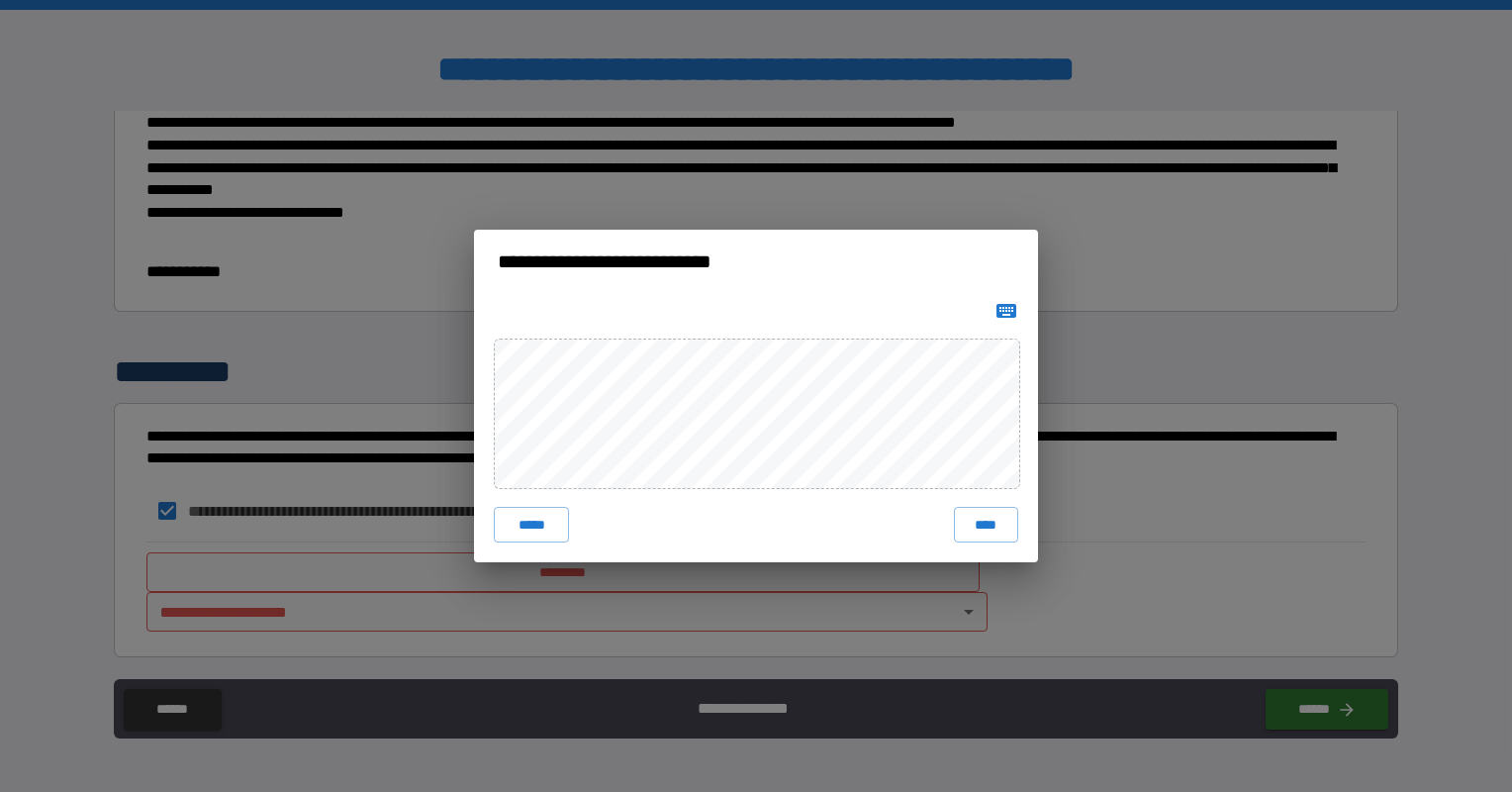 click on "****" at bounding box center [986, 525] 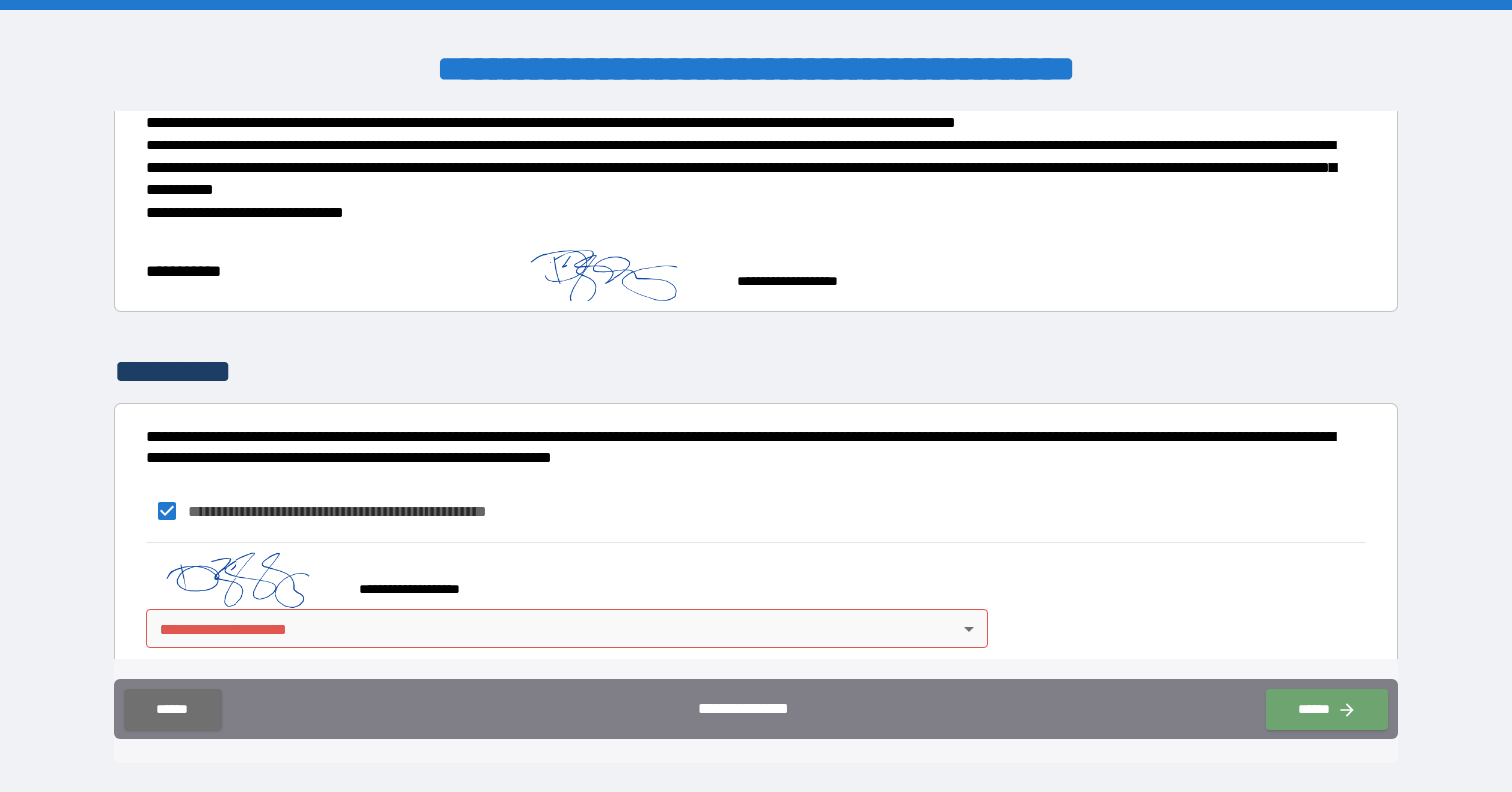 click on "******" at bounding box center [1327, 709] 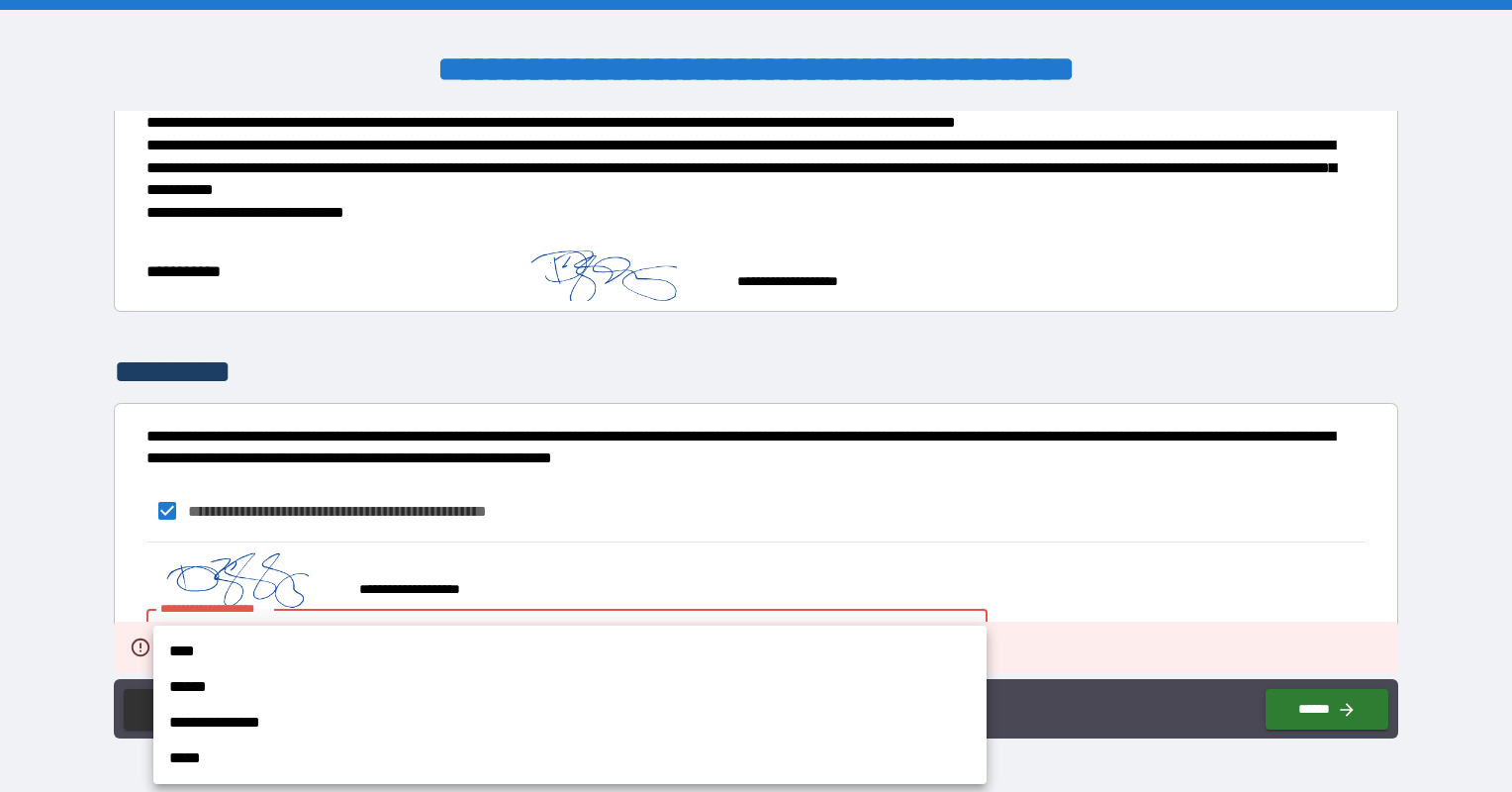 click on "**********" at bounding box center (756, 396) 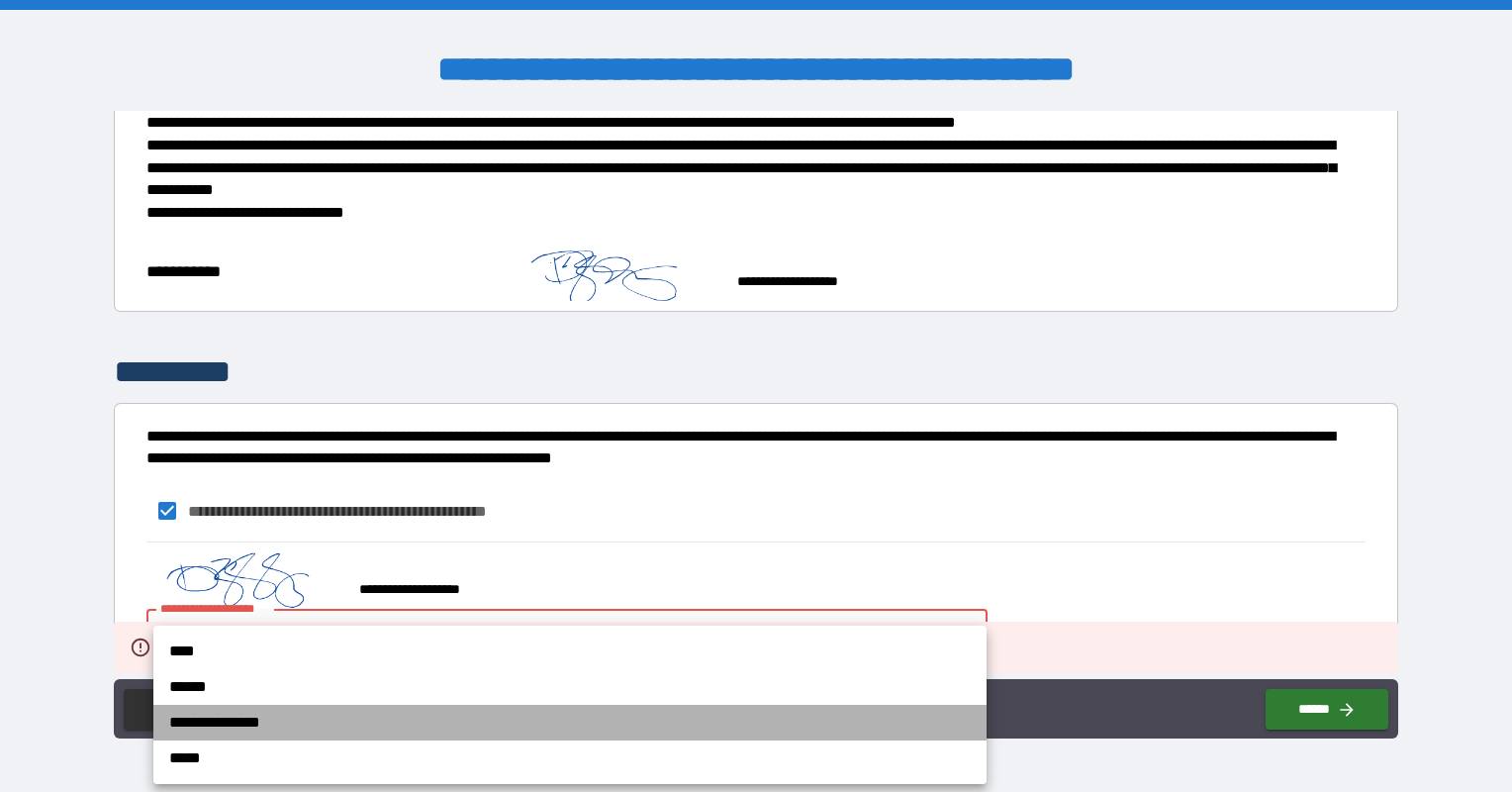 click on "**********" at bounding box center [570, 723] 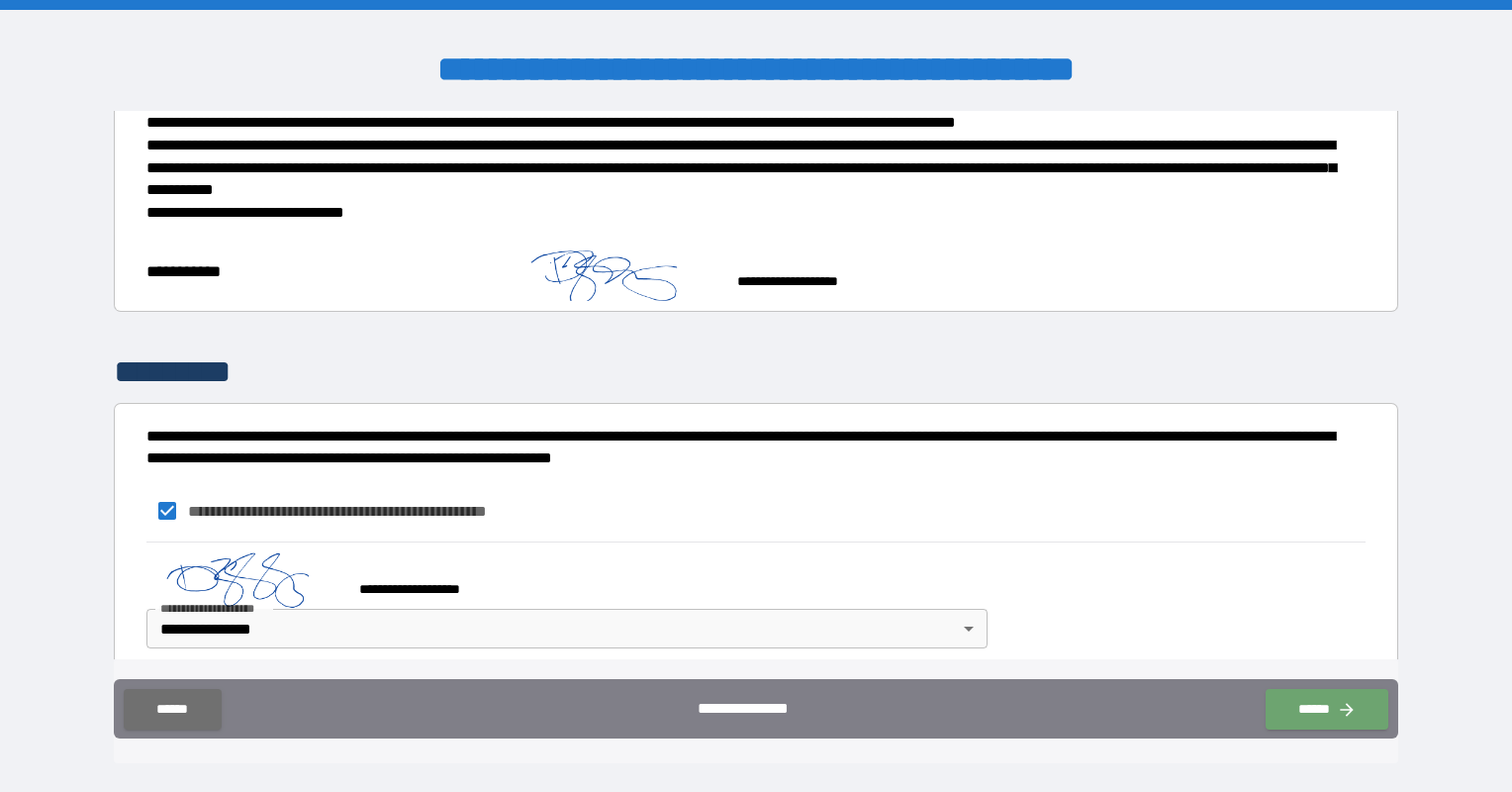 click on "******" at bounding box center [1327, 709] 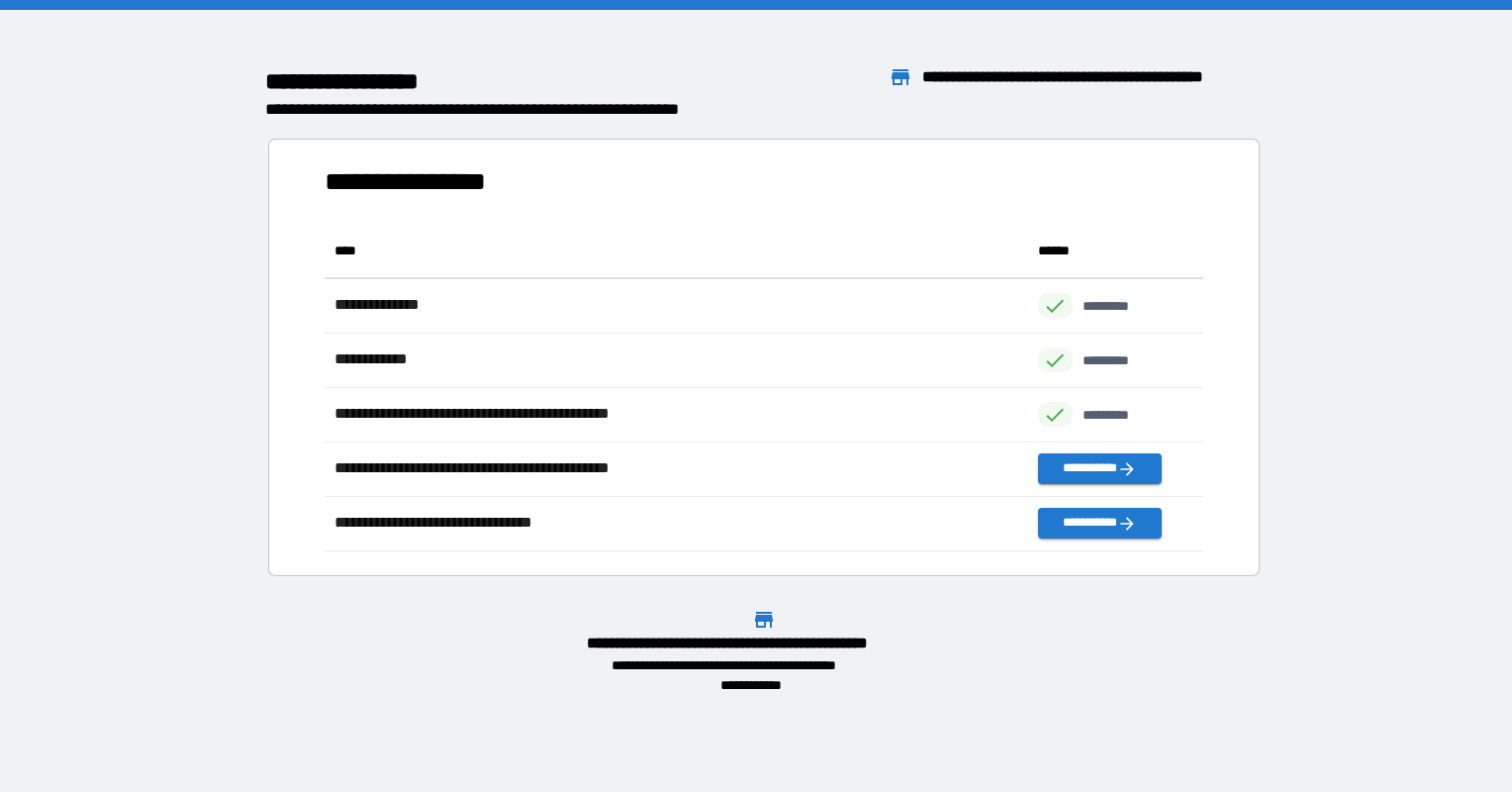 scroll, scrollTop: 16, scrollLeft: 16, axis: both 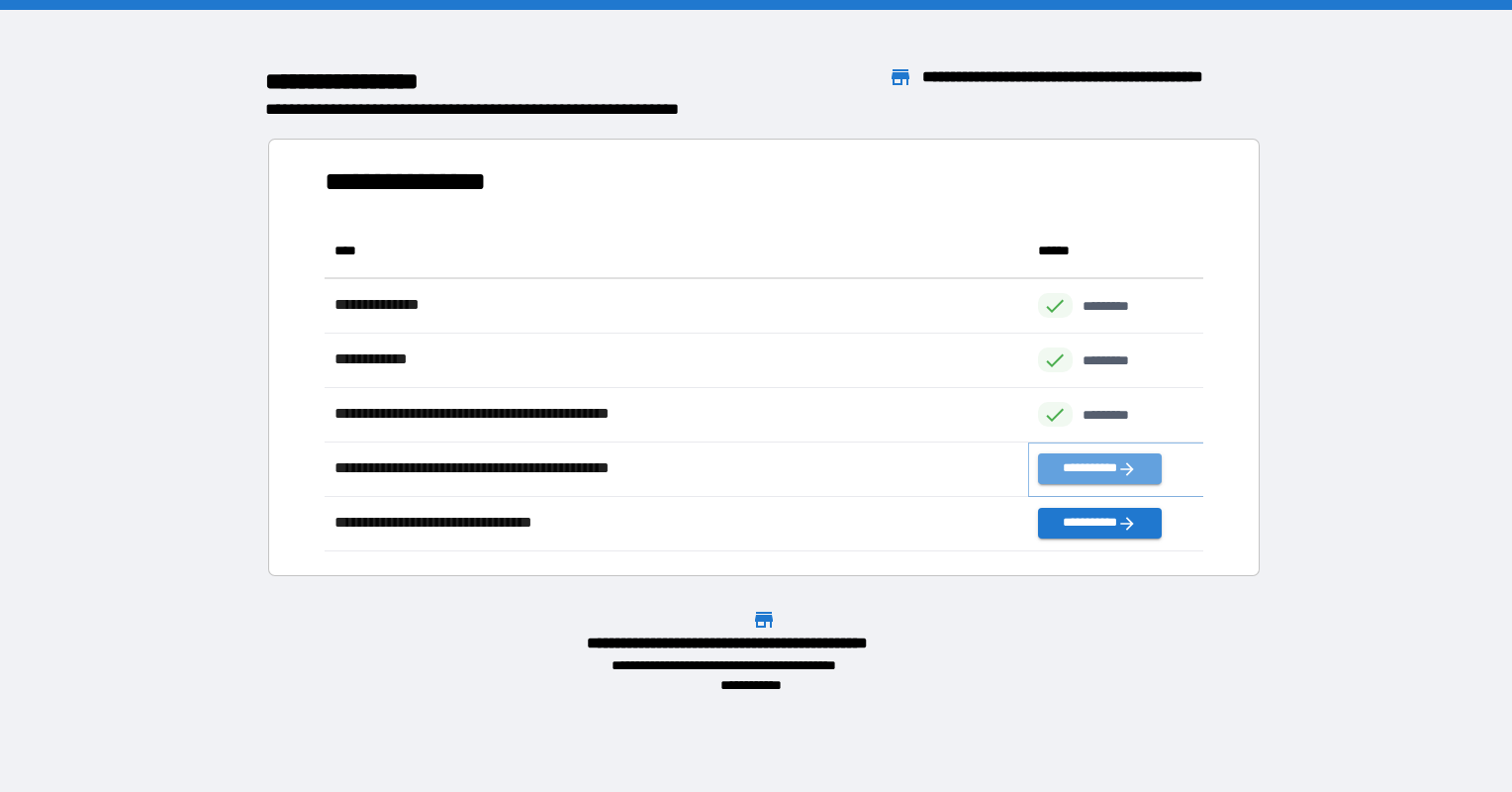 click on "**********" at bounding box center (1099, 468) 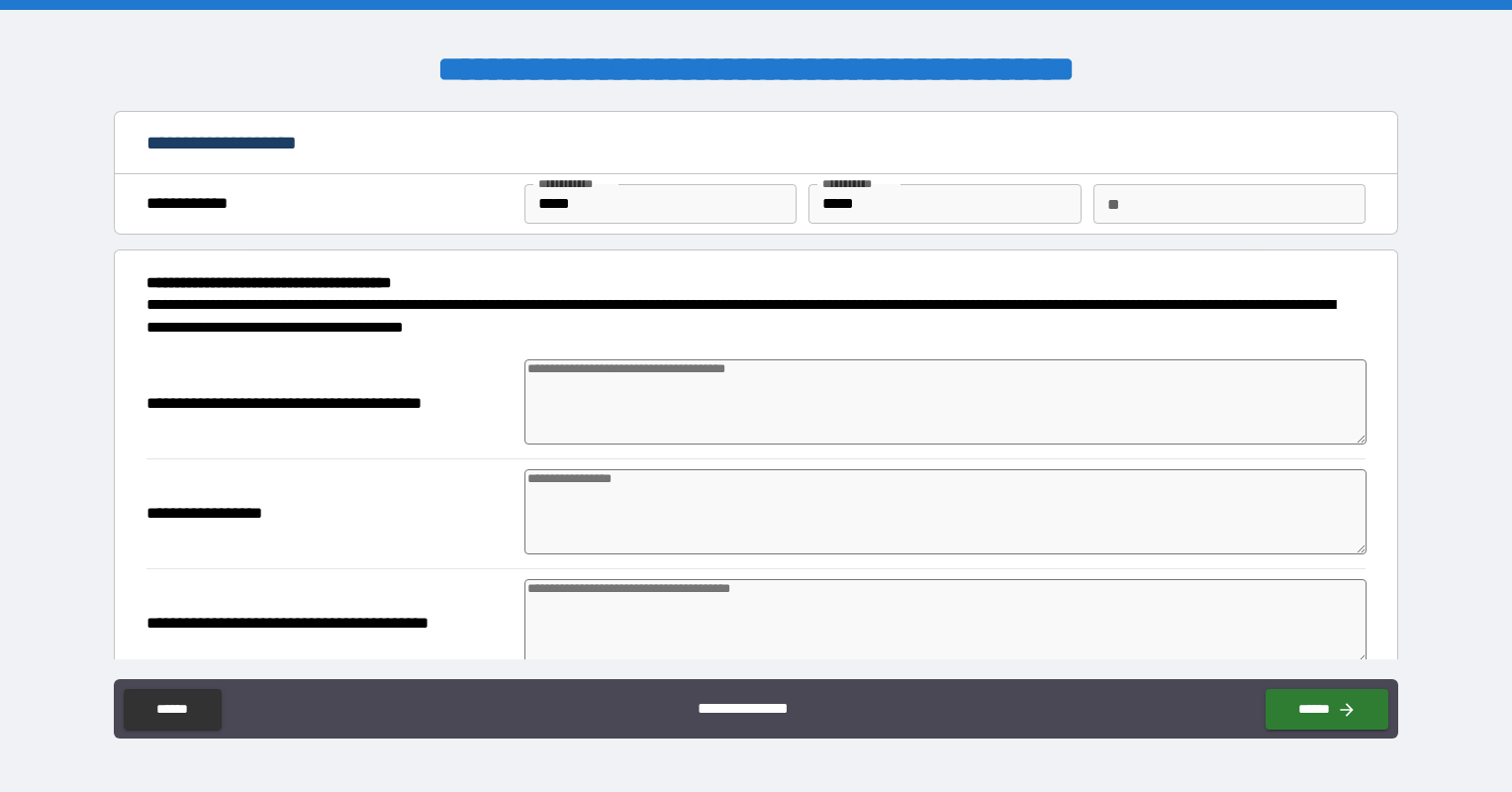 type on "*" 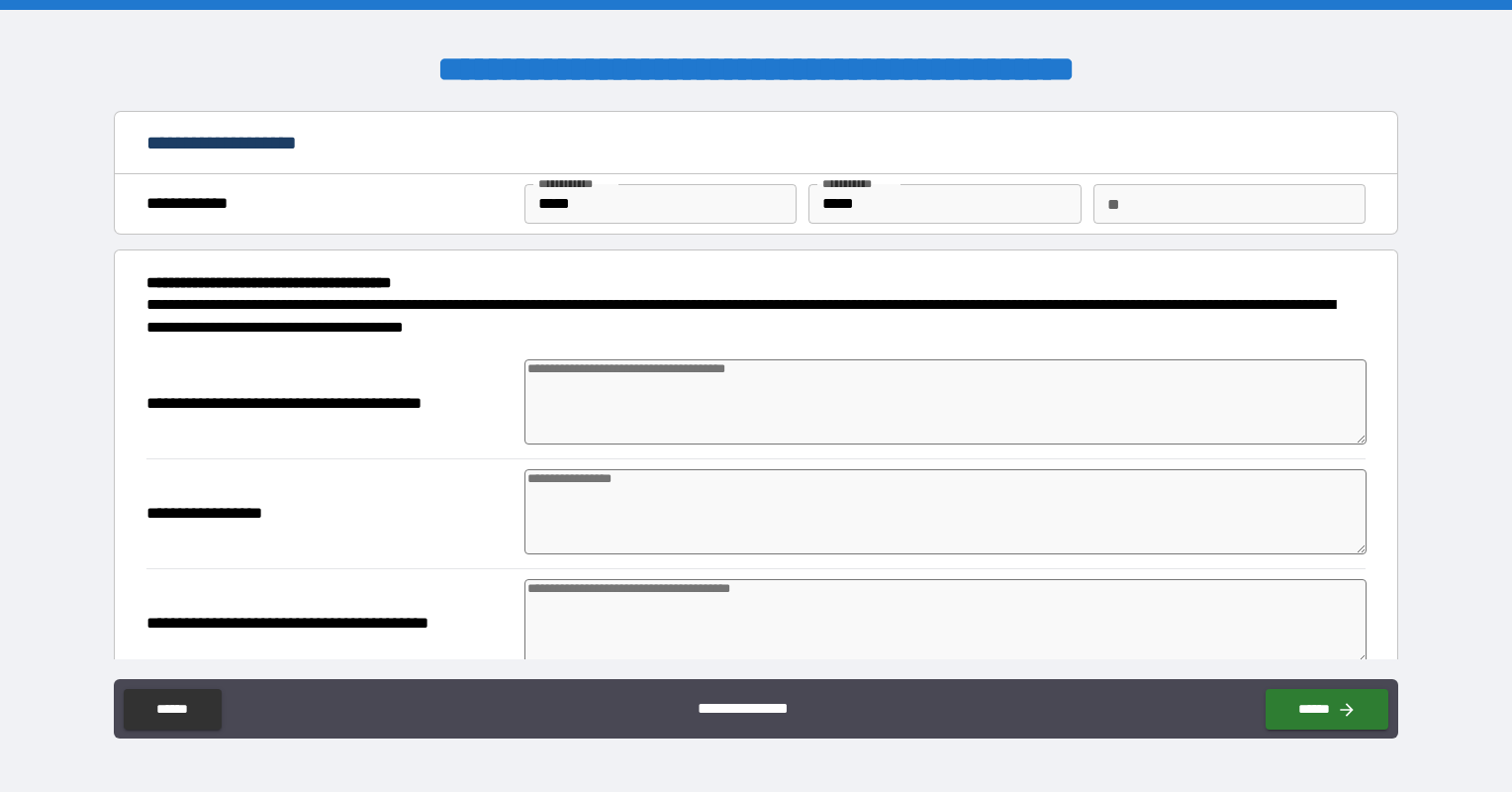 type on "*" 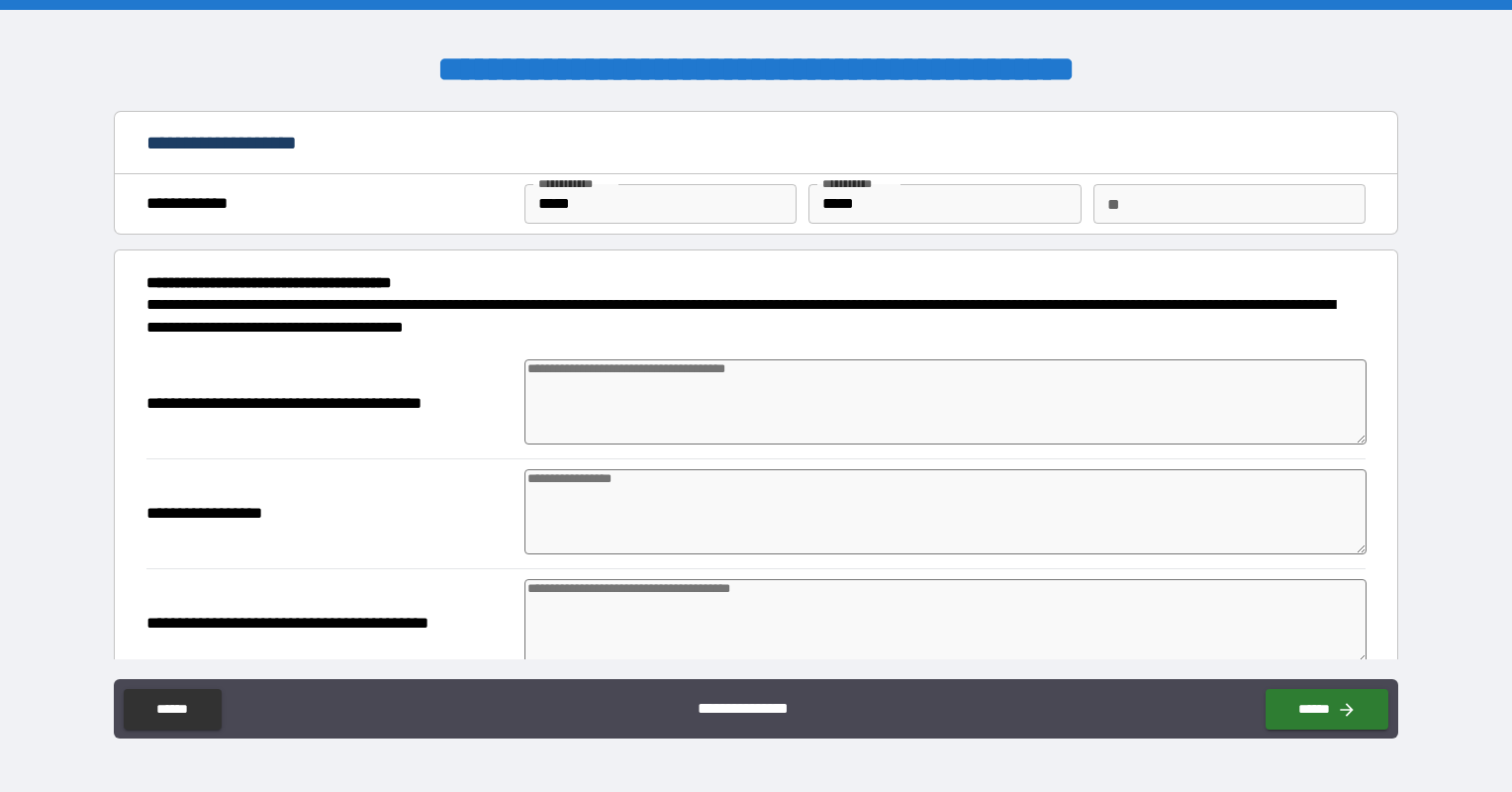 type on "*" 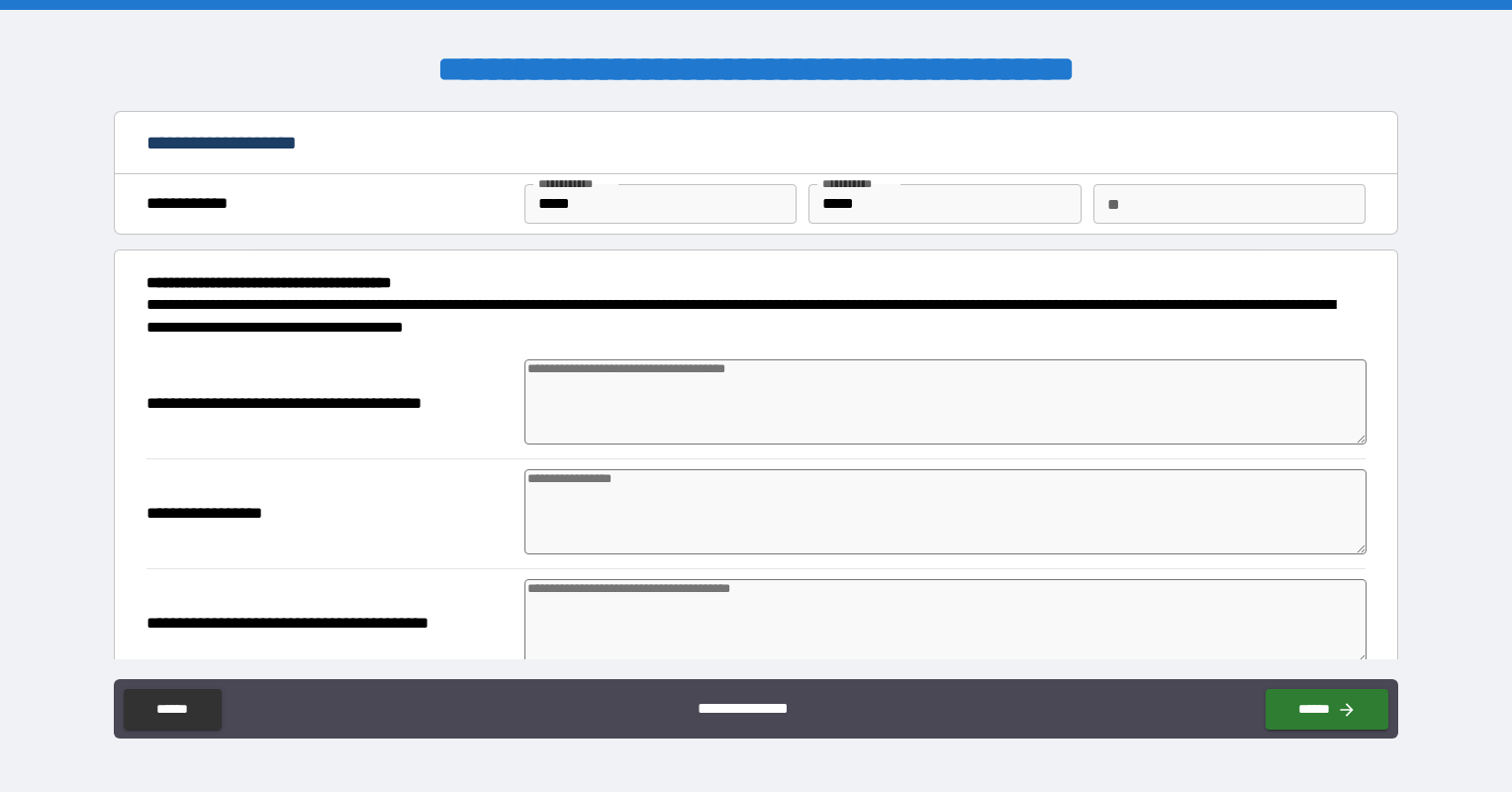 type on "*" 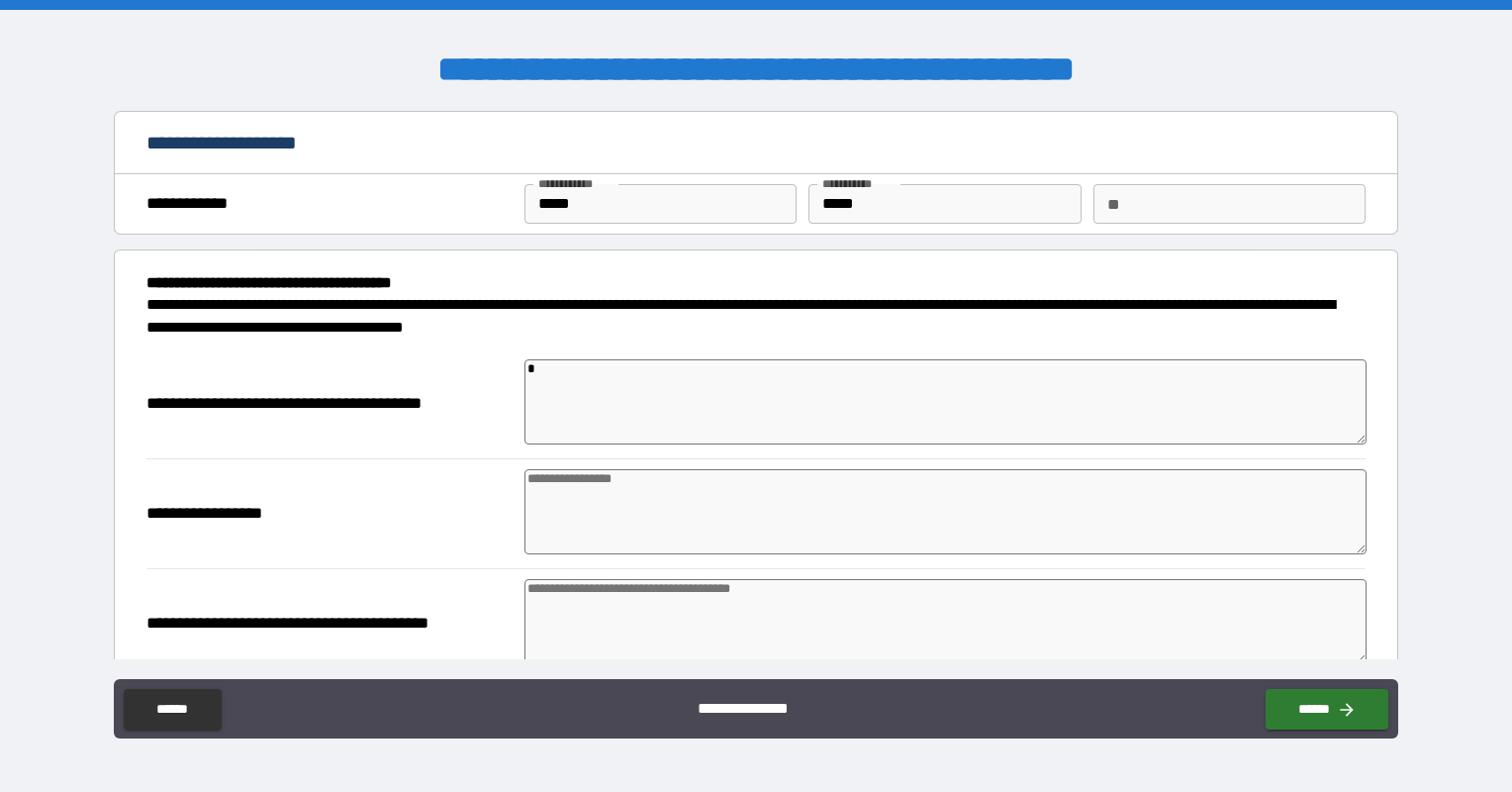 type on "*" 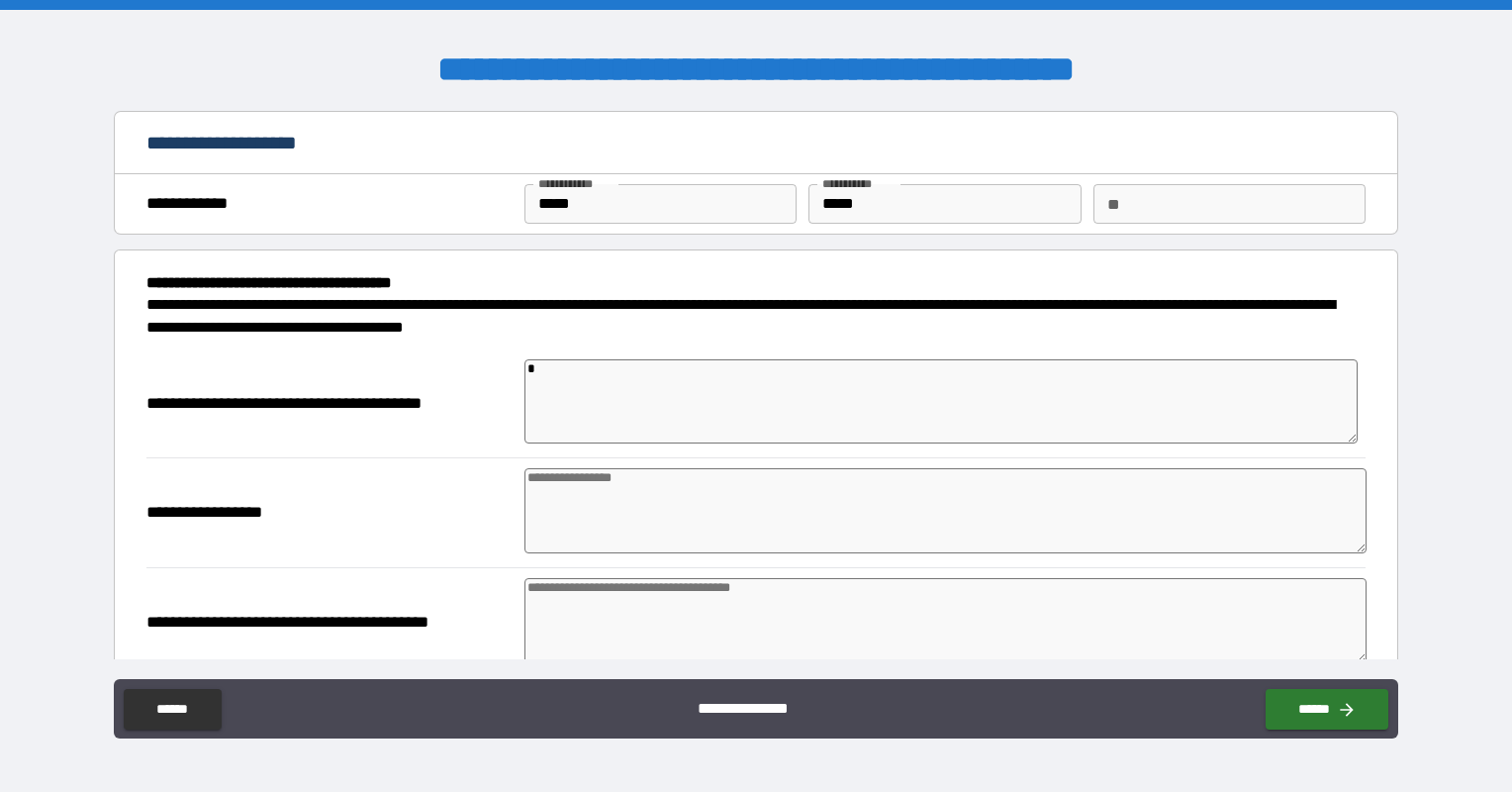 type on "**" 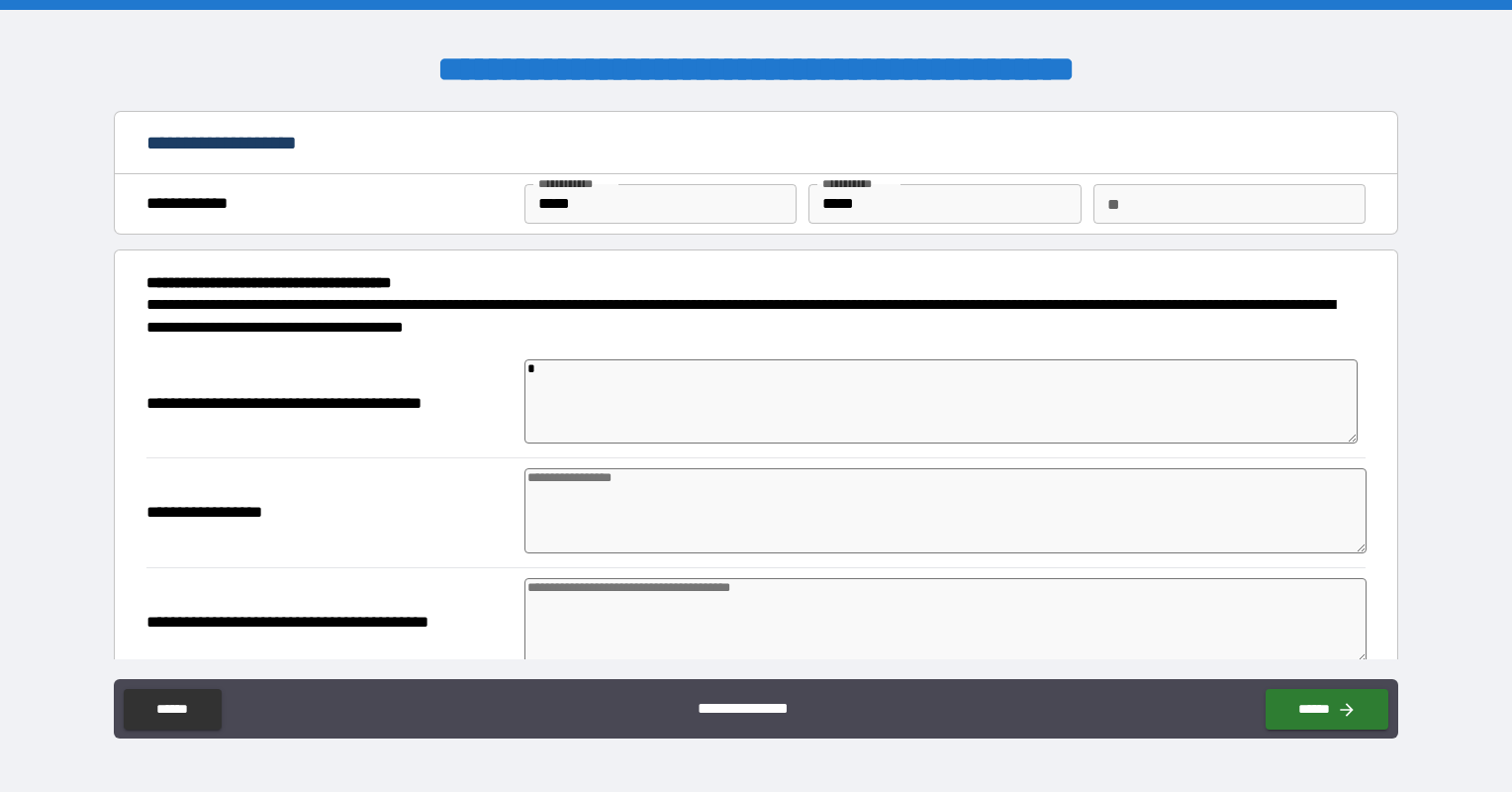 type on "*" 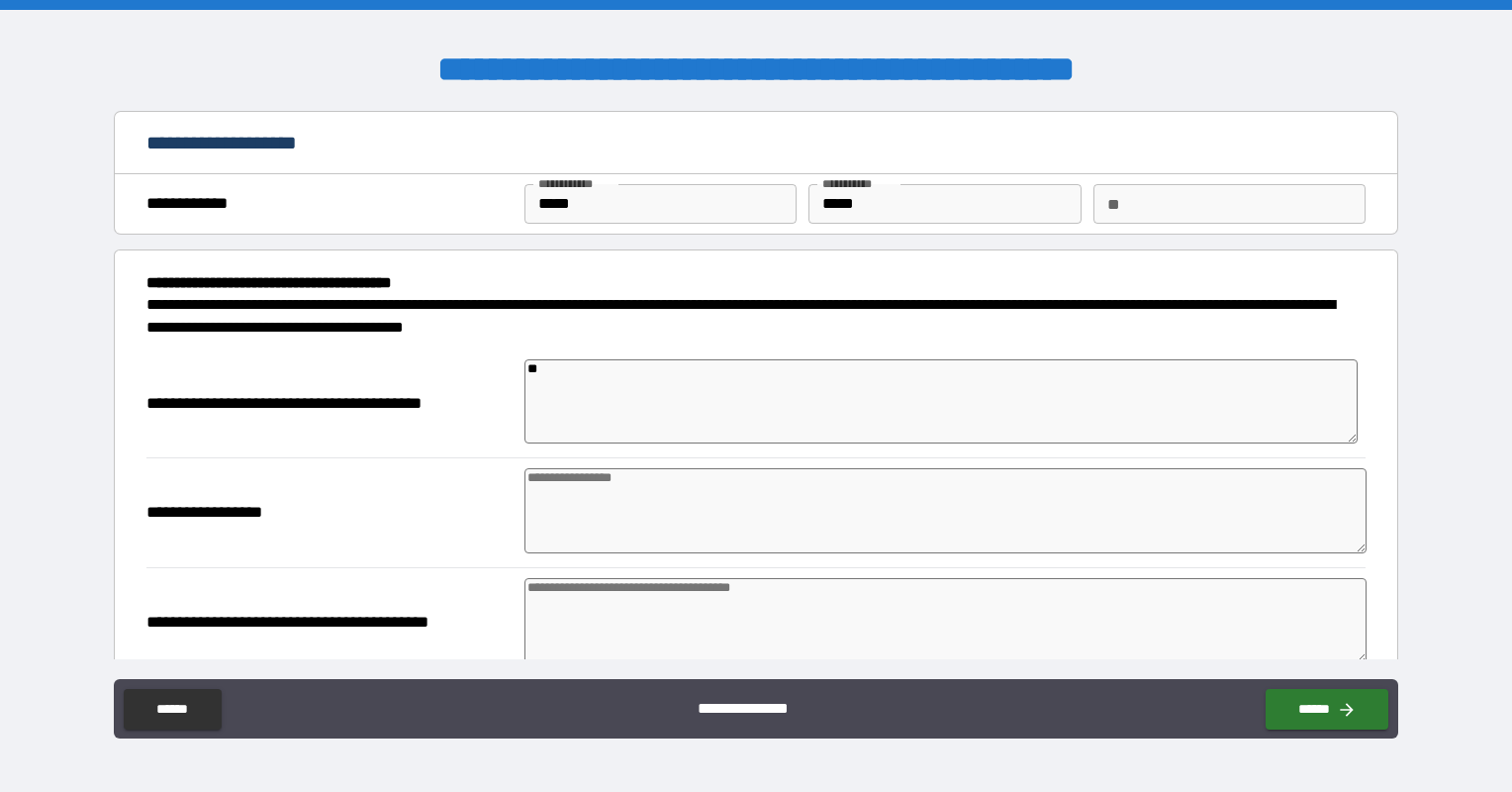 type on "***" 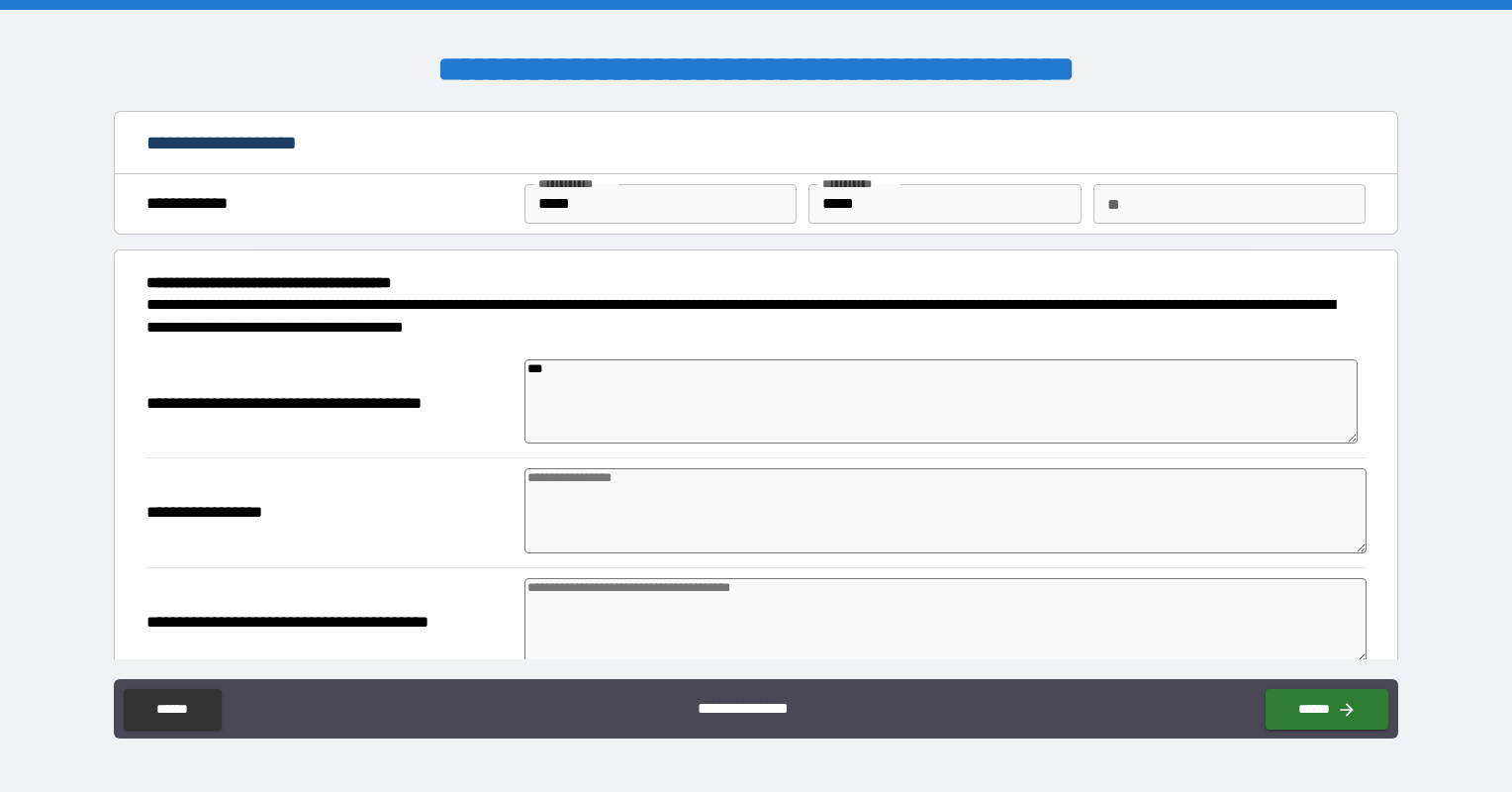 type on "*" 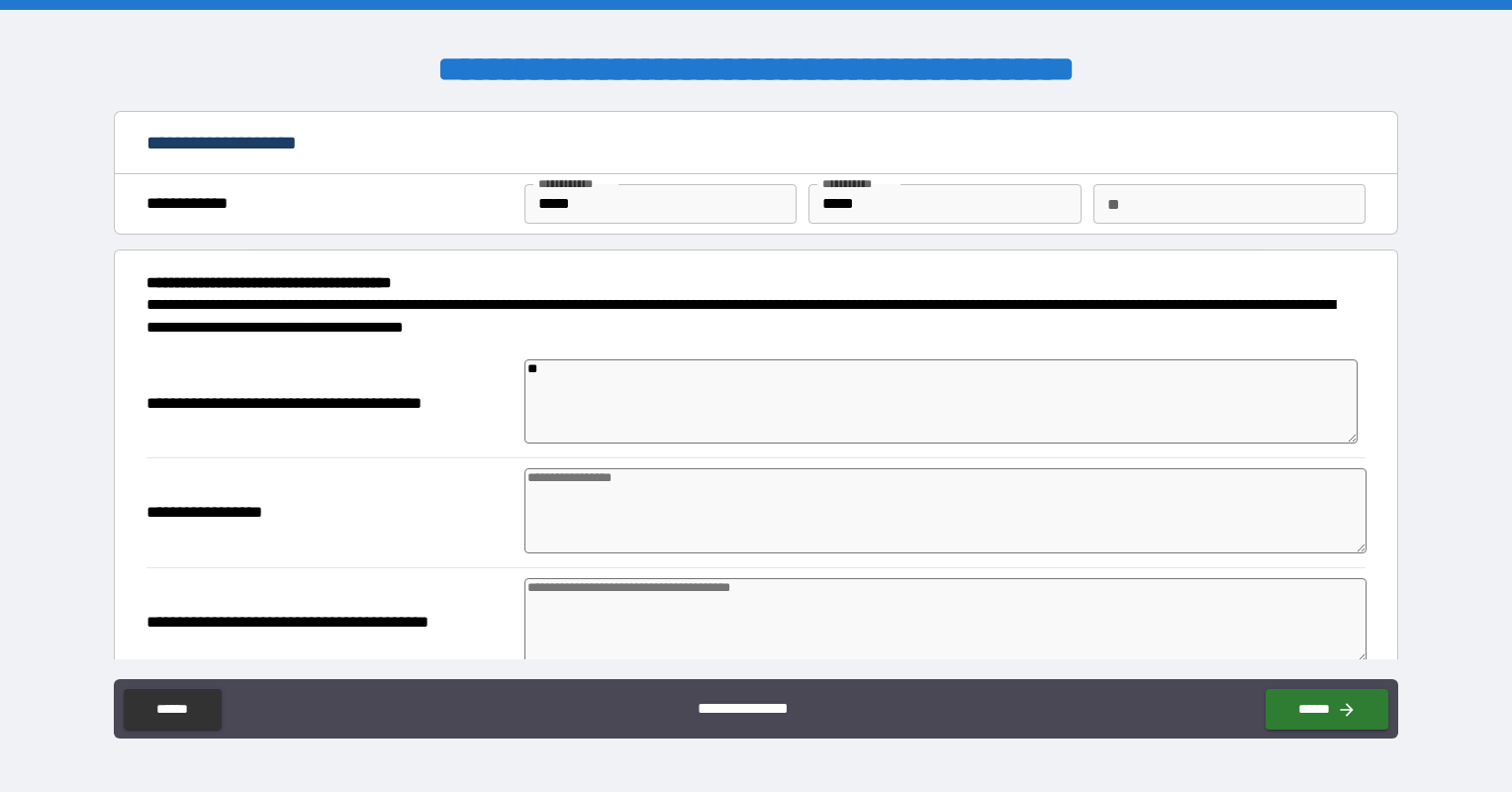 type on "*" 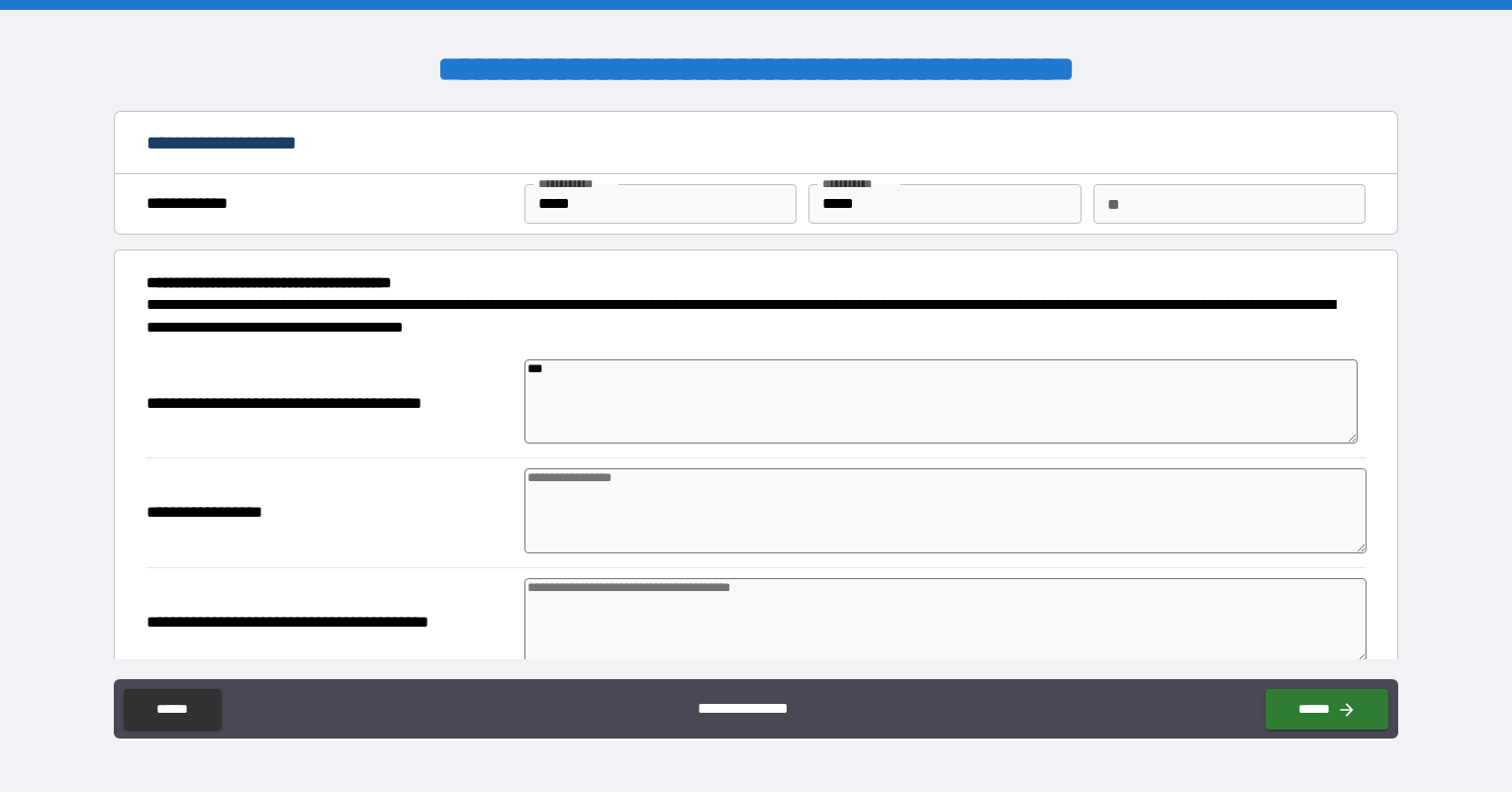 type on "*" 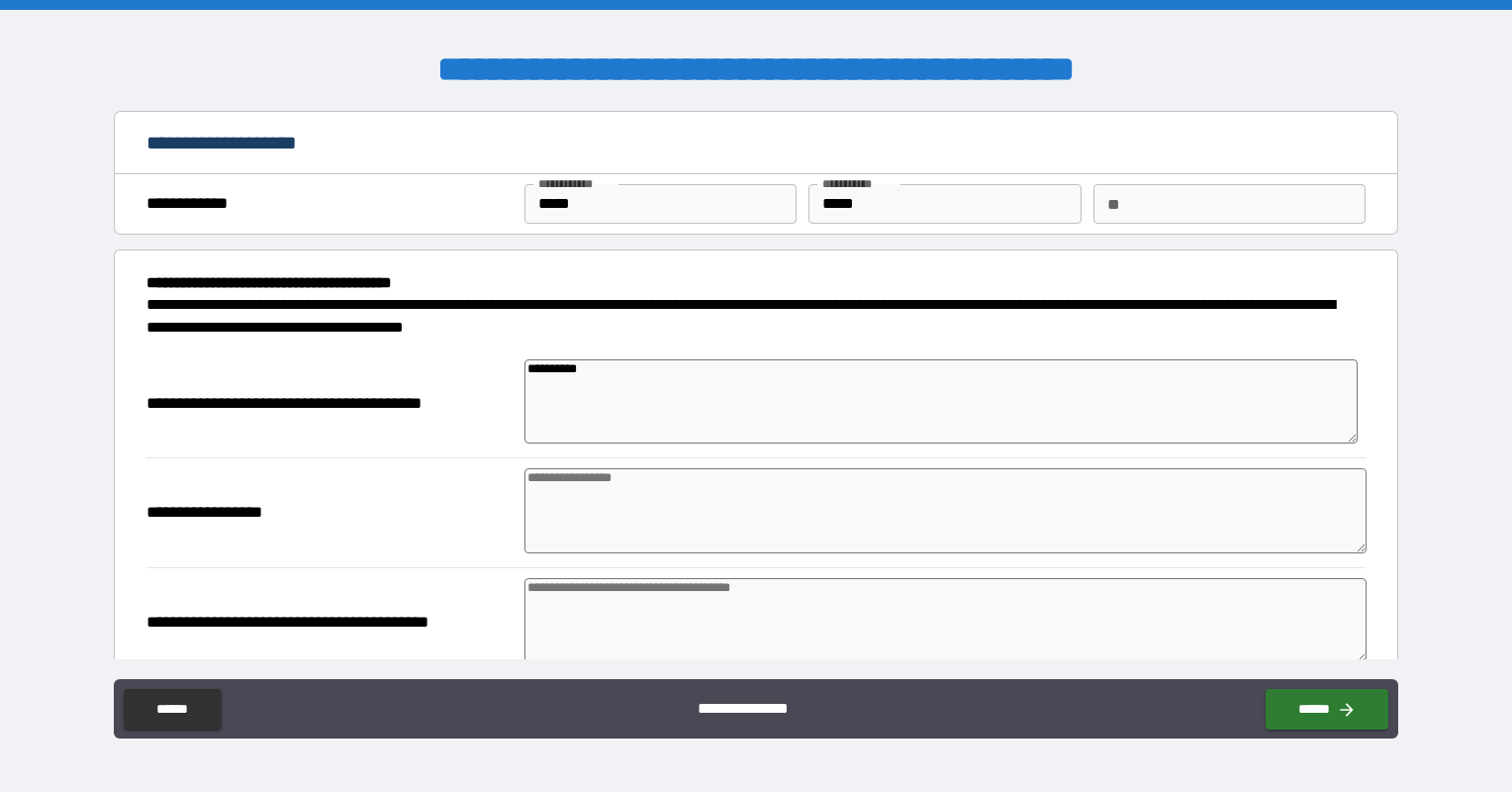 click at bounding box center [945, 511] 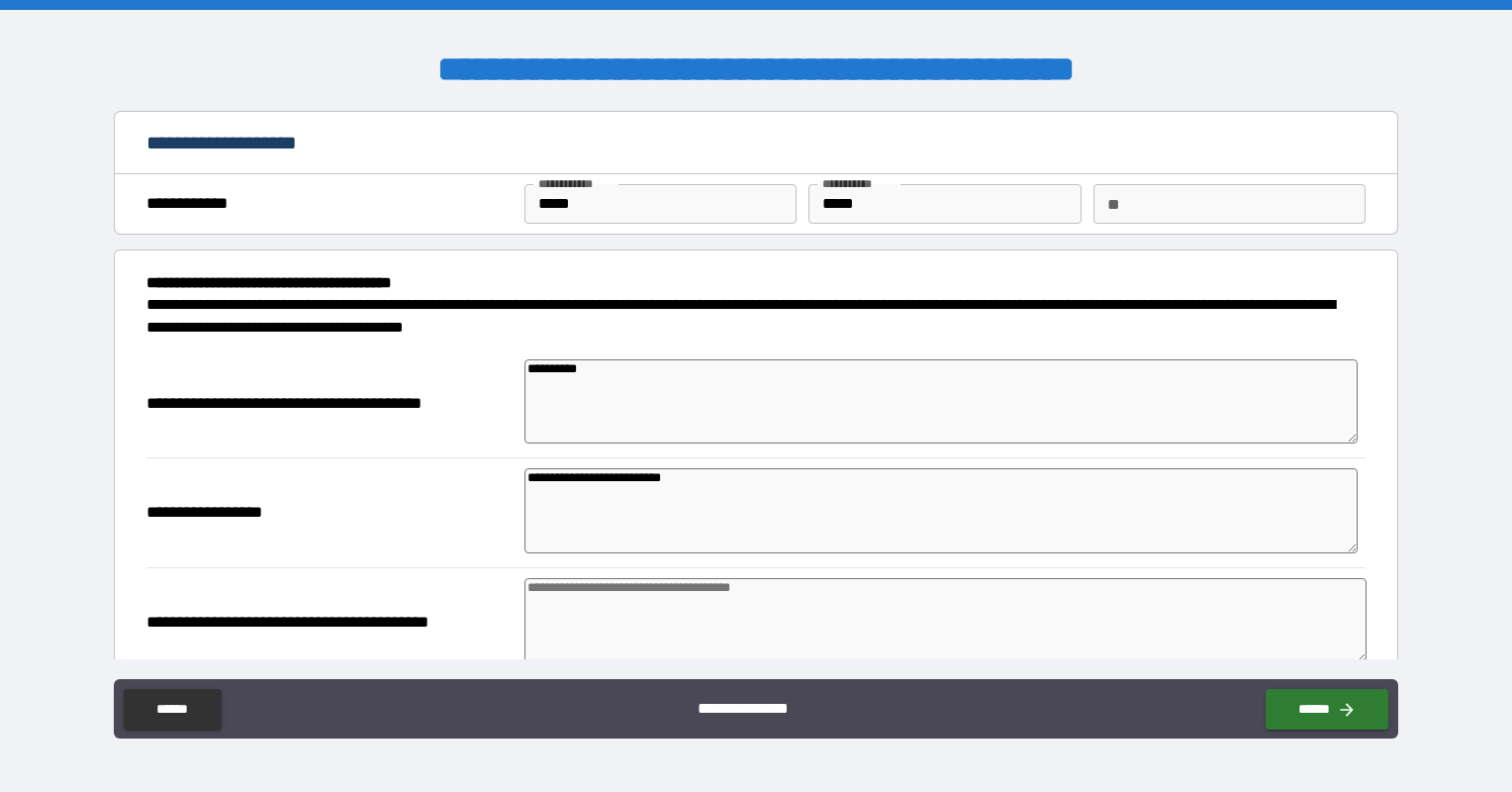 click at bounding box center [945, 621] 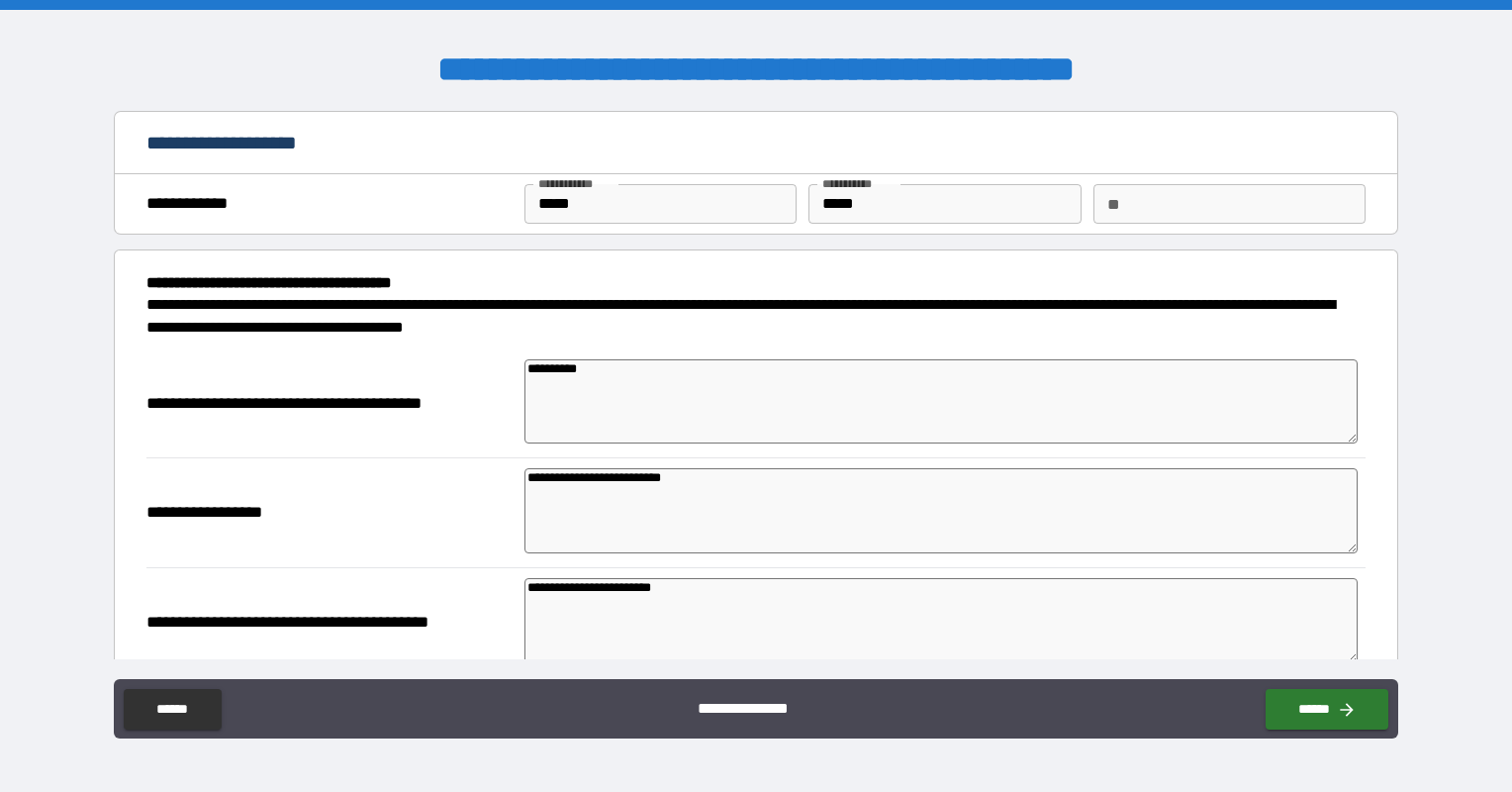 click on "**********" at bounding box center (330, 623) 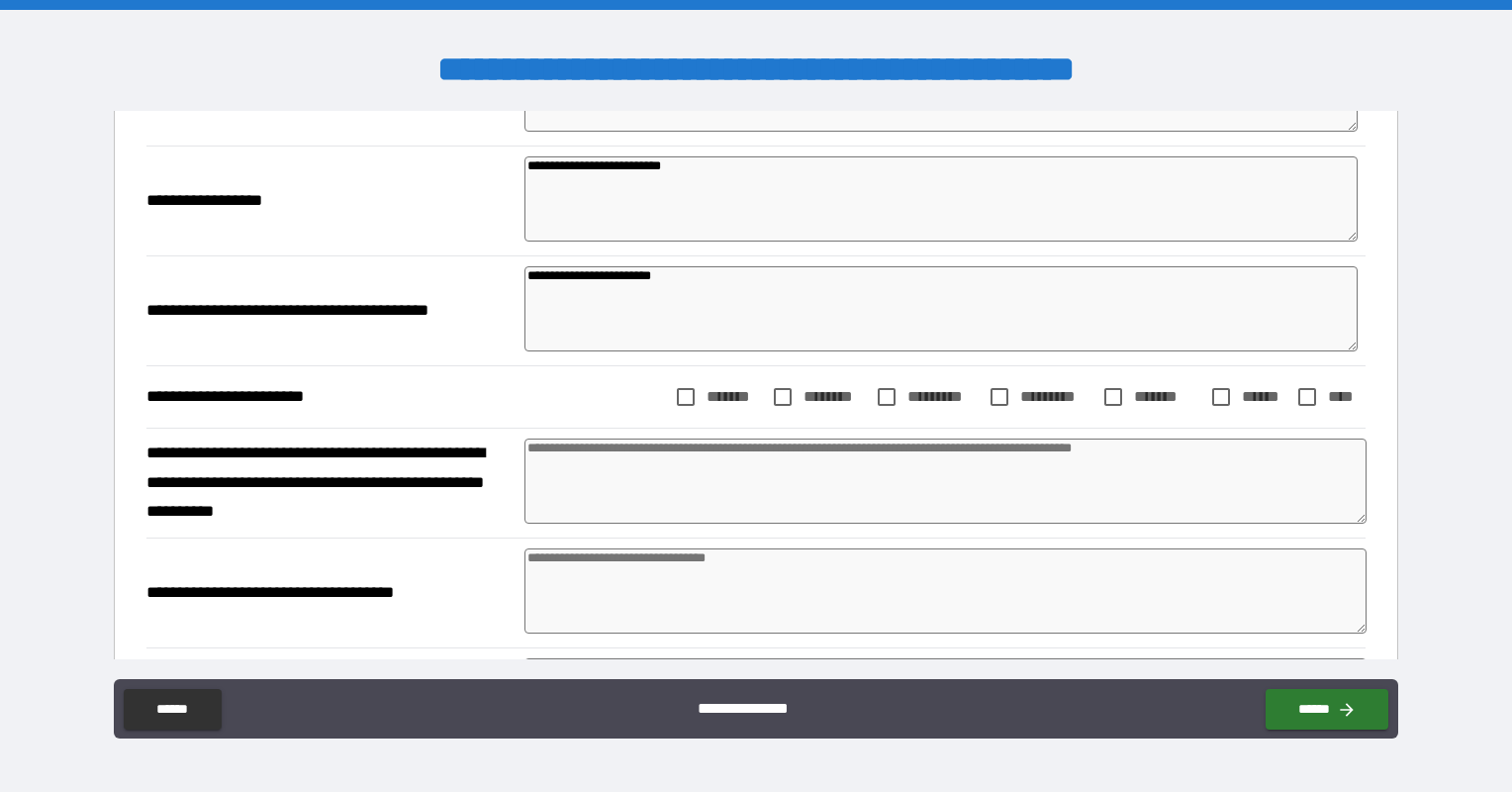 scroll, scrollTop: 313, scrollLeft: 0, axis: vertical 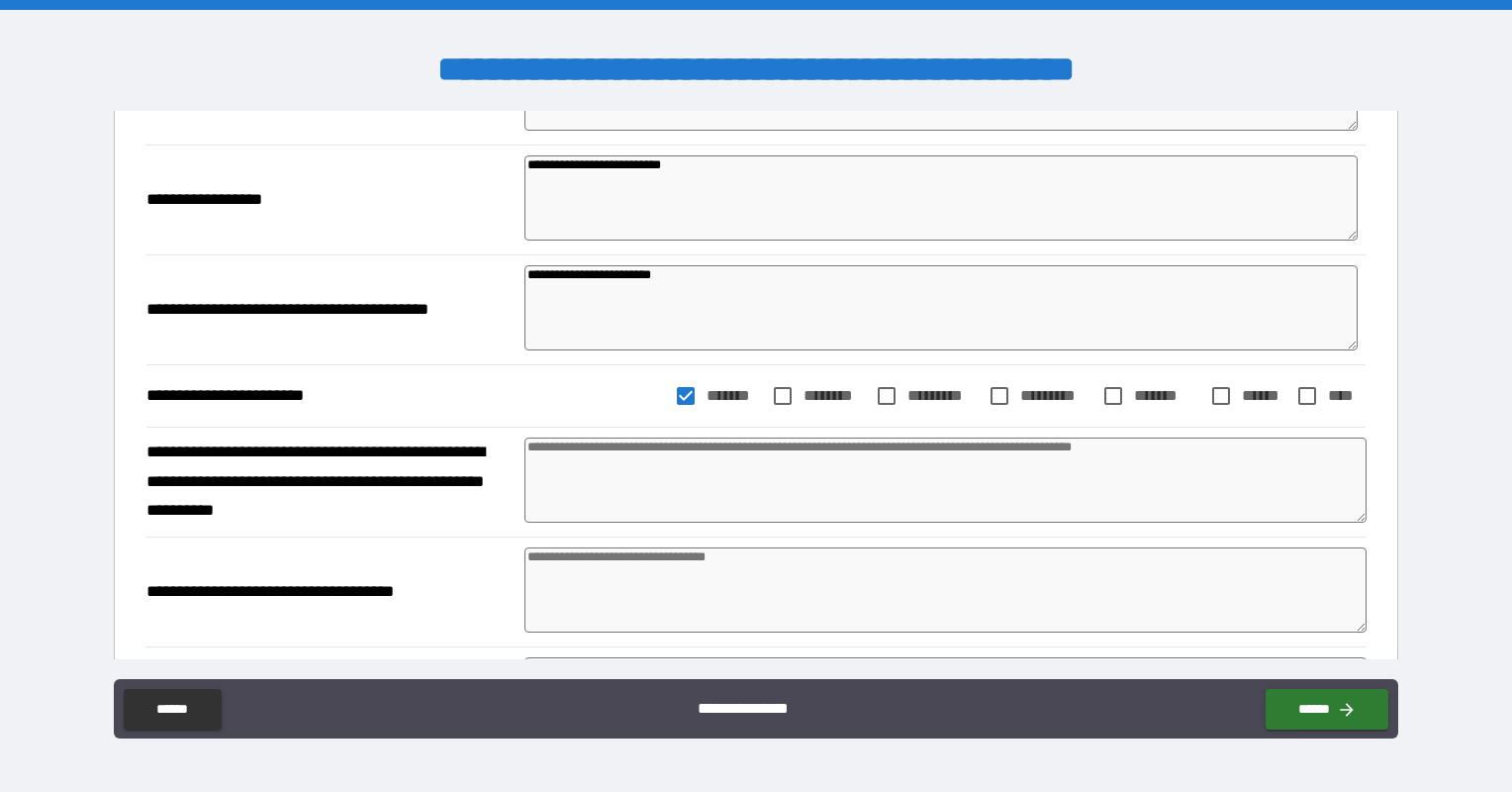 click at bounding box center [945, 480] 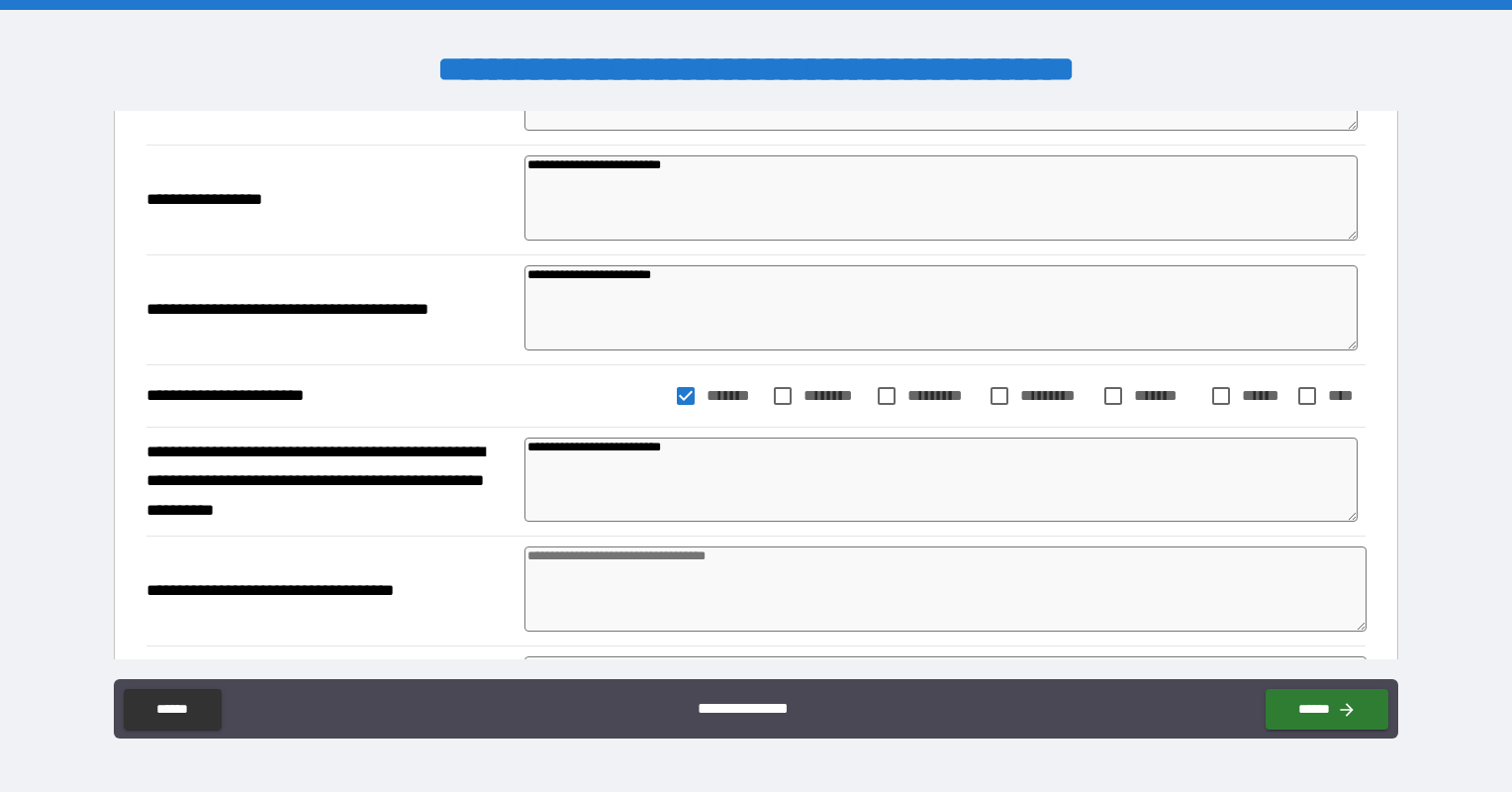 click at bounding box center (945, 589) 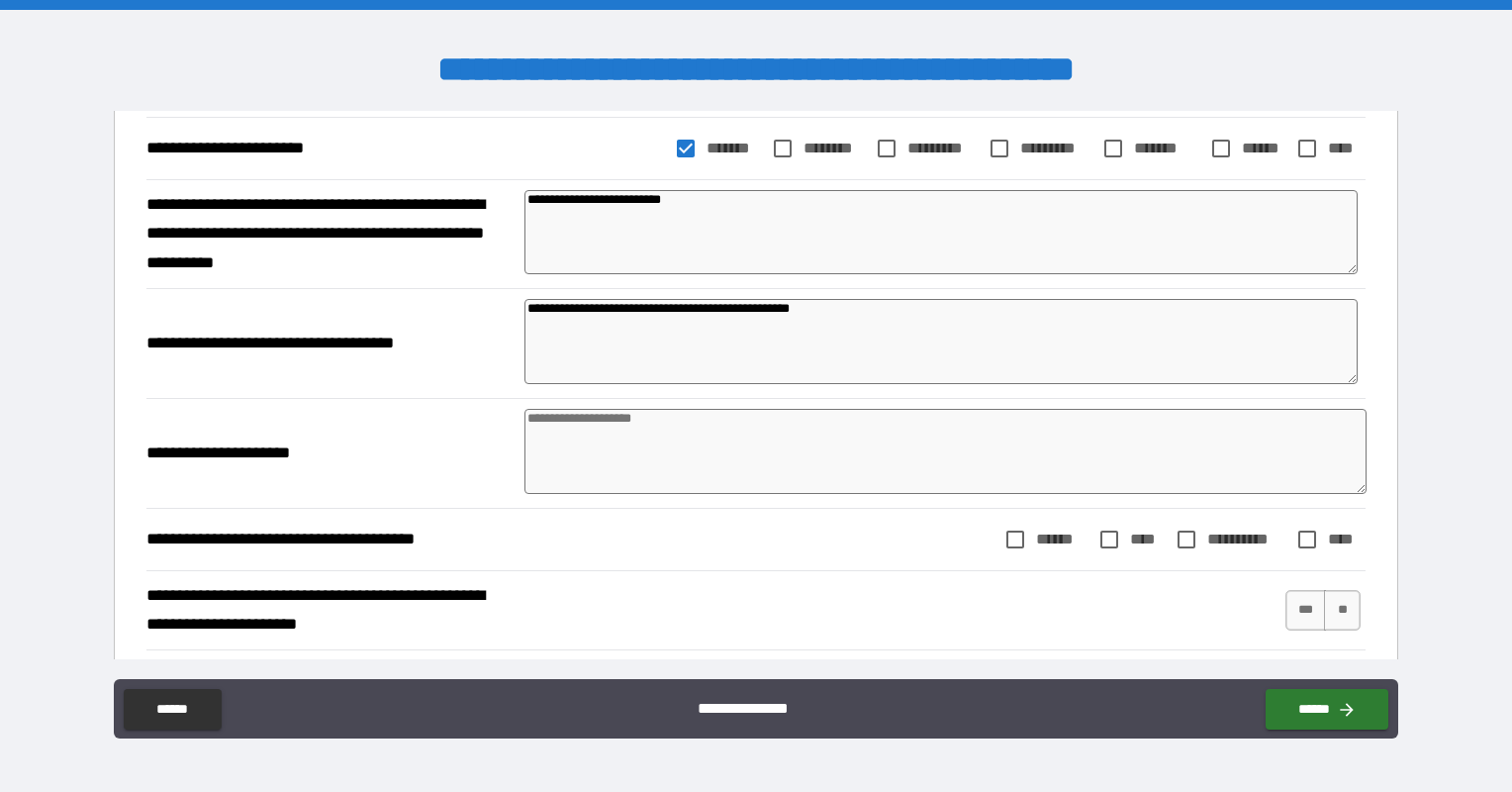 scroll, scrollTop: 561, scrollLeft: 0, axis: vertical 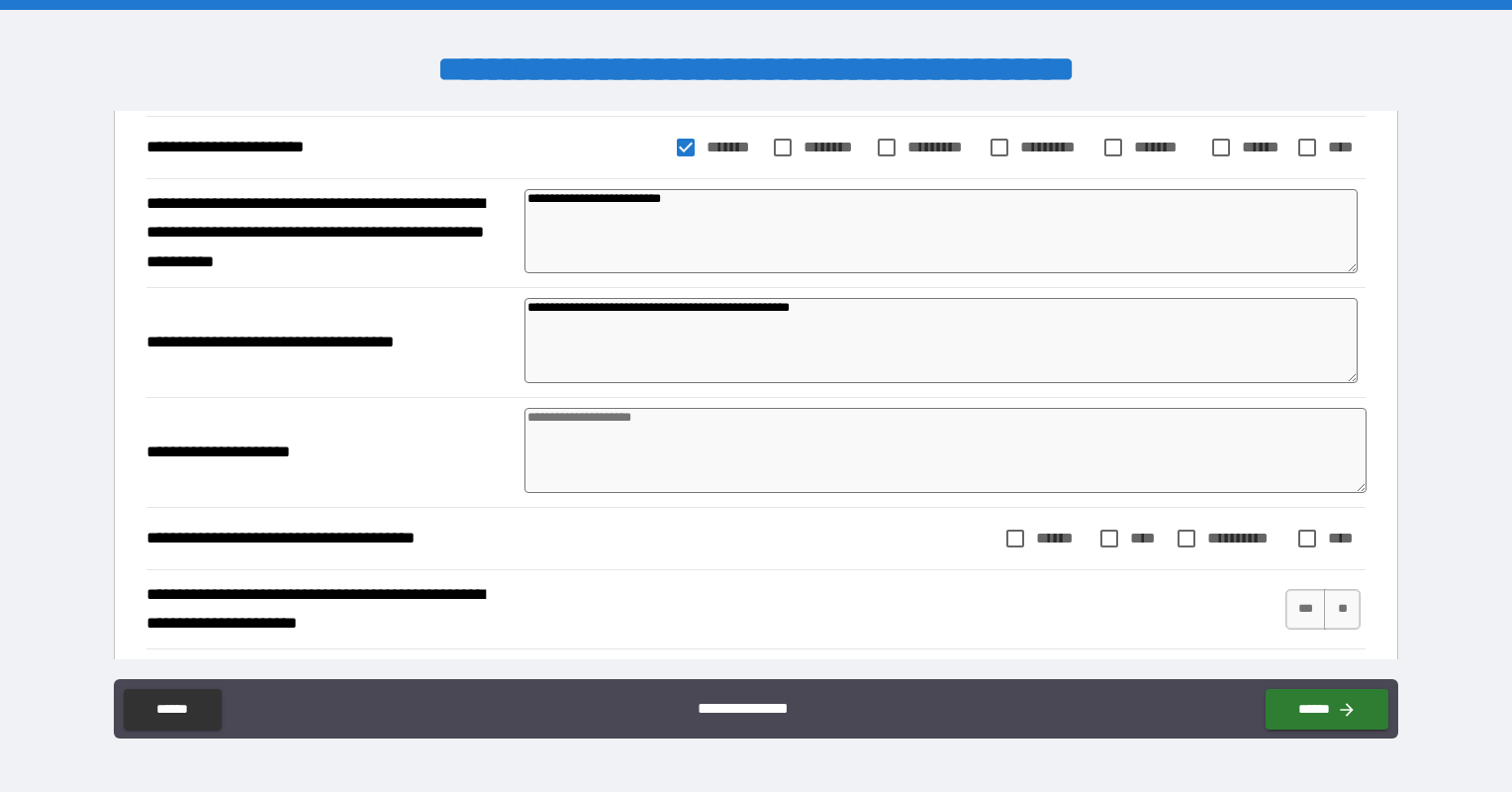 click at bounding box center [945, 450] 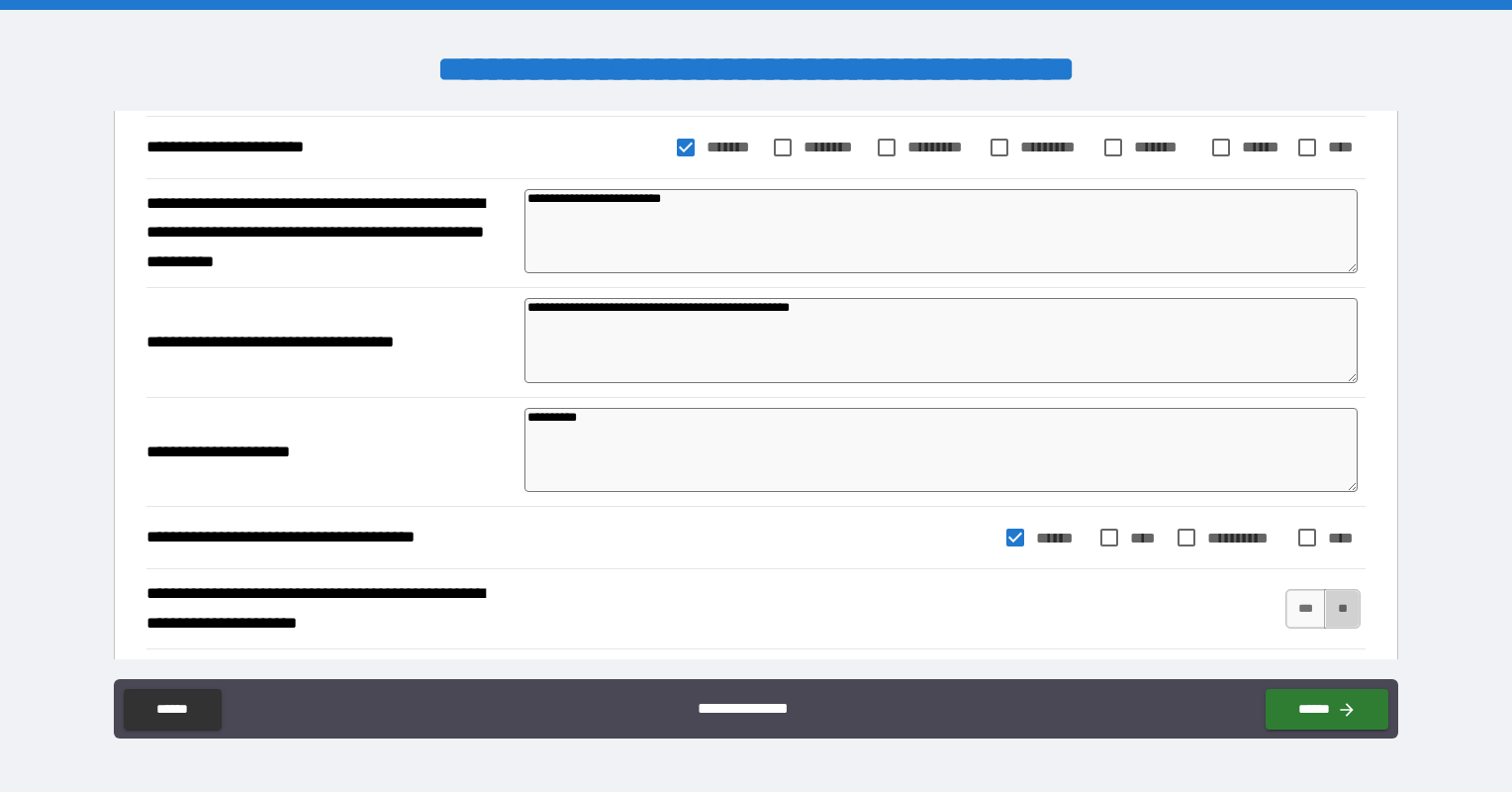 click on "**" at bounding box center [1342, 609] 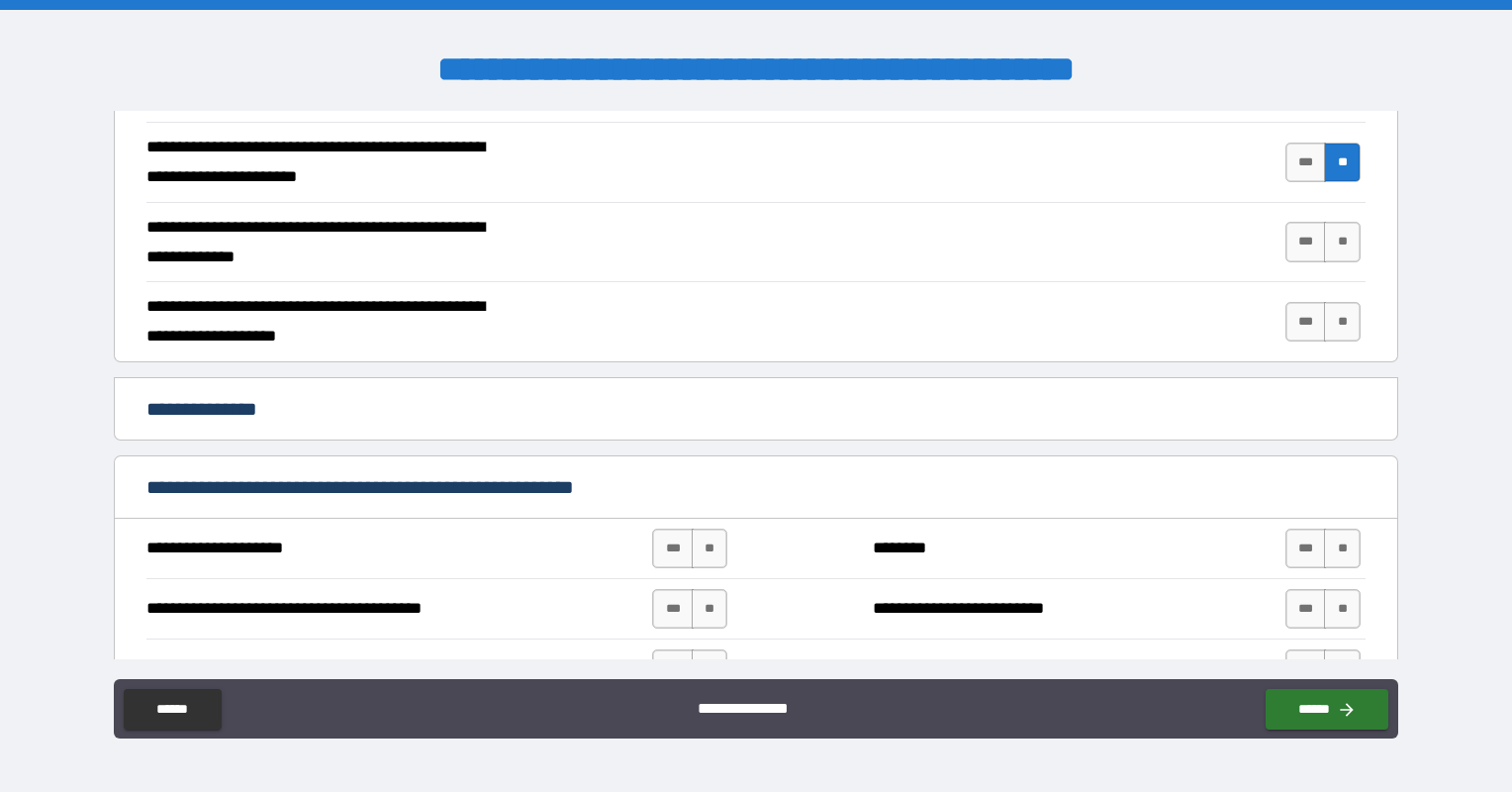 scroll, scrollTop: 1009, scrollLeft: 0, axis: vertical 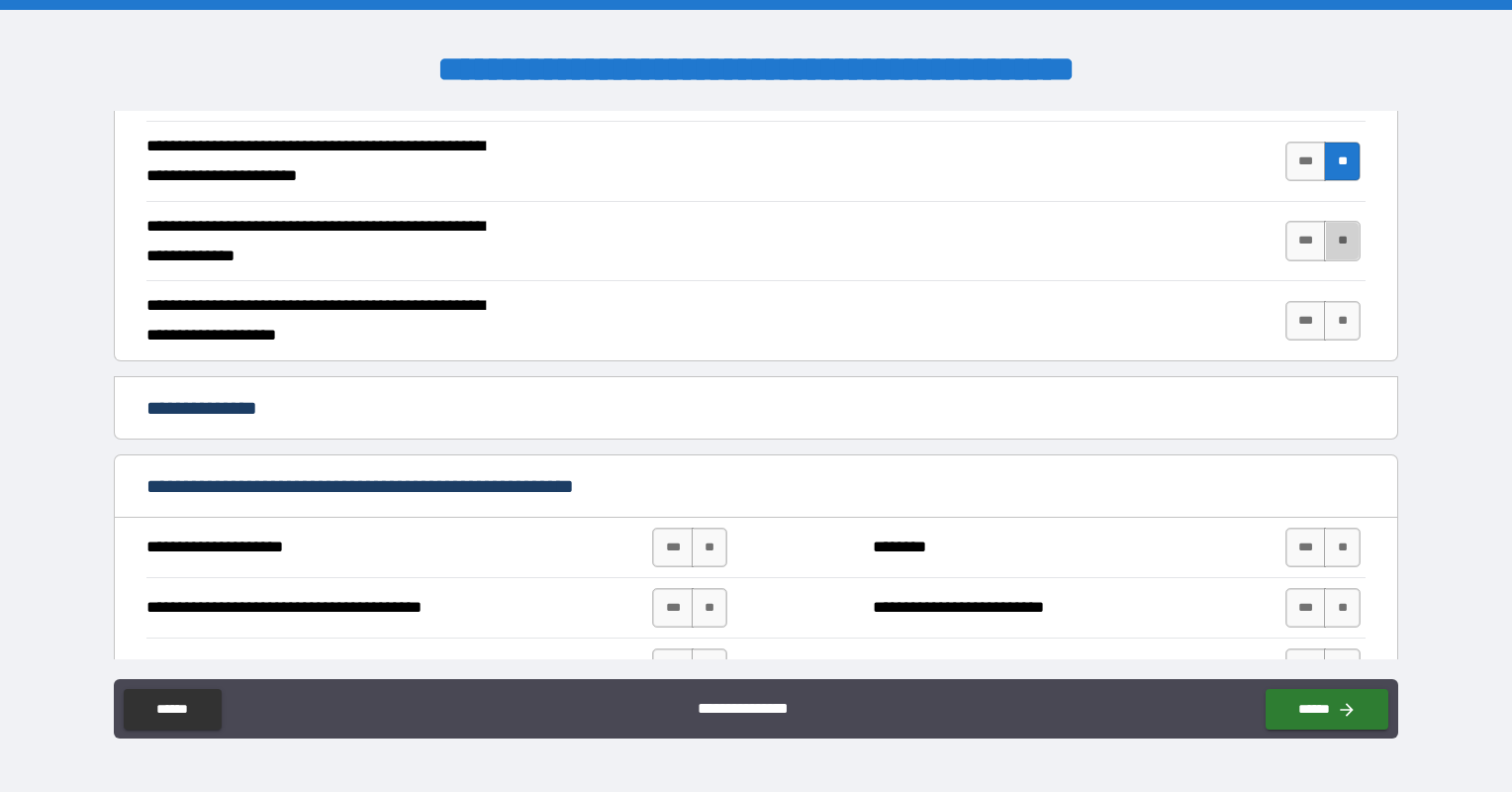 click on "**" at bounding box center [1342, 241] 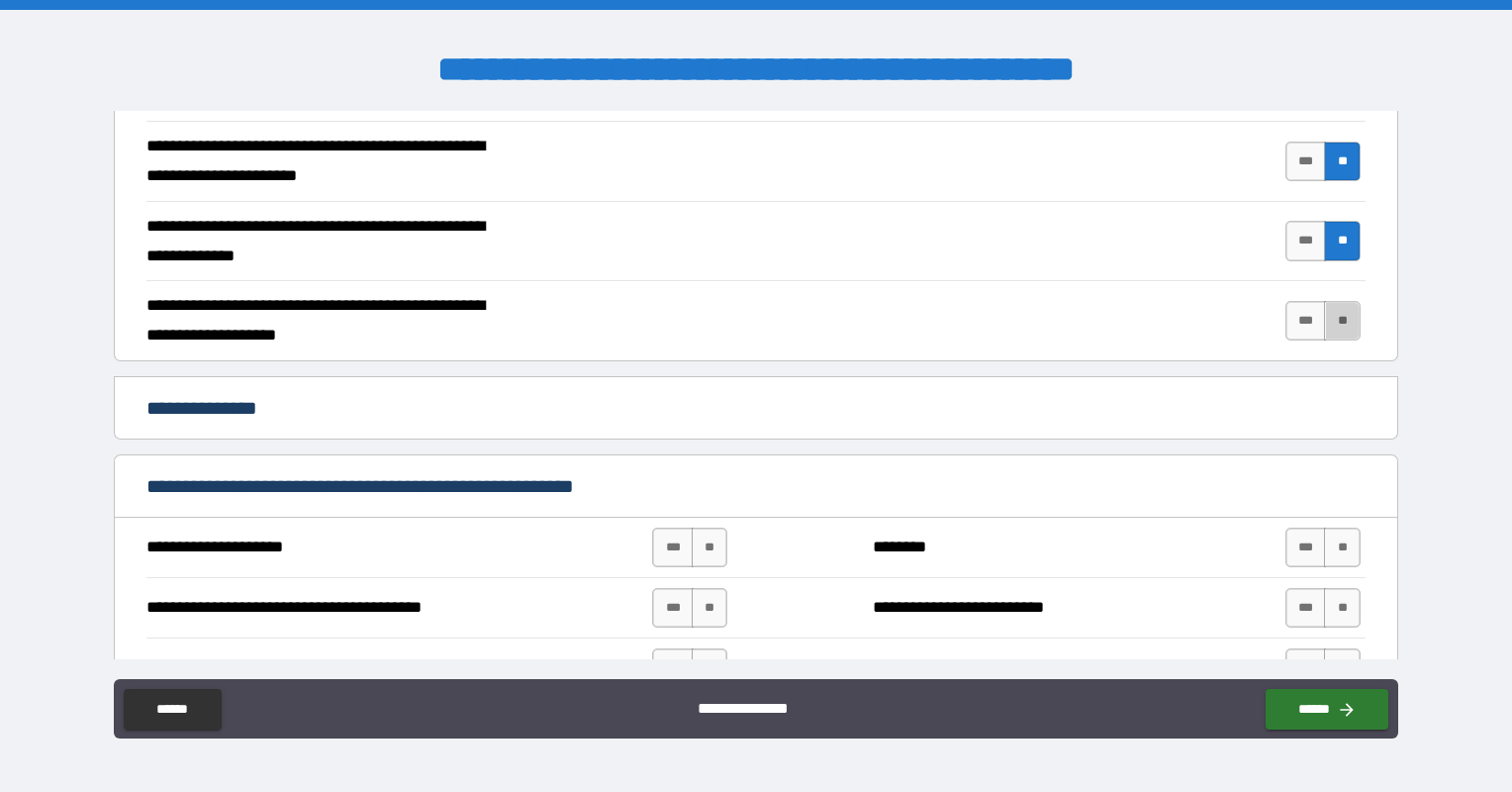 click on "**" at bounding box center [1342, 321] 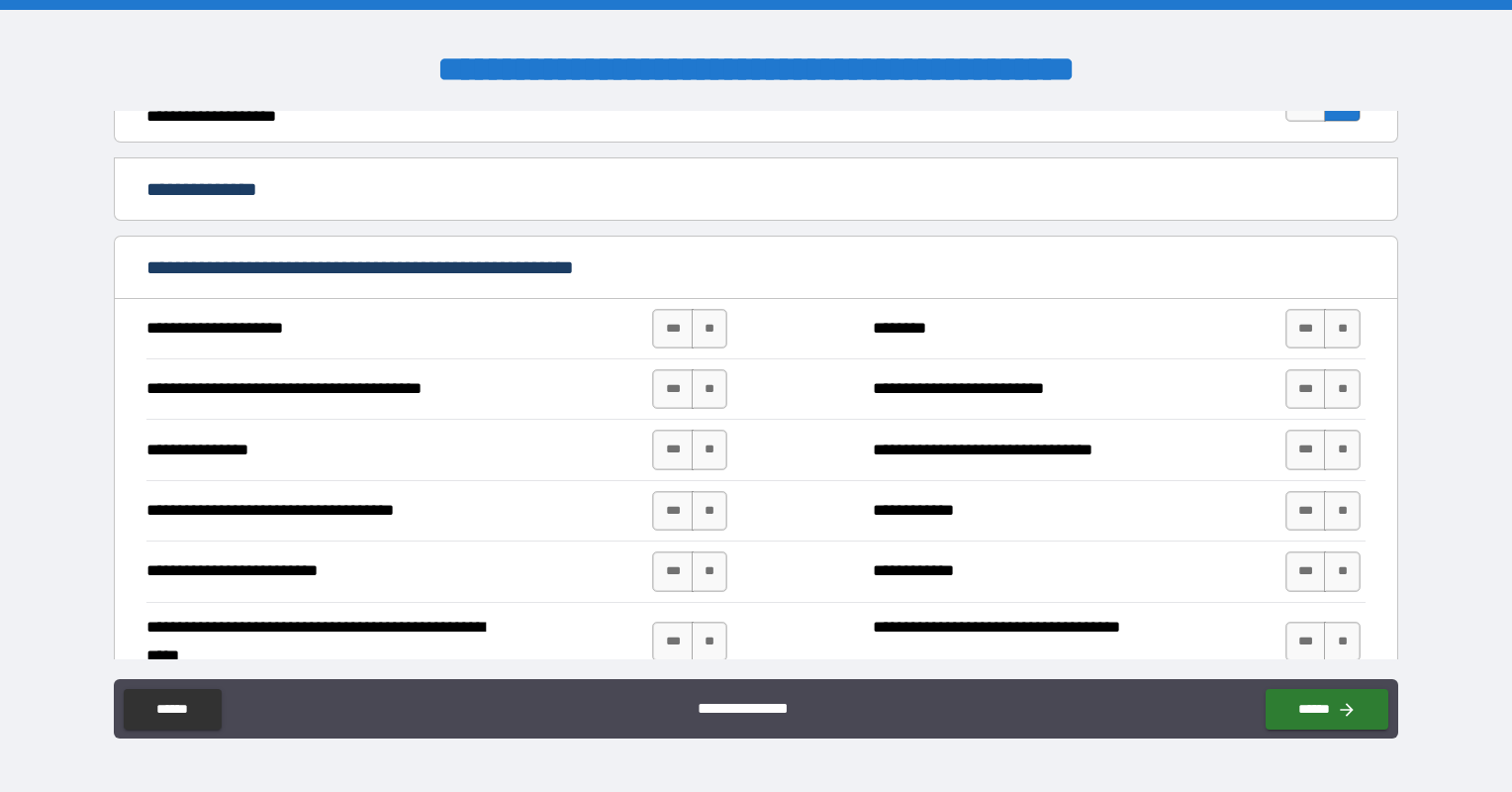 scroll, scrollTop: 1228, scrollLeft: 0, axis: vertical 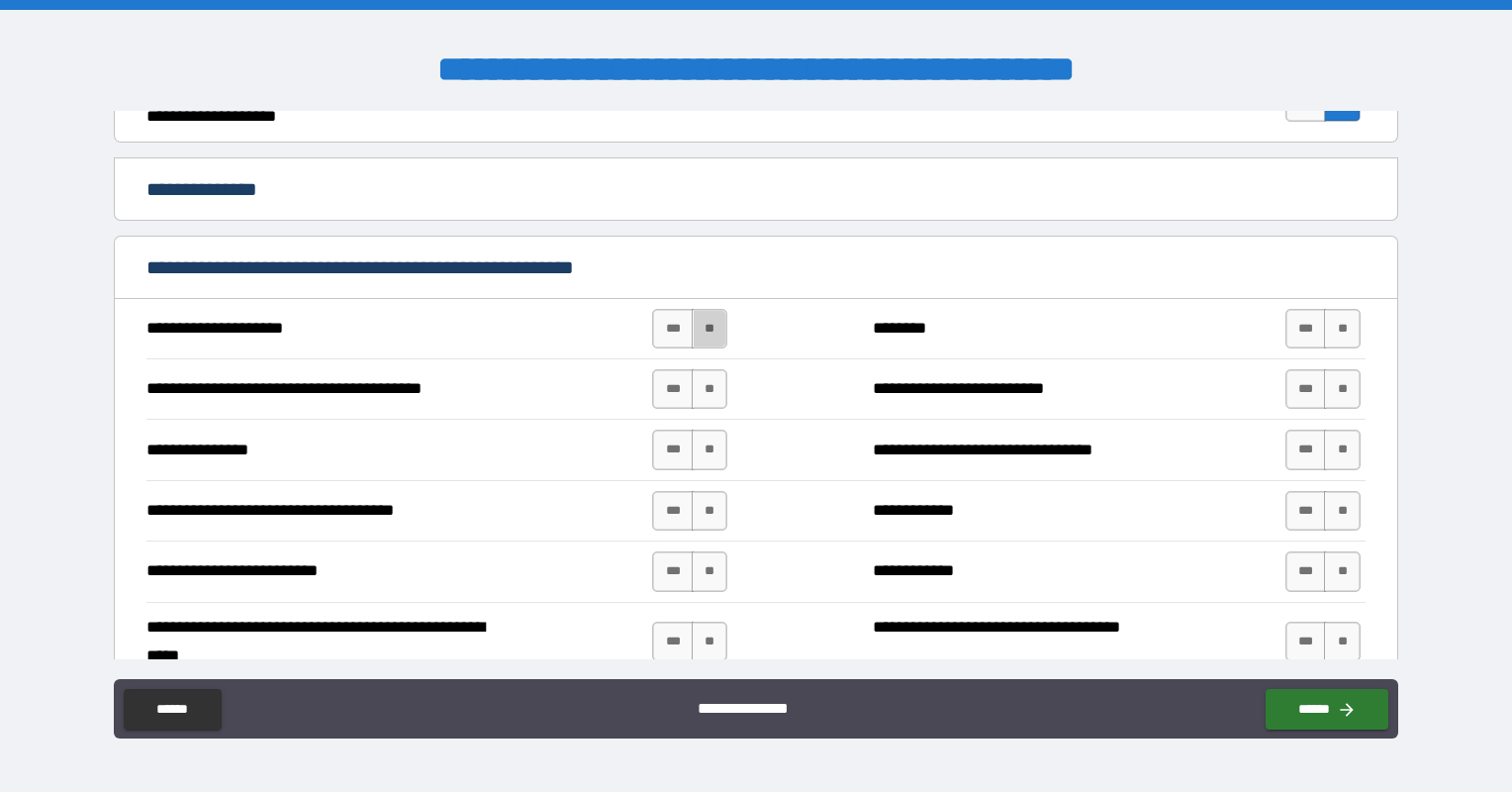 click on "**" at bounding box center [709, 329] 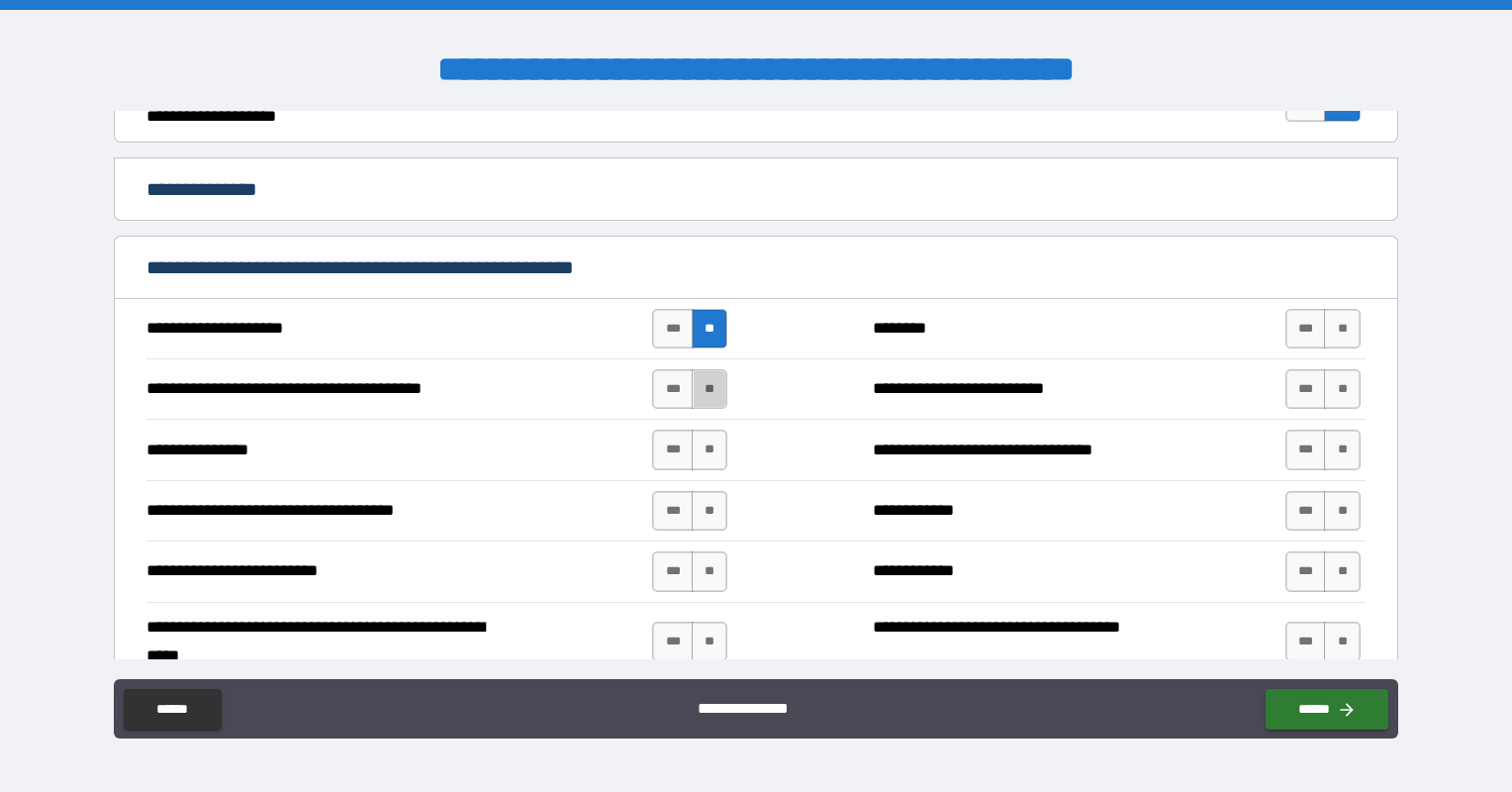 click on "**" at bounding box center (709, 389) 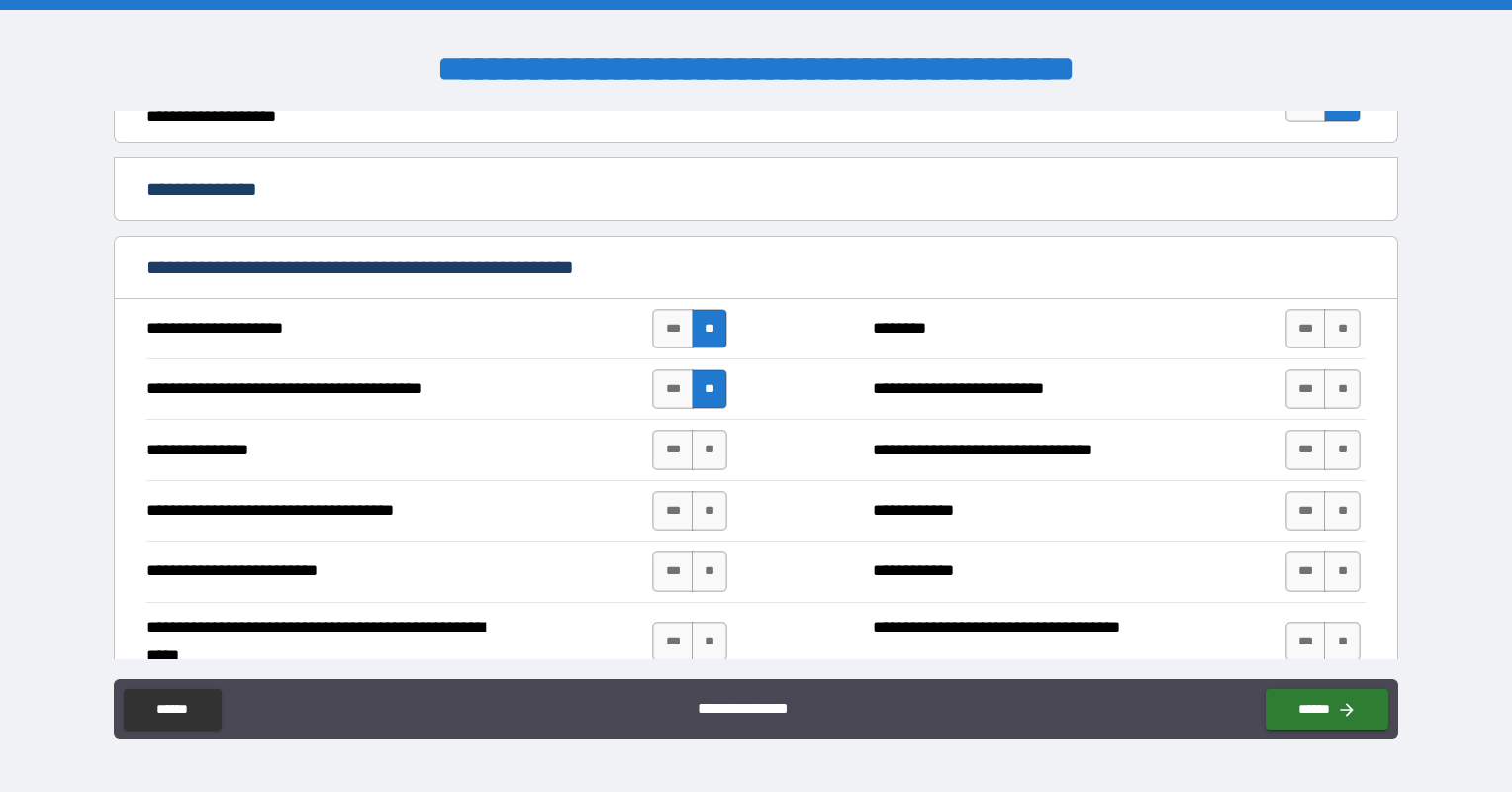 click on "**" at bounding box center [709, 449] 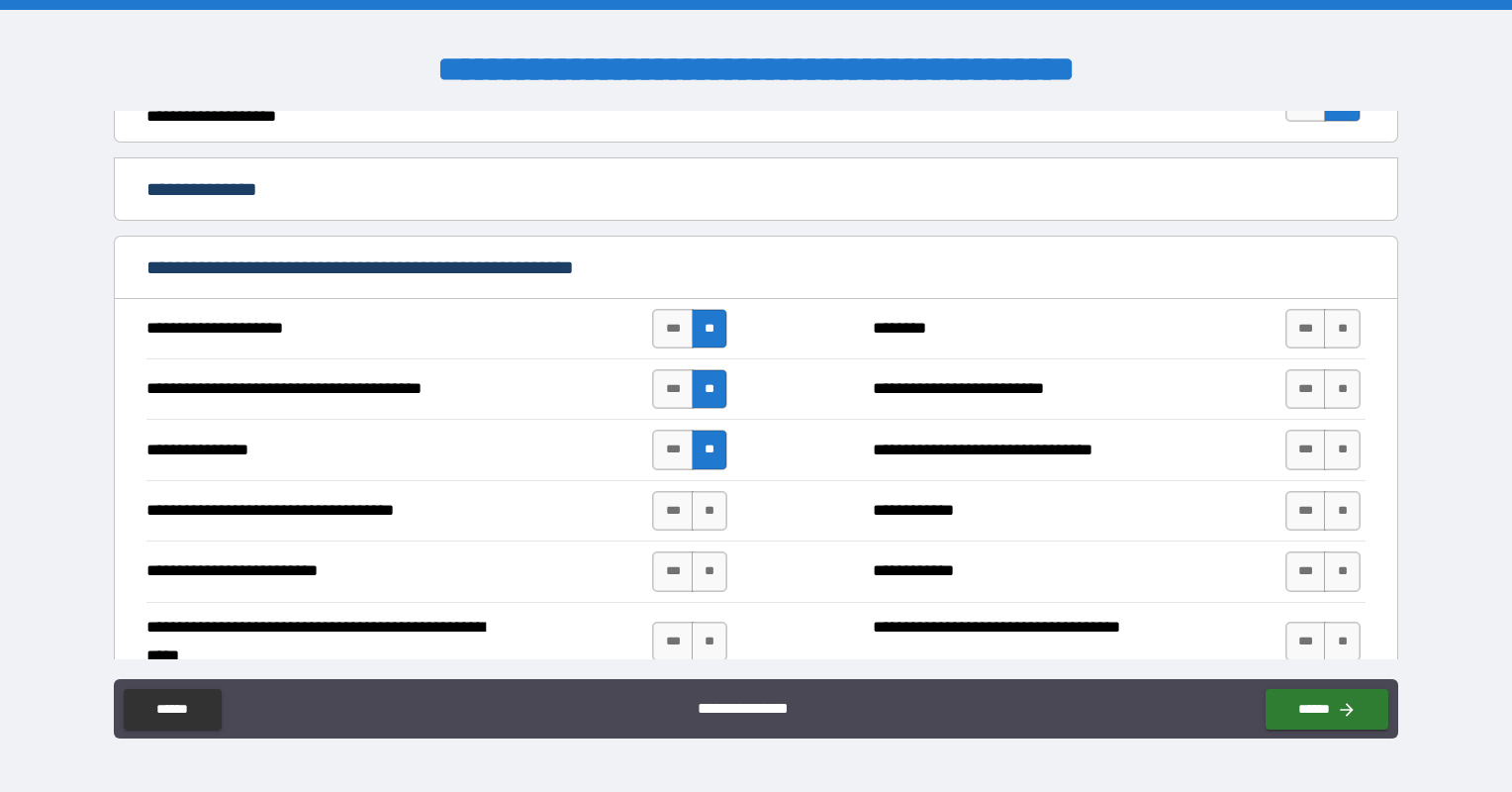 click on "**" at bounding box center (709, 511) 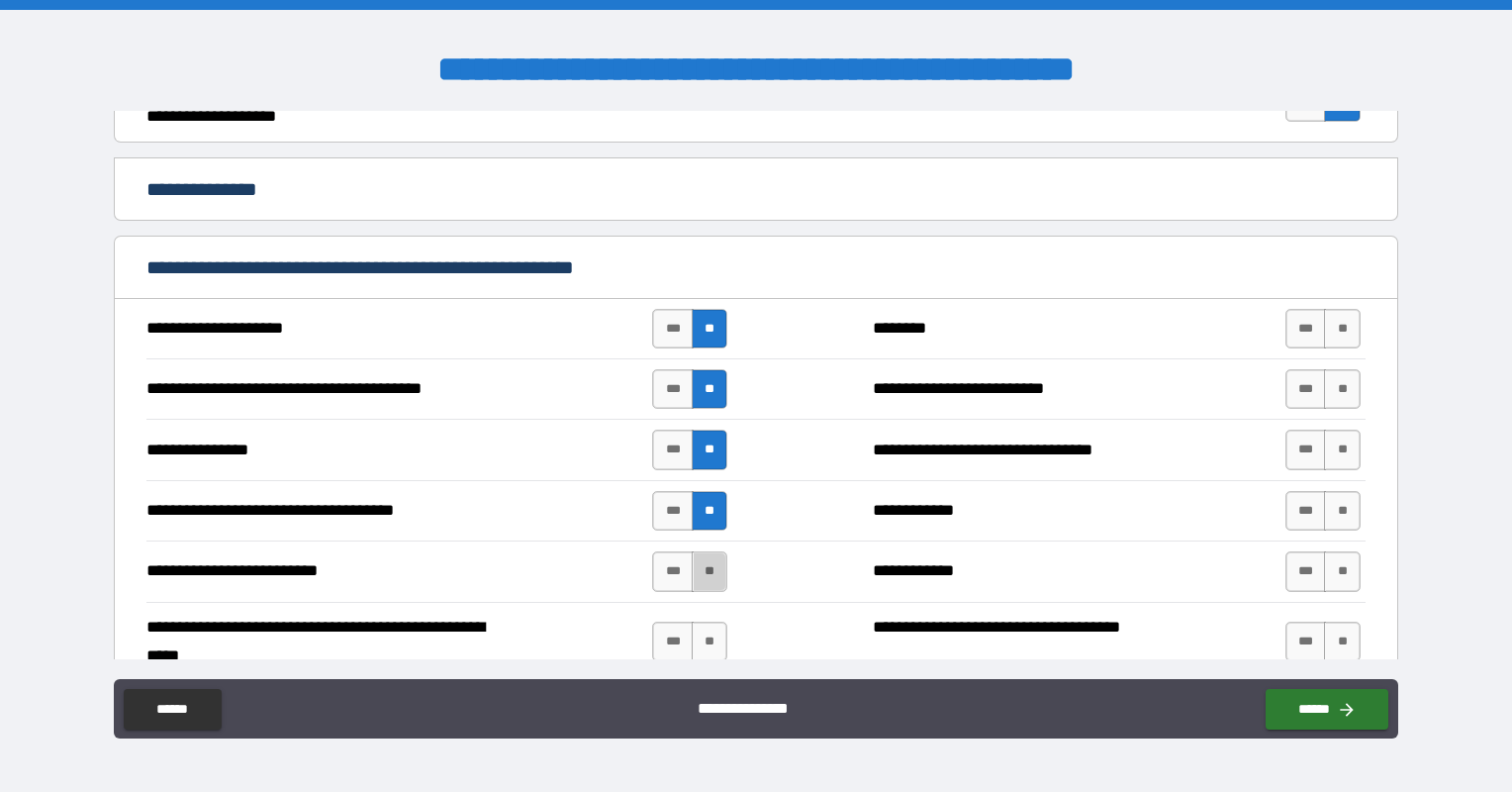 click on "**" at bounding box center (709, 571) 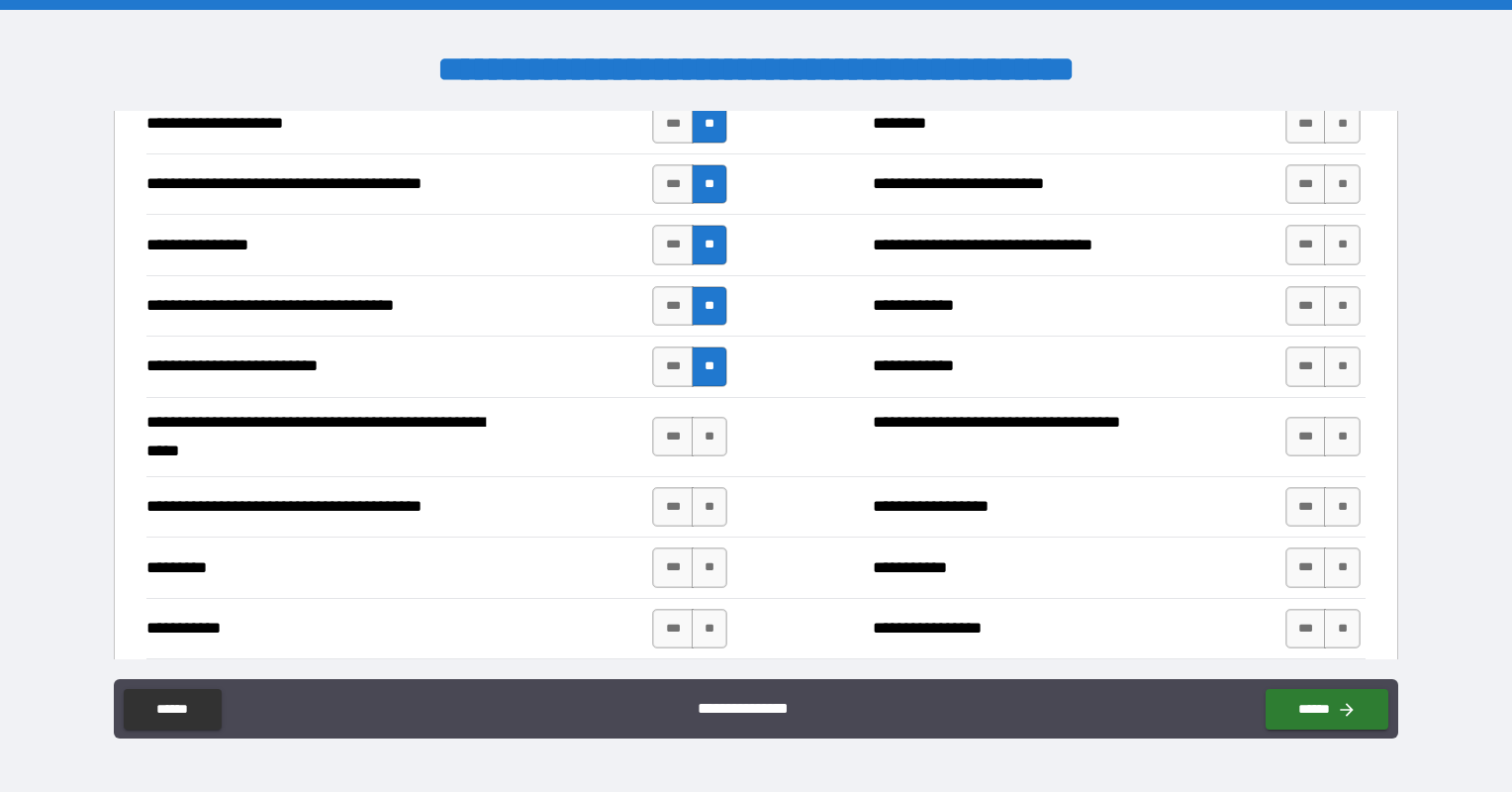 scroll, scrollTop: 1434, scrollLeft: 0, axis: vertical 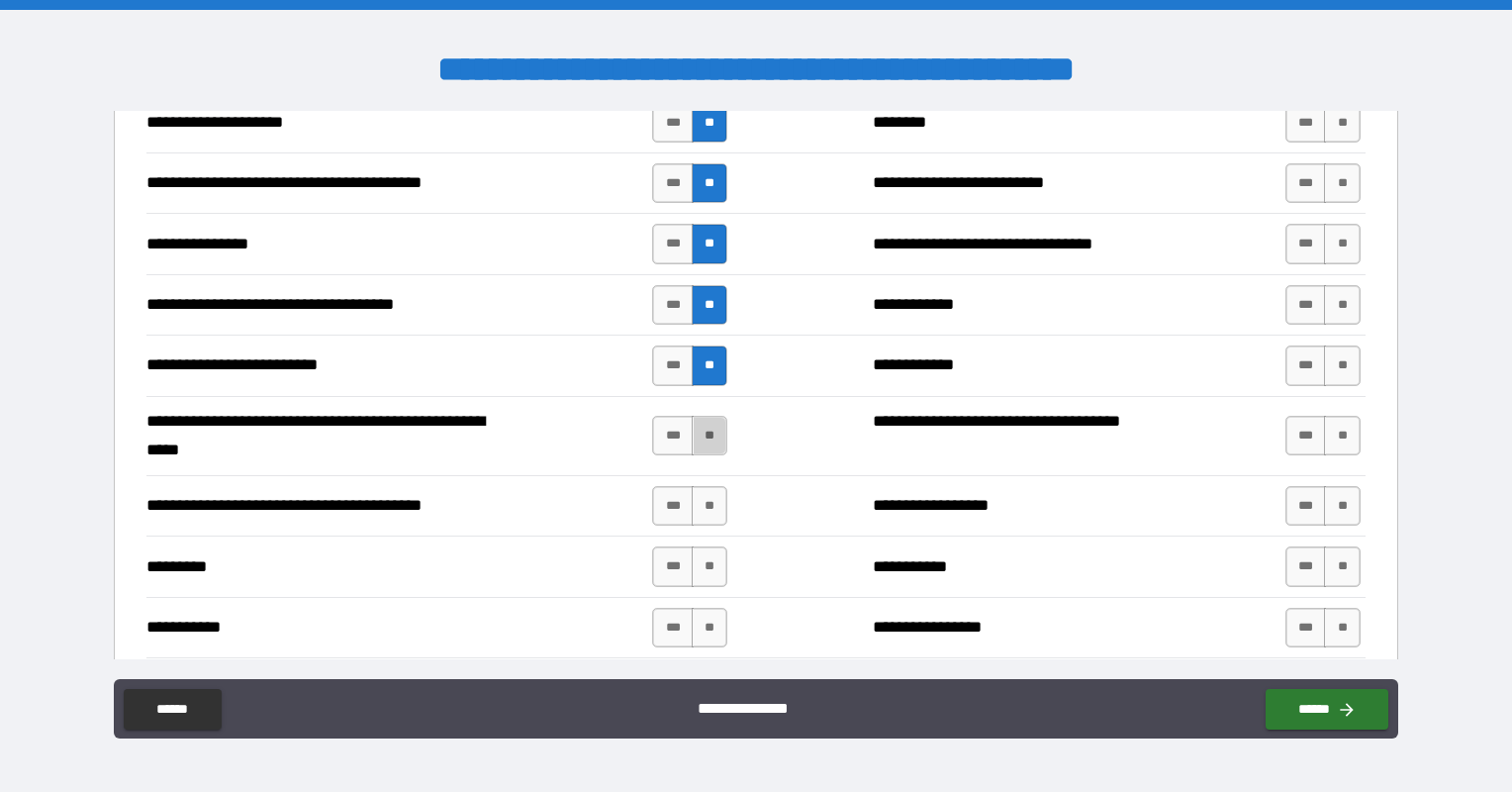 click on "**" at bounding box center (709, 436) 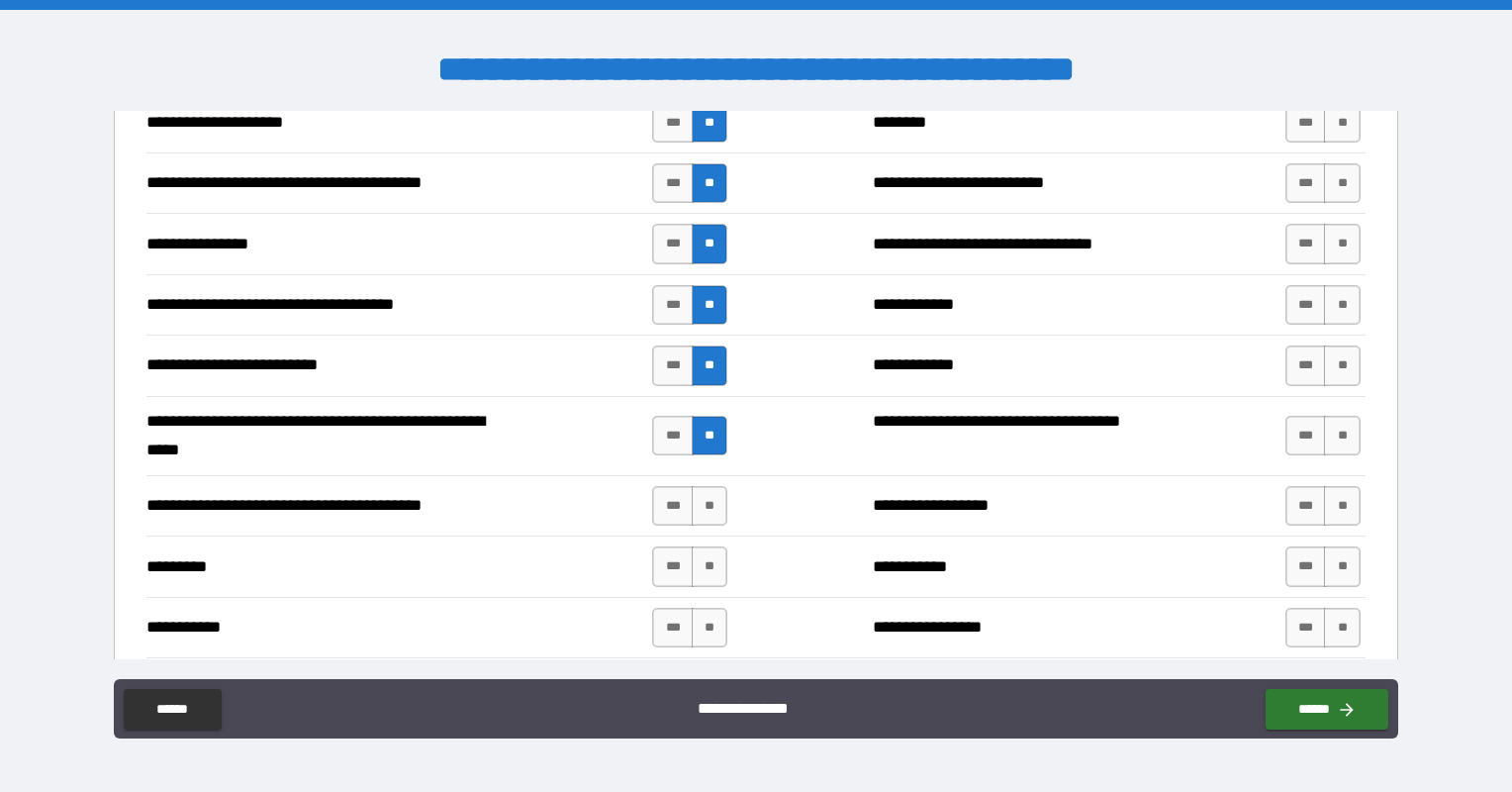 click on "**" at bounding box center (709, 506) 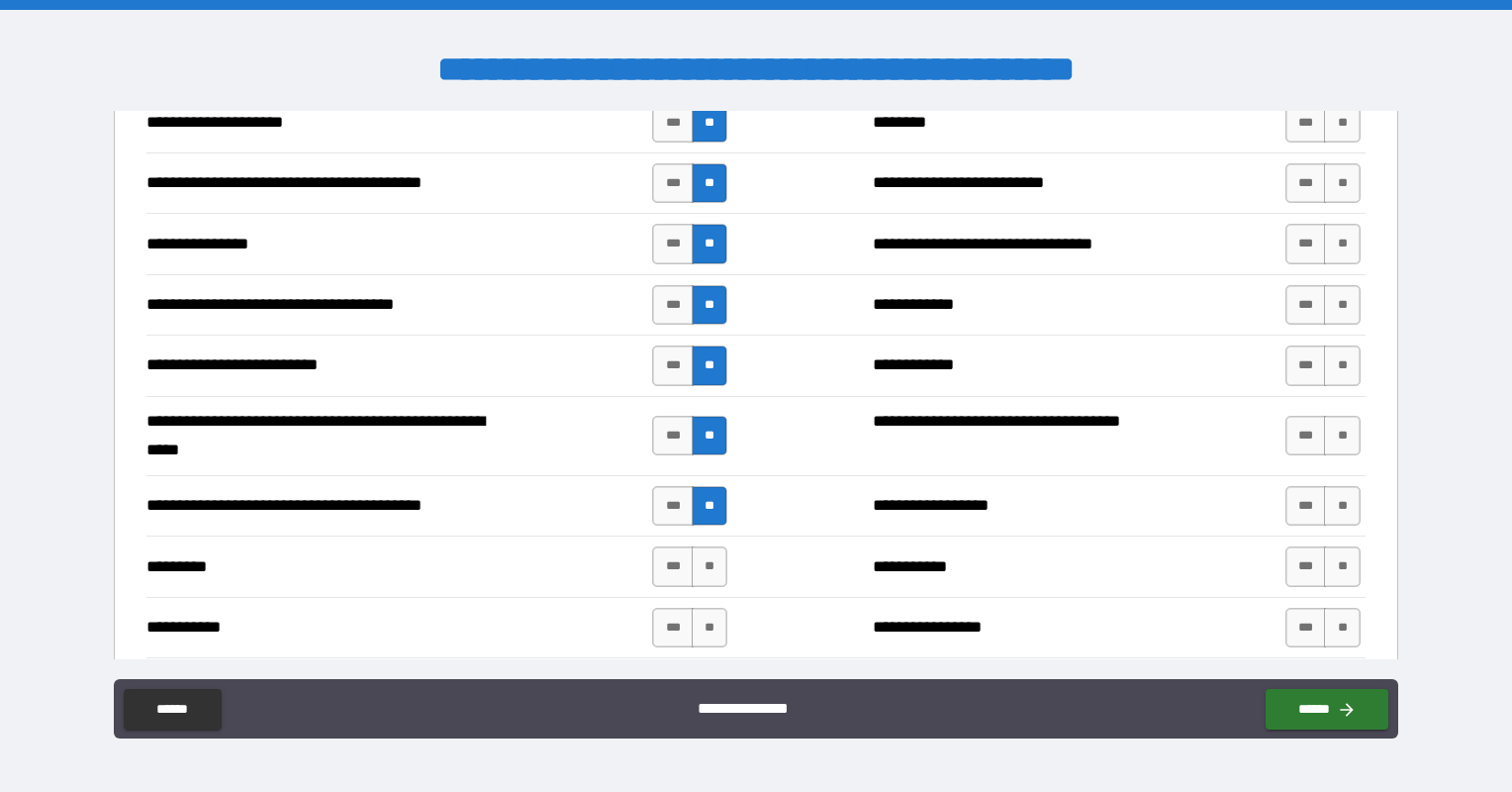 click on "**" at bounding box center [709, 566] 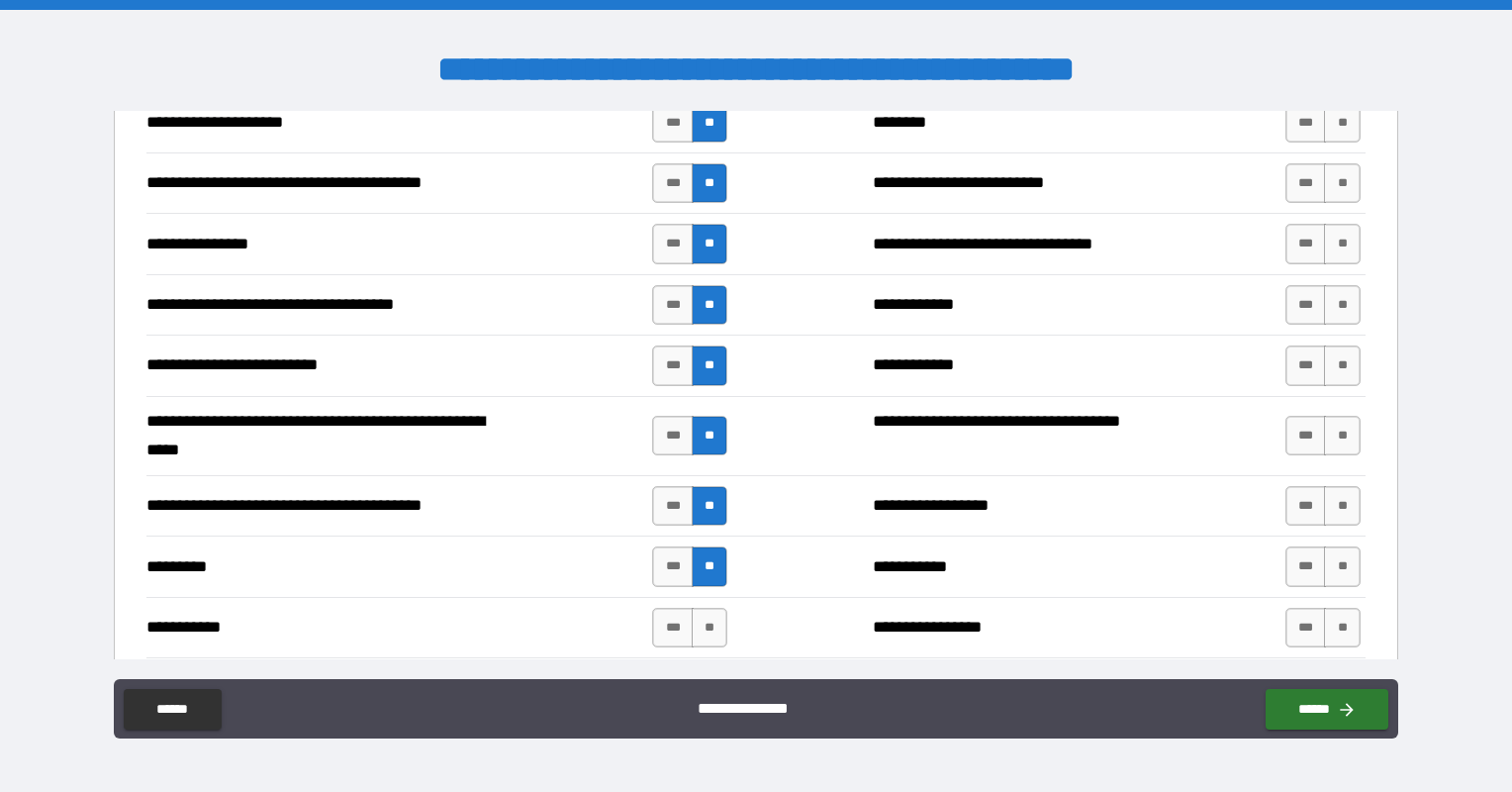 click on "**" at bounding box center [709, 628] 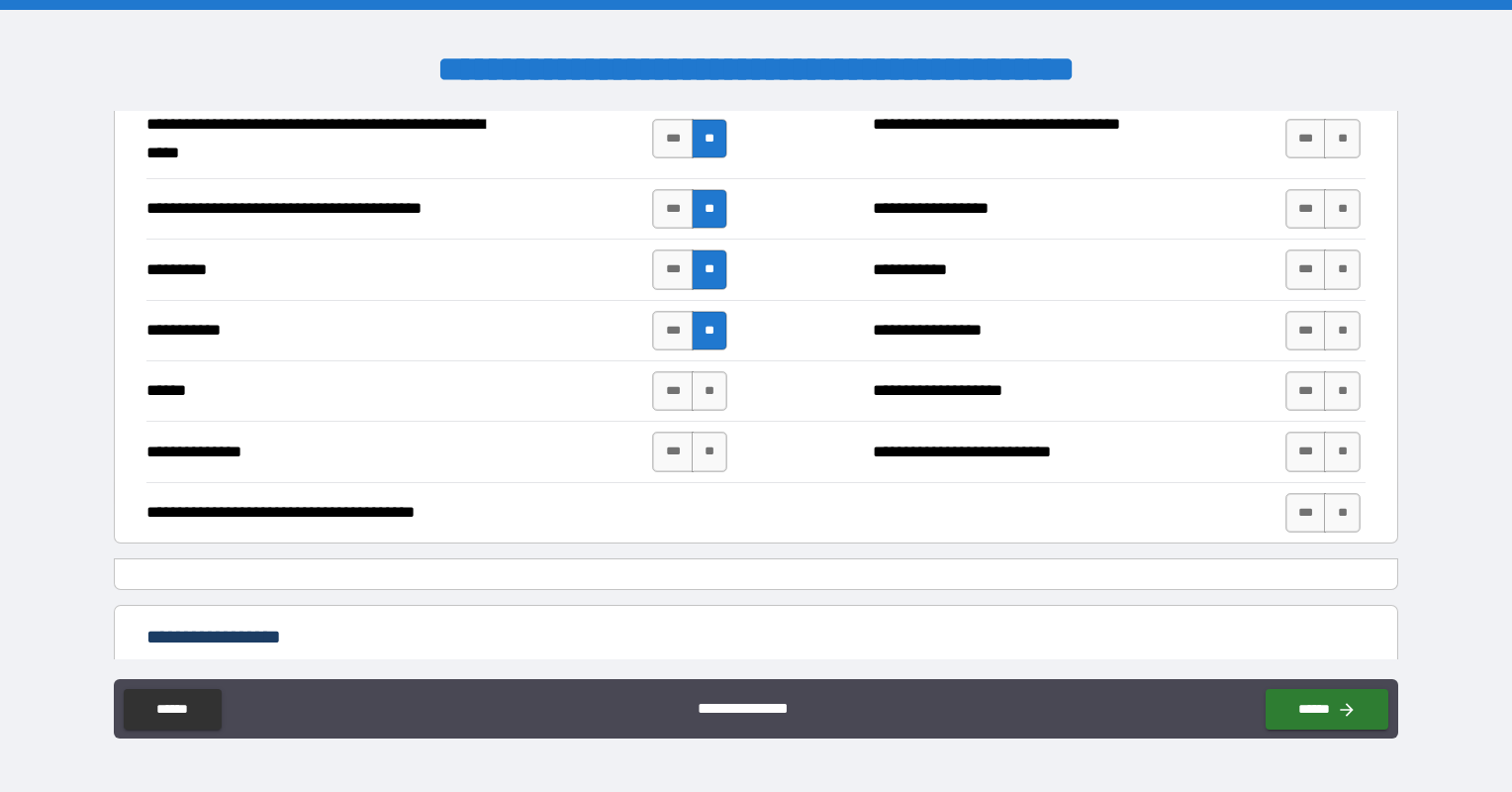scroll, scrollTop: 1734, scrollLeft: 0, axis: vertical 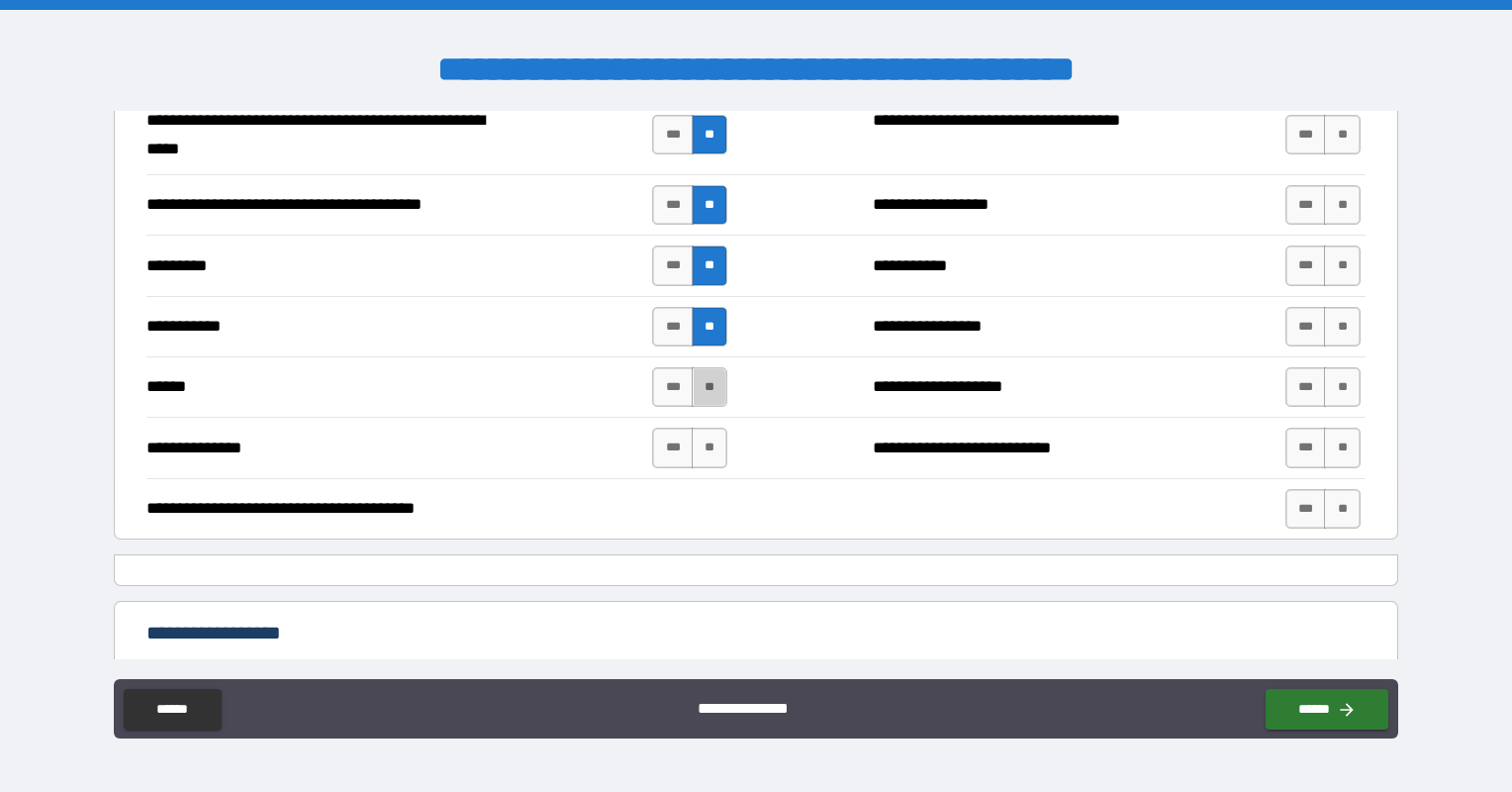 click on "**" at bounding box center (709, 387) 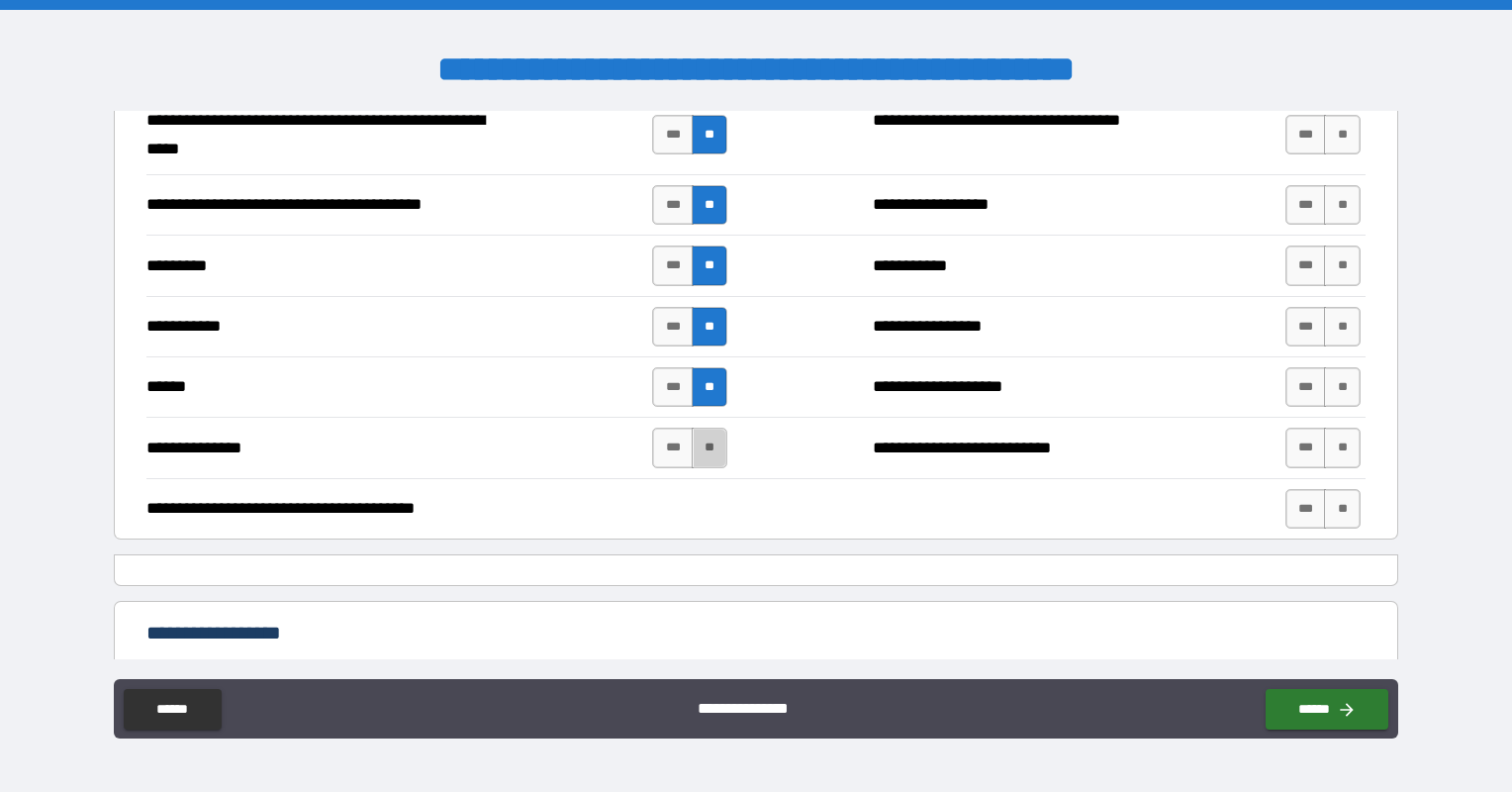 click on "**" at bounding box center [709, 447] 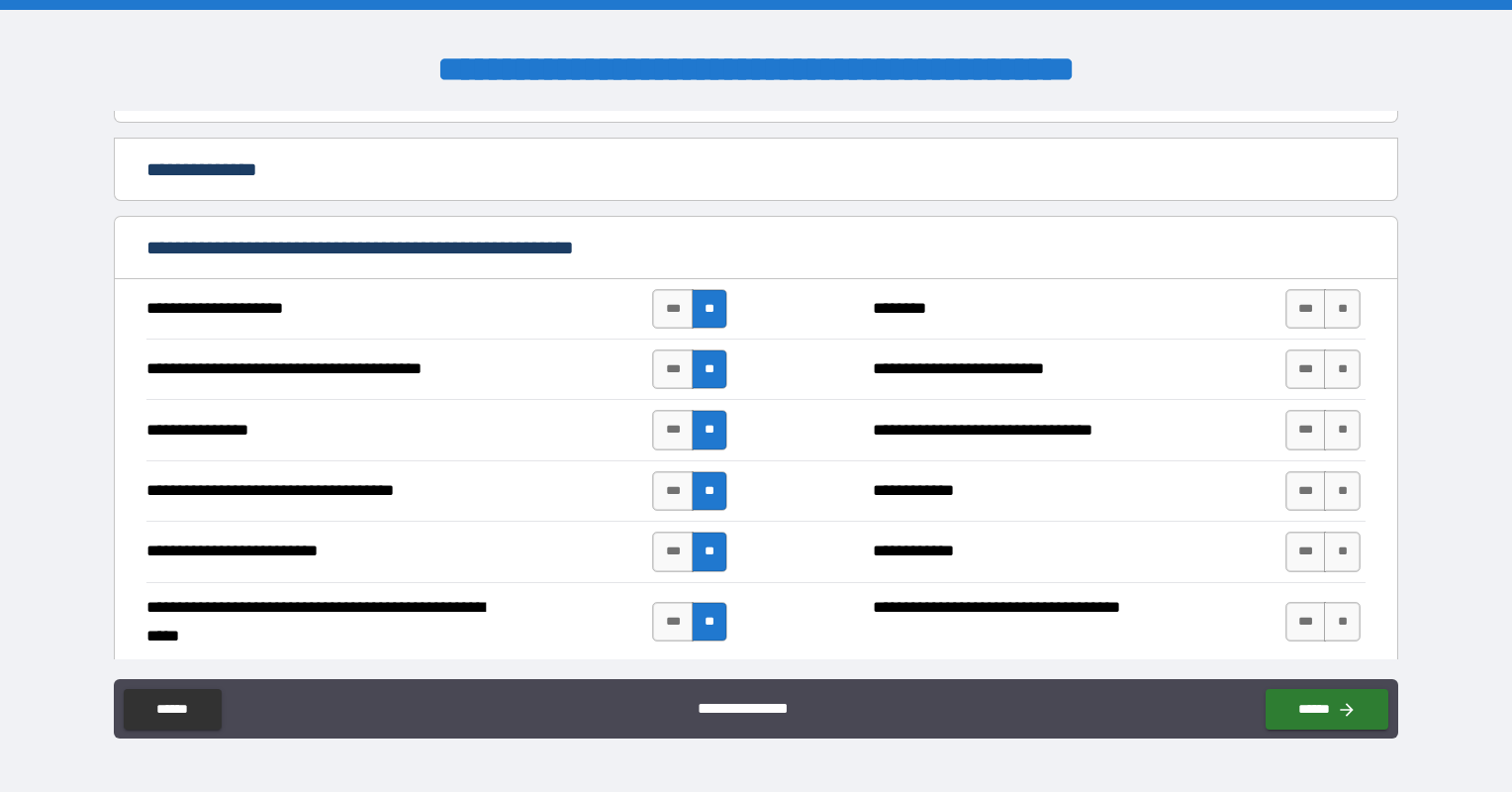 scroll, scrollTop: 1247, scrollLeft: 0, axis: vertical 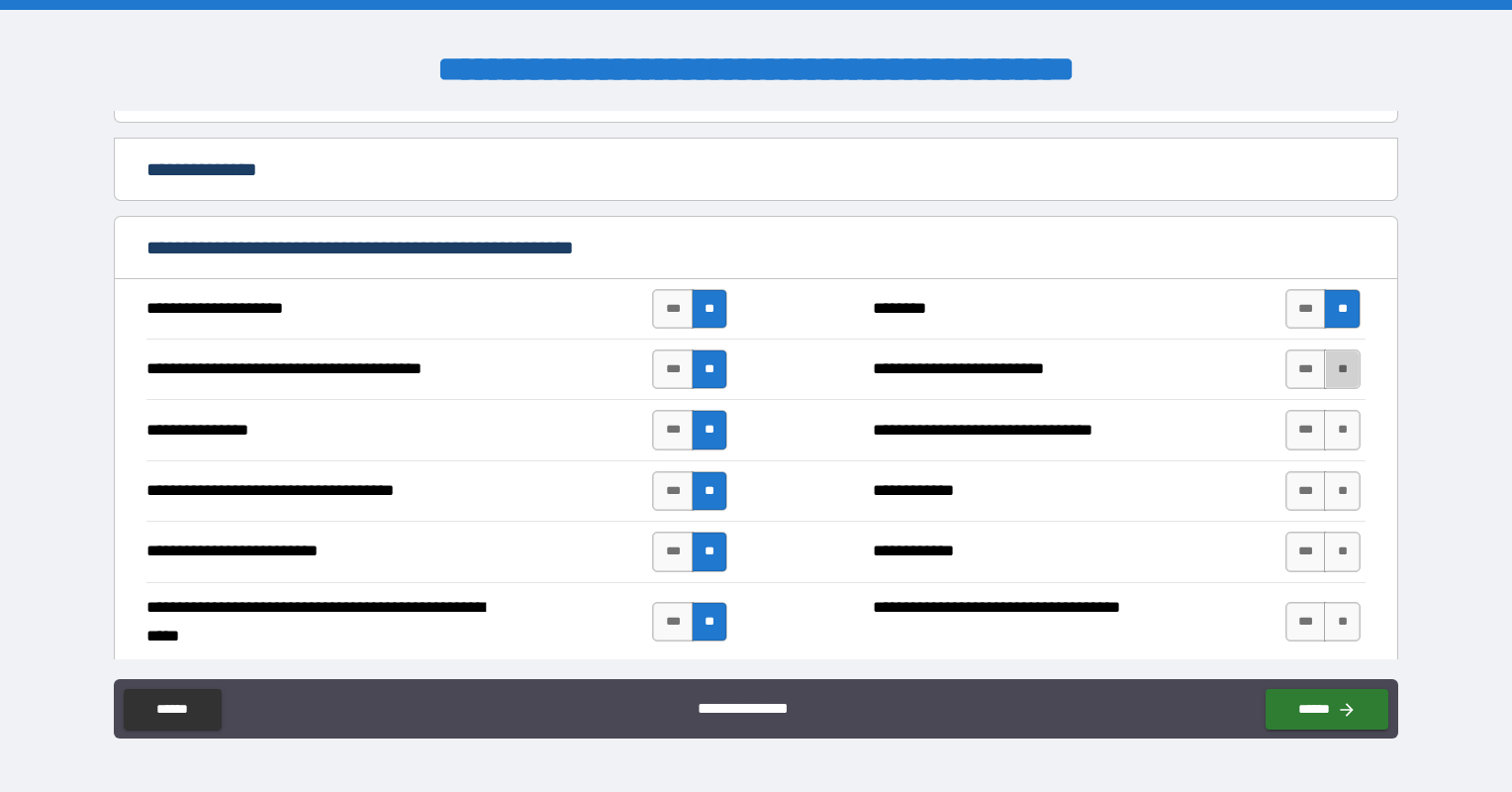 click on "**" at bounding box center [1342, 369] 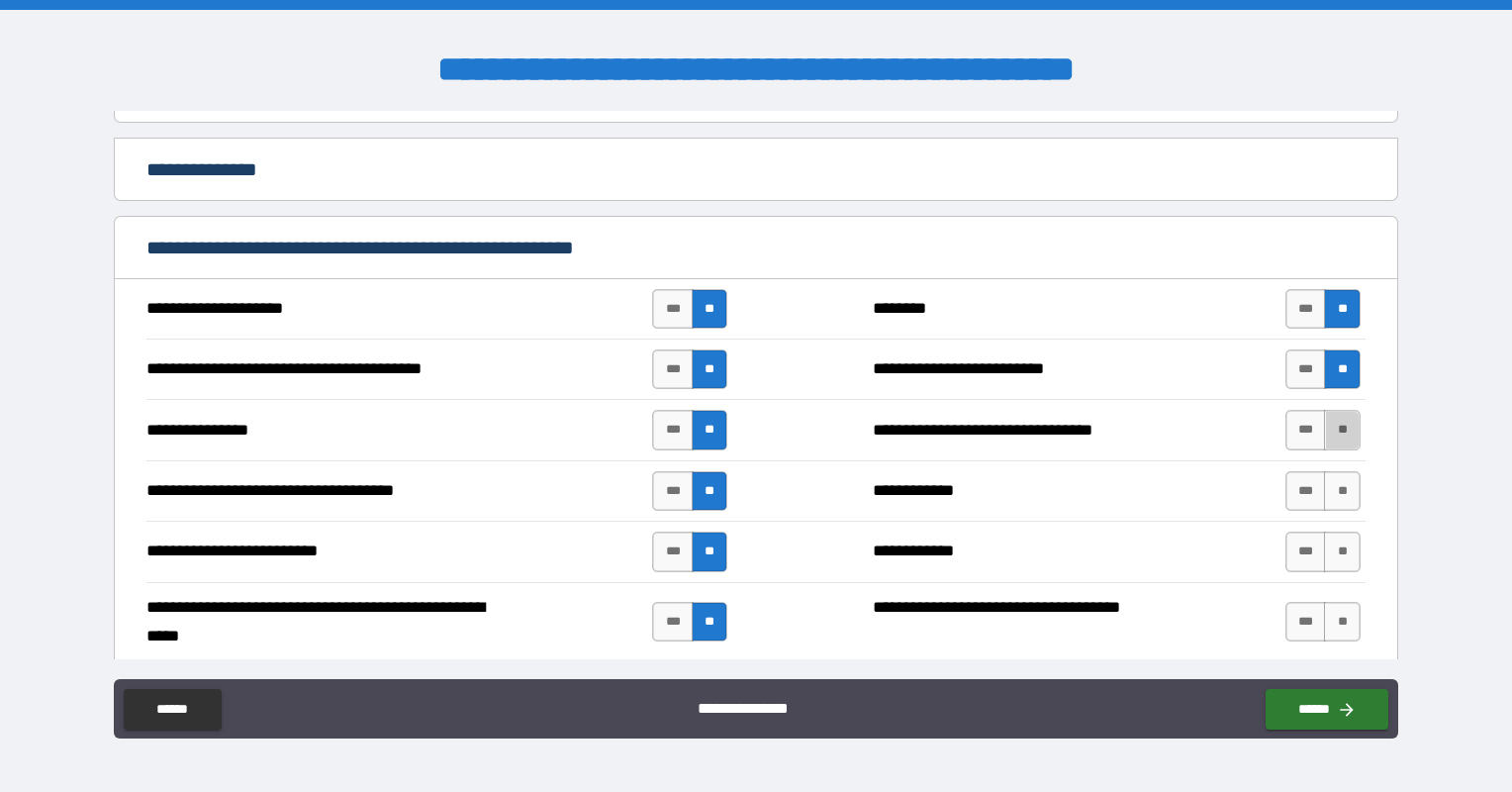 click on "**" at bounding box center [1342, 430] 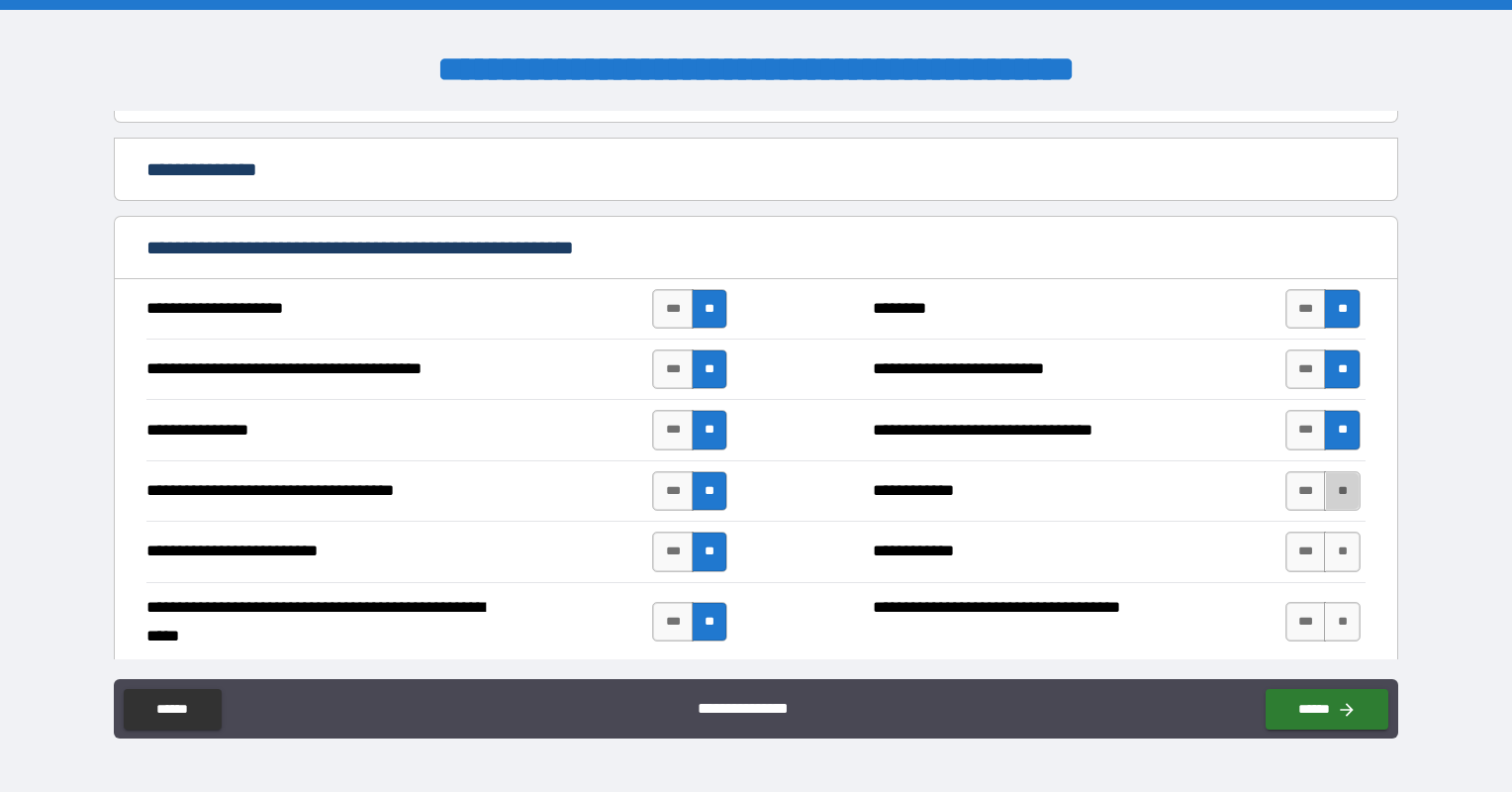 click on "**" at bounding box center [1342, 491] 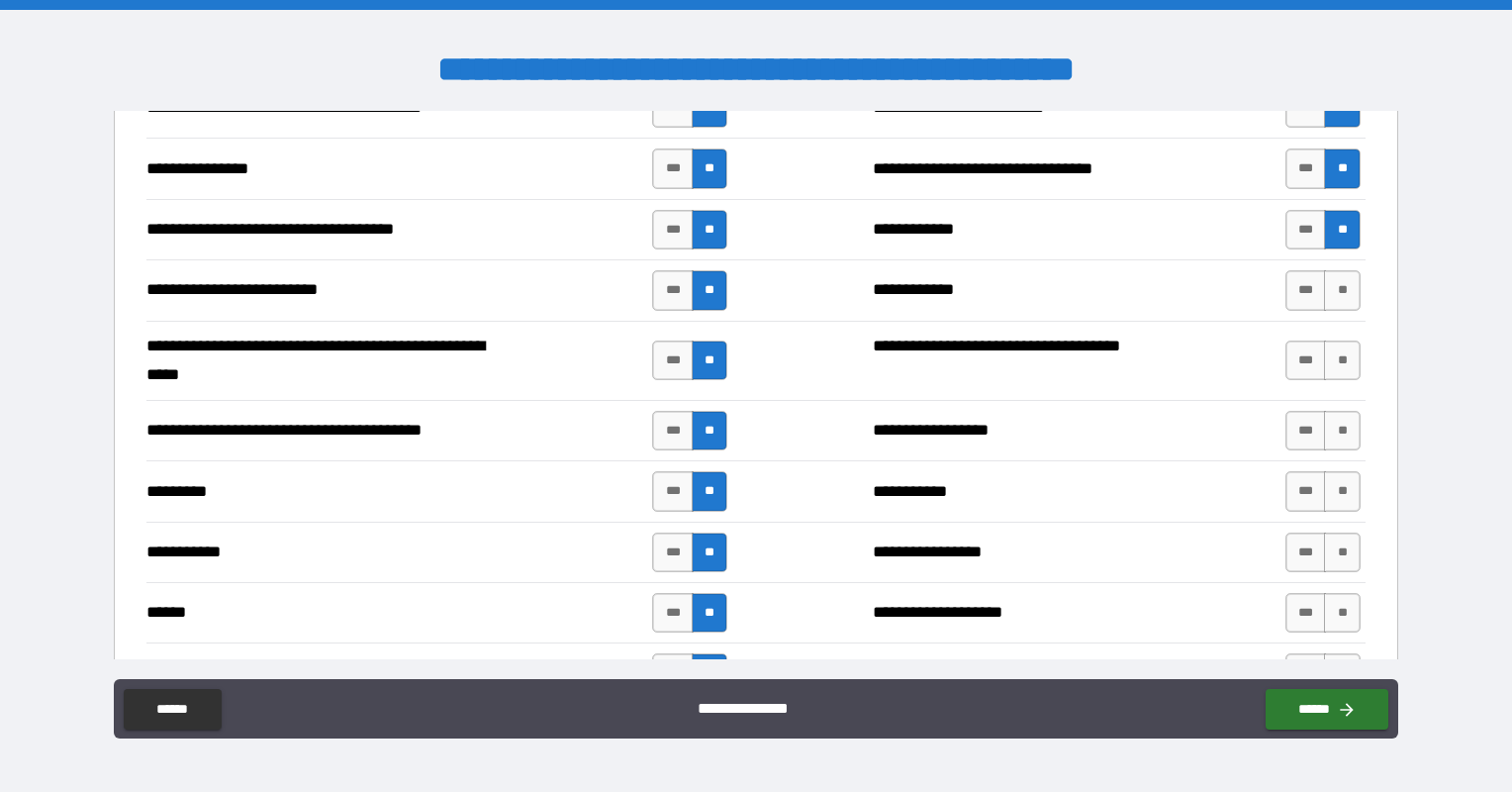 scroll, scrollTop: 1517, scrollLeft: 0, axis: vertical 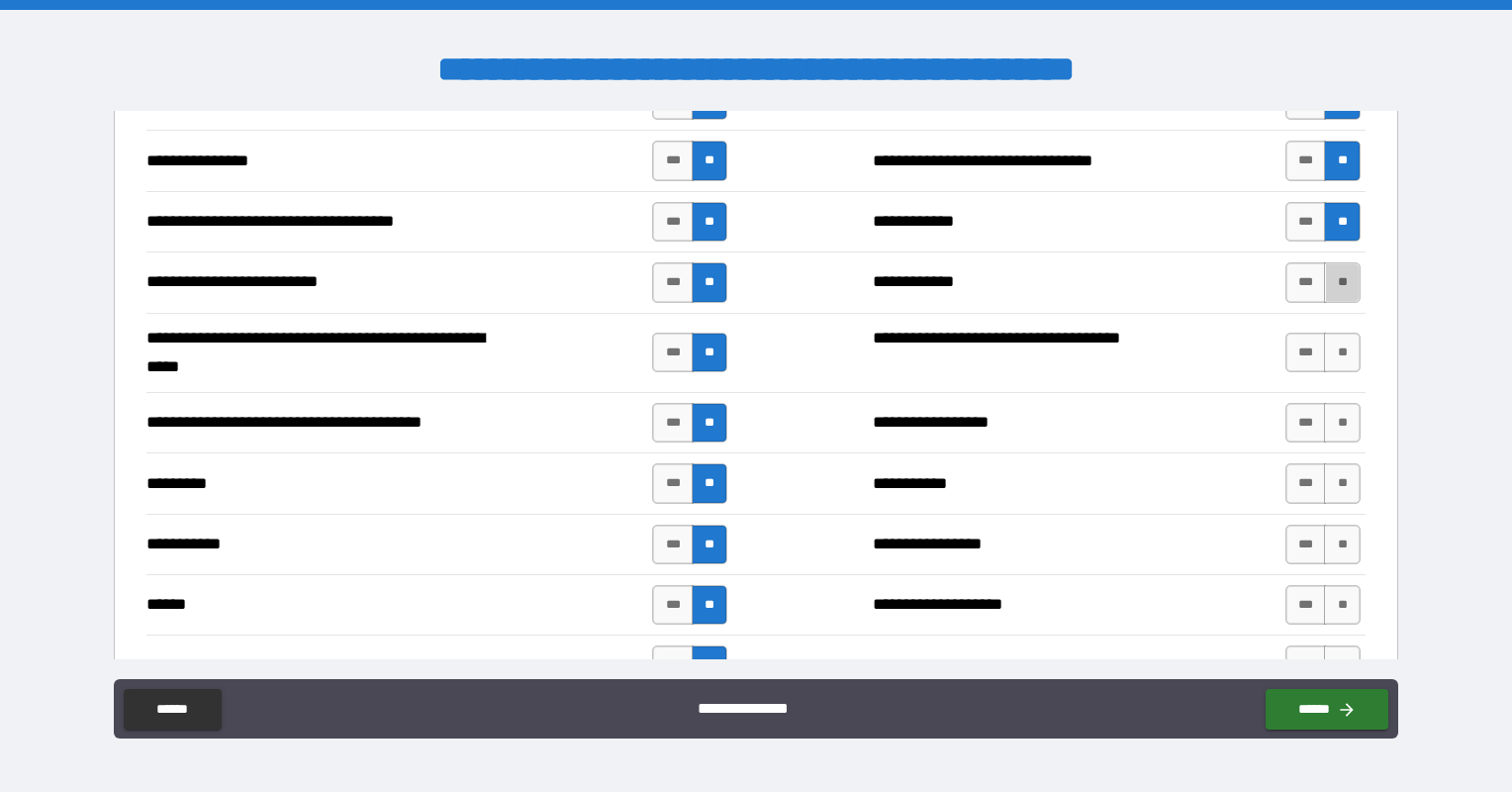click on "**" at bounding box center [1342, 282] 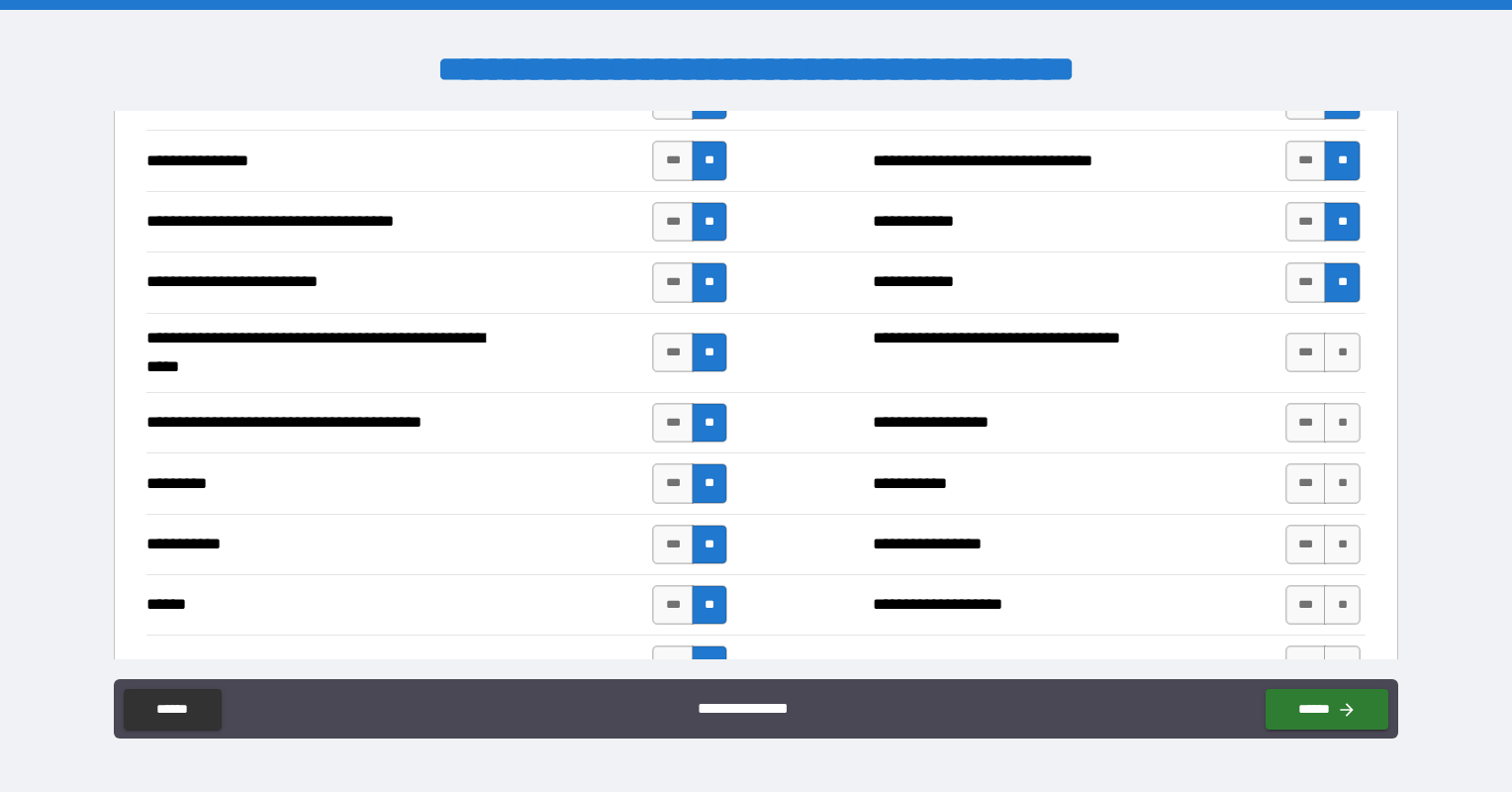 click on "**" at bounding box center (1342, 352) 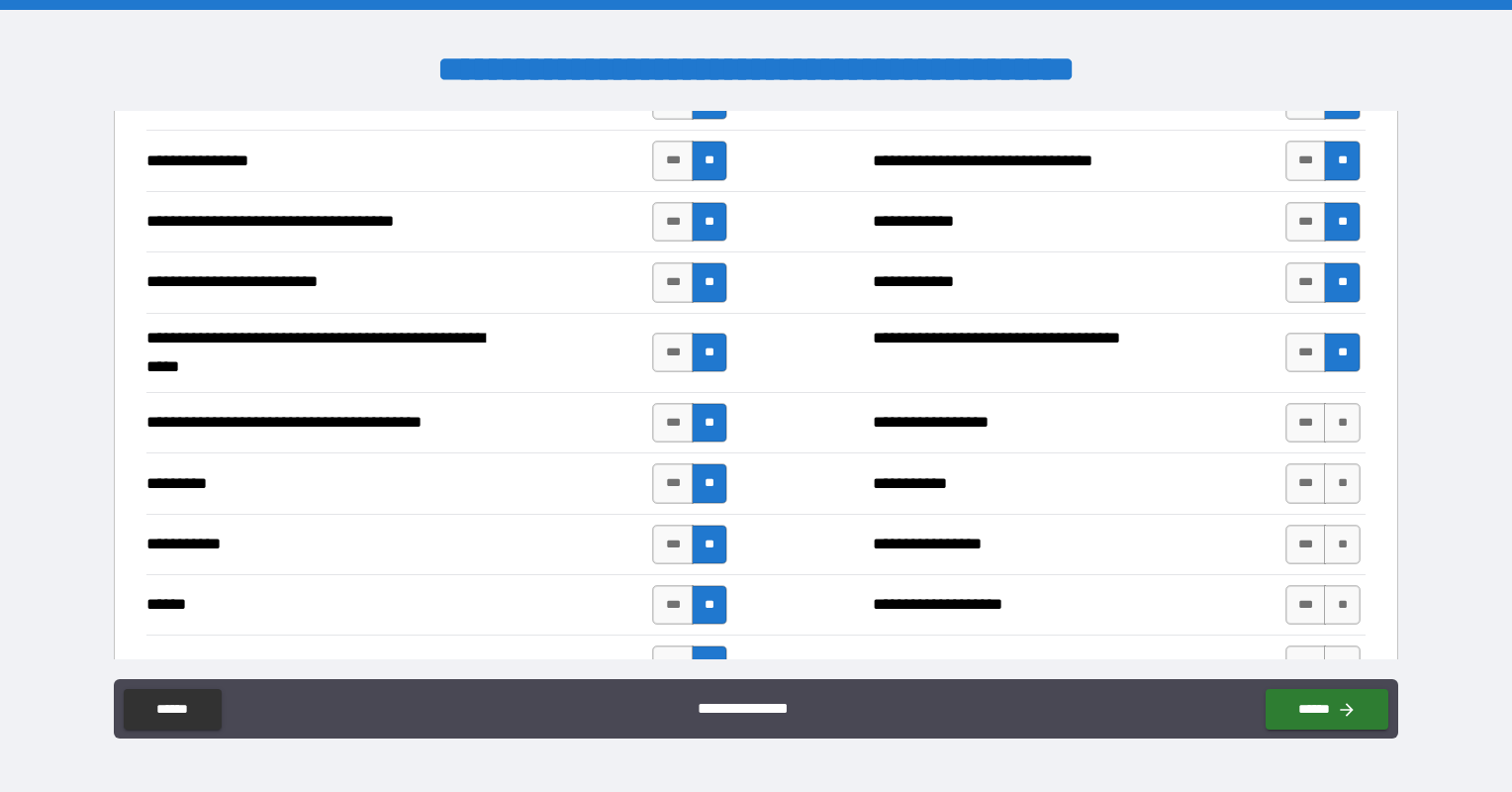 click on "**" at bounding box center (1342, 423) 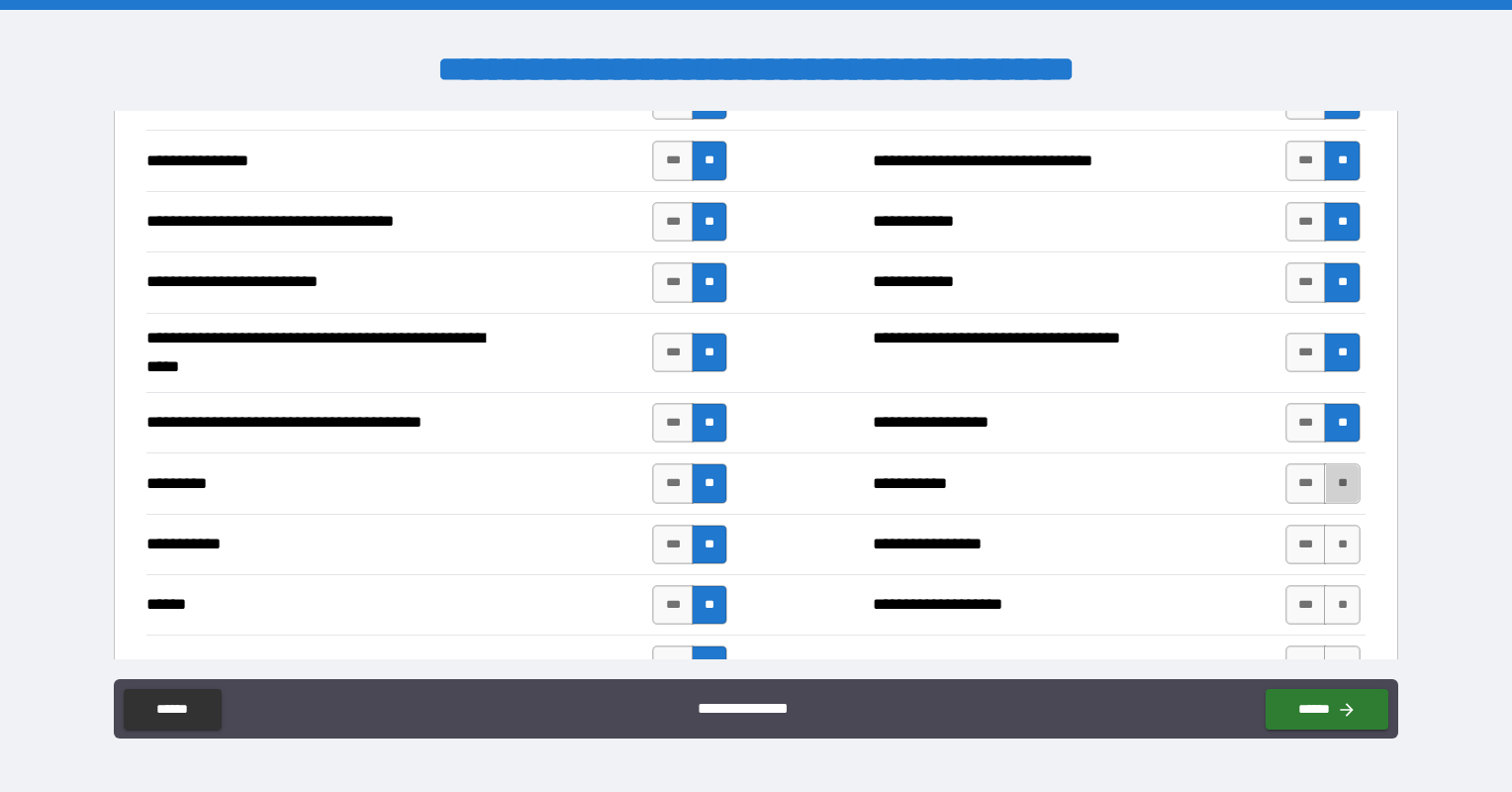 click on "**" at bounding box center [1342, 483] 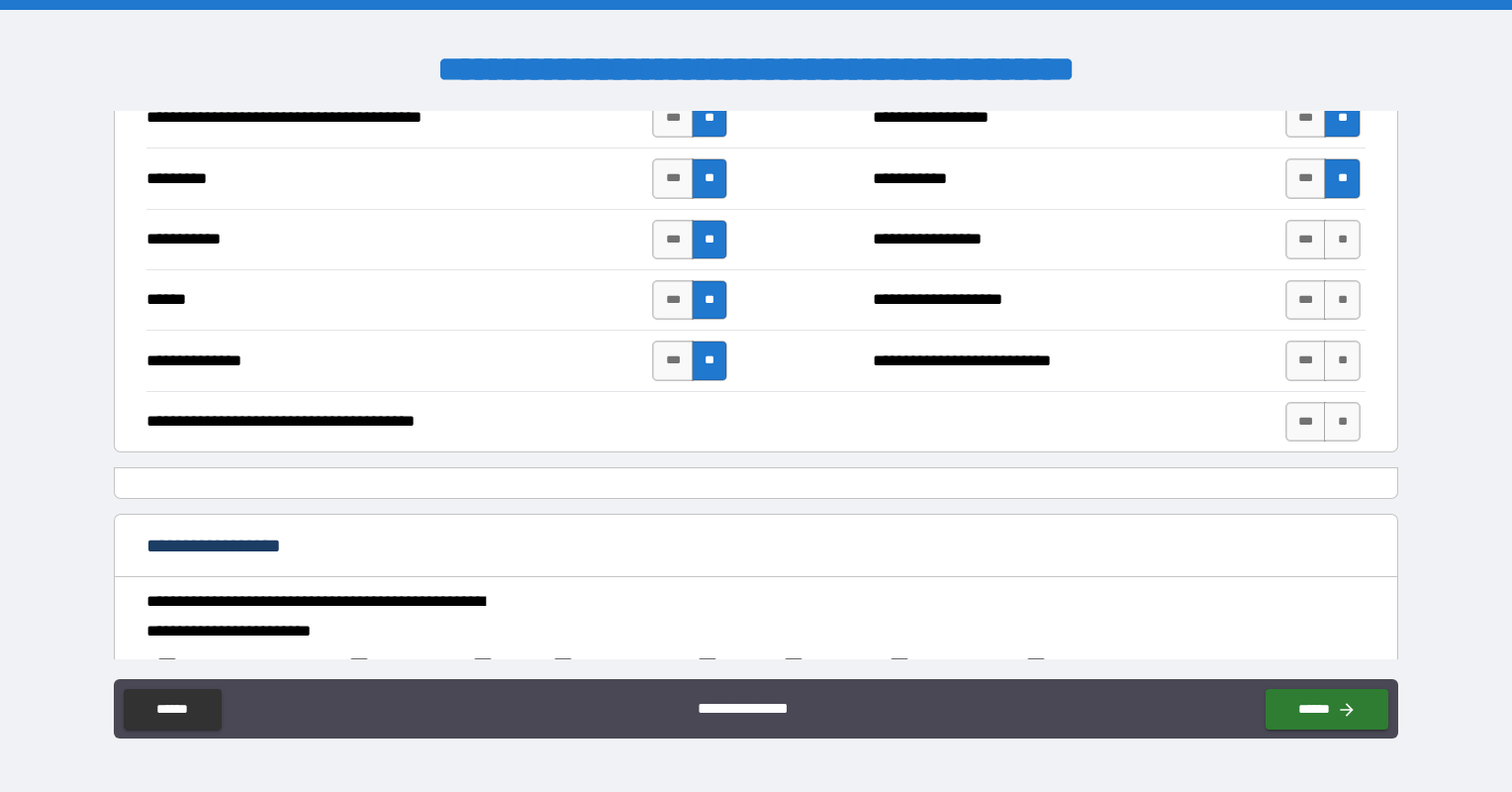 scroll, scrollTop: 1845, scrollLeft: 0, axis: vertical 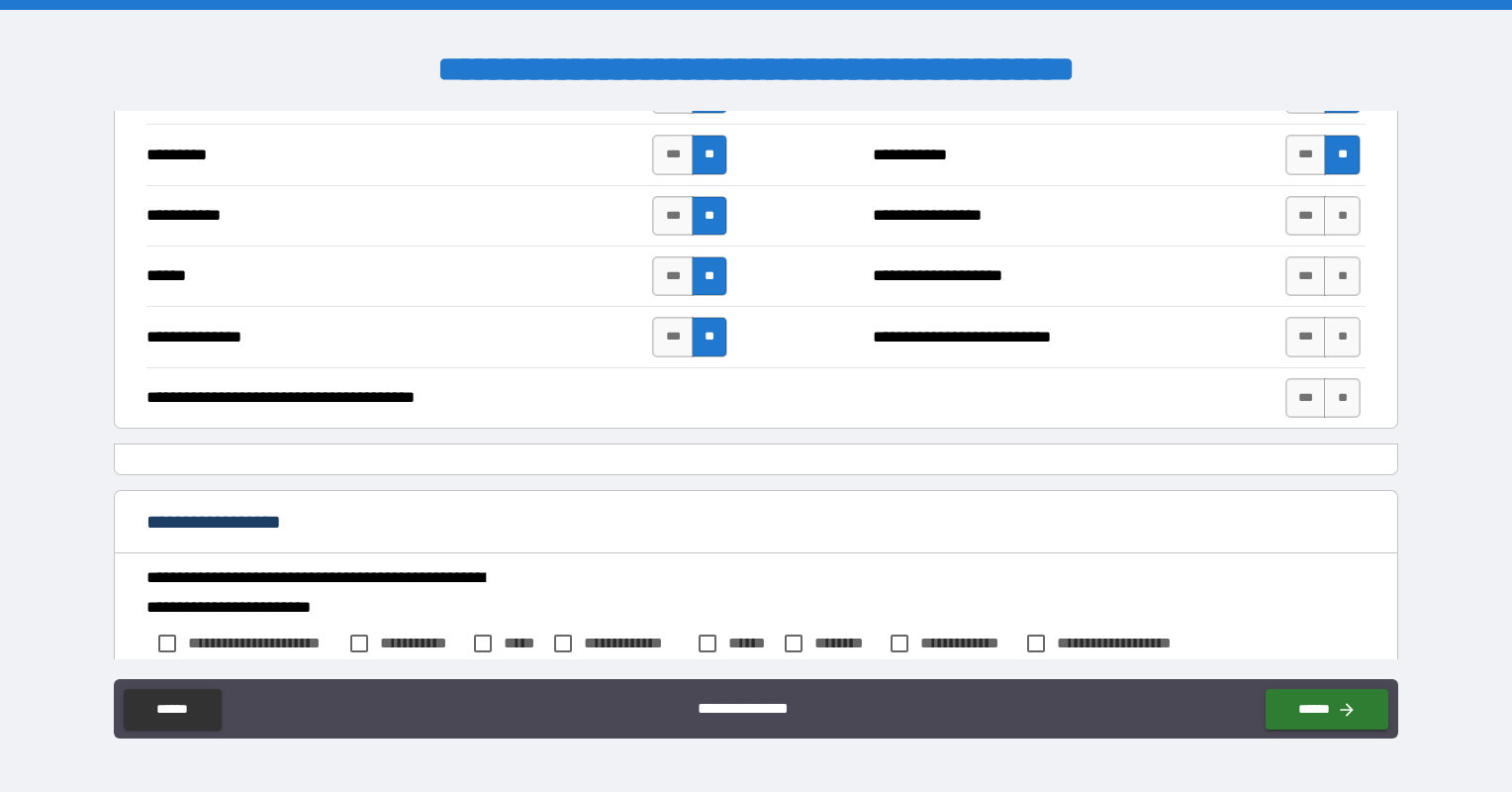 click on "**" at bounding box center (1342, 216) 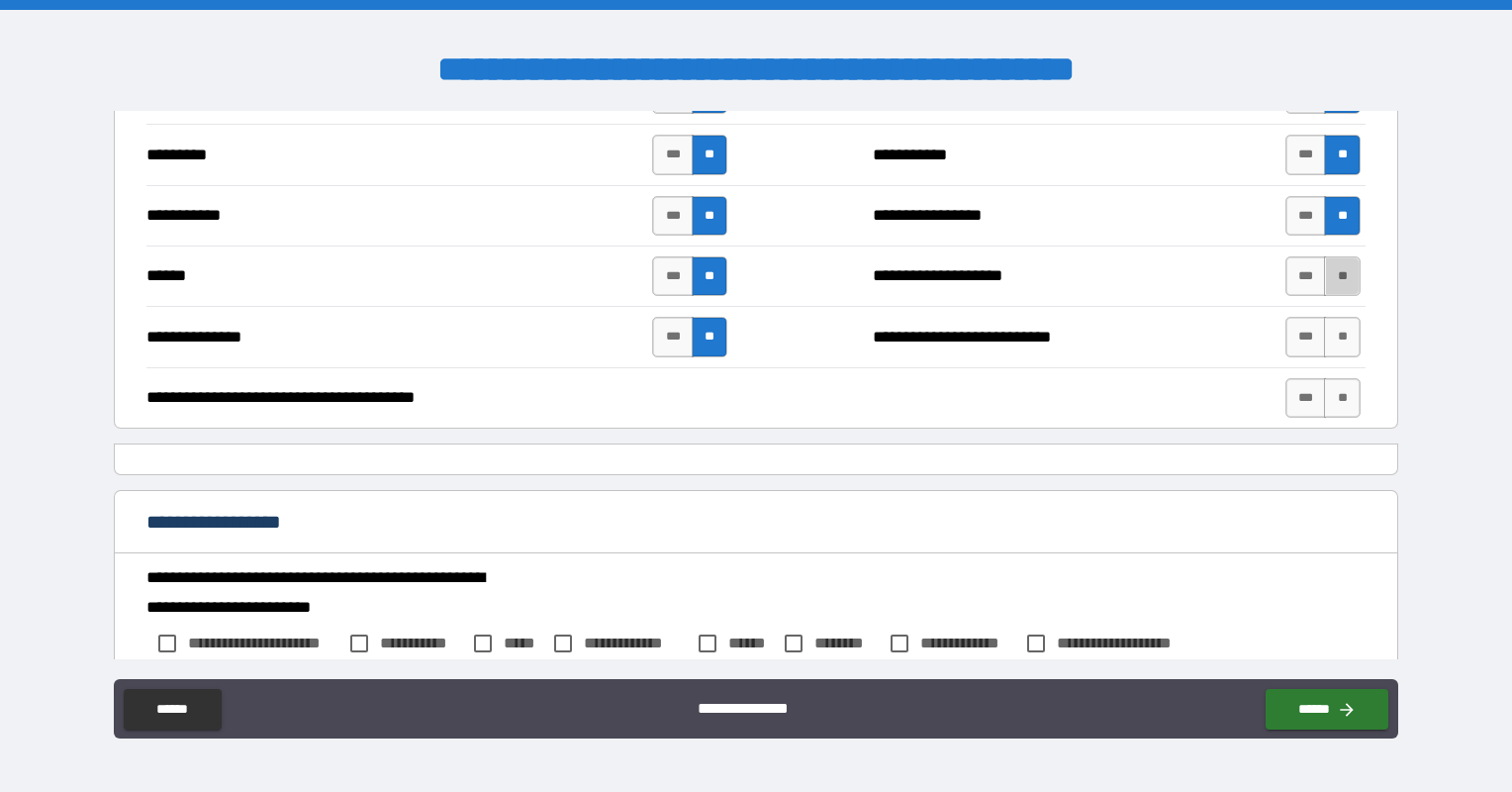 click on "**" at bounding box center [1342, 276] 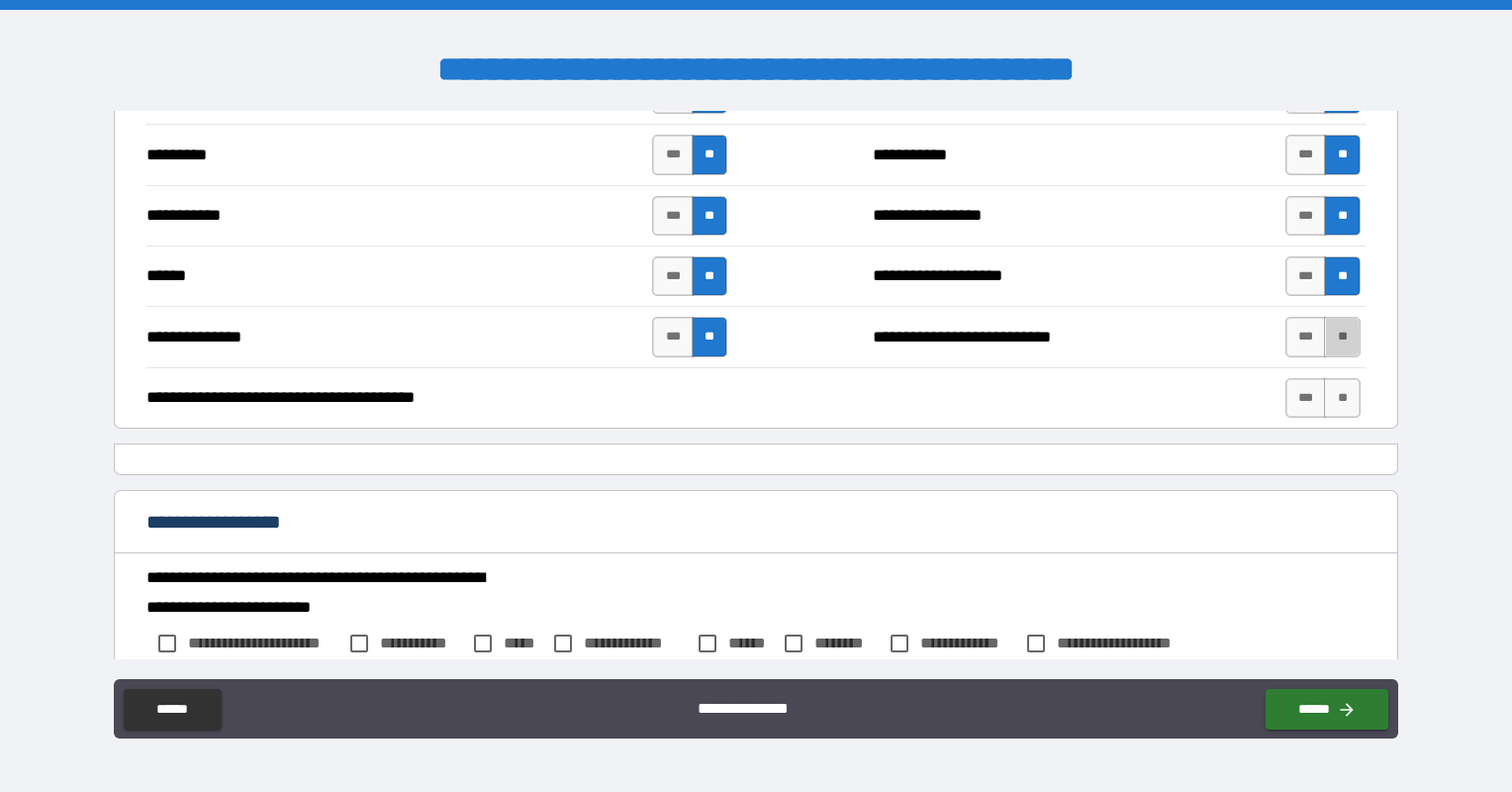 click on "**" at bounding box center [1342, 337] 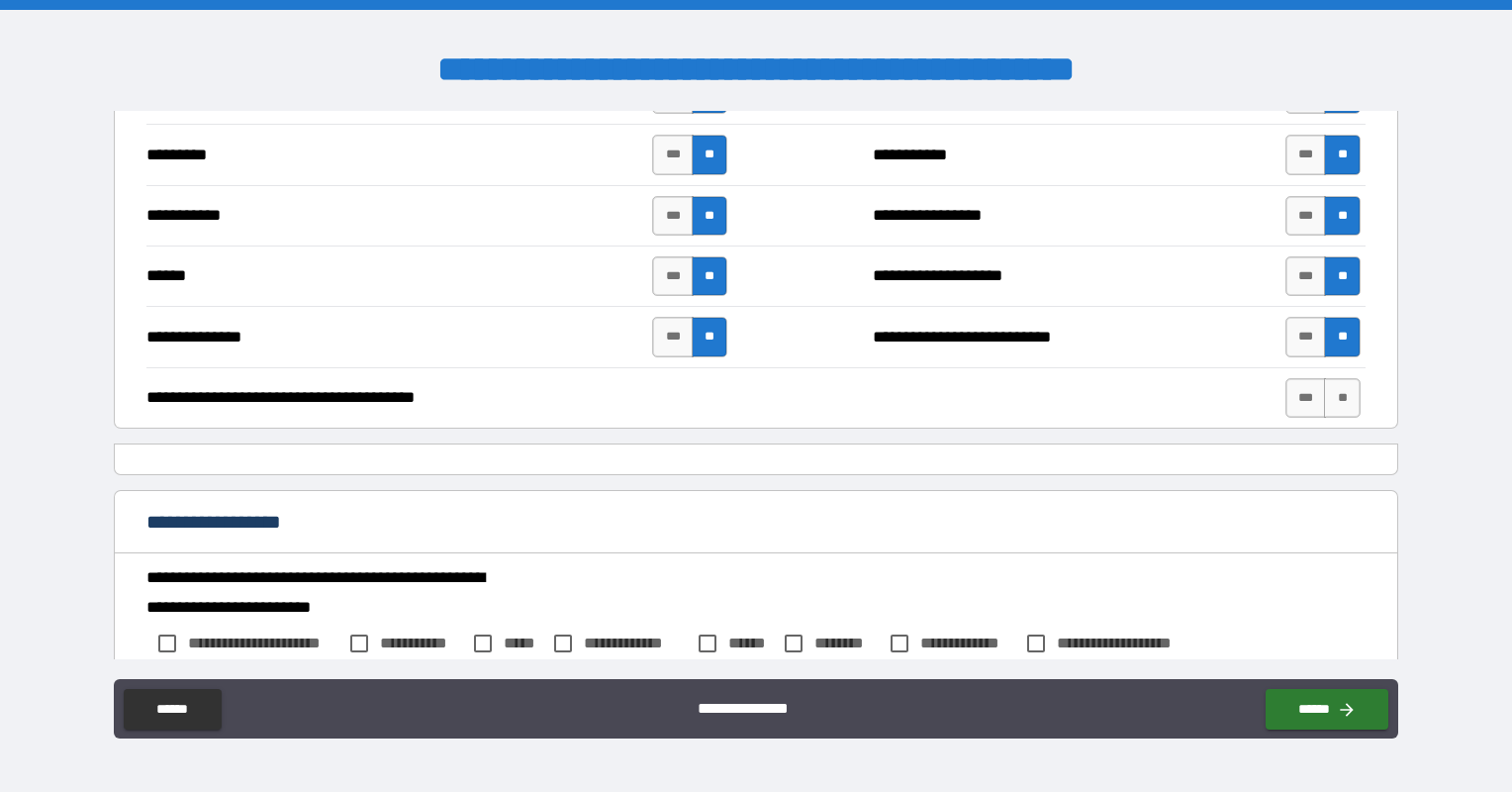 click on "**" at bounding box center [1342, 398] 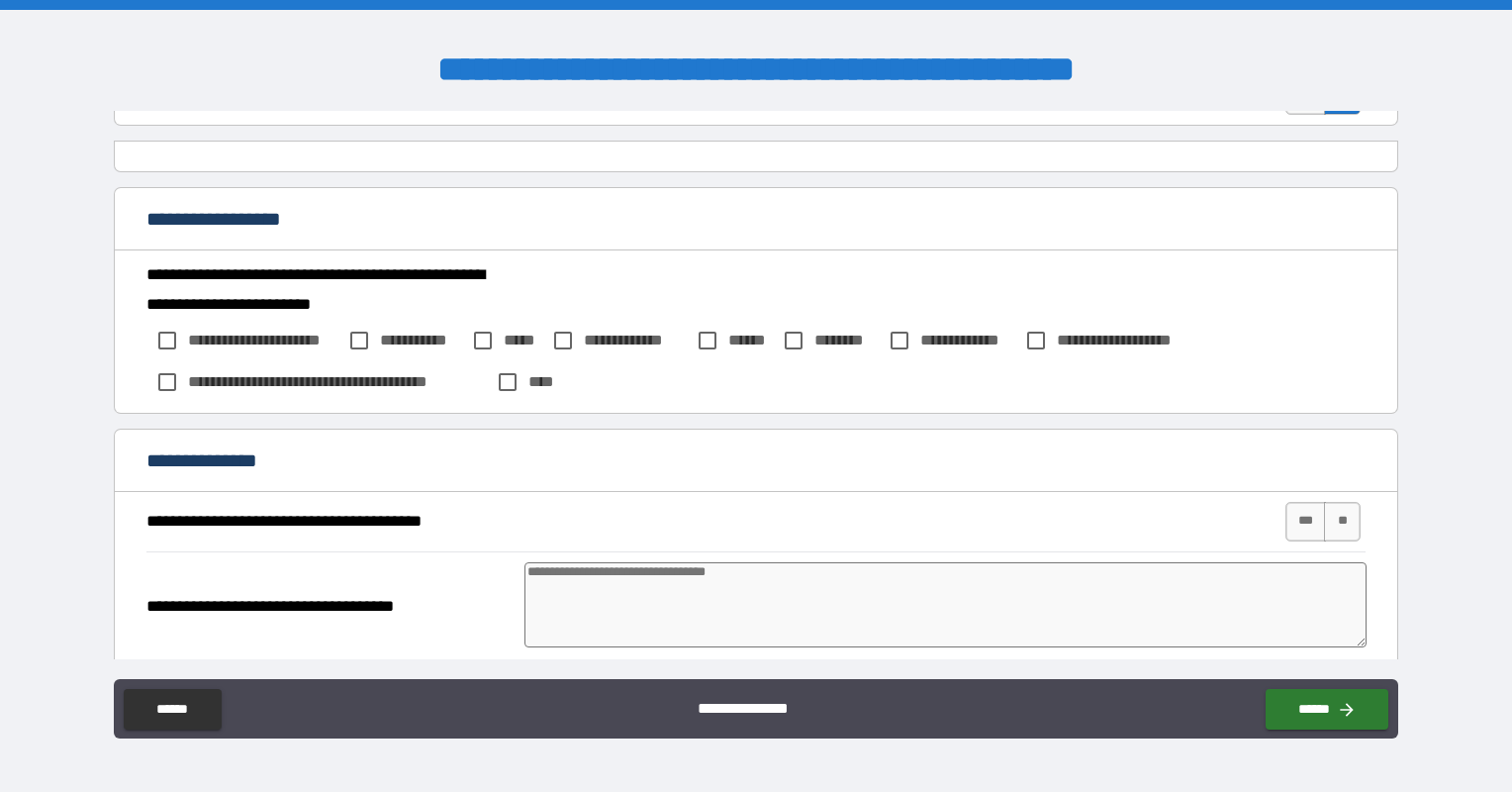 scroll, scrollTop: 2153, scrollLeft: 0, axis: vertical 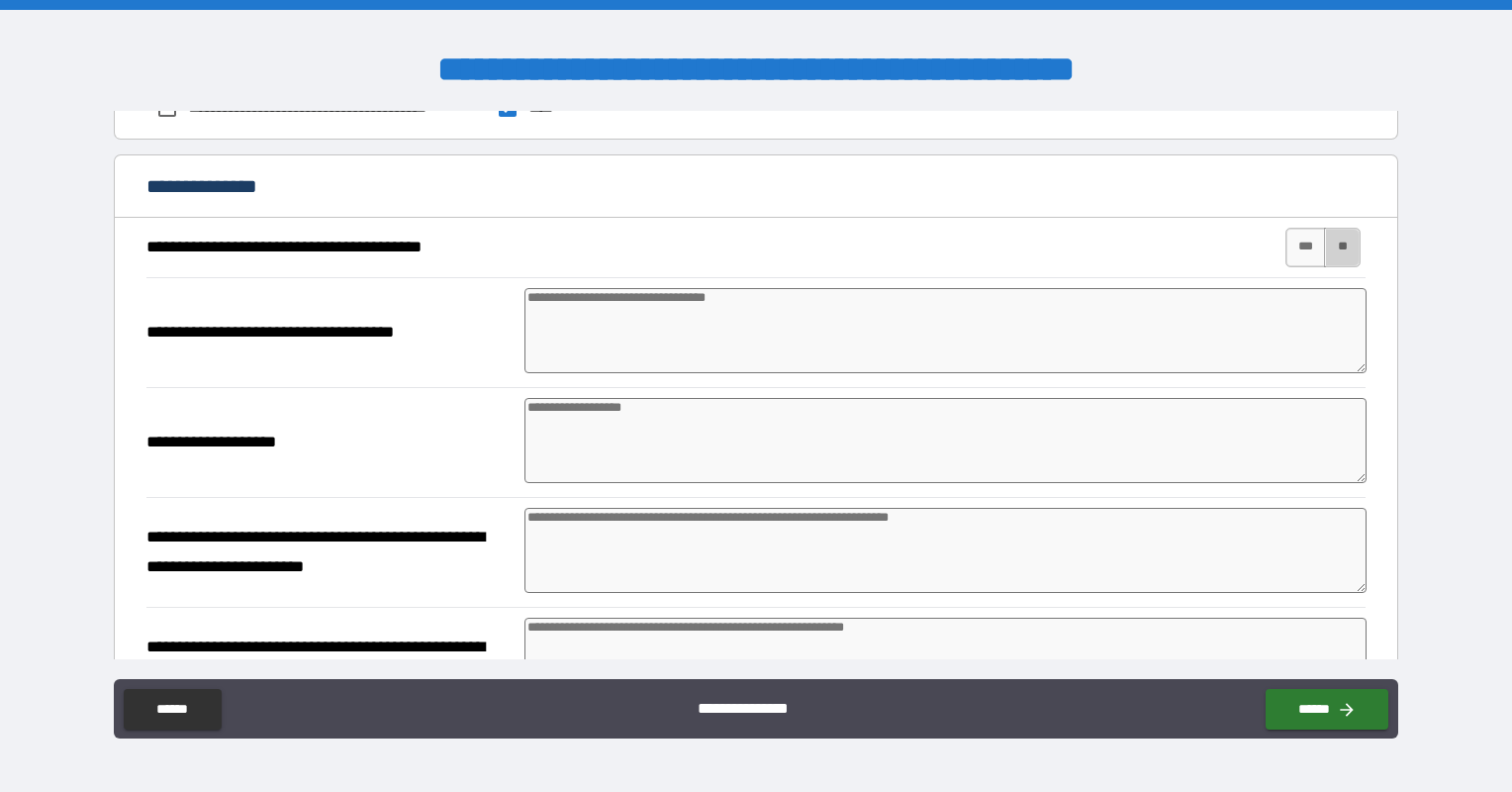 click on "**" at bounding box center [1342, 248] 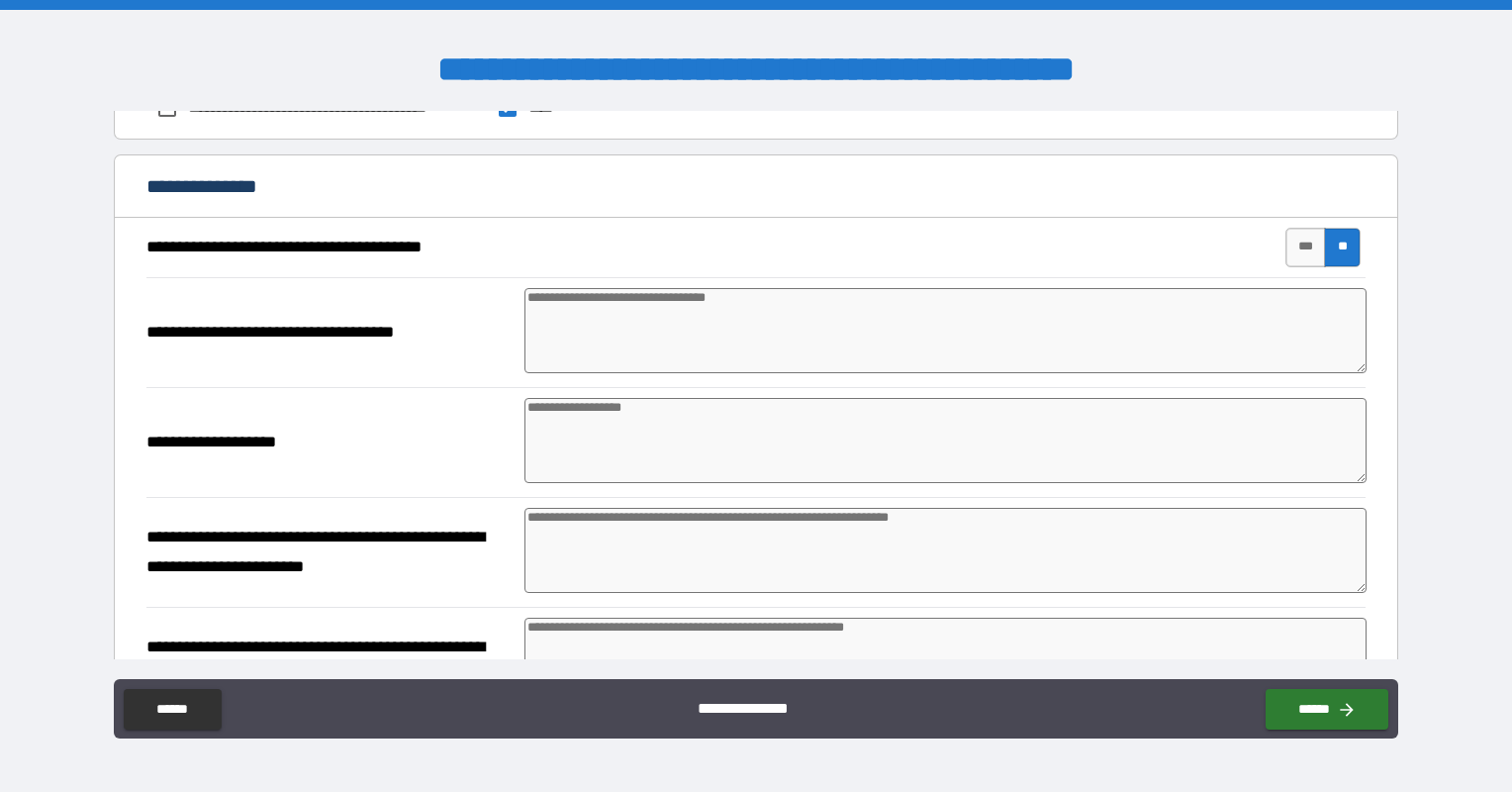 click at bounding box center (945, 331) 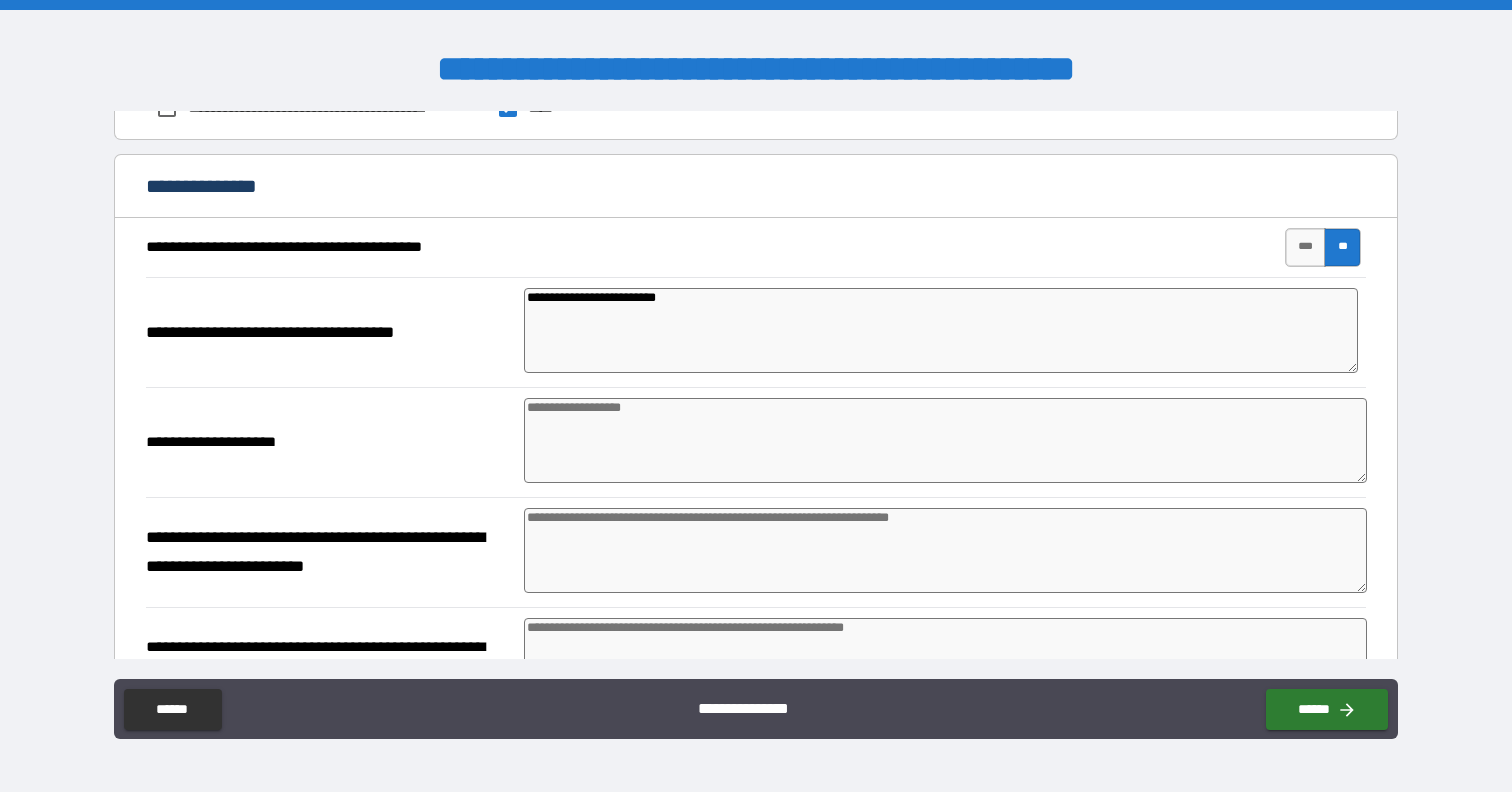 click at bounding box center [945, 441] 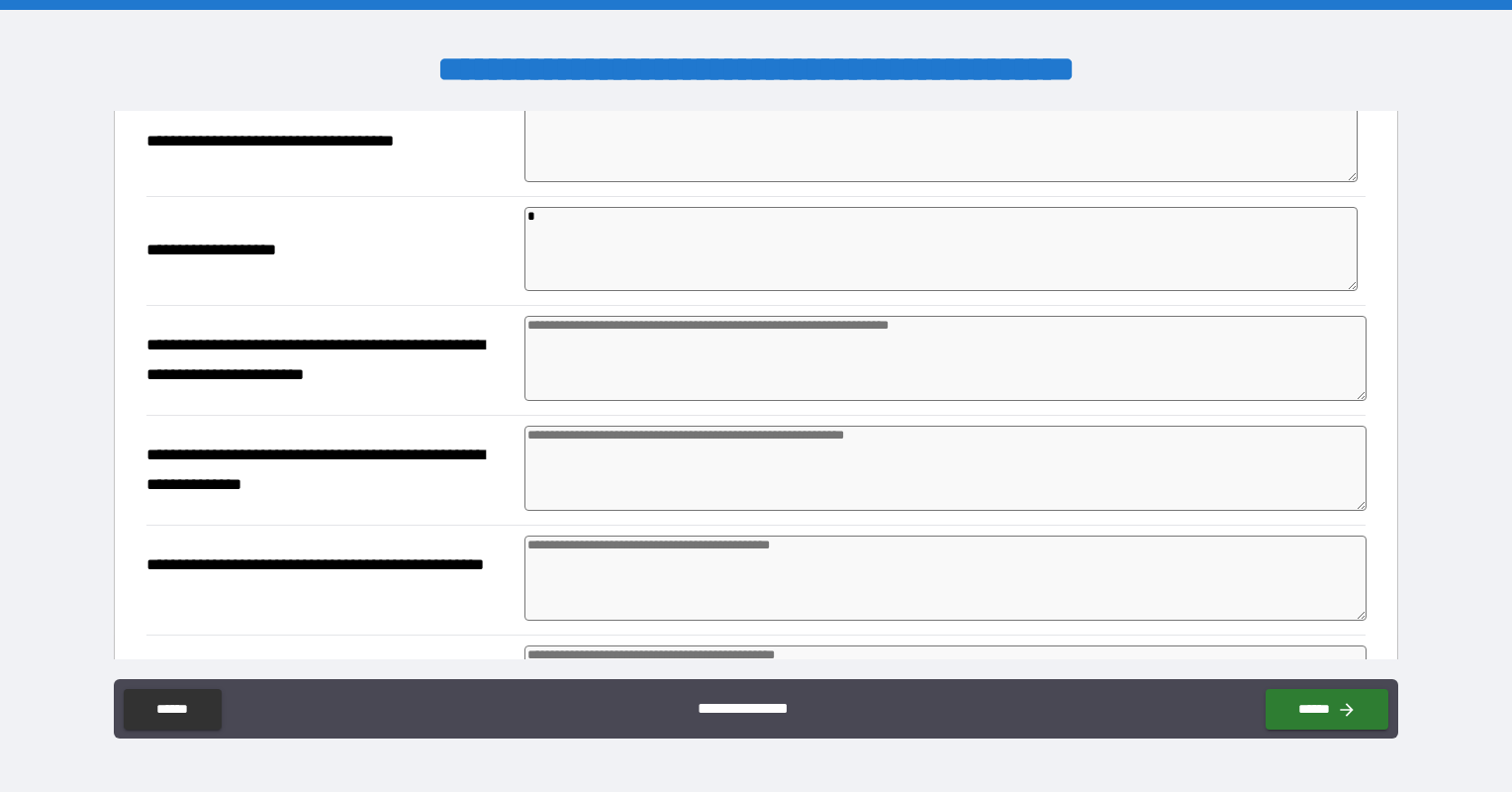scroll, scrollTop: 2614, scrollLeft: 0, axis: vertical 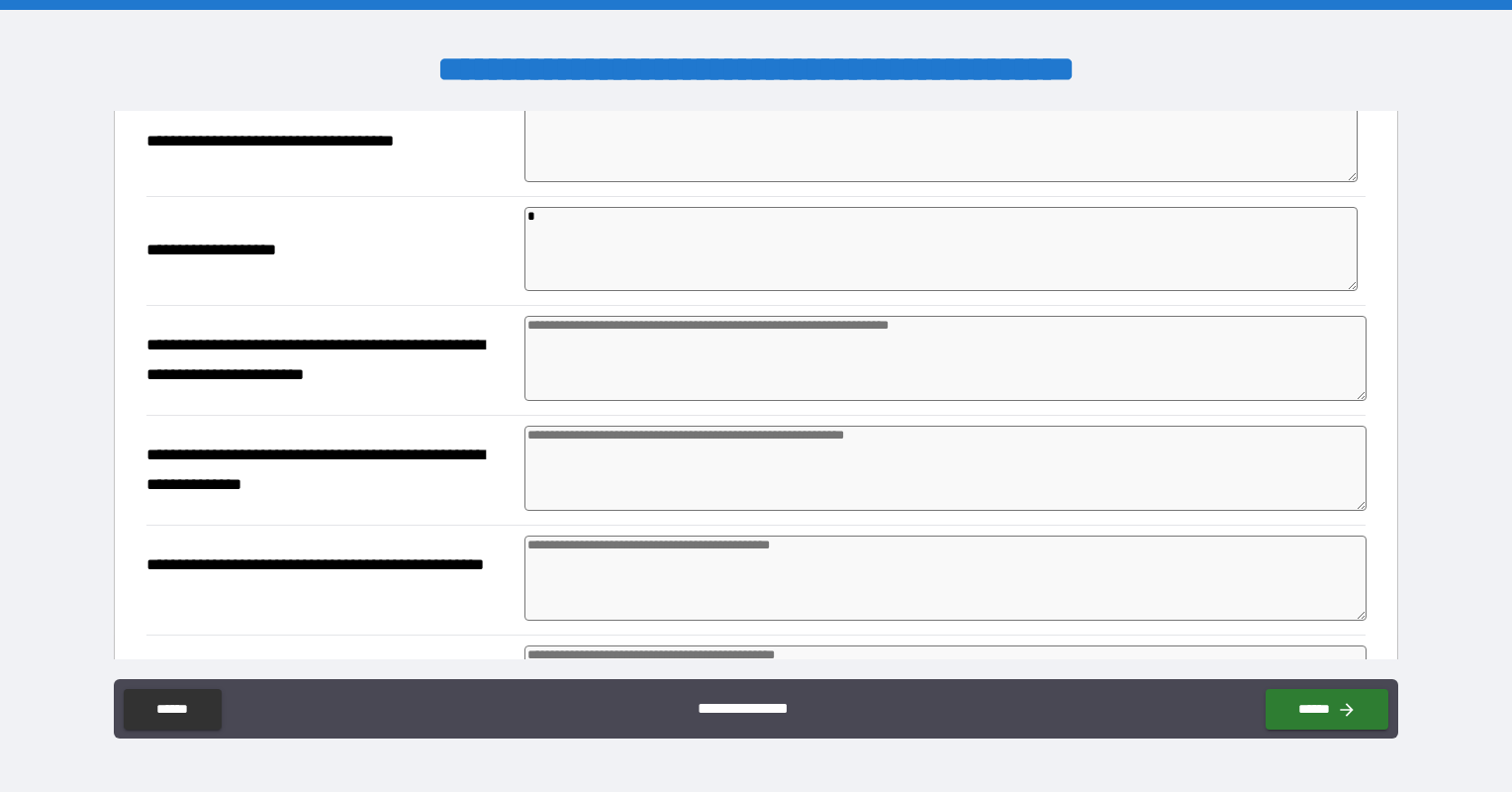click at bounding box center [945, 358] 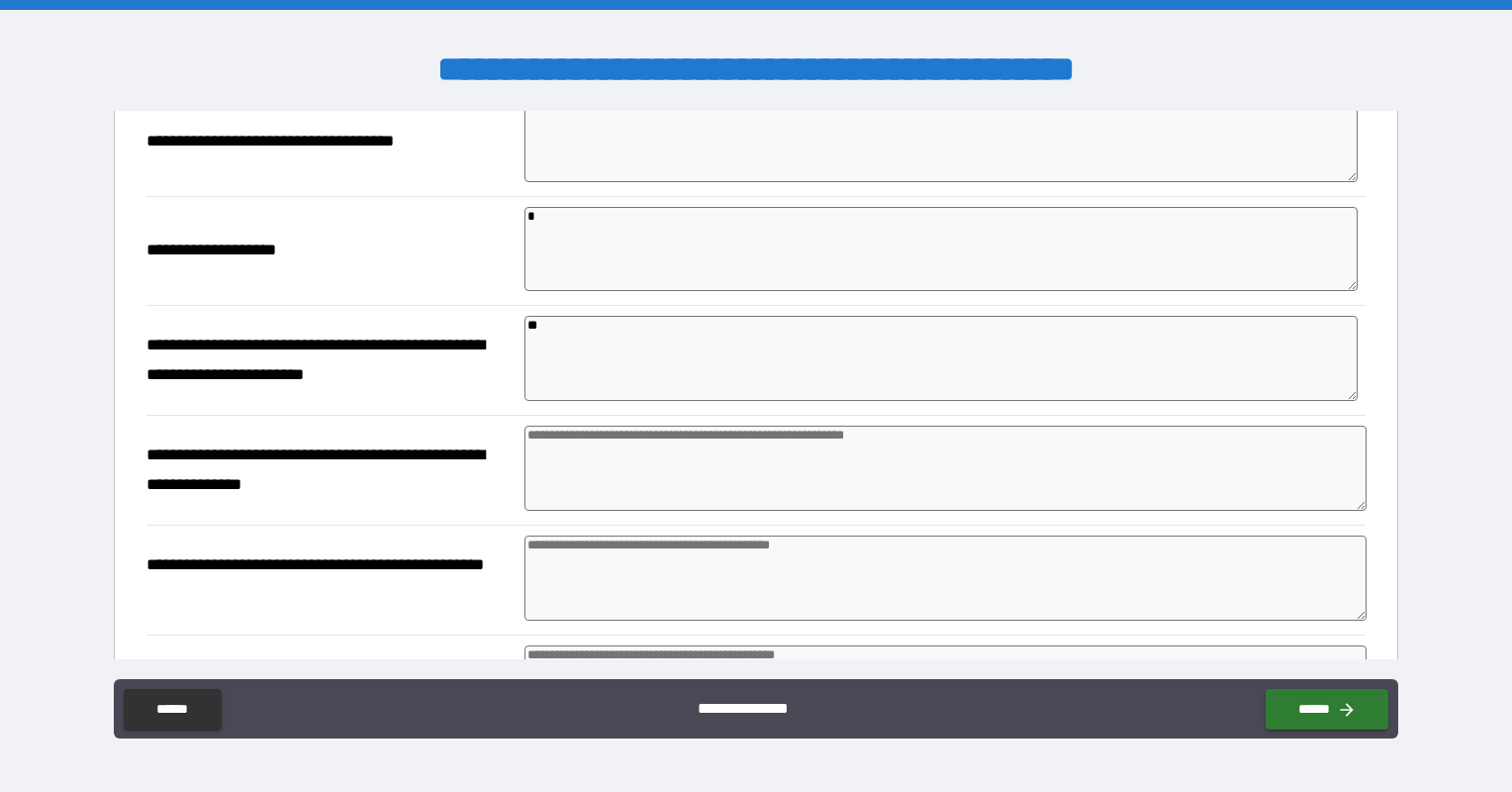 click at bounding box center [945, 468] 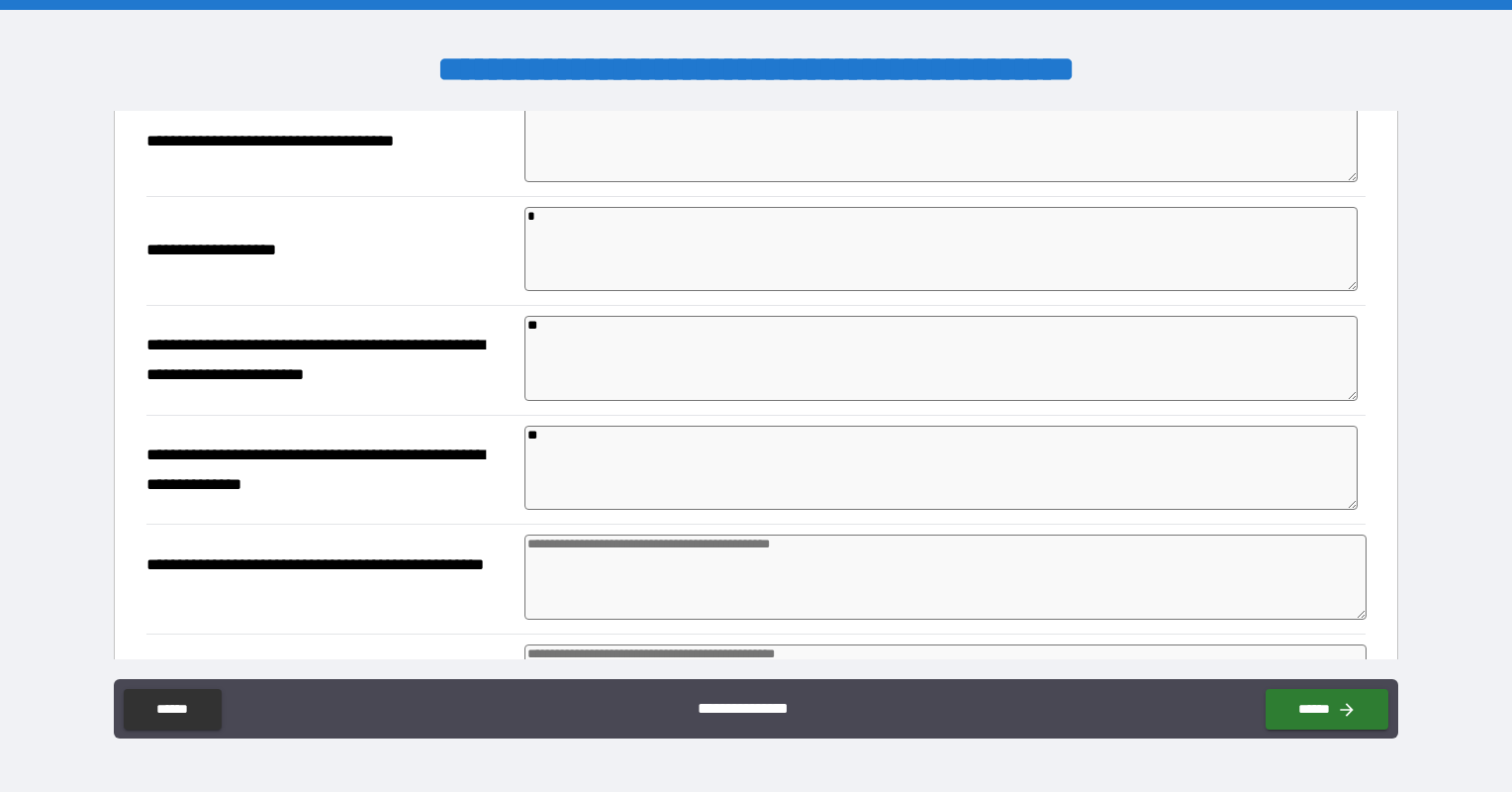 click at bounding box center [945, 577] 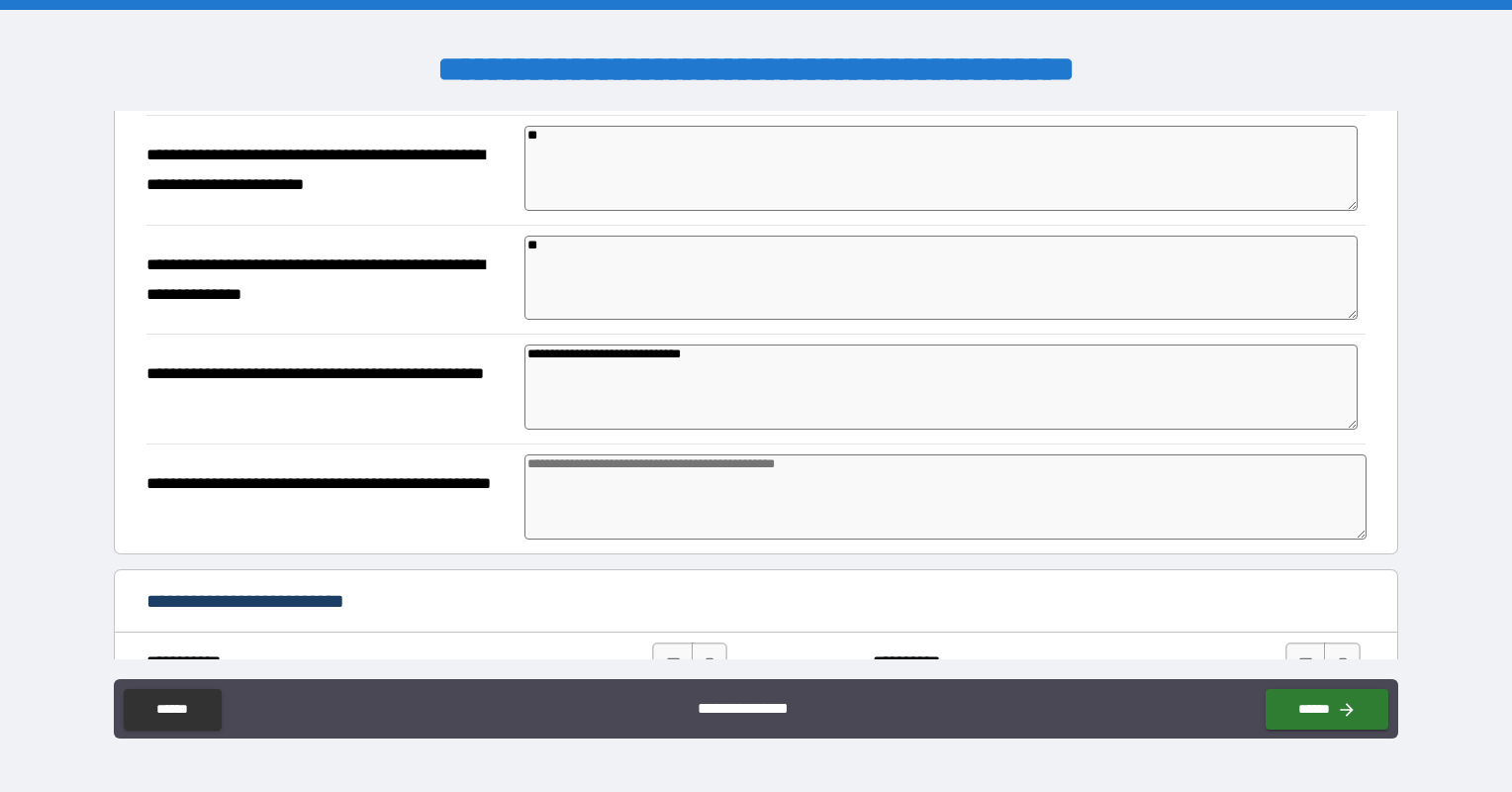 scroll, scrollTop: 2835, scrollLeft: 0, axis: vertical 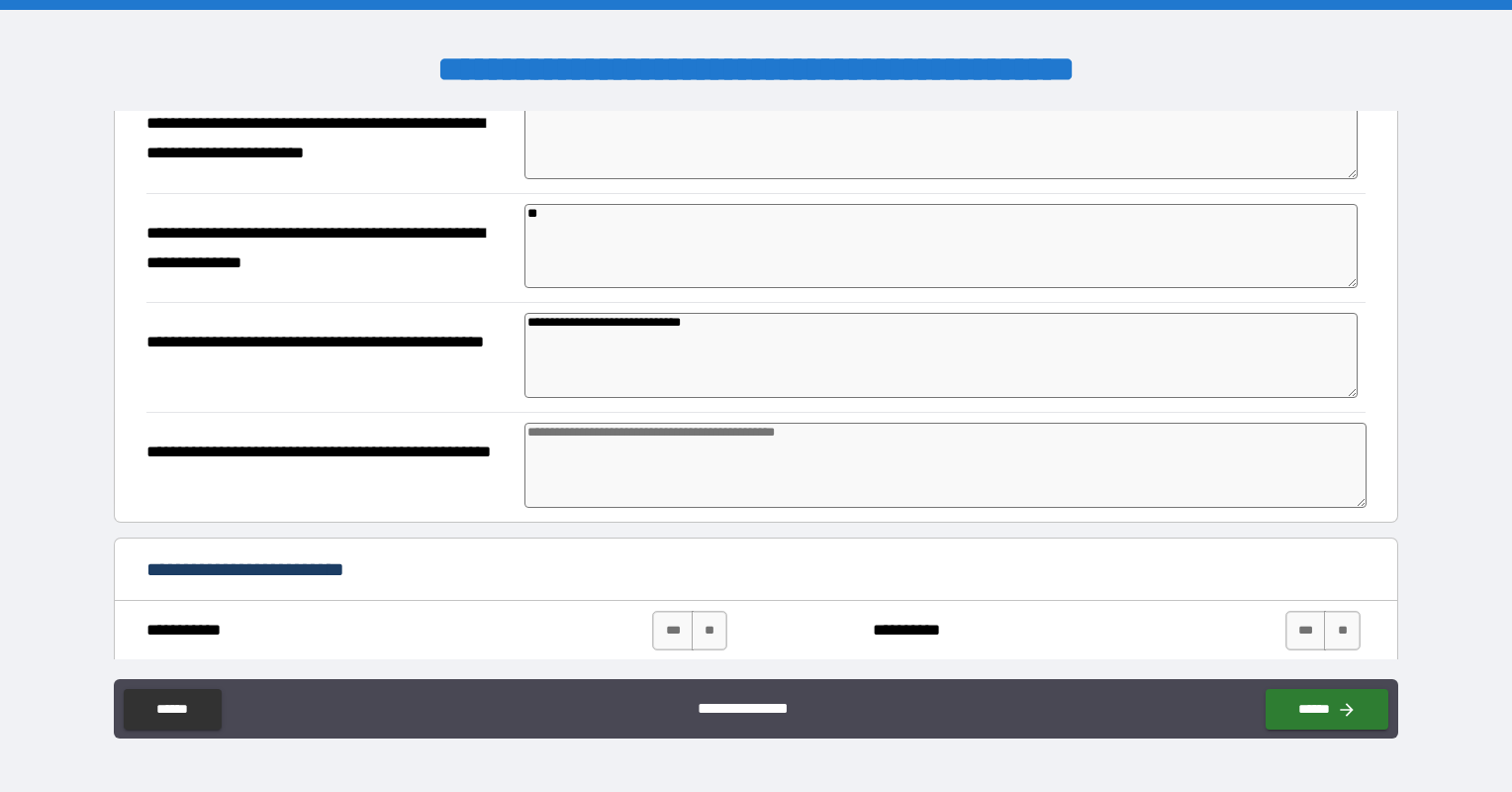 click at bounding box center [945, 465] 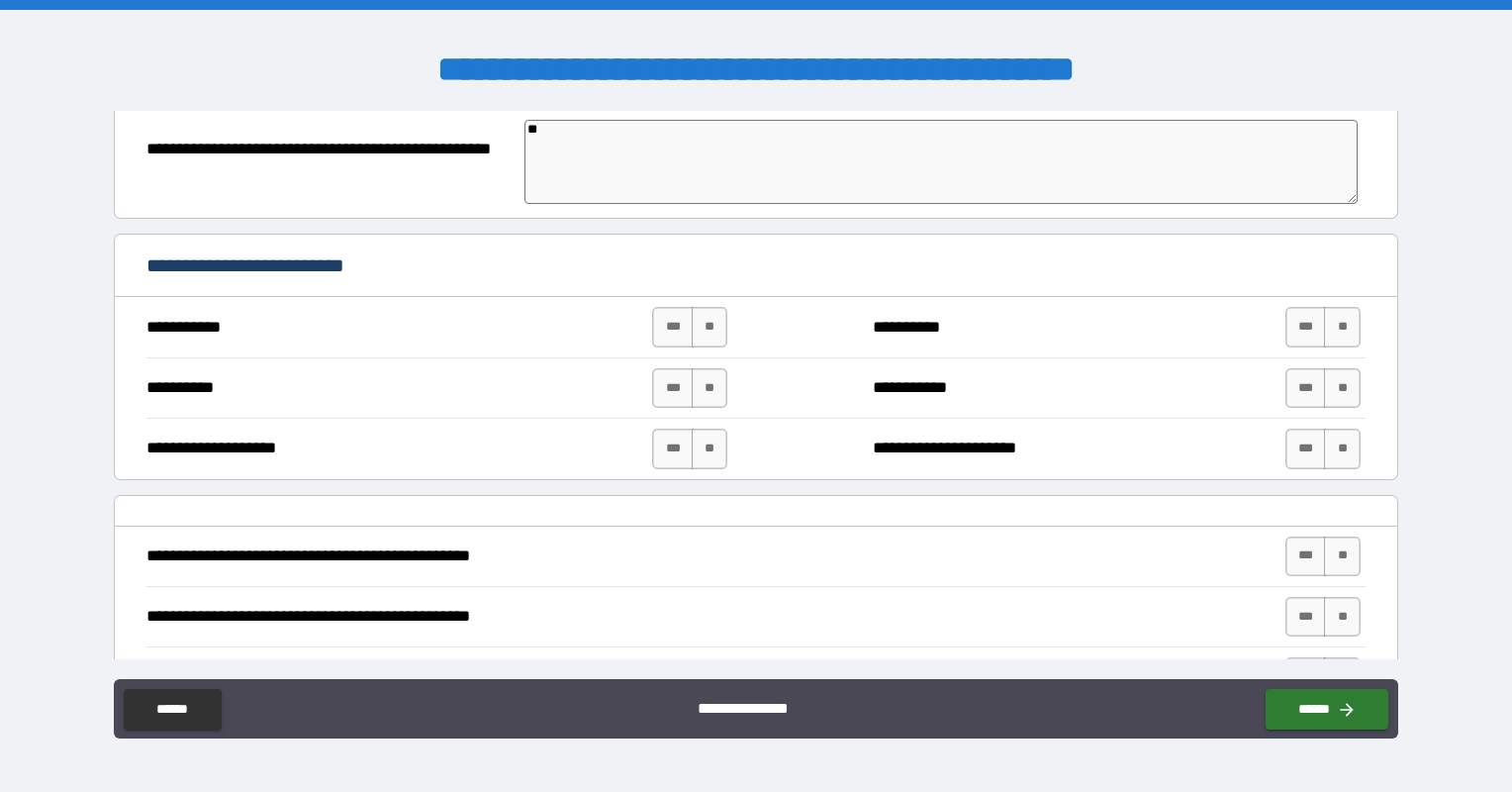 scroll, scrollTop: 3140, scrollLeft: 0, axis: vertical 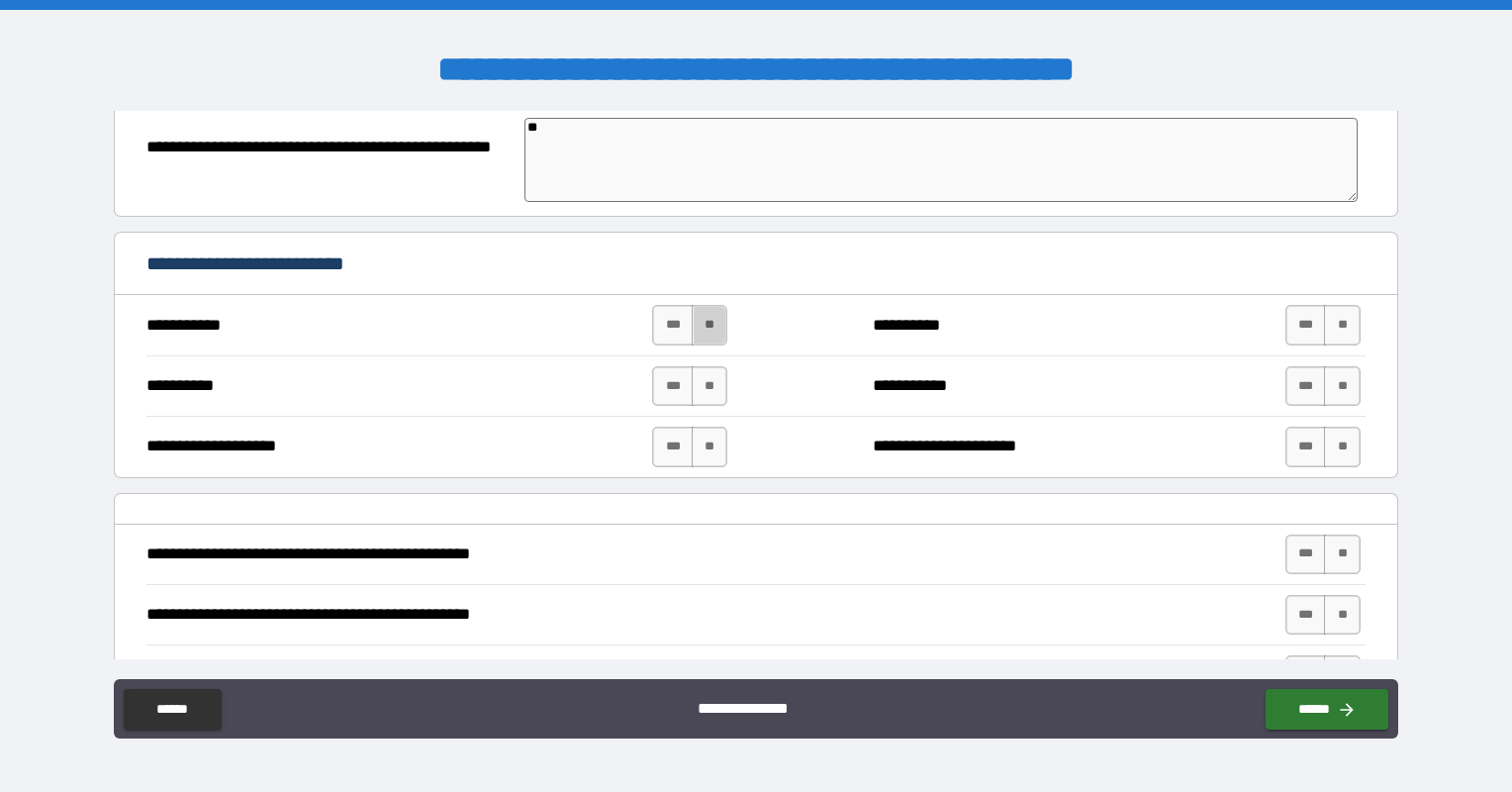 click on "**" at bounding box center [709, 325] 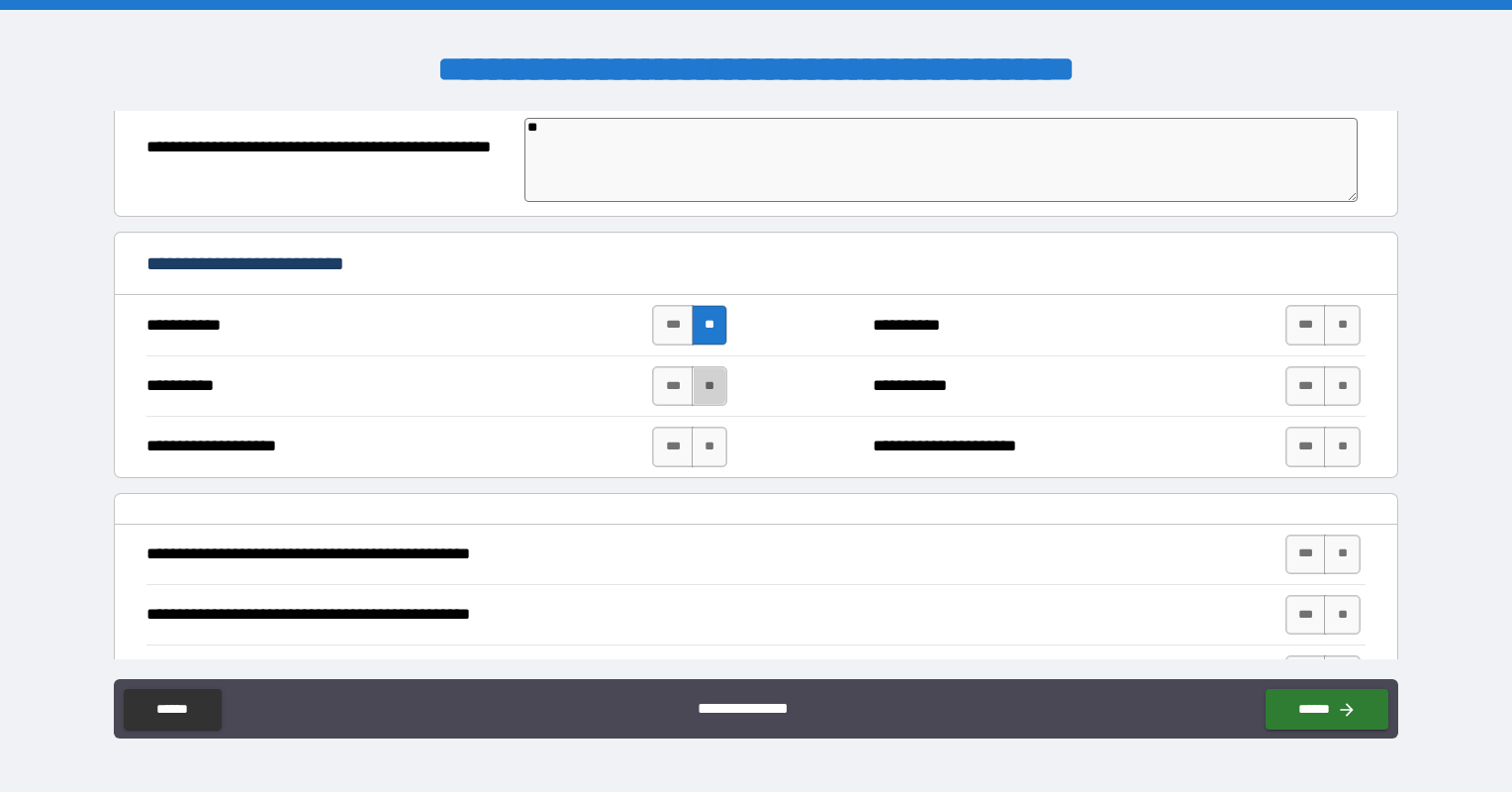 click on "**" at bounding box center [709, 386] 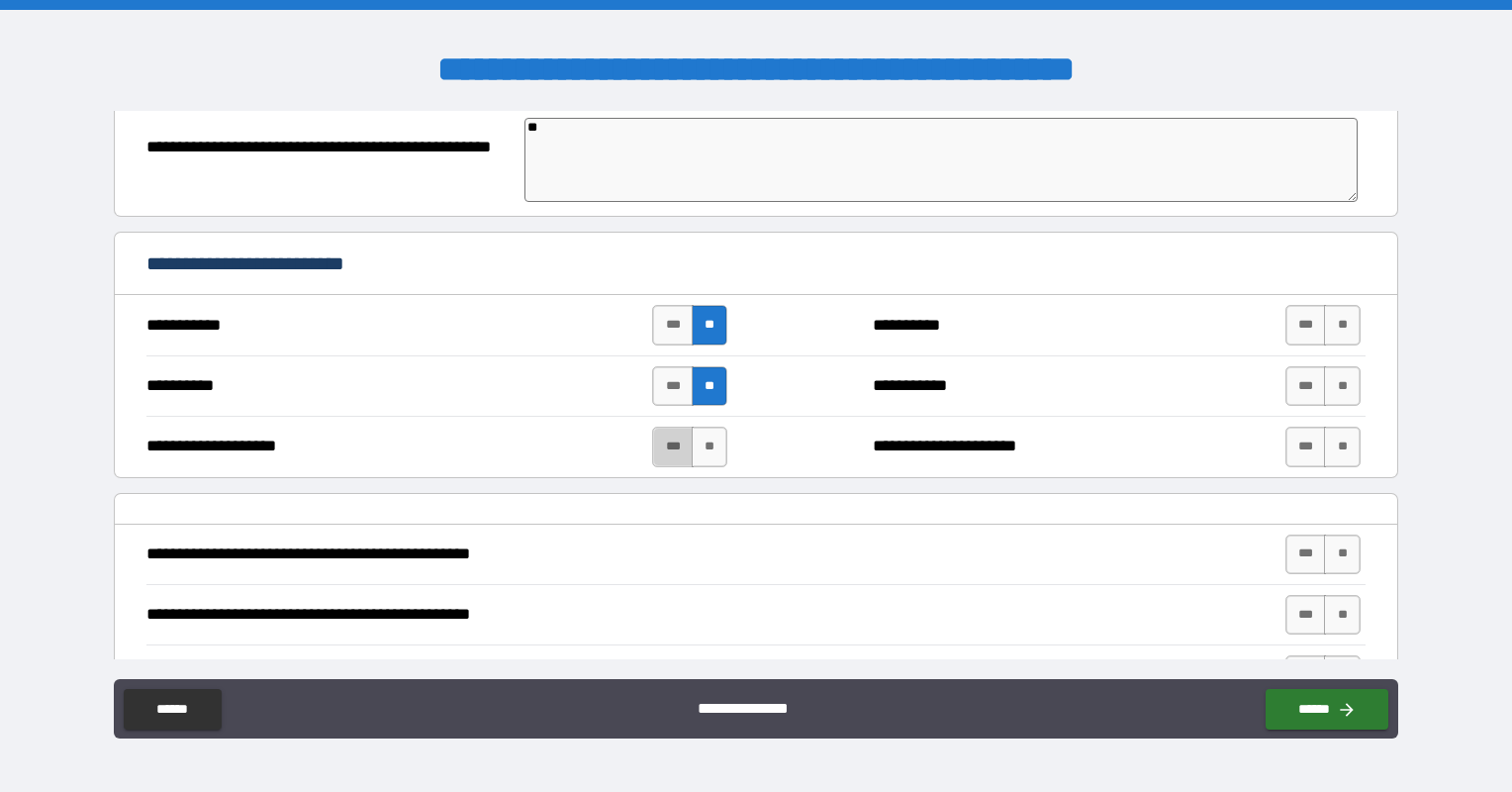 click on "***" at bounding box center [673, 446] 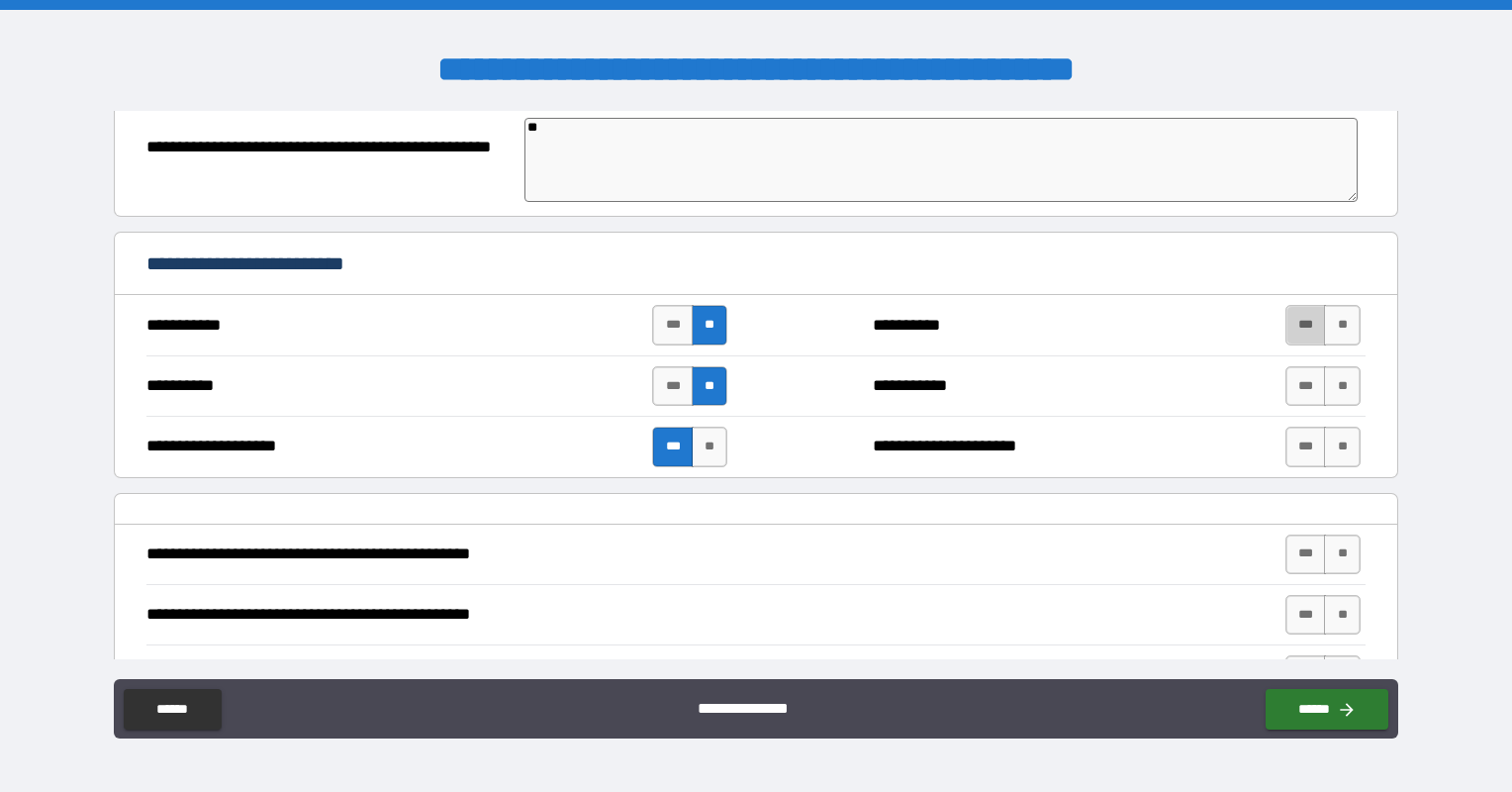 click on "***" at bounding box center (1306, 325) 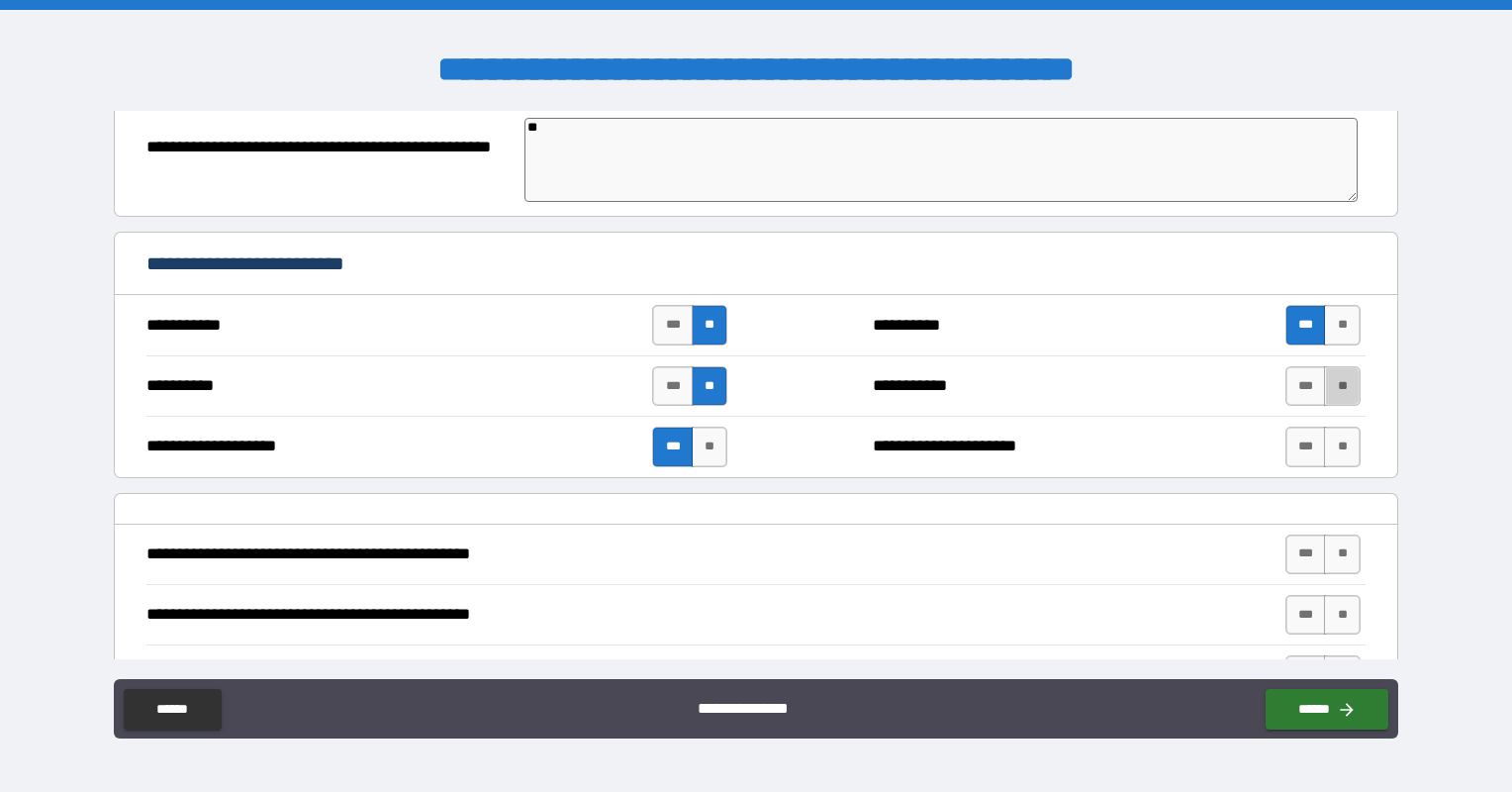 click on "**" at bounding box center (1342, 386) 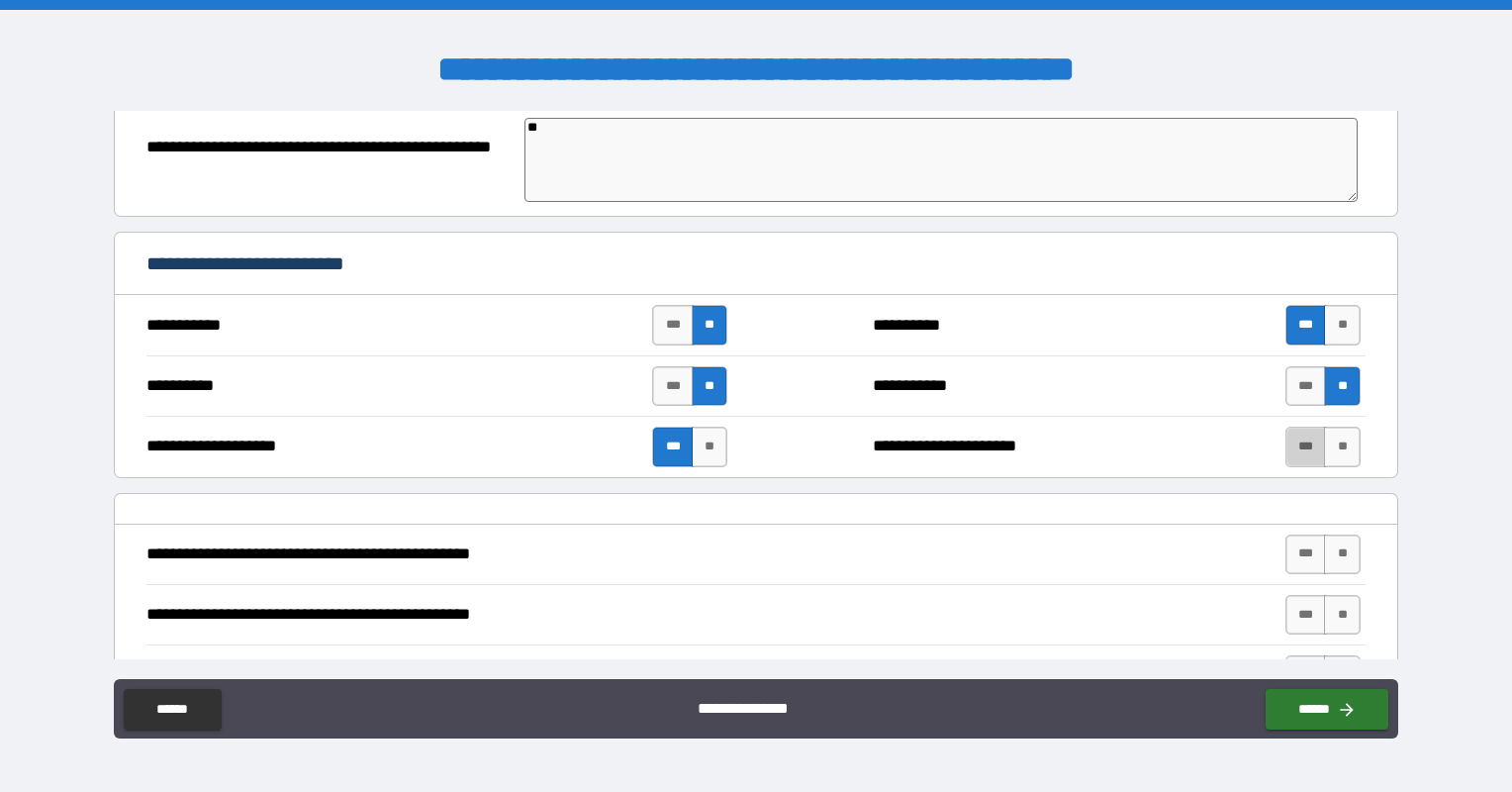click on "***" at bounding box center (1306, 446) 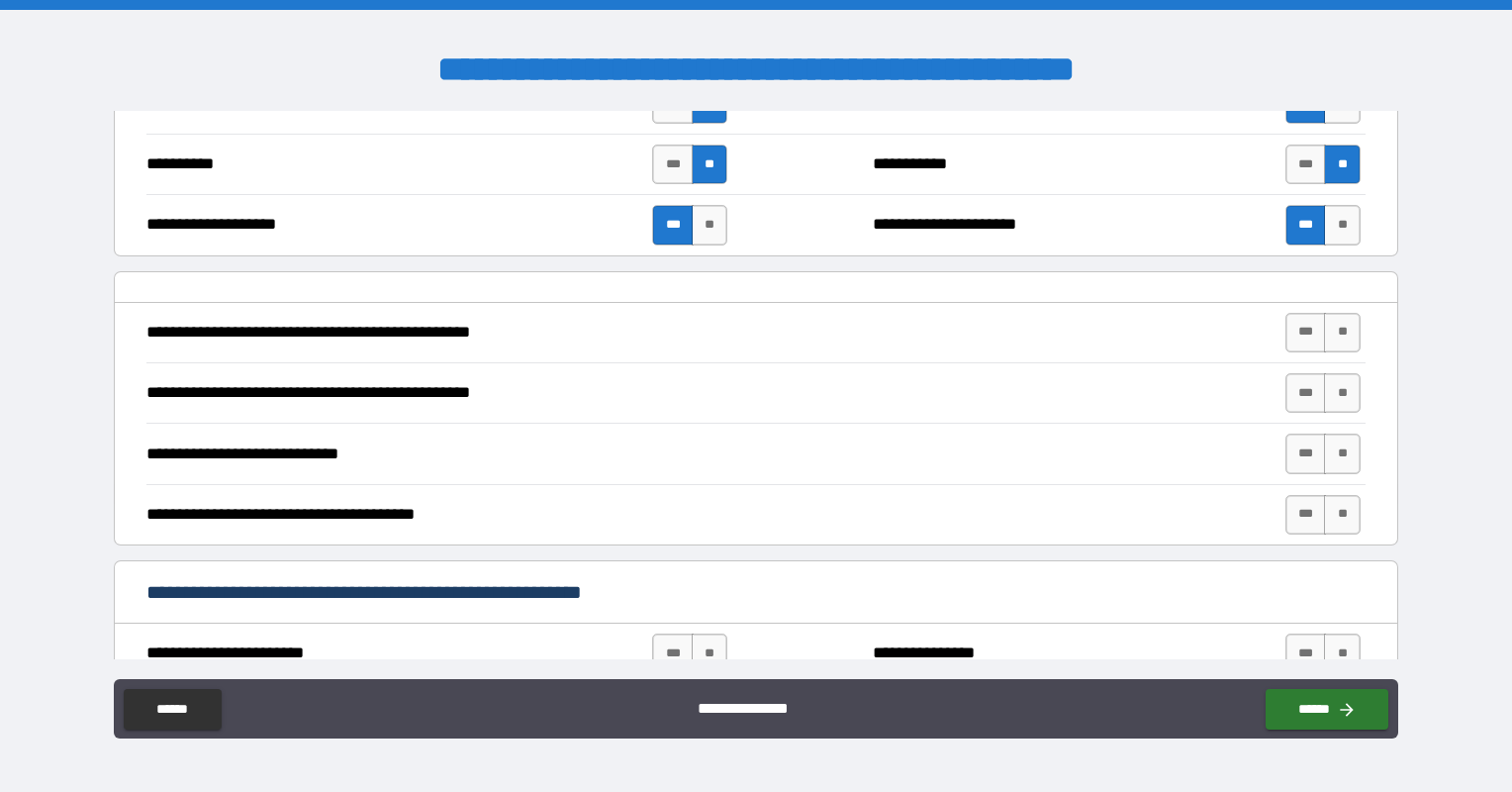 scroll, scrollTop: 3364, scrollLeft: 0, axis: vertical 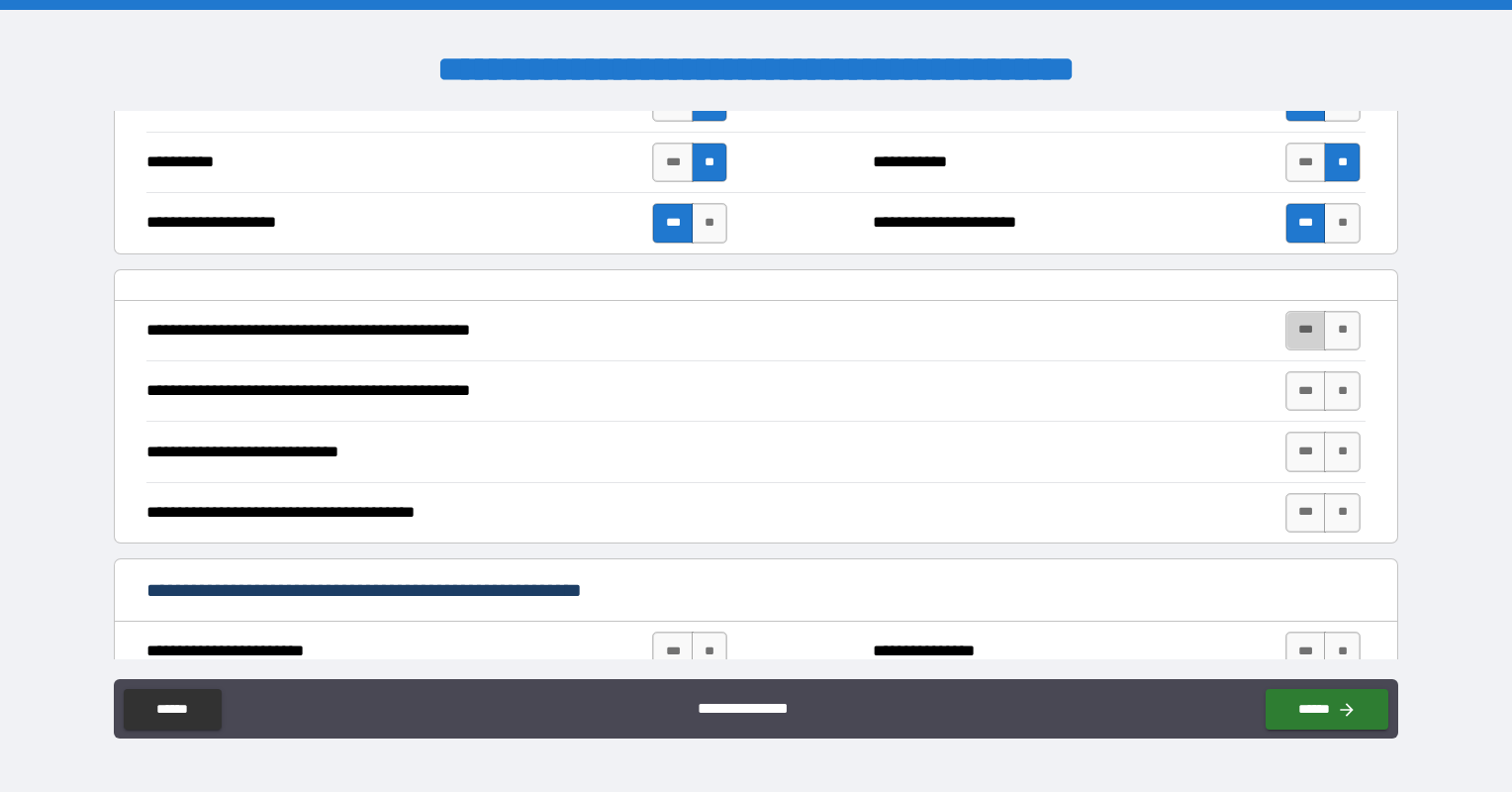 click on "***" at bounding box center [1306, 331] 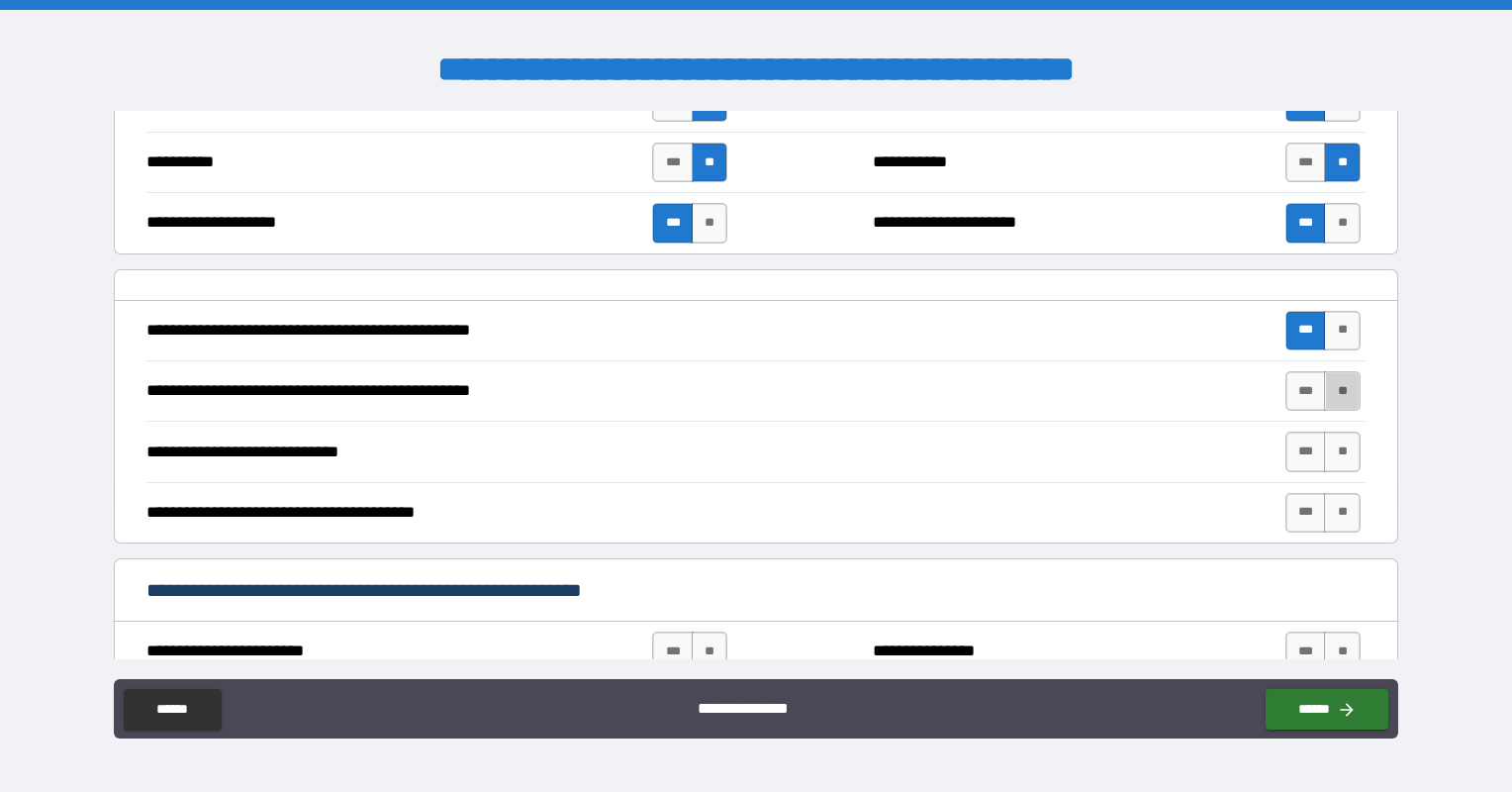 click on "**" at bounding box center (1342, 391) 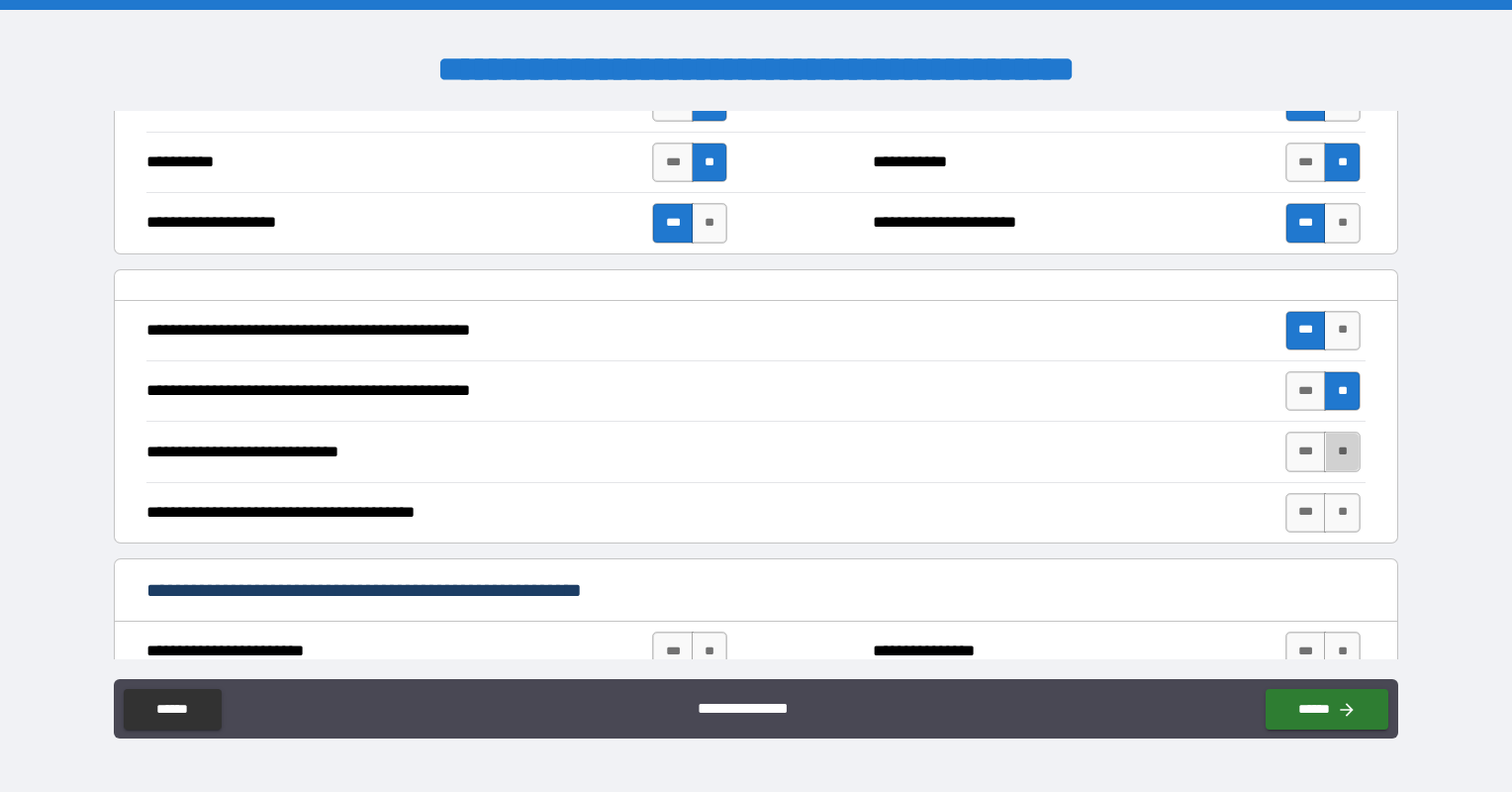 click on "**" at bounding box center (1342, 451) 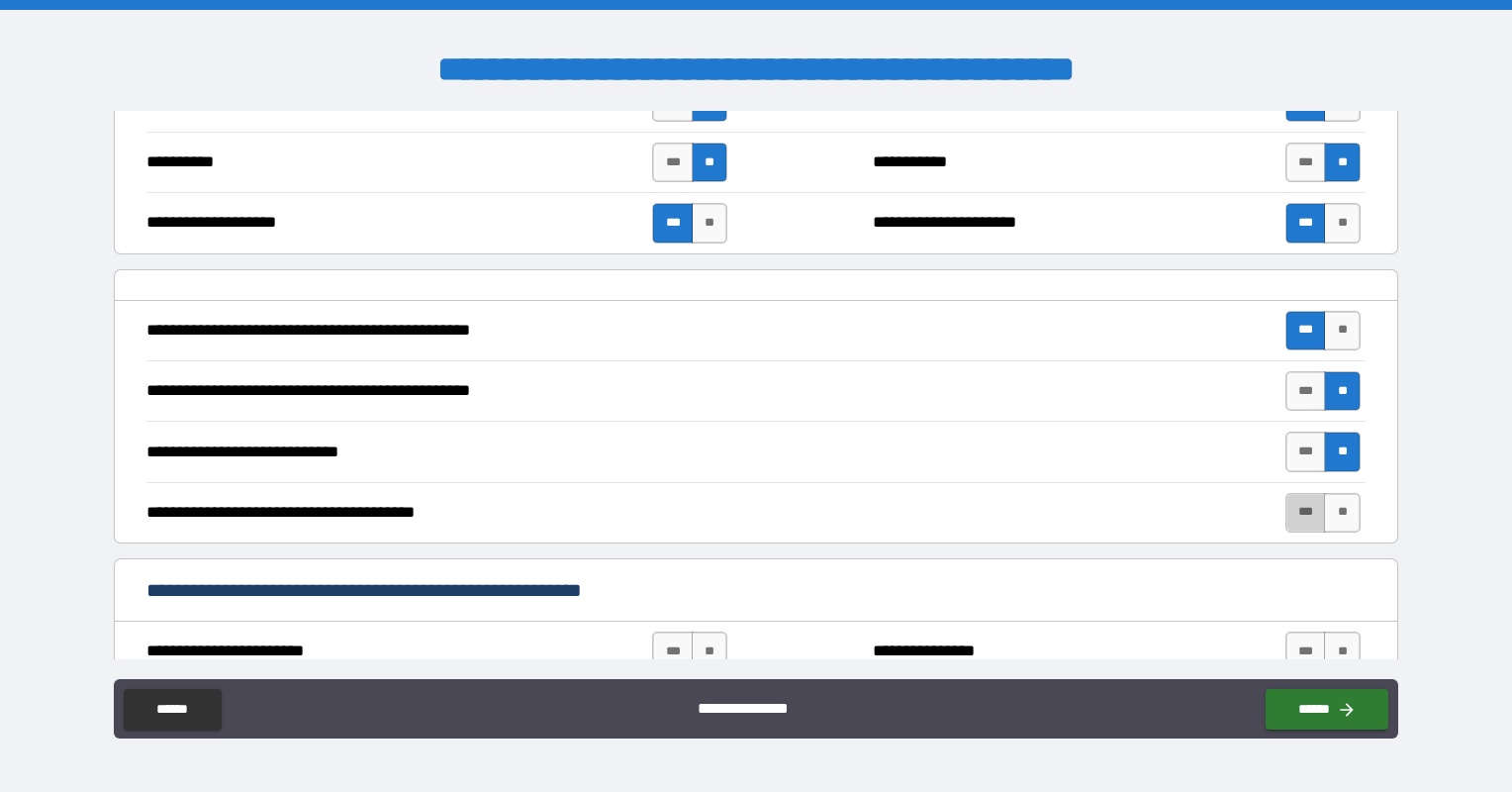 click on "***" at bounding box center [1306, 513] 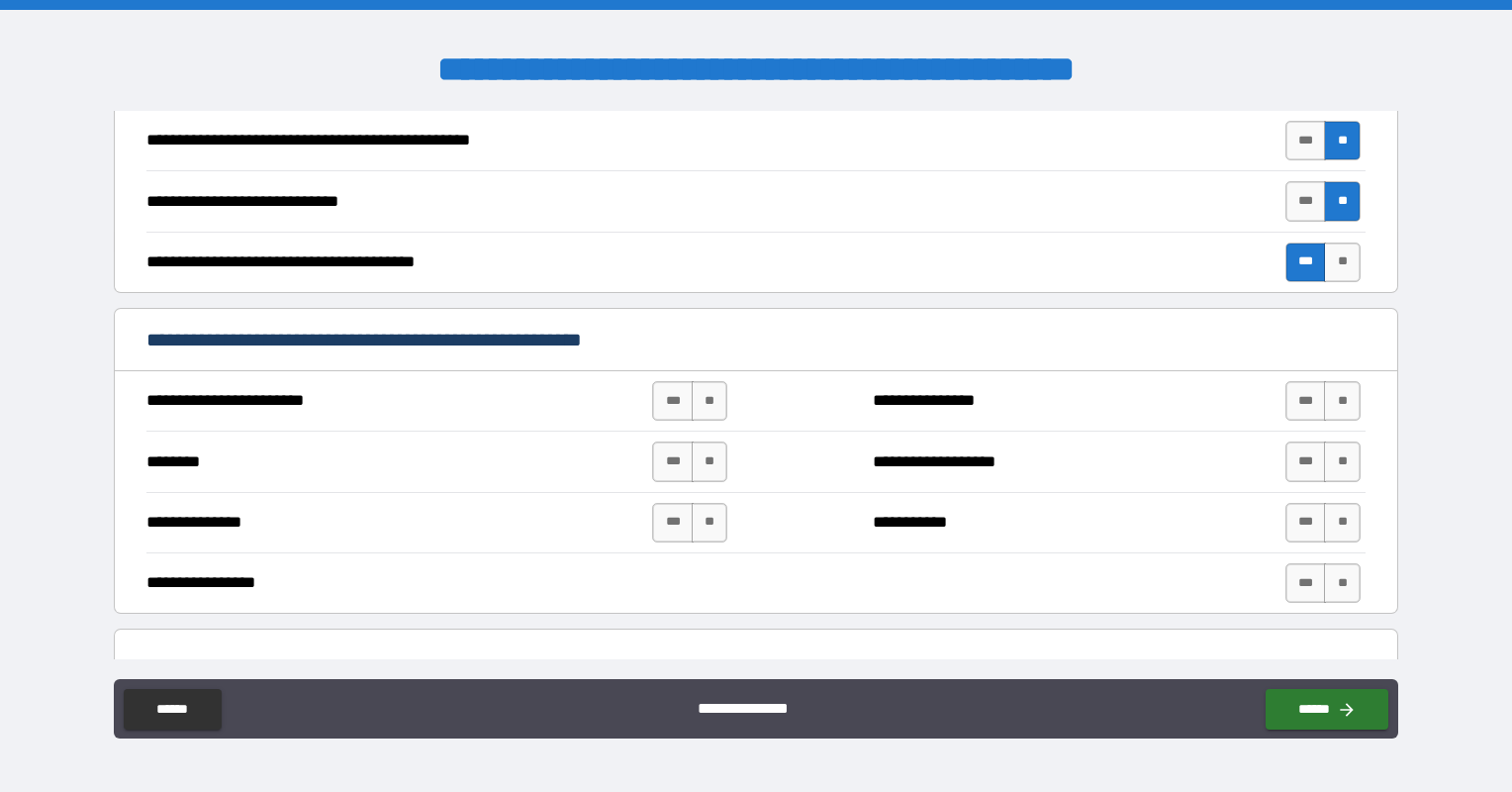 scroll, scrollTop: 3625, scrollLeft: 0, axis: vertical 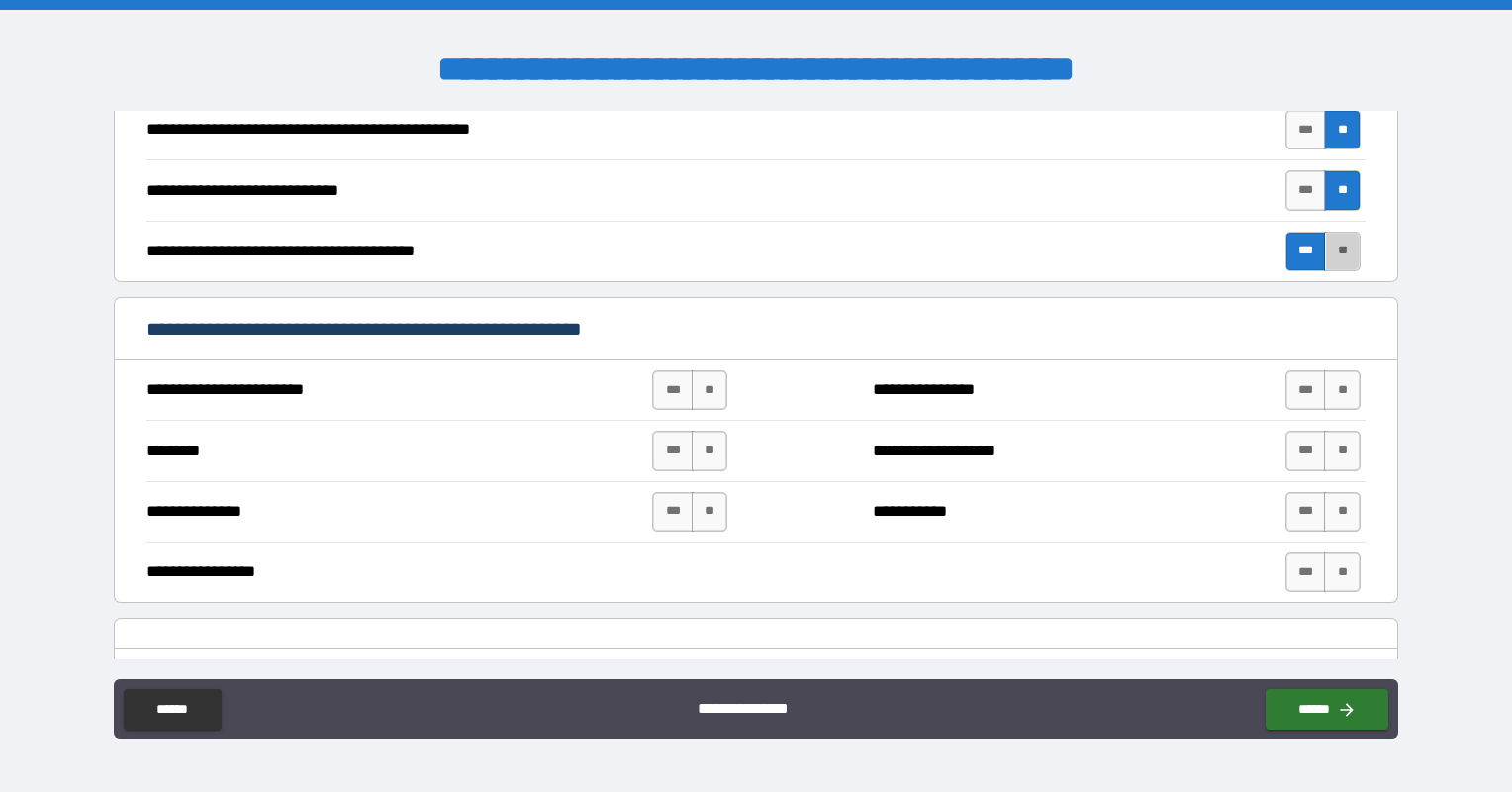 click on "**" at bounding box center [1342, 251] 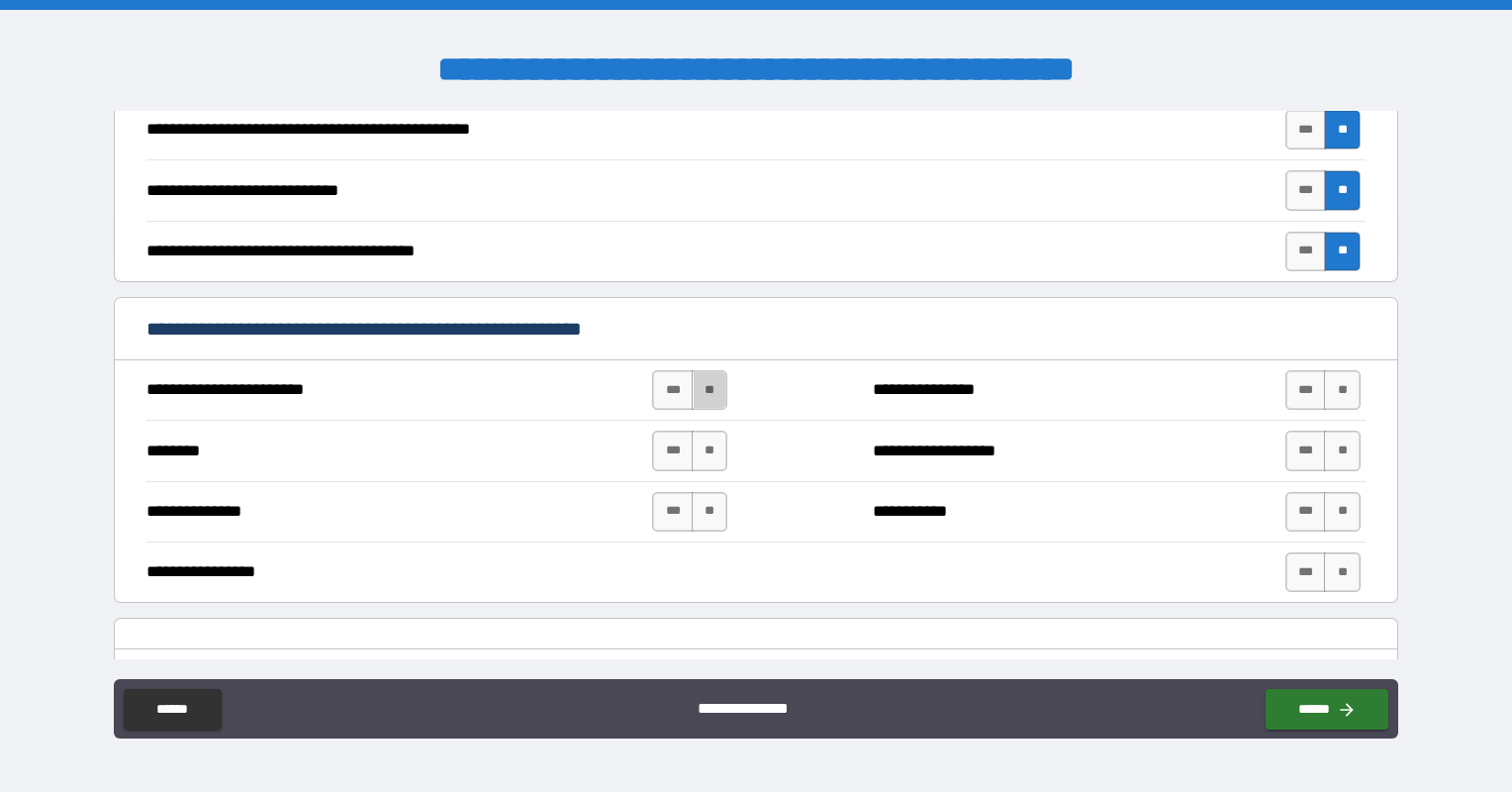 click on "**" at bounding box center [709, 390] 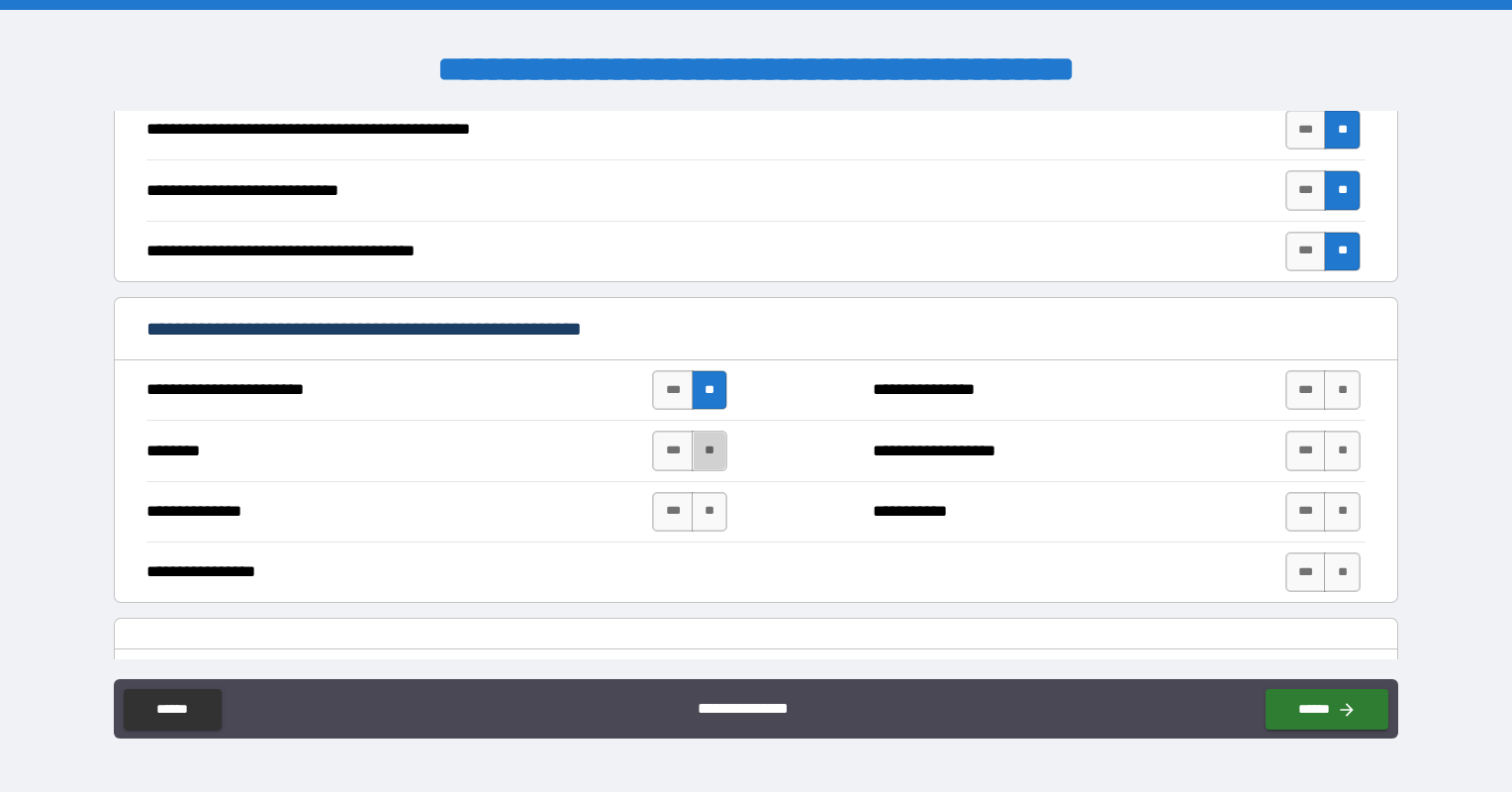 click on "**" at bounding box center [709, 450] 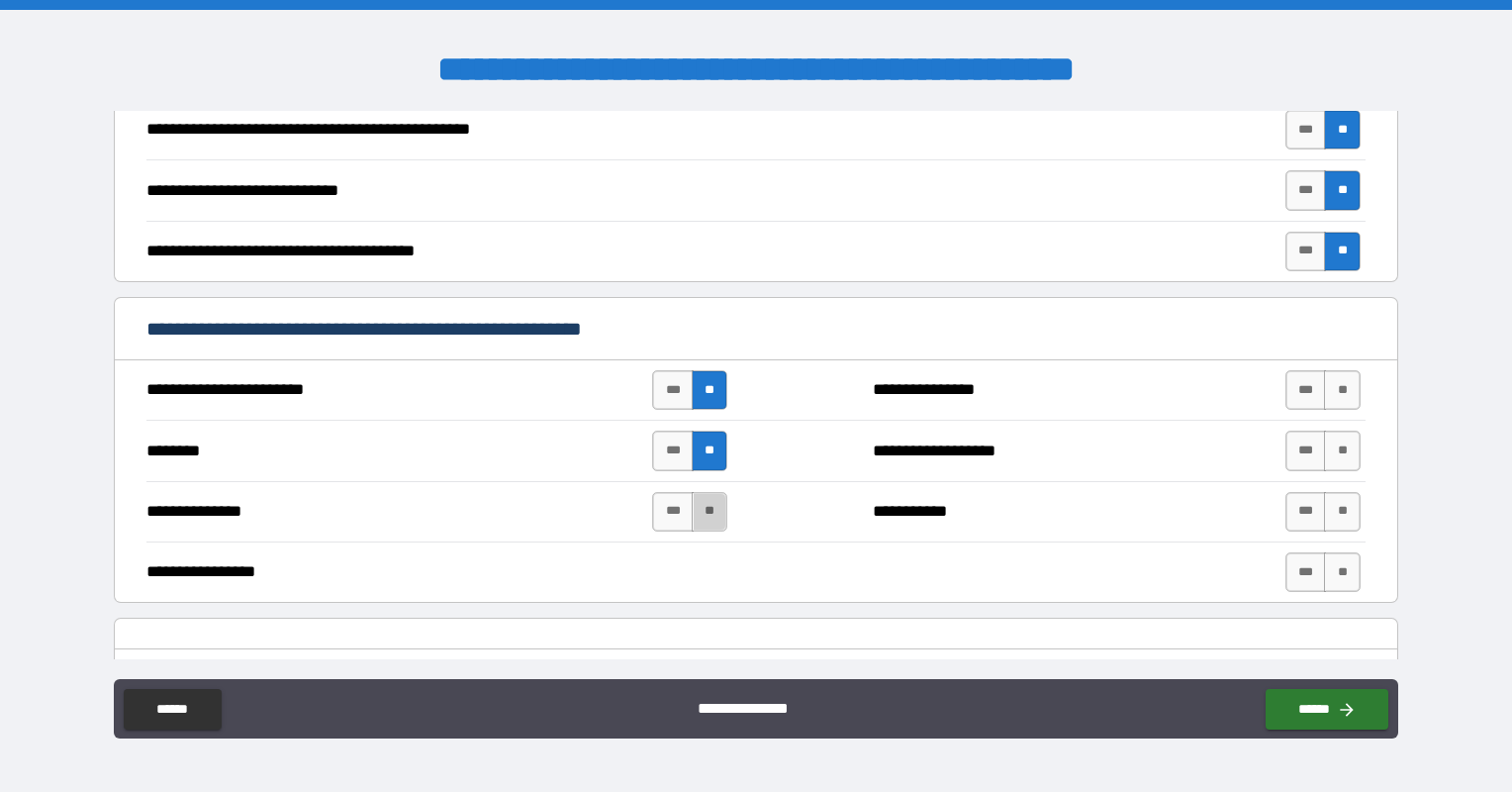 click on "**" at bounding box center [709, 512] 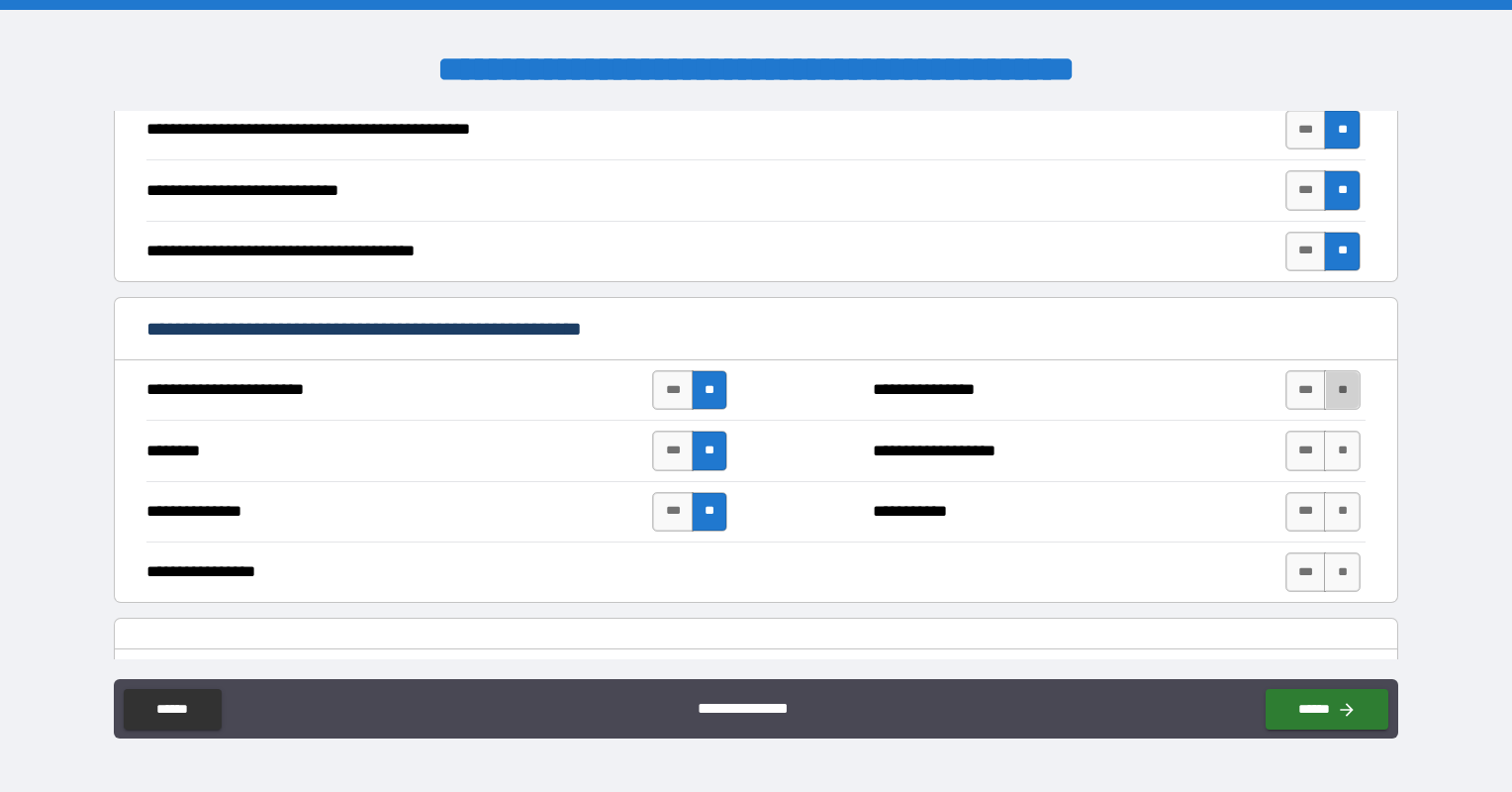 click on "**" at bounding box center [1342, 390] 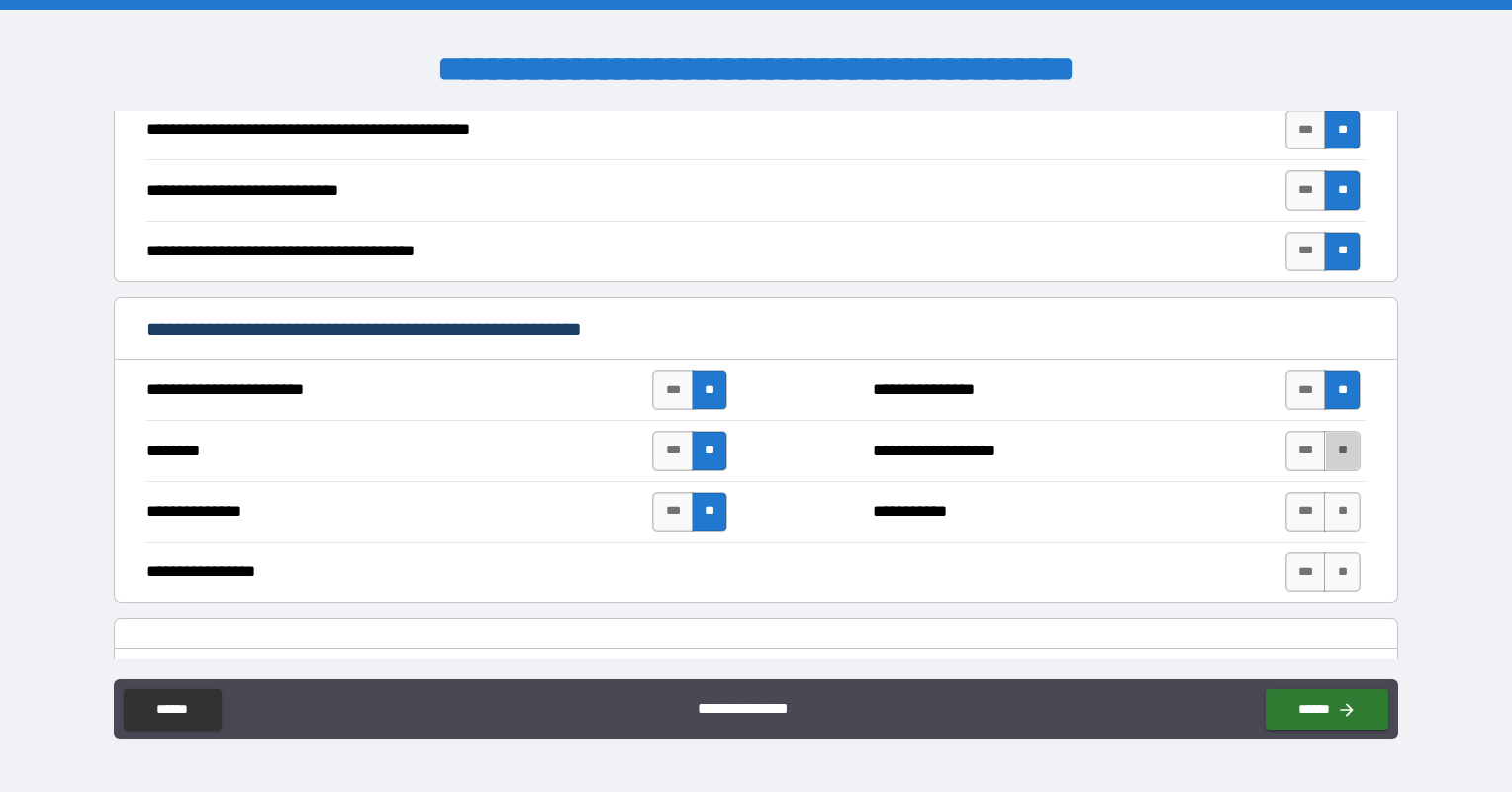 click on "**" at bounding box center [1342, 450] 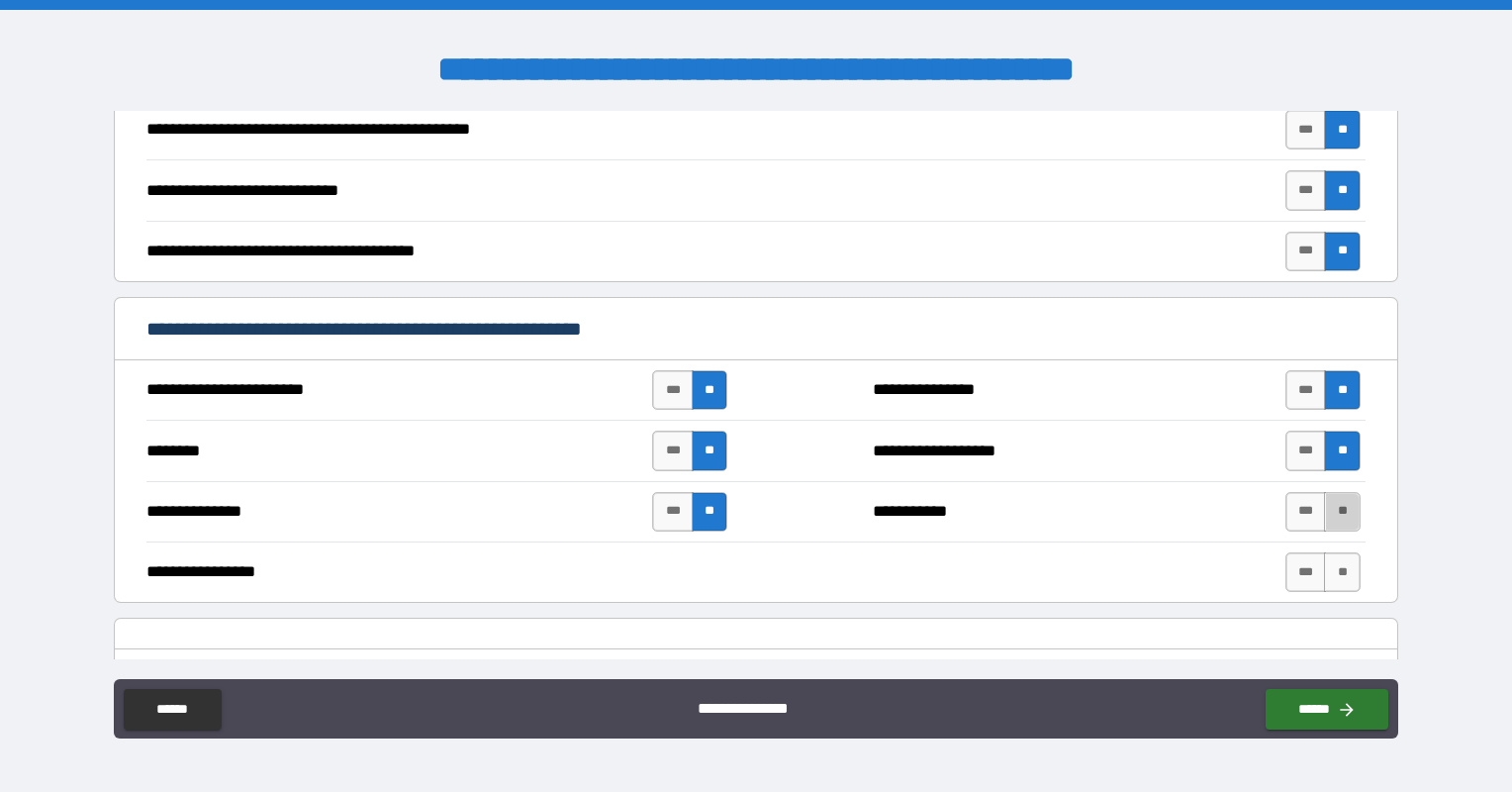 click on "**" at bounding box center [1342, 512] 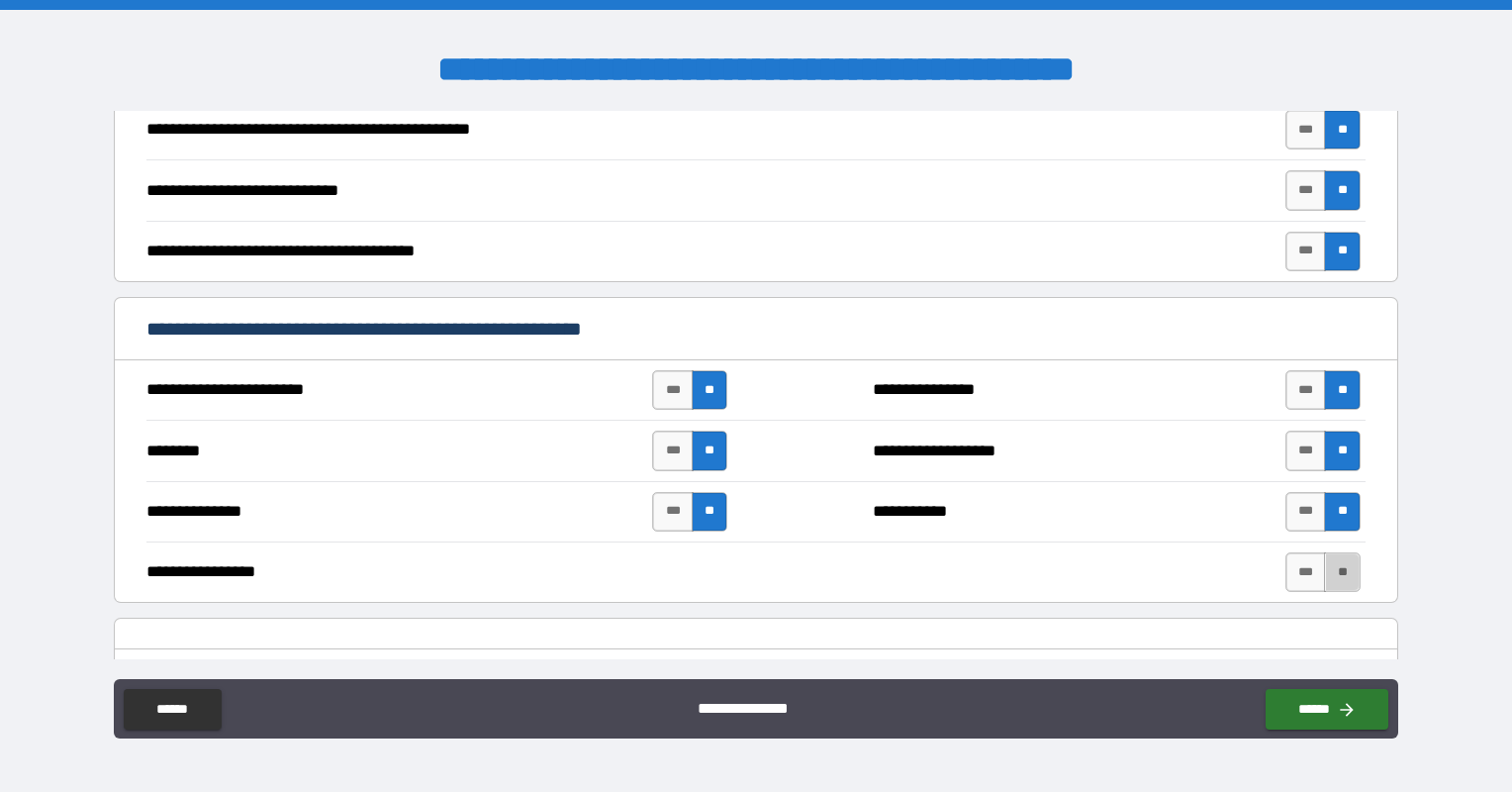 click on "**" at bounding box center (1342, 572) 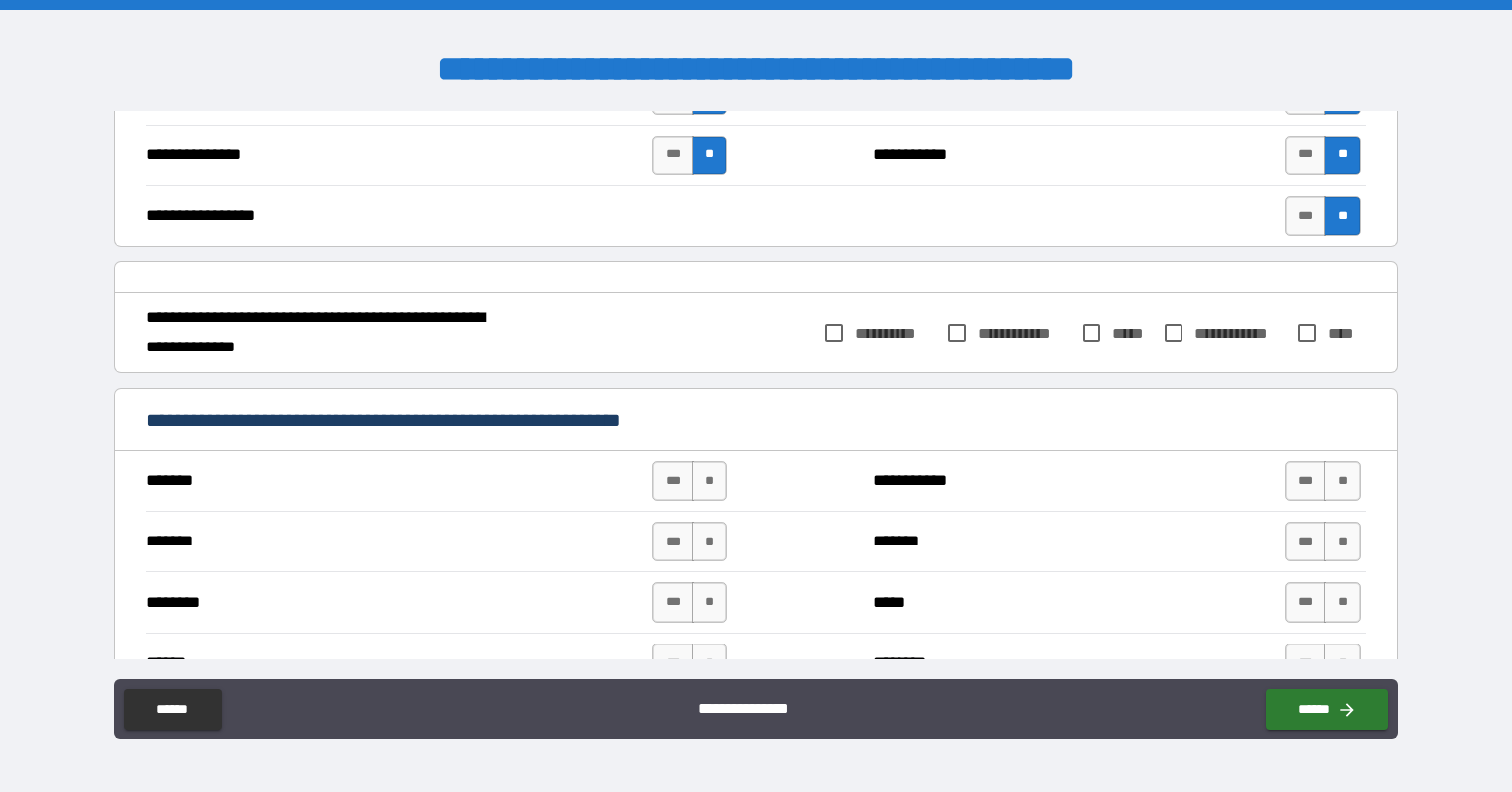 scroll, scrollTop: 4011, scrollLeft: 0, axis: vertical 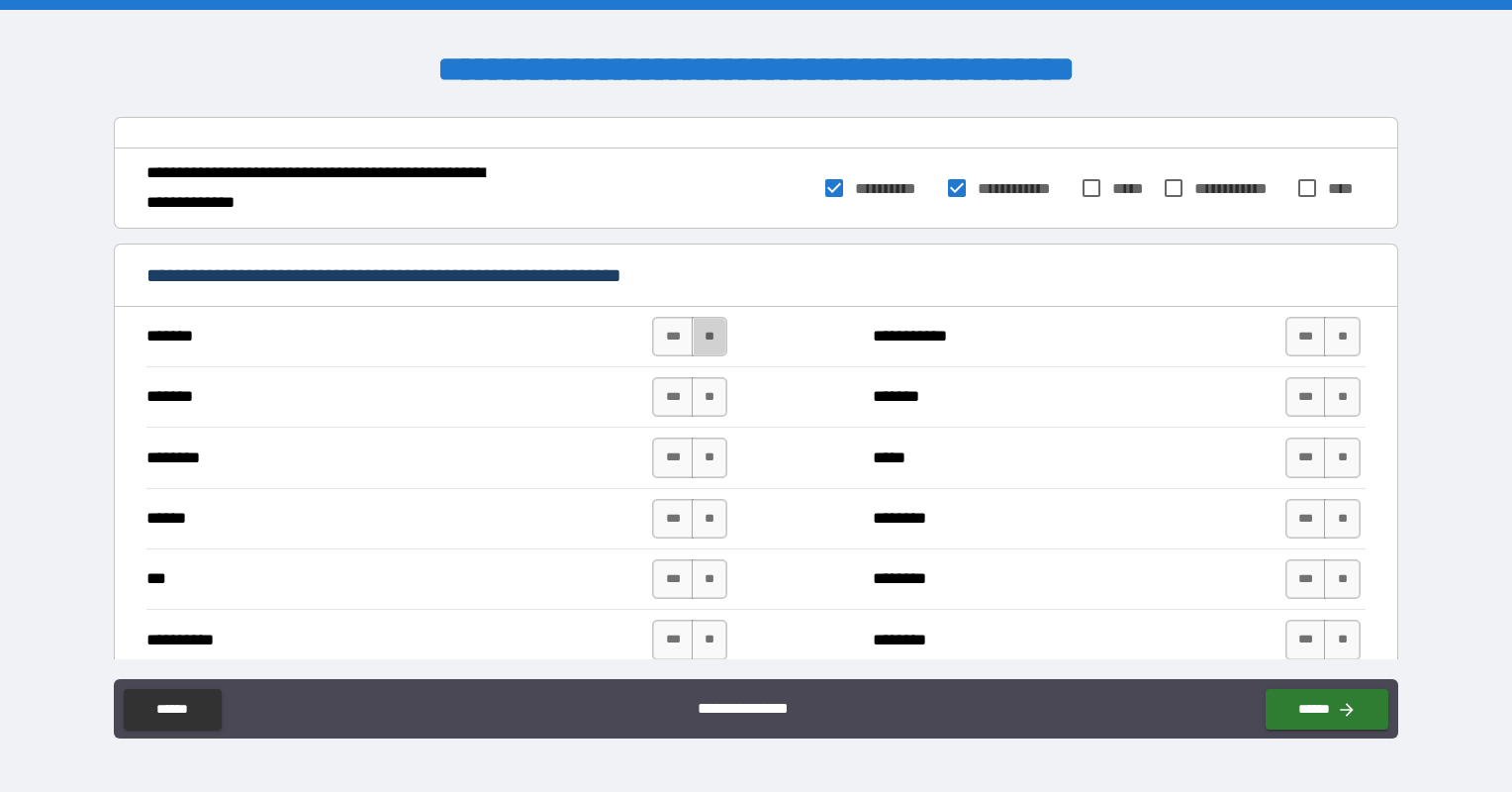 click on "**" at bounding box center [709, 337] 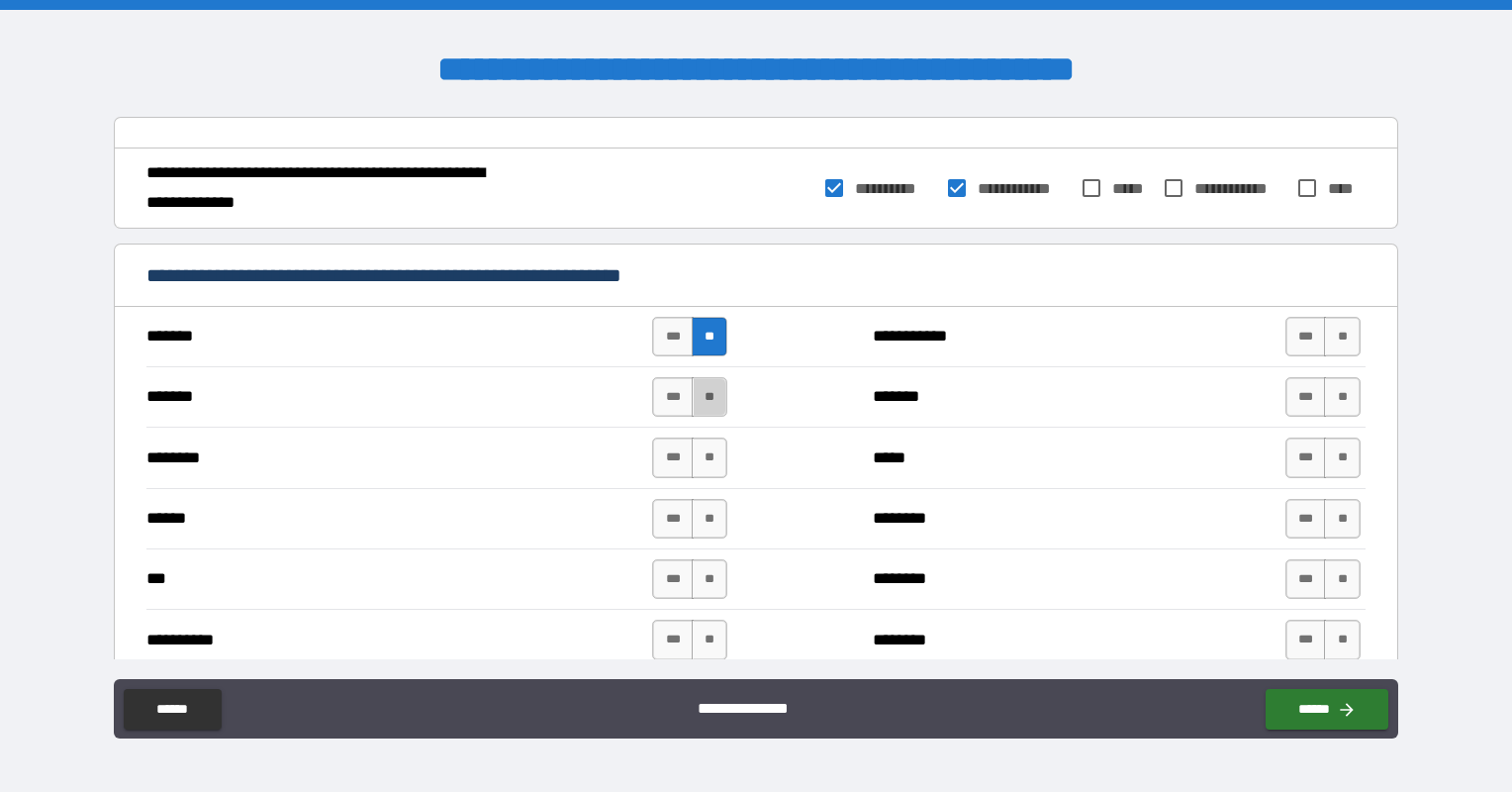 click on "**" at bounding box center (709, 397) 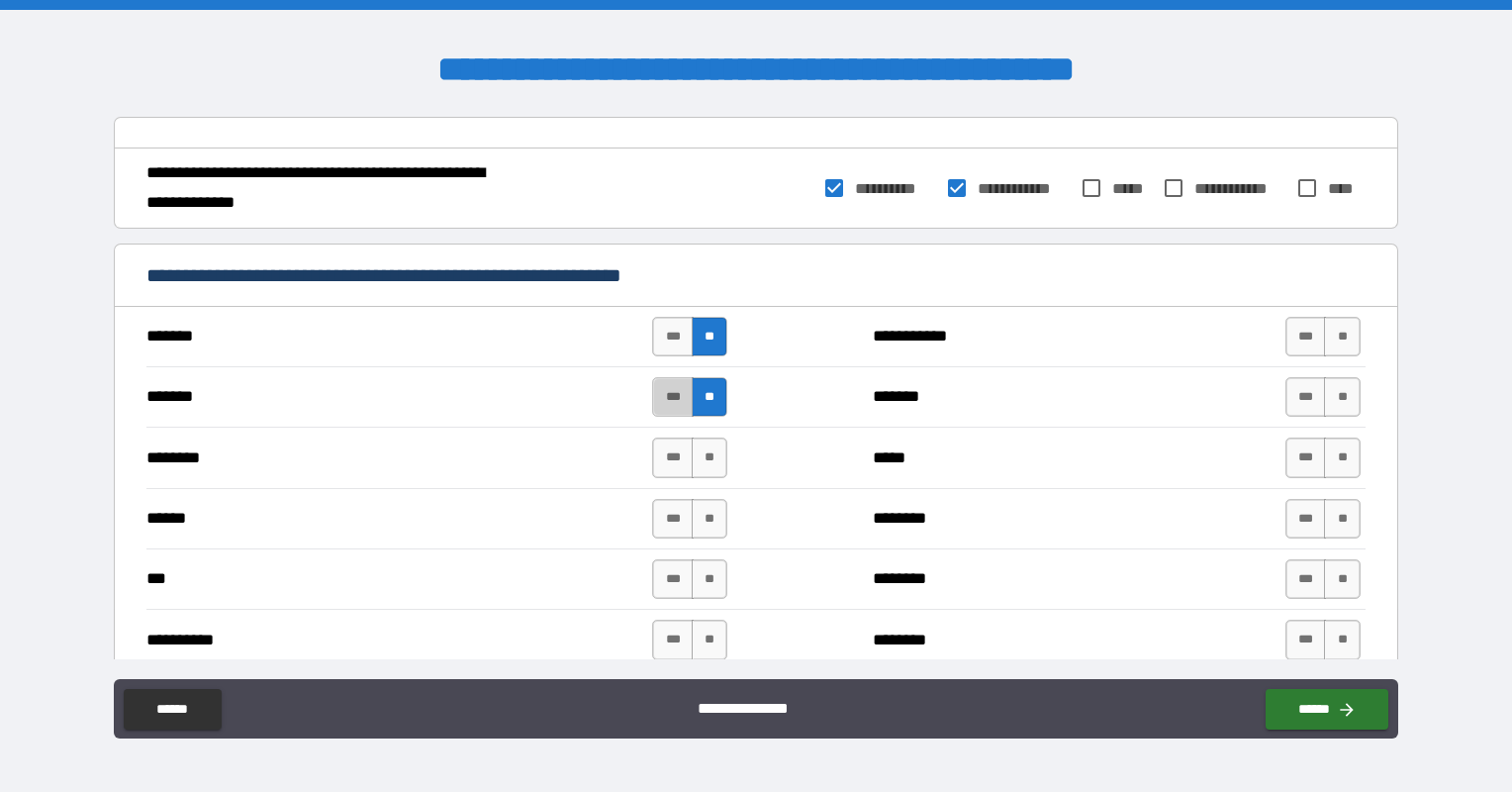 click on "***" at bounding box center (673, 397) 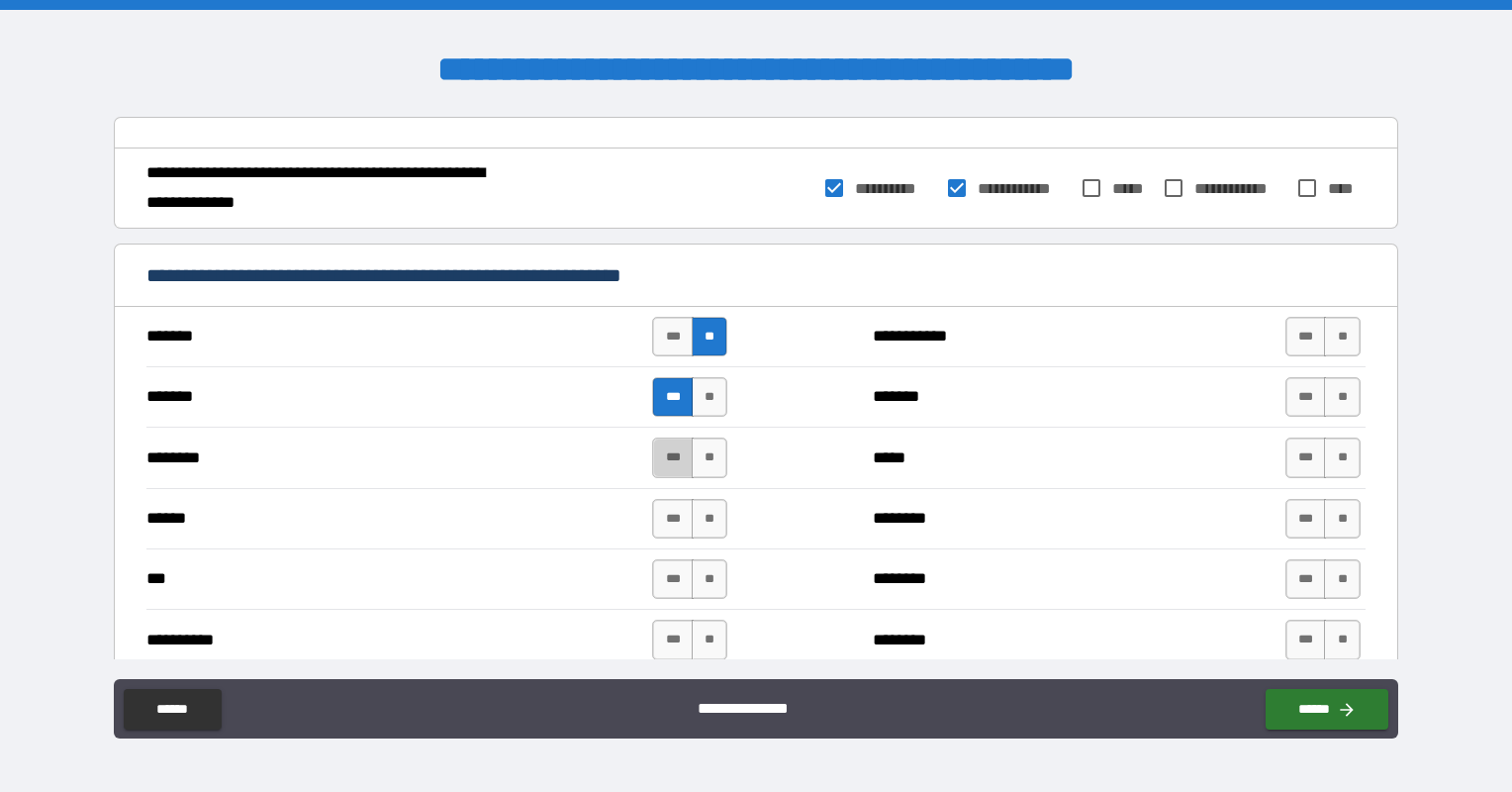 click on "***" at bounding box center [673, 457] 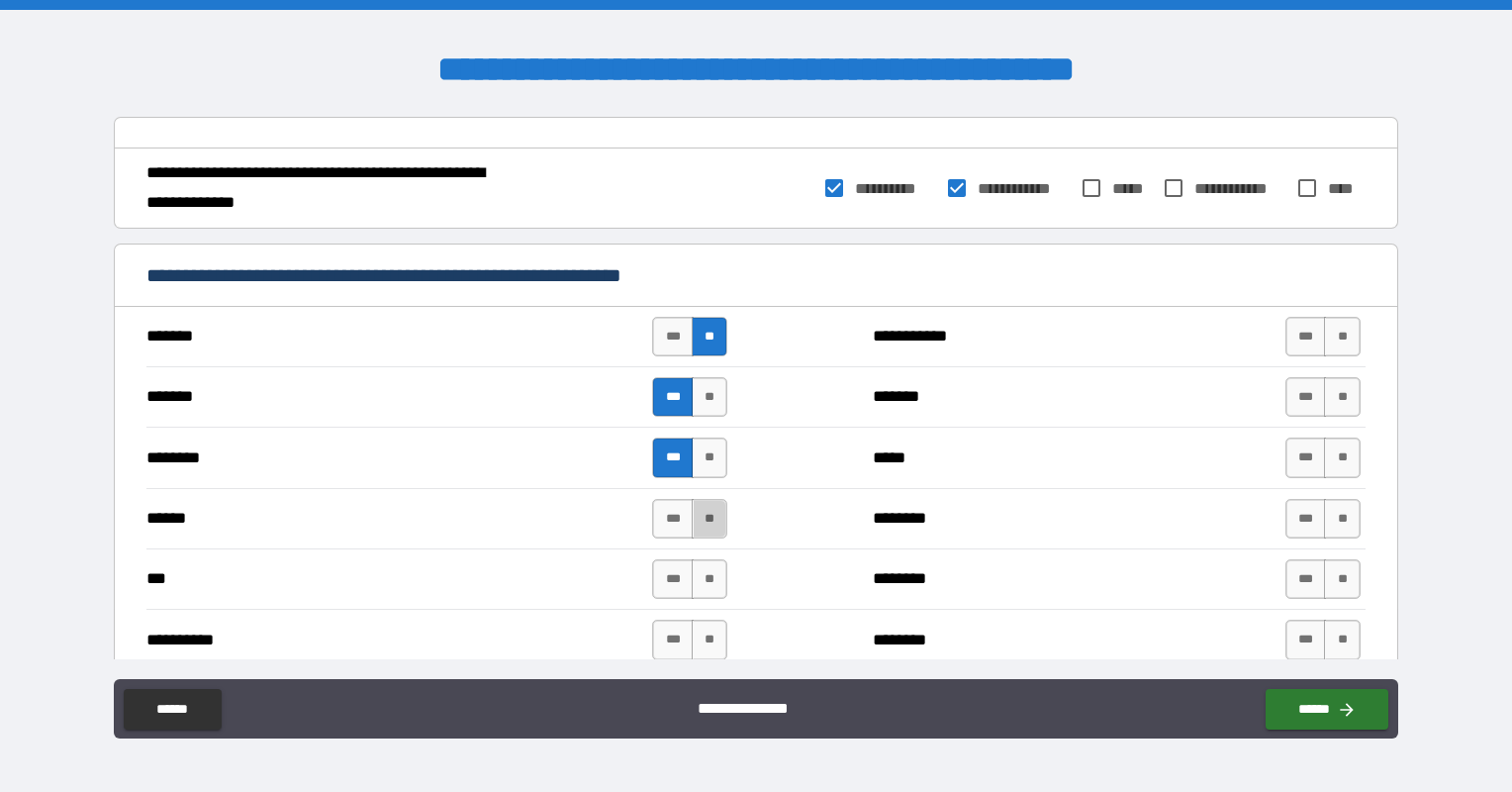 click on "**" at bounding box center [709, 519] 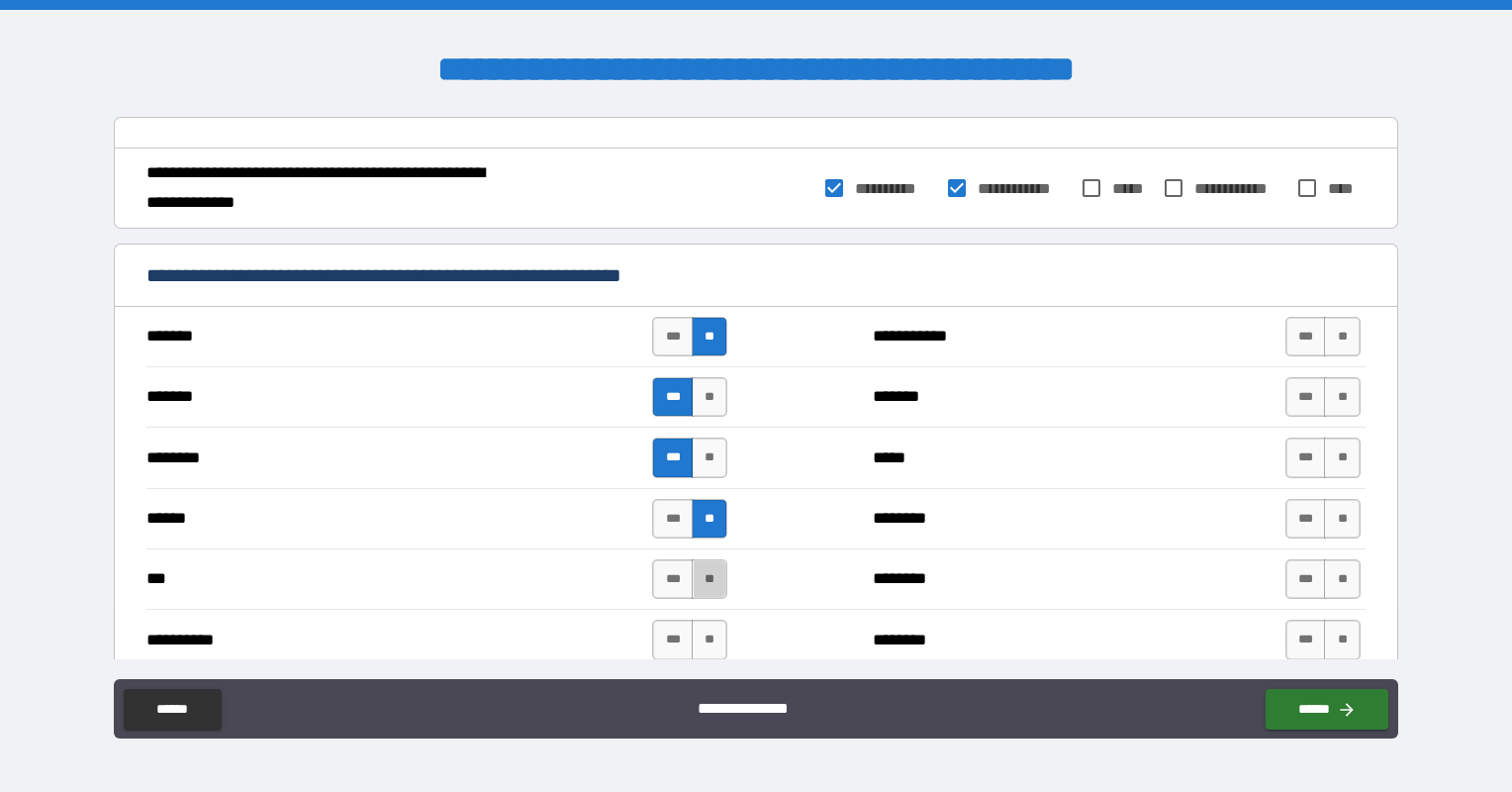 click on "**" at bounding box center [709, 579] 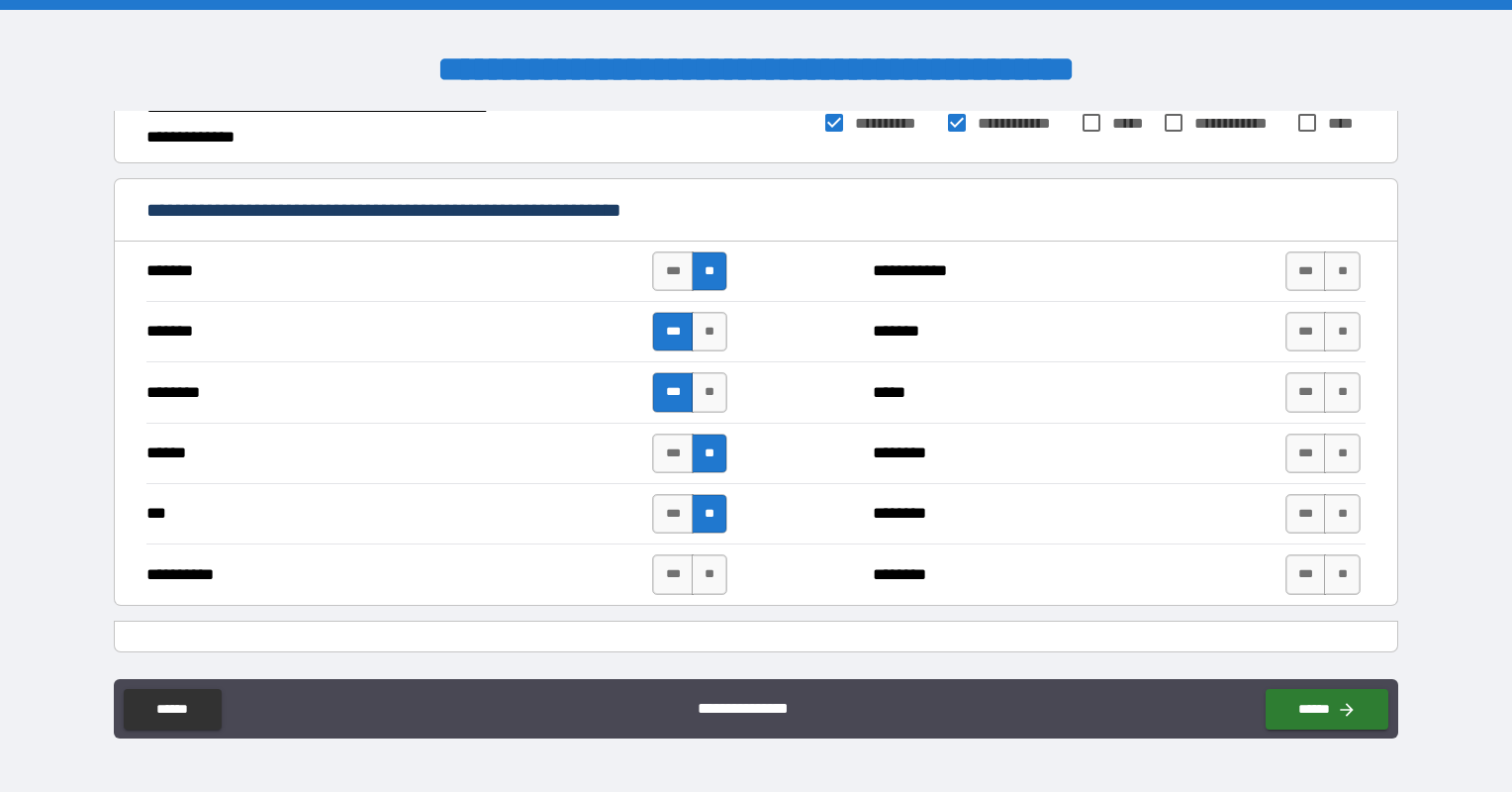 scroll, scrollTop: 4193, scrollLeft: 0, axis: vertical 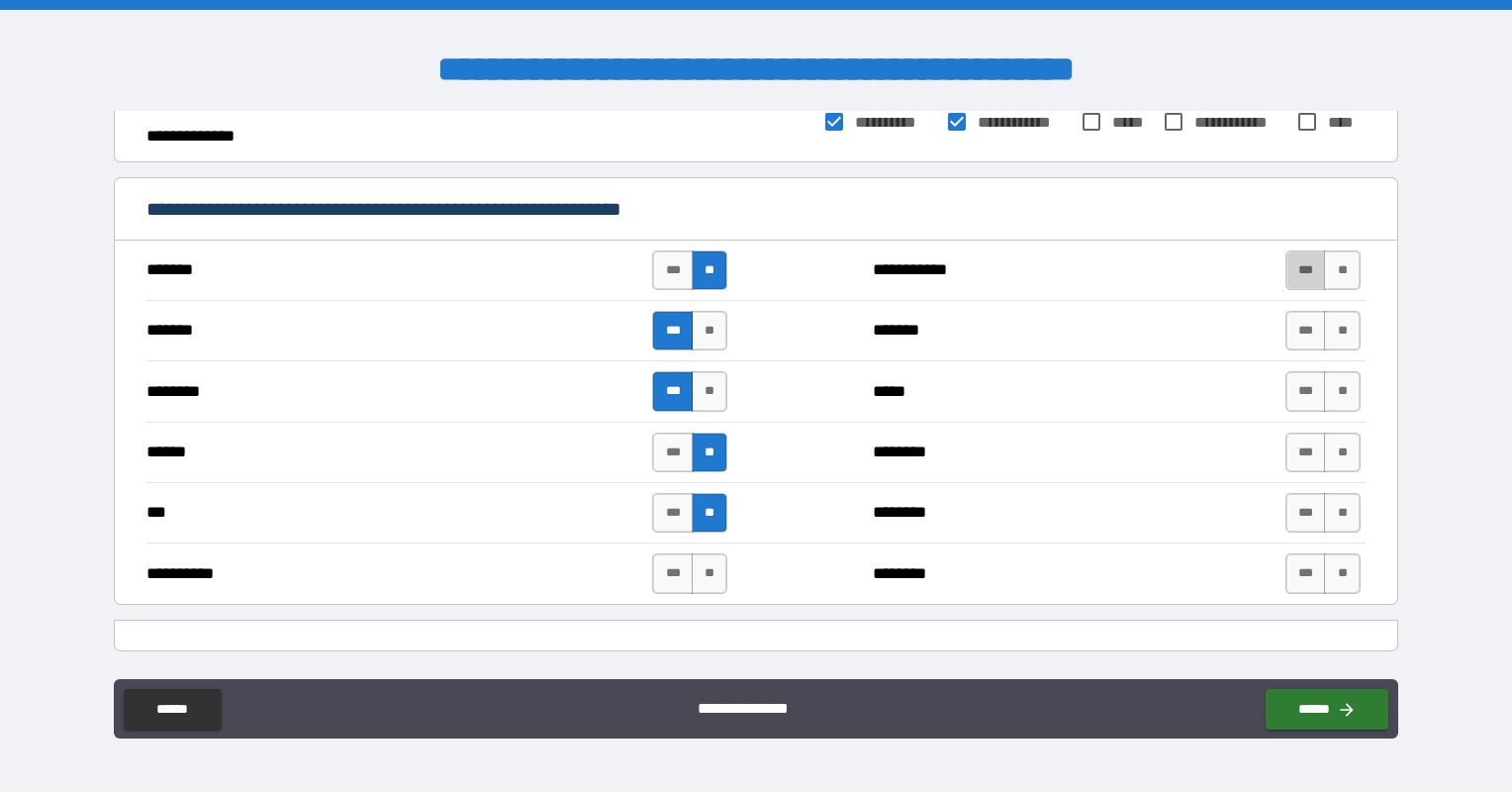 click on "***" at bounding box center (1306, 270) 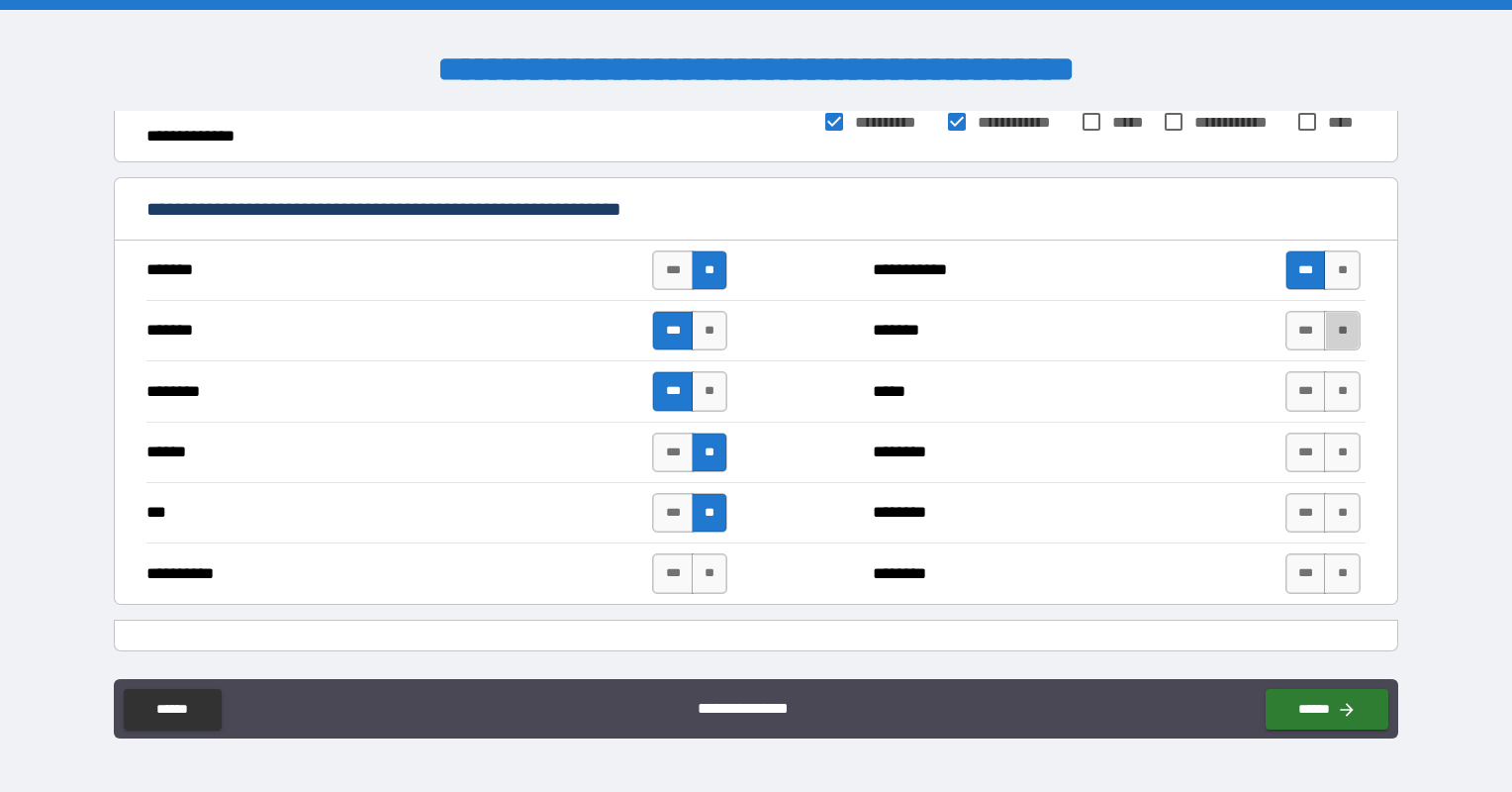 click on "**" at bounding box center [1342, 331] 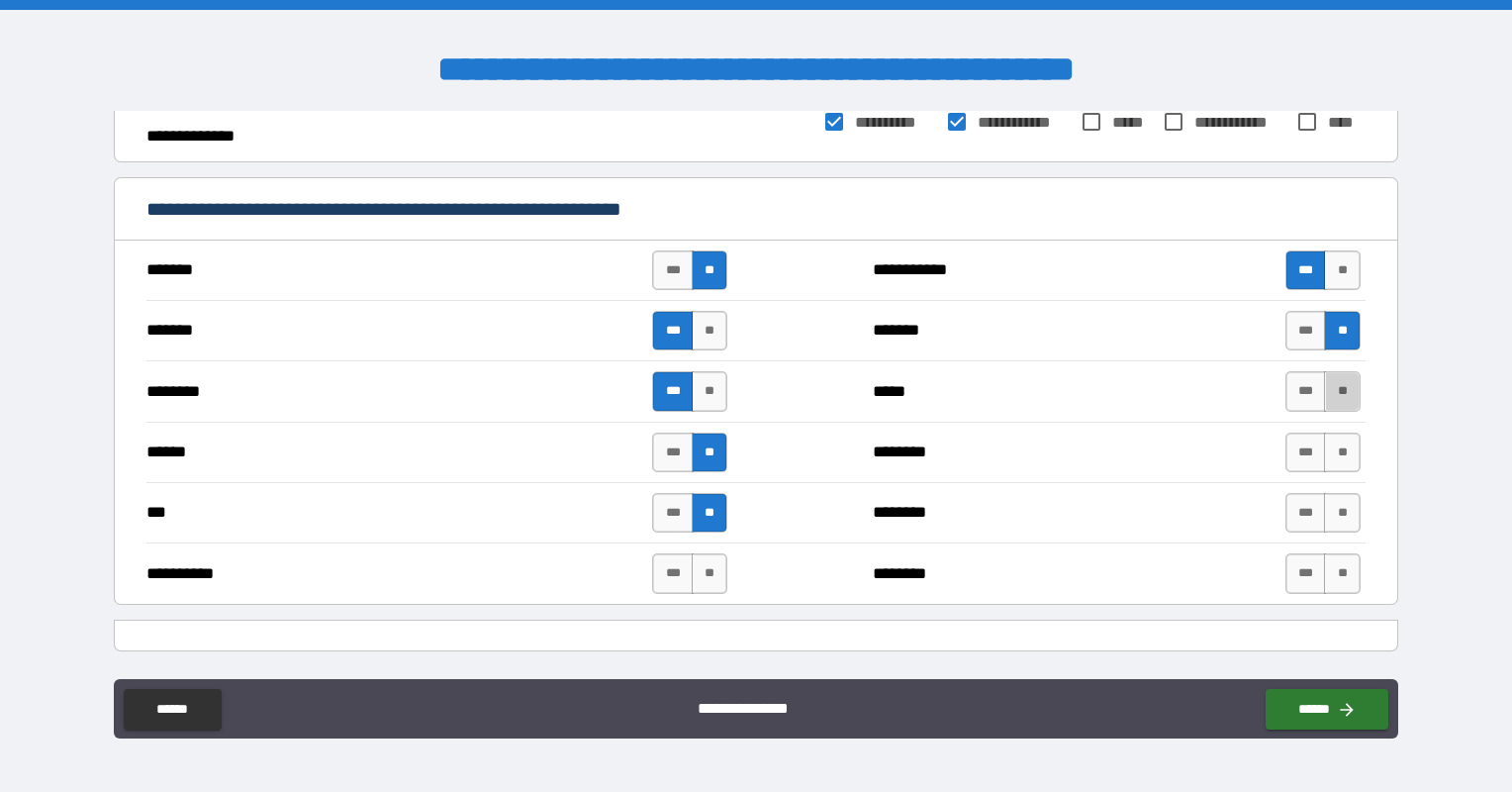 click on "**" at bounding box center (1342, 391) 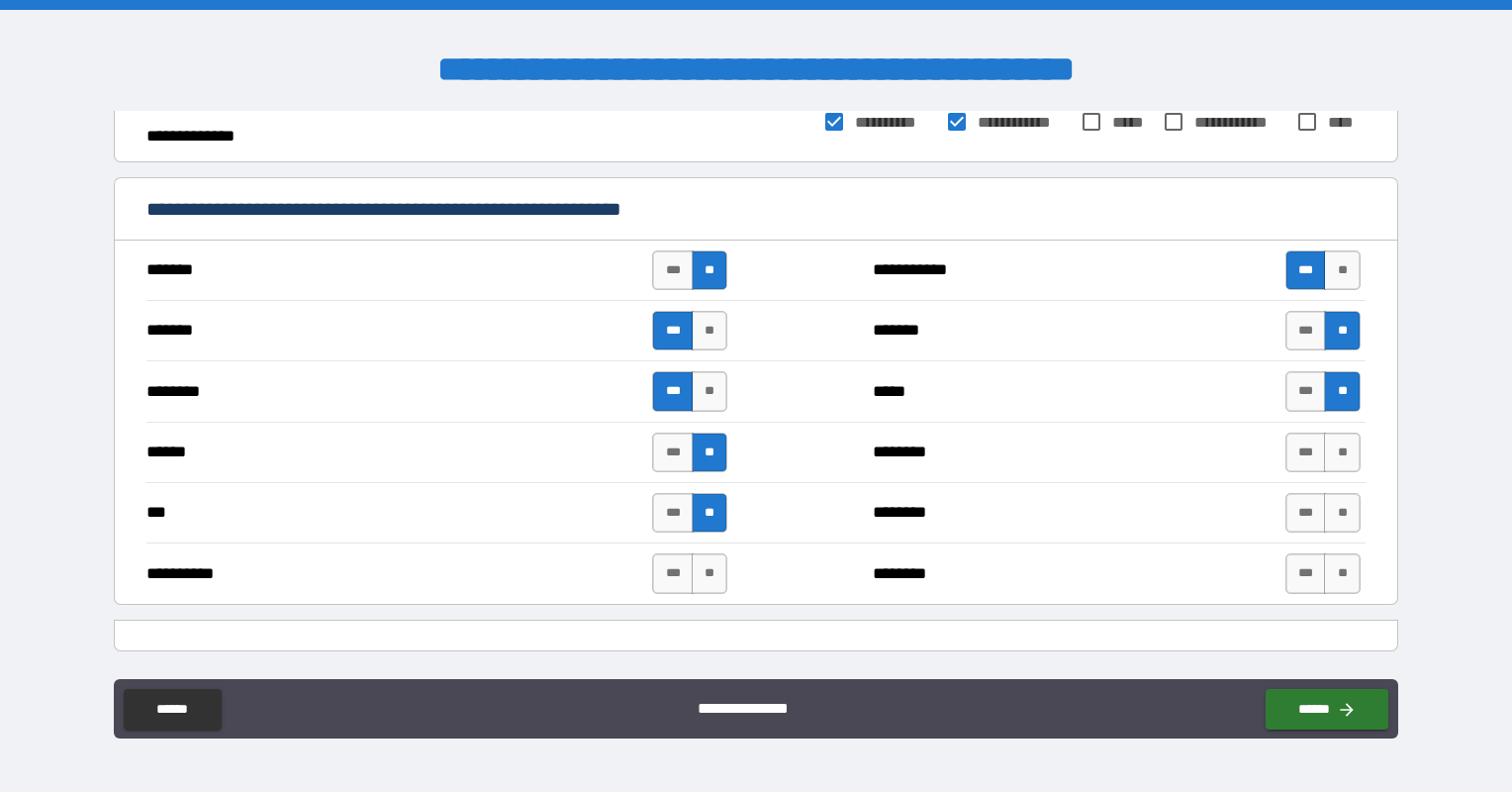 click on "***" at bounding box center (1306, 452) 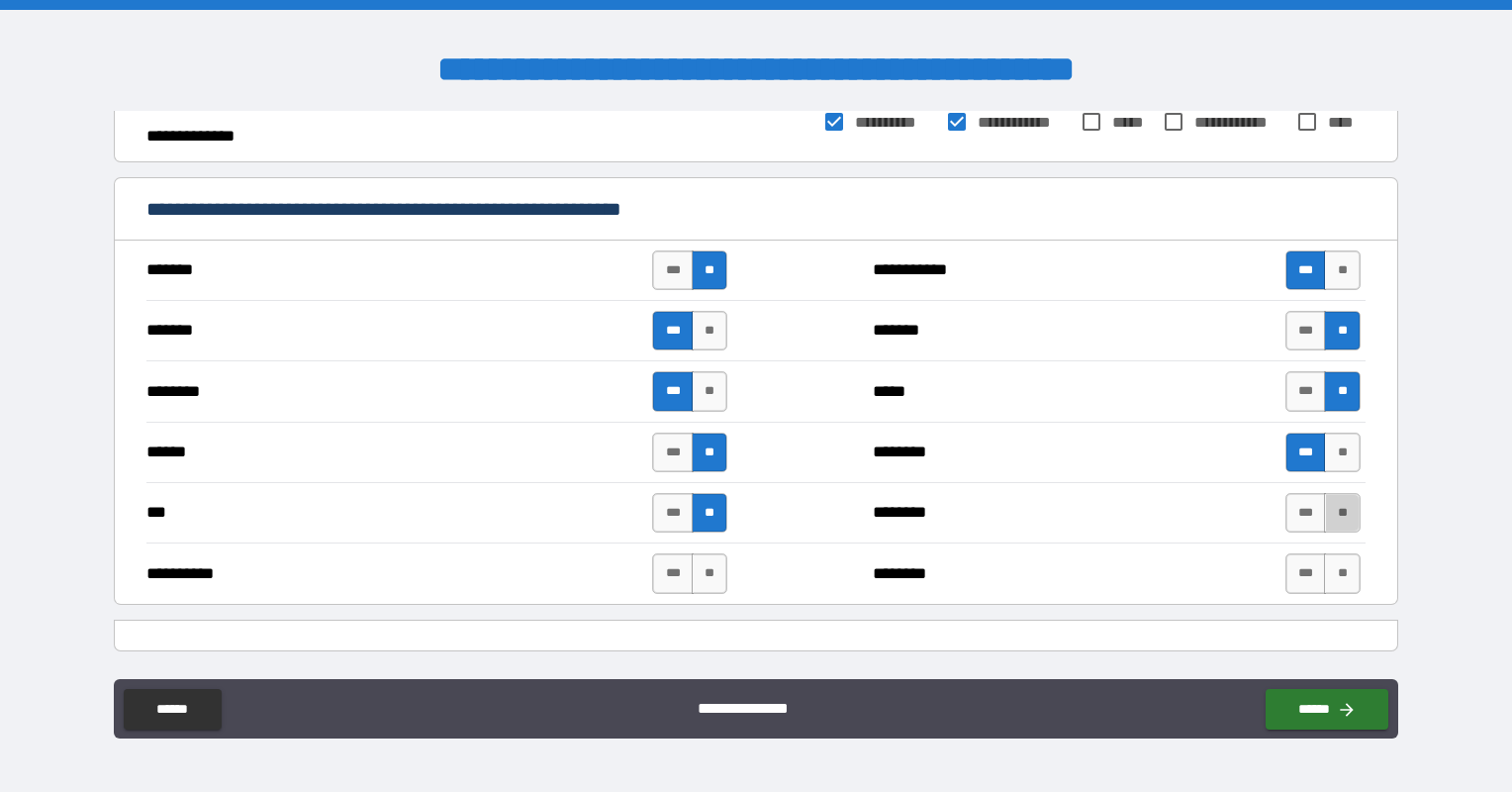 click on "**" at bounding box center [1342, 513] 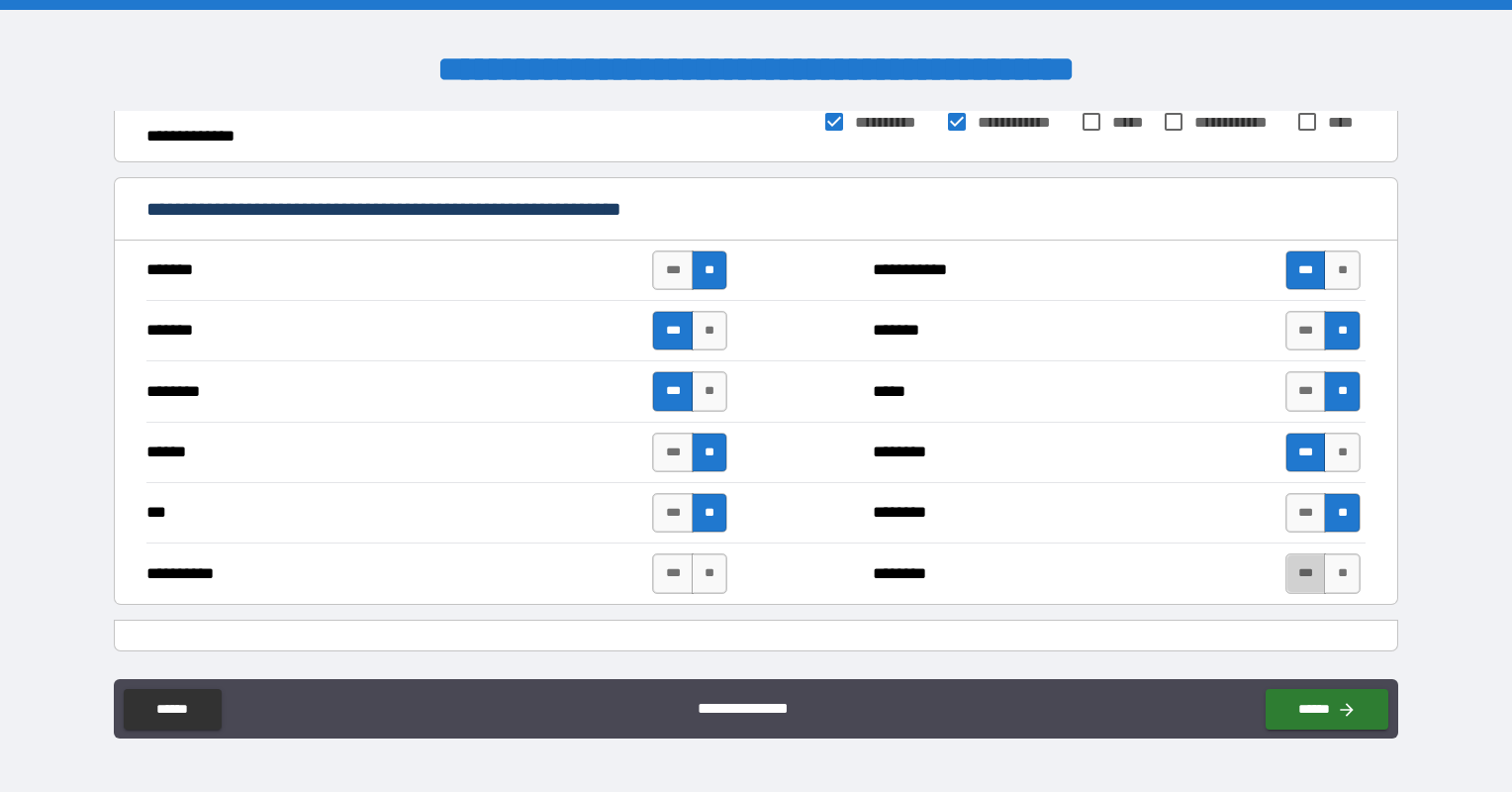 click on "***" at bounding box center (1306, 573) 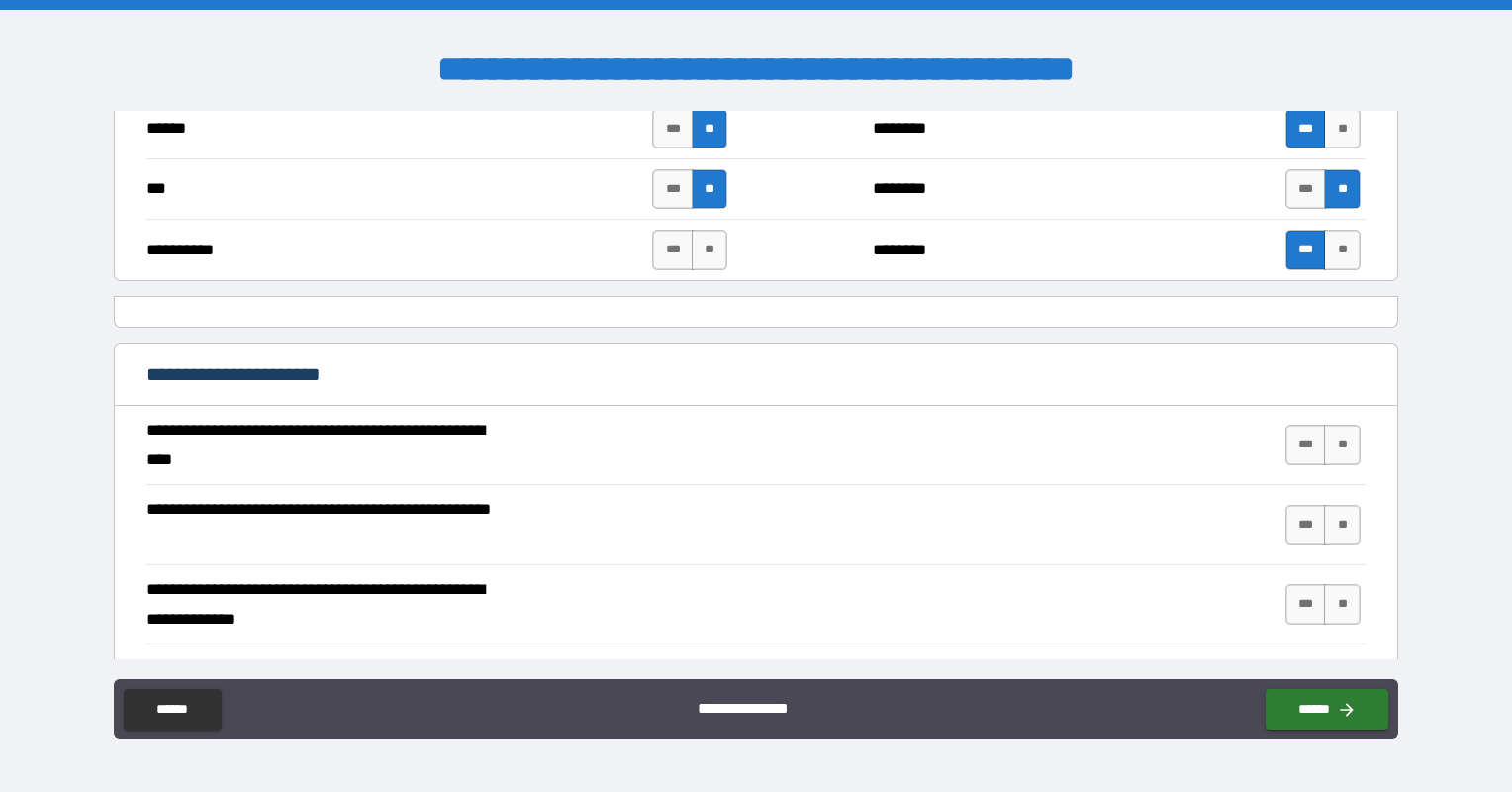 scroll, scrollTop: 4542, scrollLeft: 0, axis: vertical 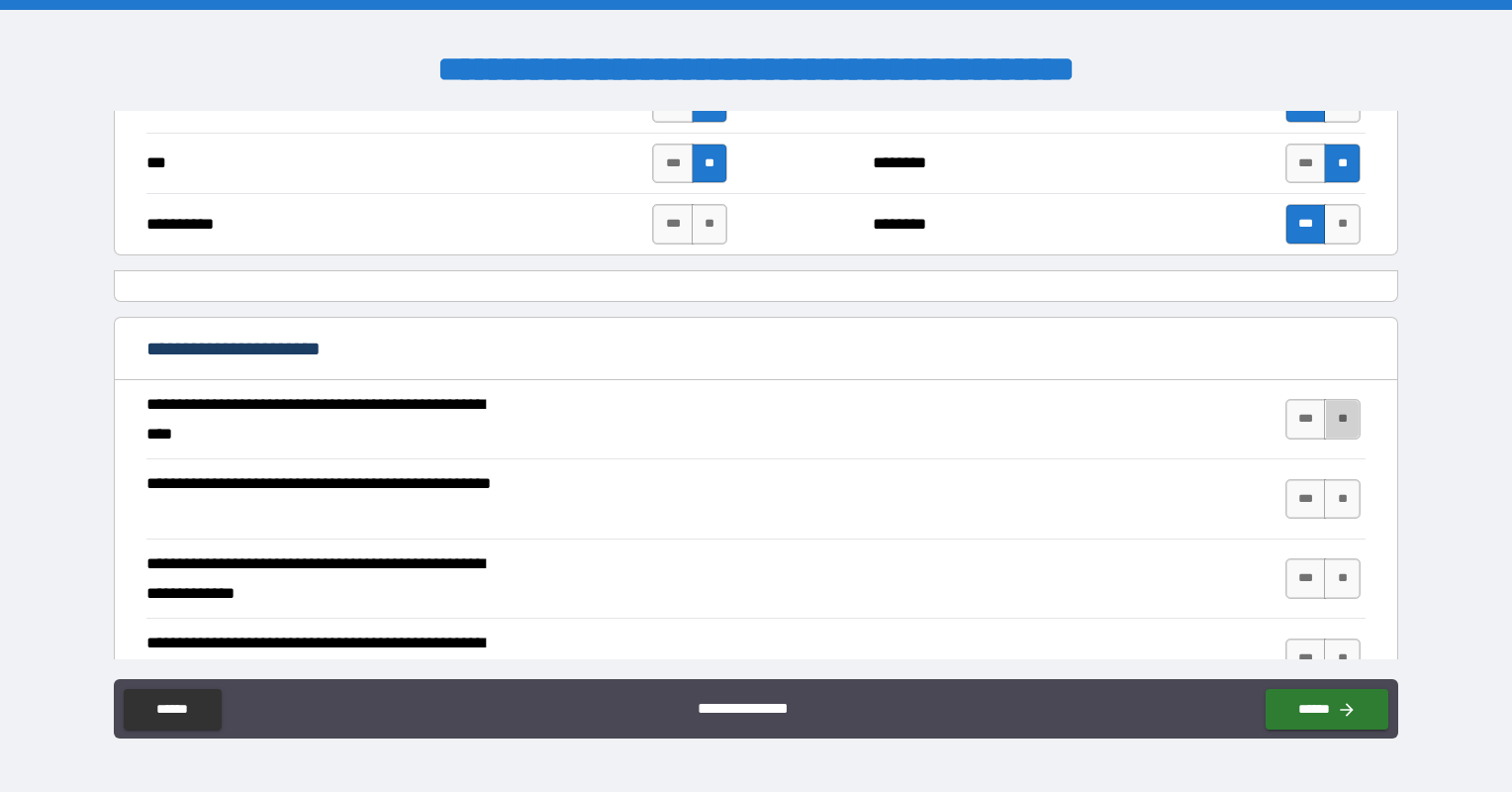 click on "**" at bounding box center (1342, 419) 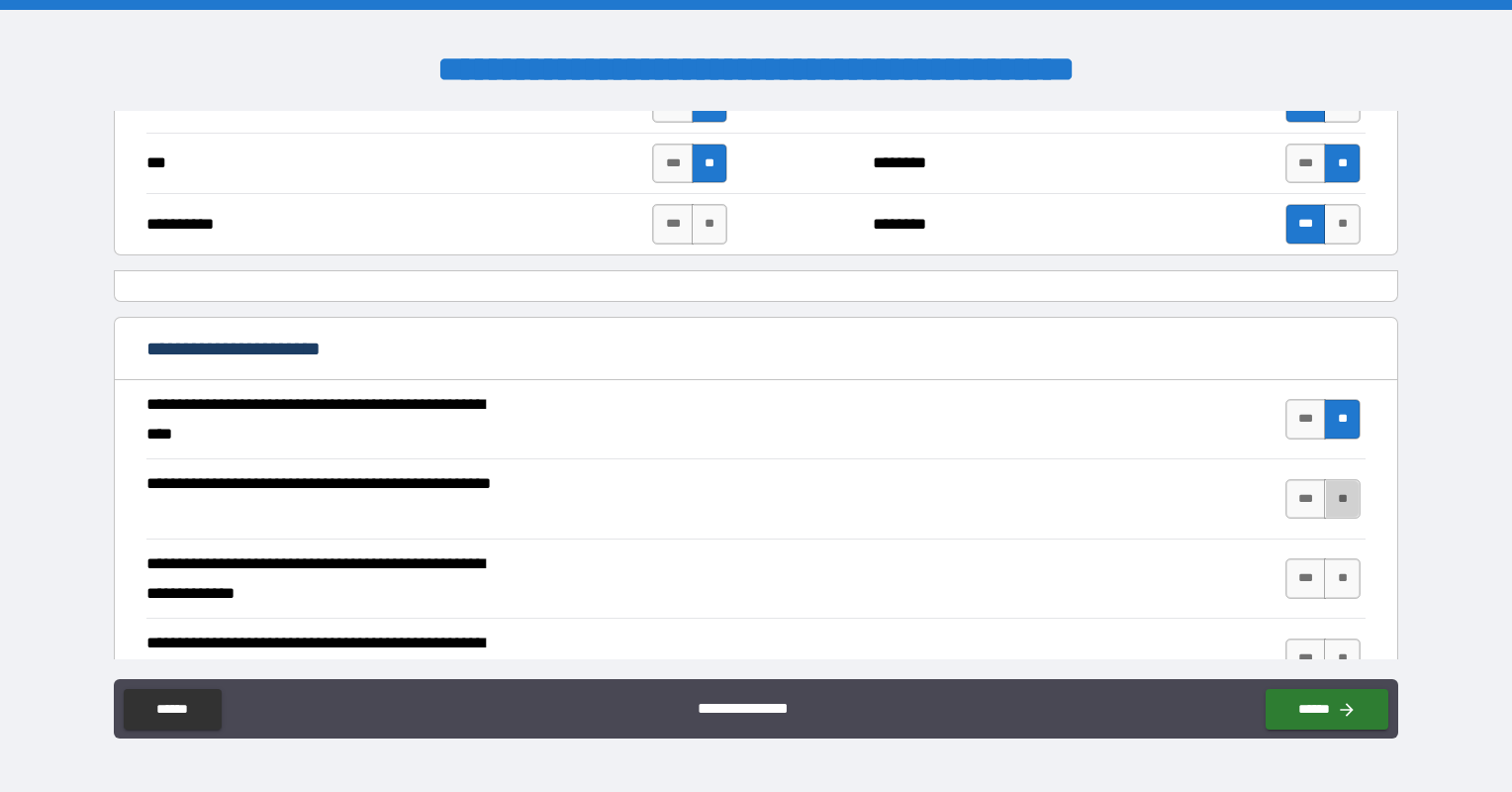 click on "**" at bounding box center (1342, 499) 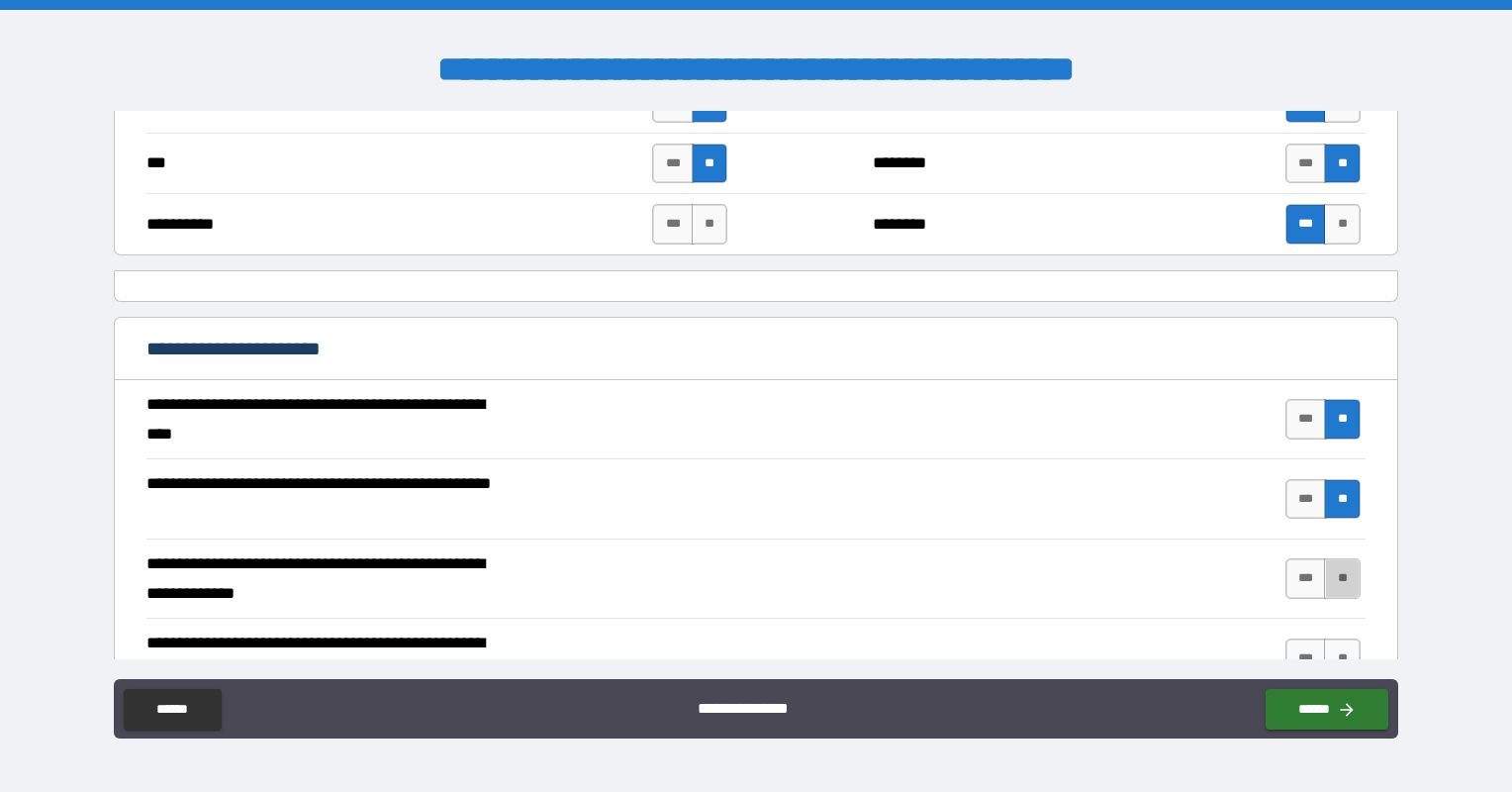 click on "**" at bounding box center (1342, 578) 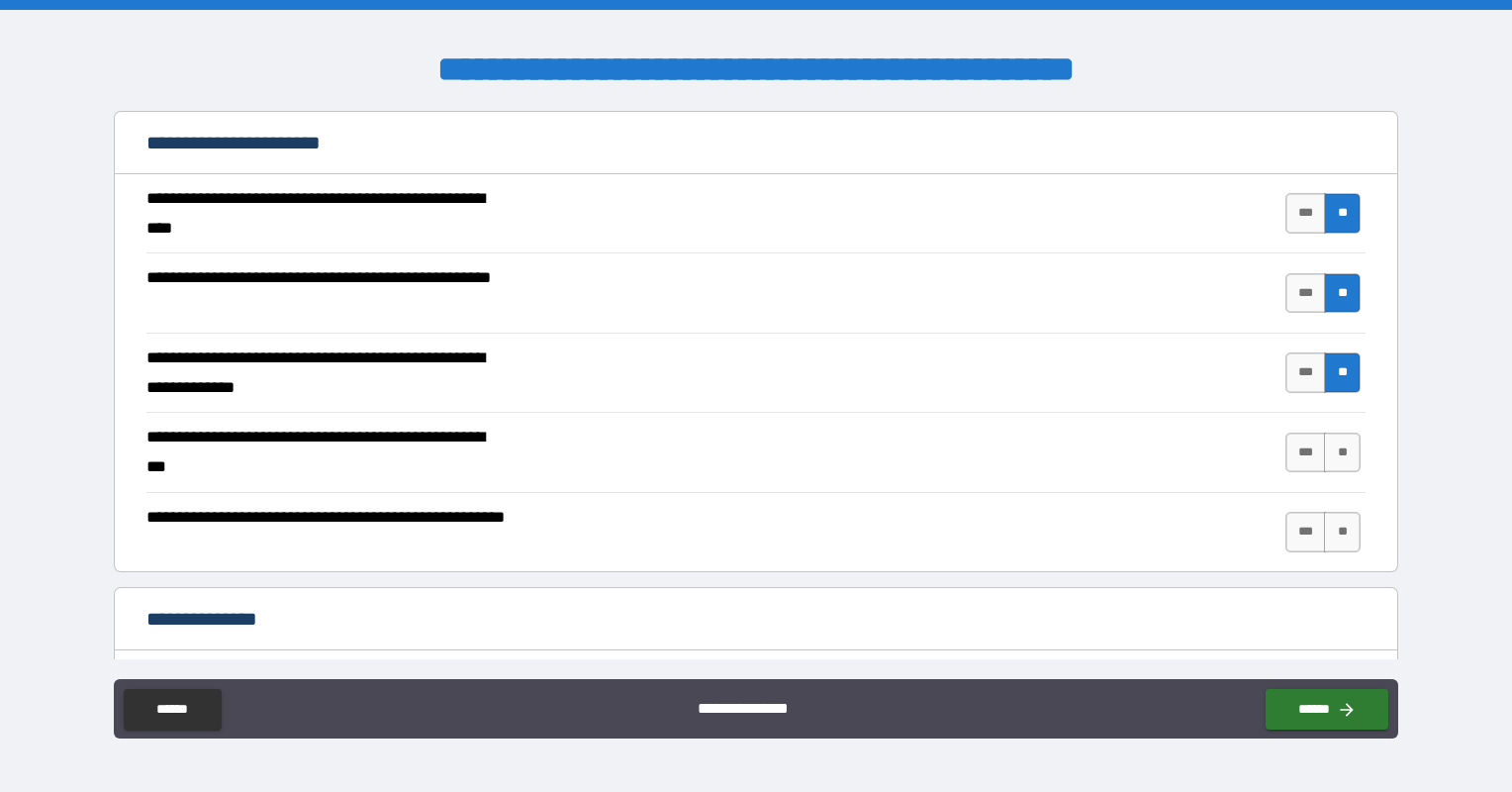 scroll, scrollTop: 4752, scrollLeft: 0, axis: vertical 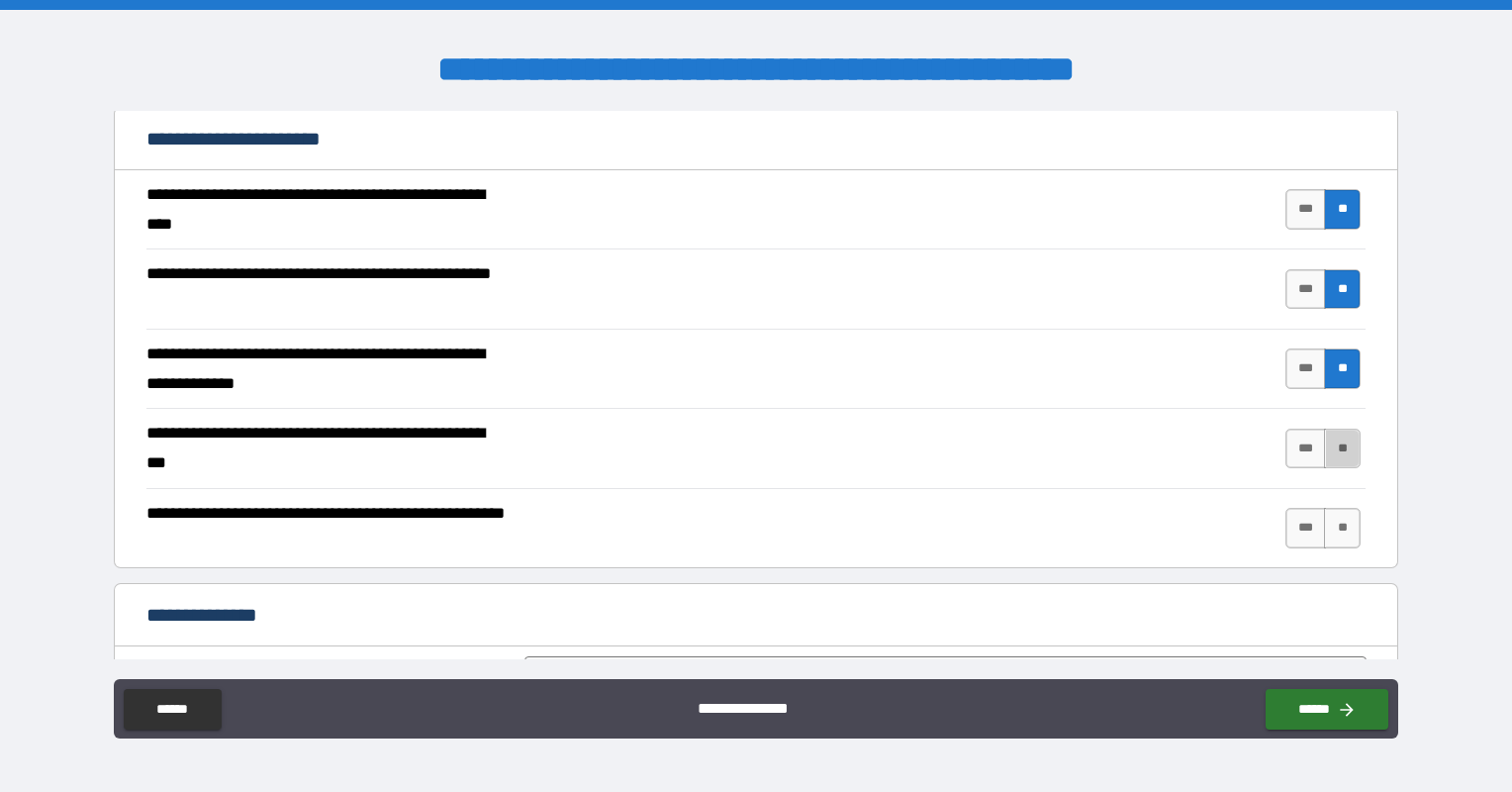 click on "**" at bounding box center [1342, 448] 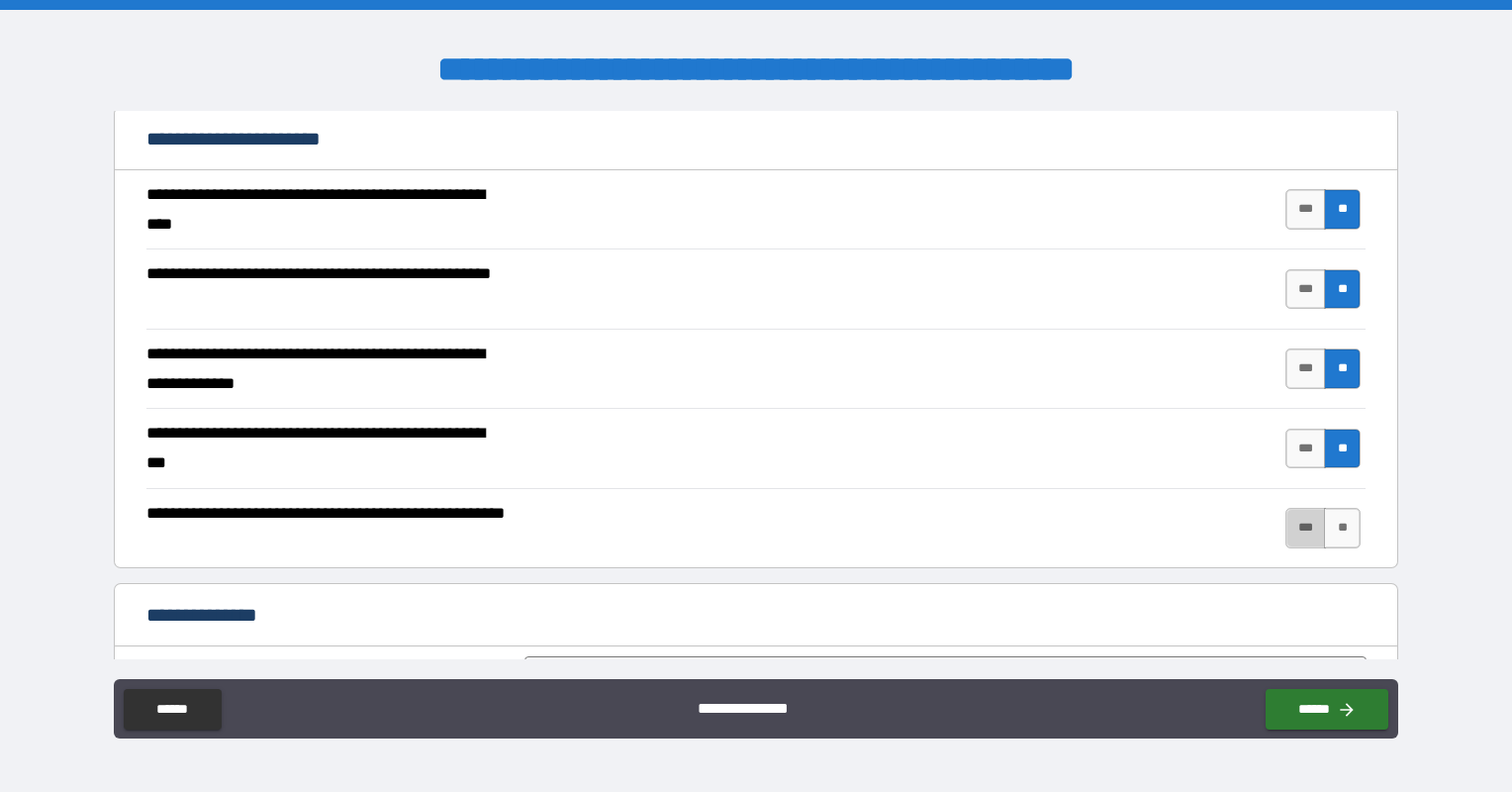 click on "***" at bounding box center (1306, 528) 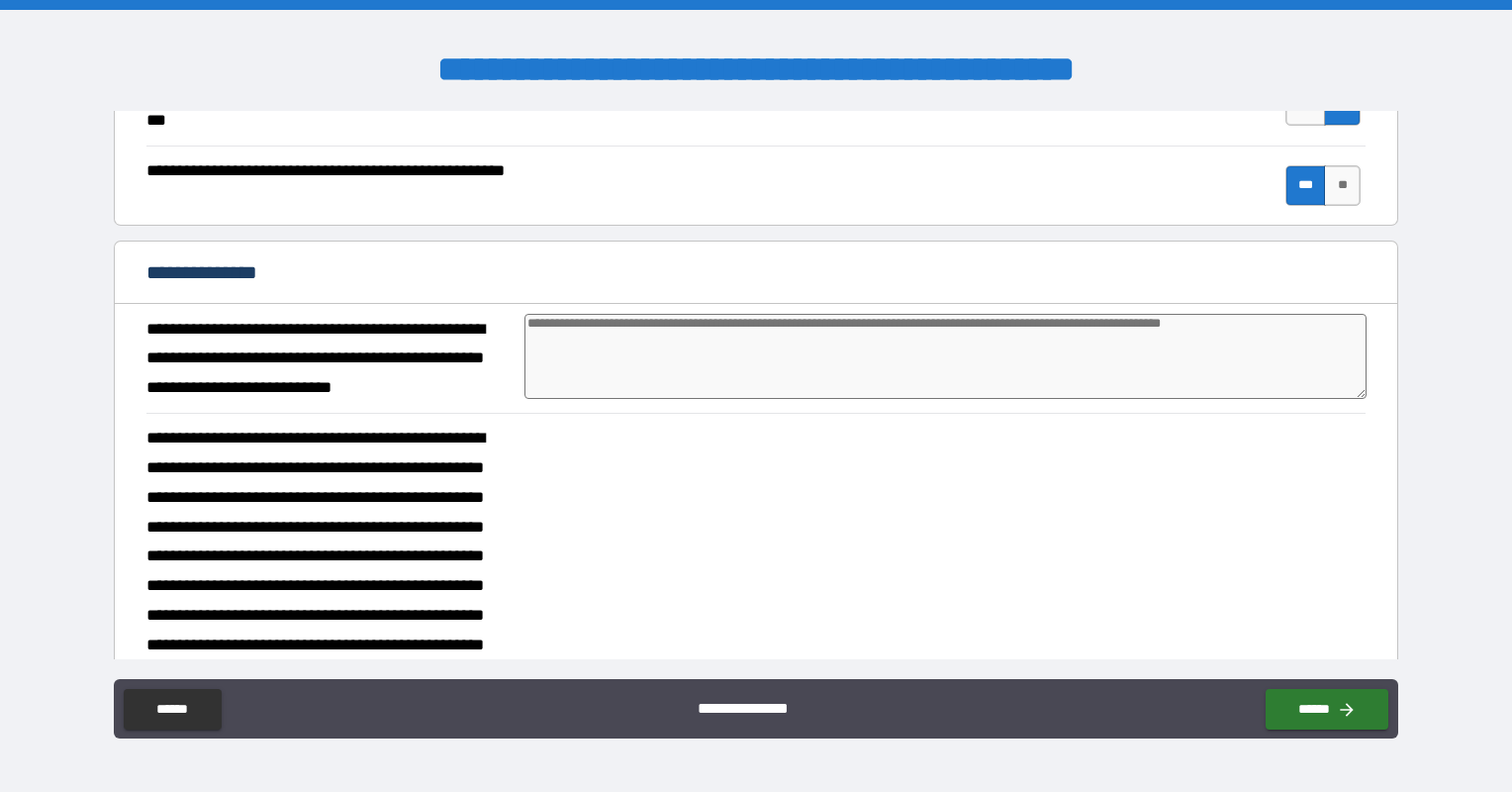 scroll, scrollTop: 5124, scrollLeft: 0, axis: vertical 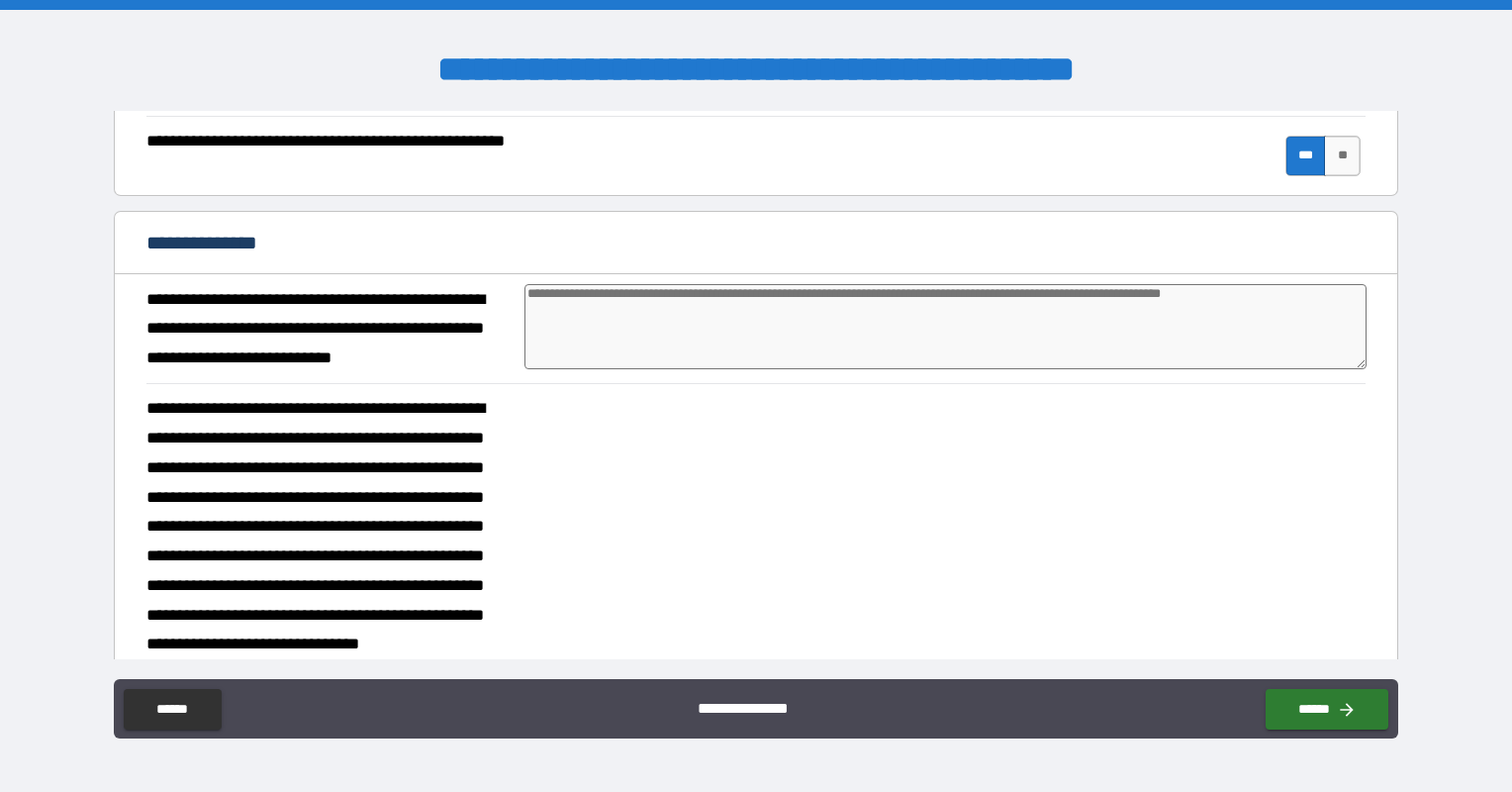 click at bounding box center (945, 327) 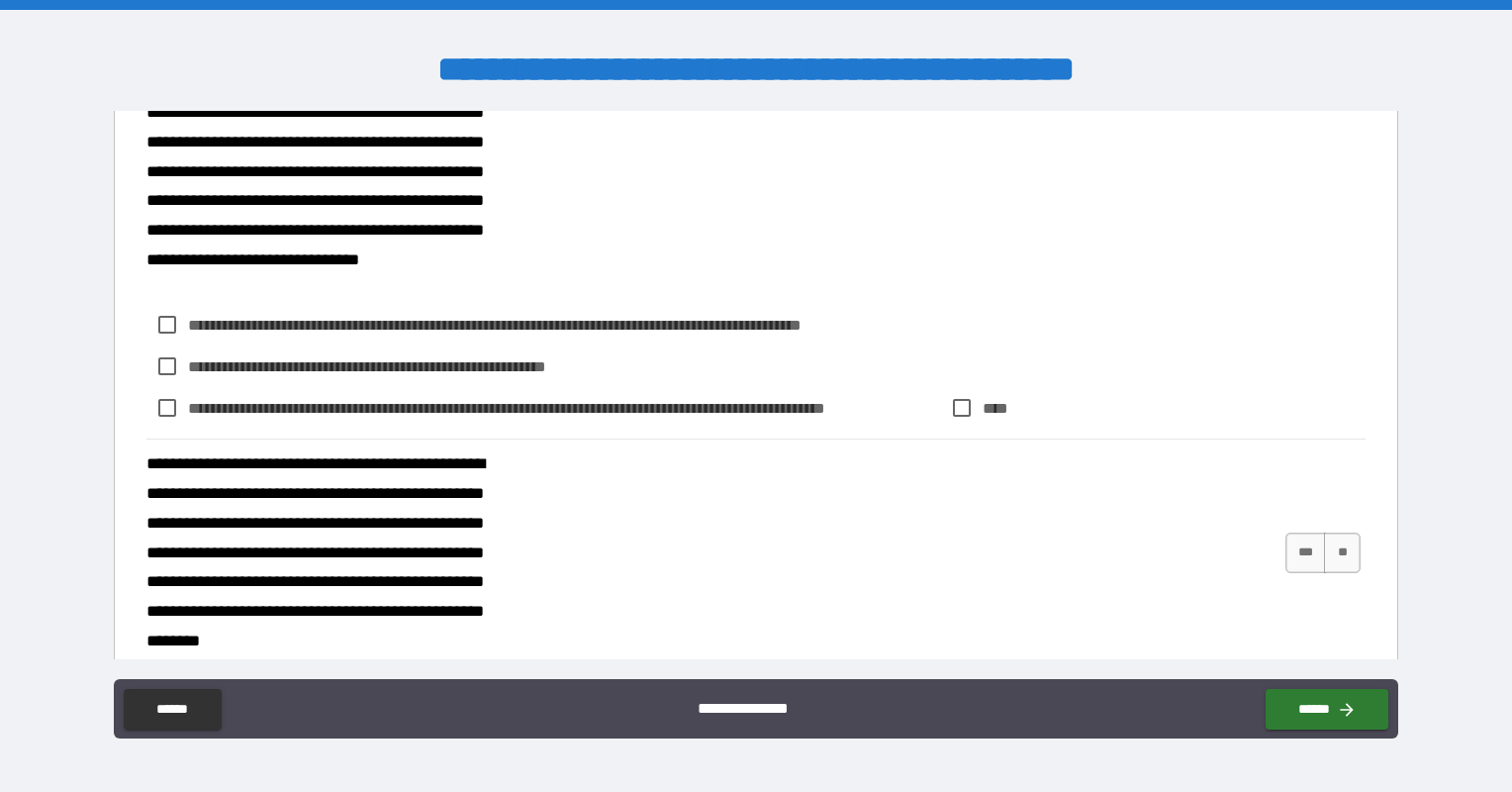 scroll, scrollTop: 5532, scrollLeft: 0, axis: vertical 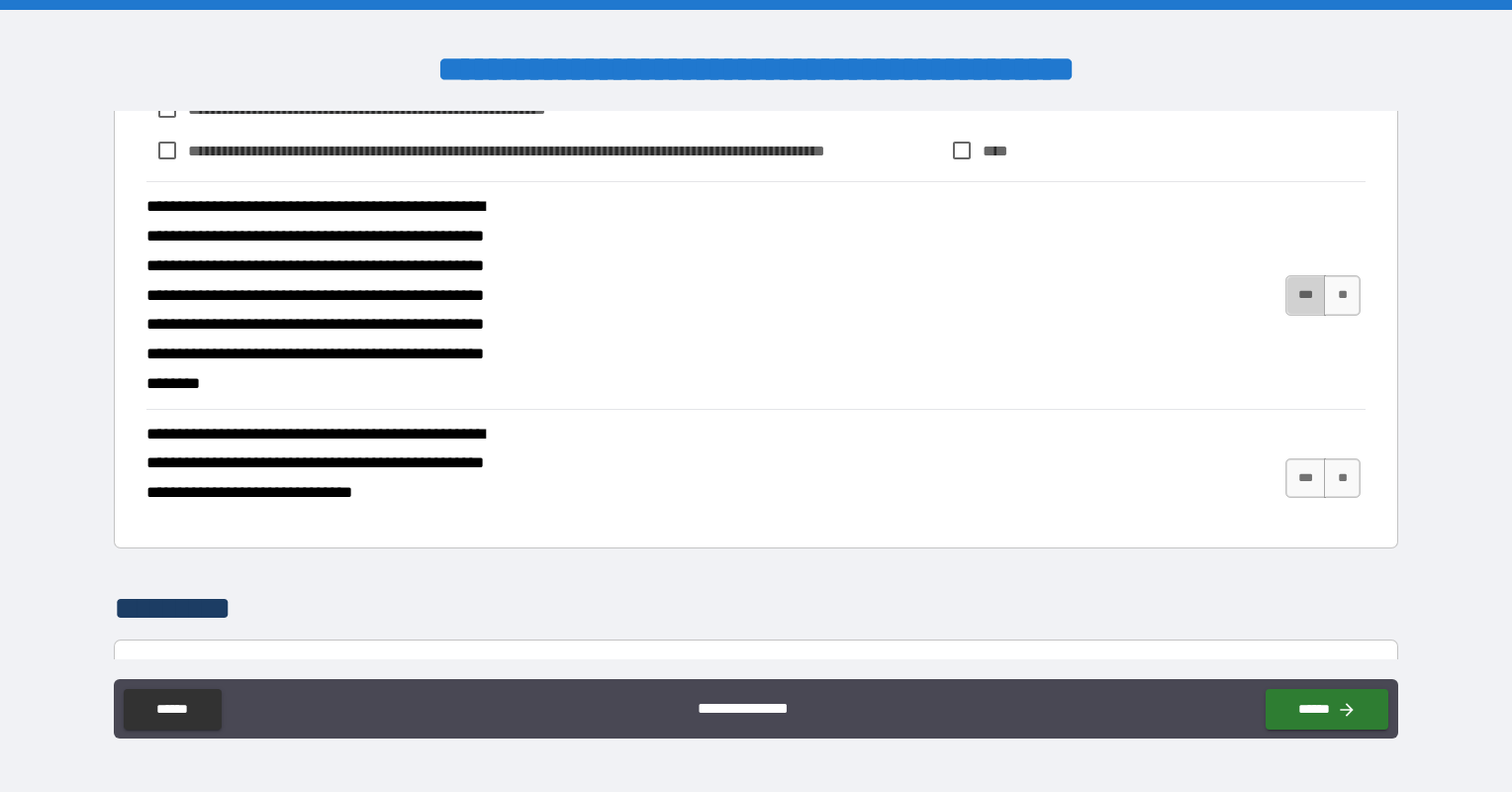 click on "***" at bounding box center [1306, 295] 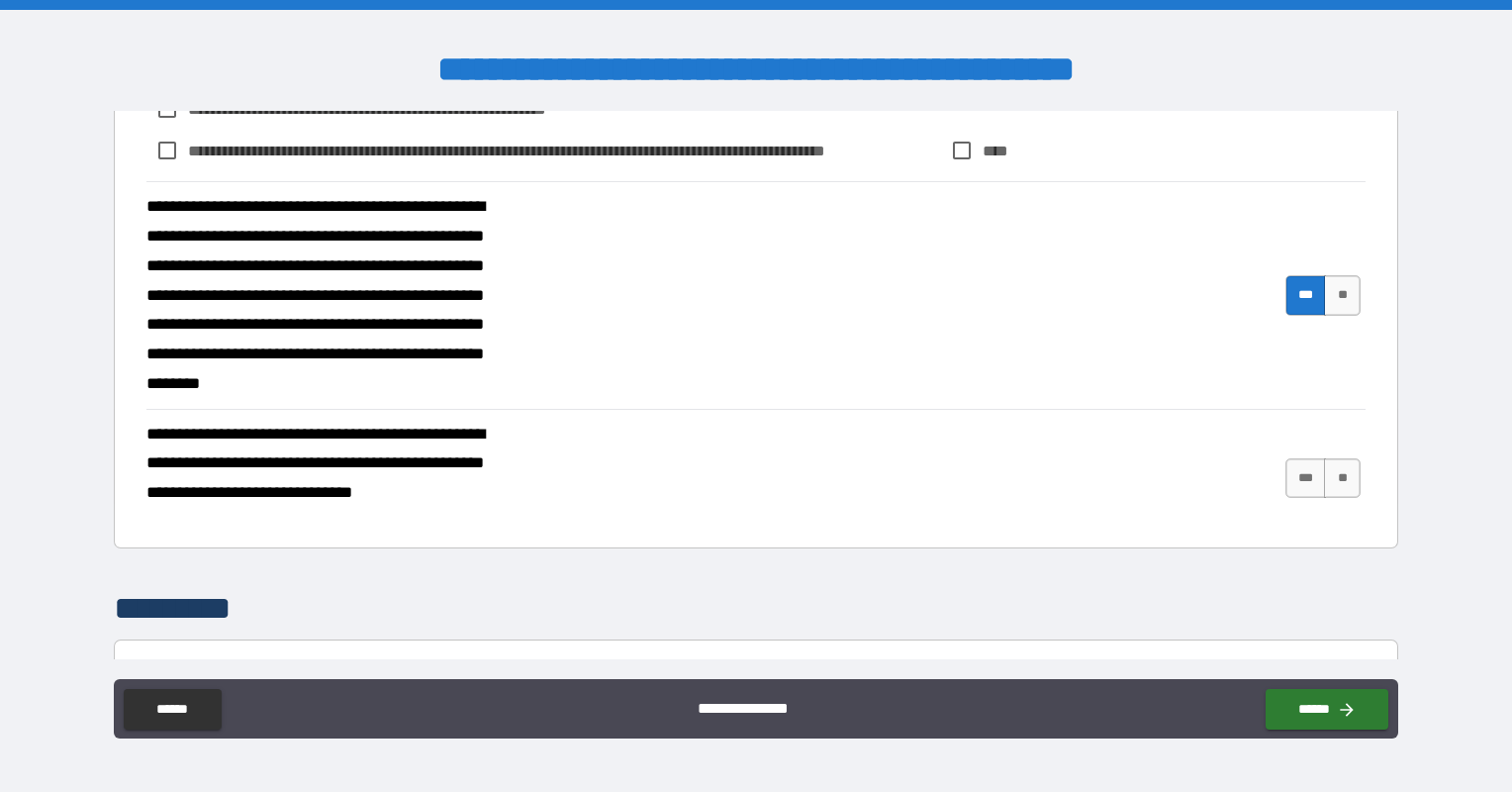 click on "***" at bounding box center (1306, 478) 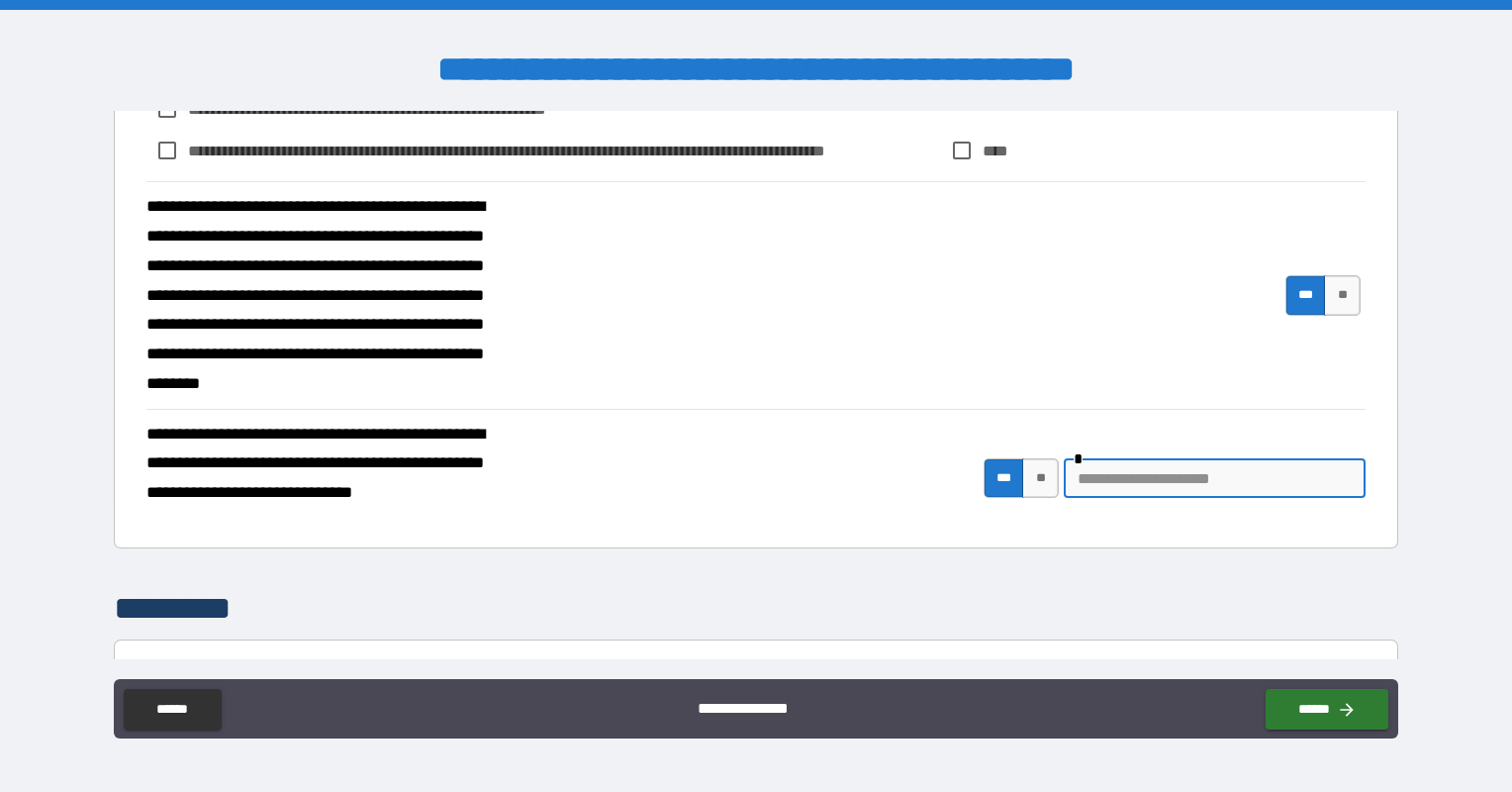 click at bounding box center (1214, 478) 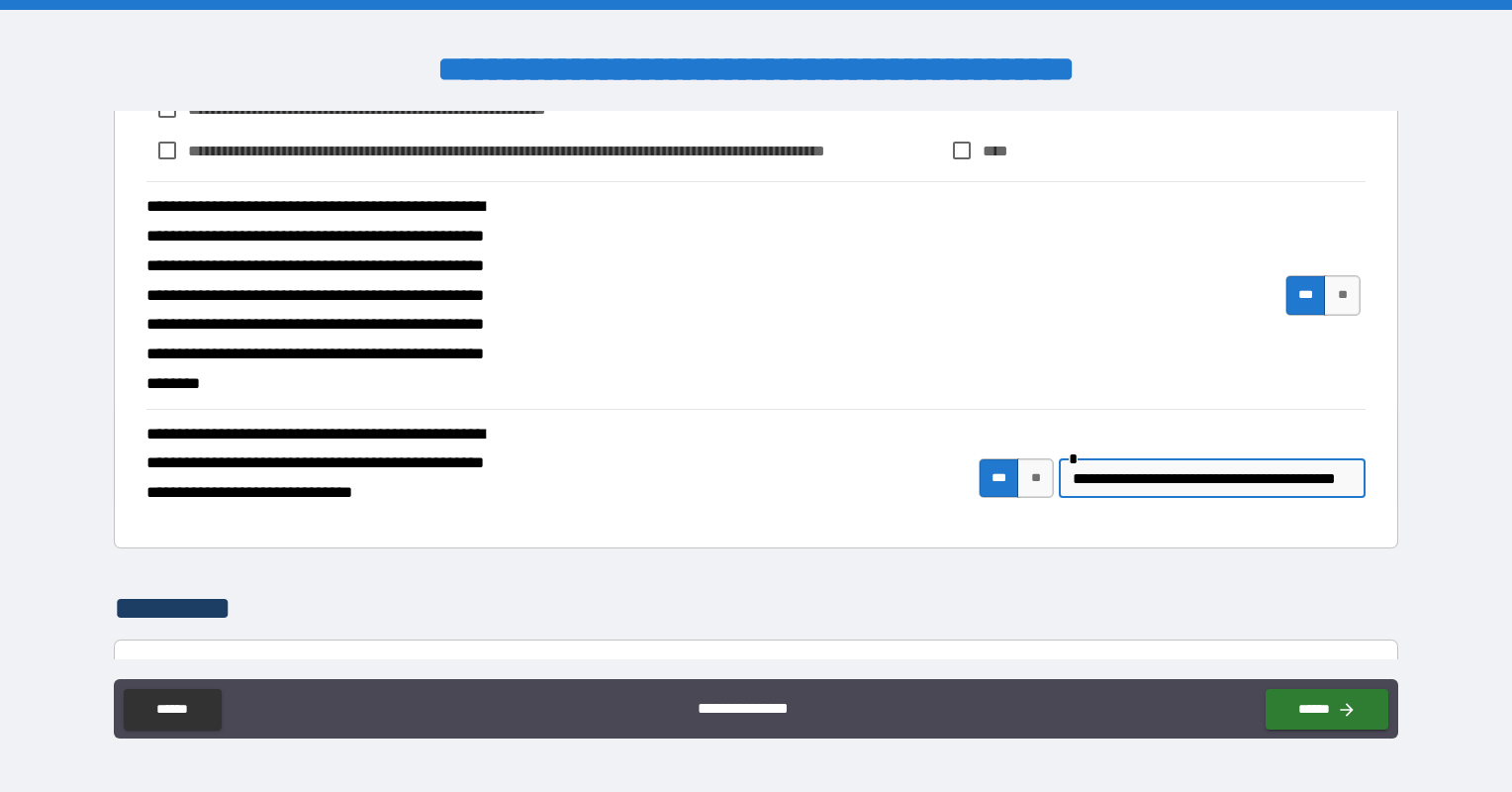 scroll, scrollTop: 0, scrollLeft: 59, axis: horizontal 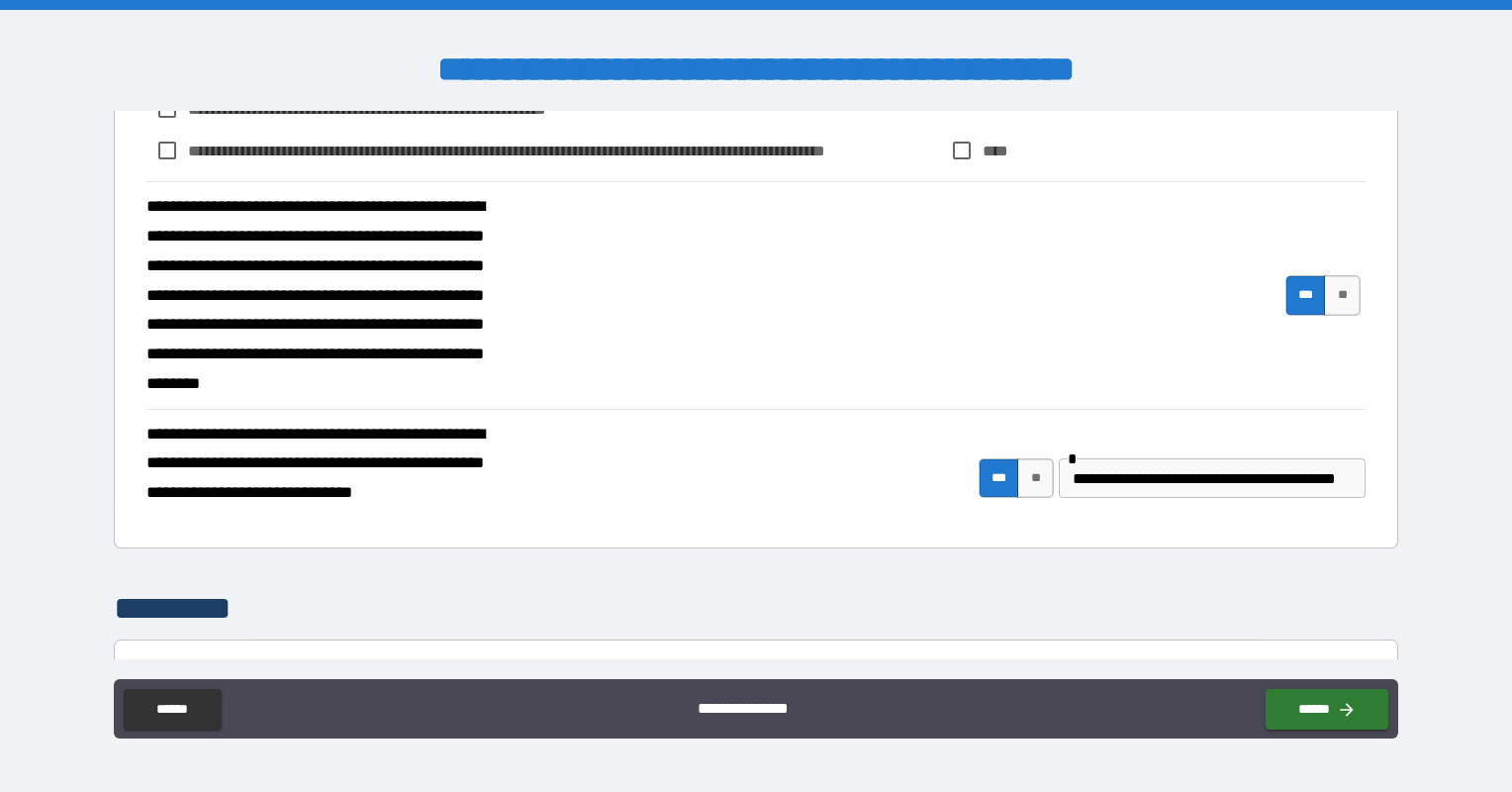 drag, startPoint x: 916, startPoint y: 499, endPoint x: 770, endPoint y: 478, distance: 147.50254 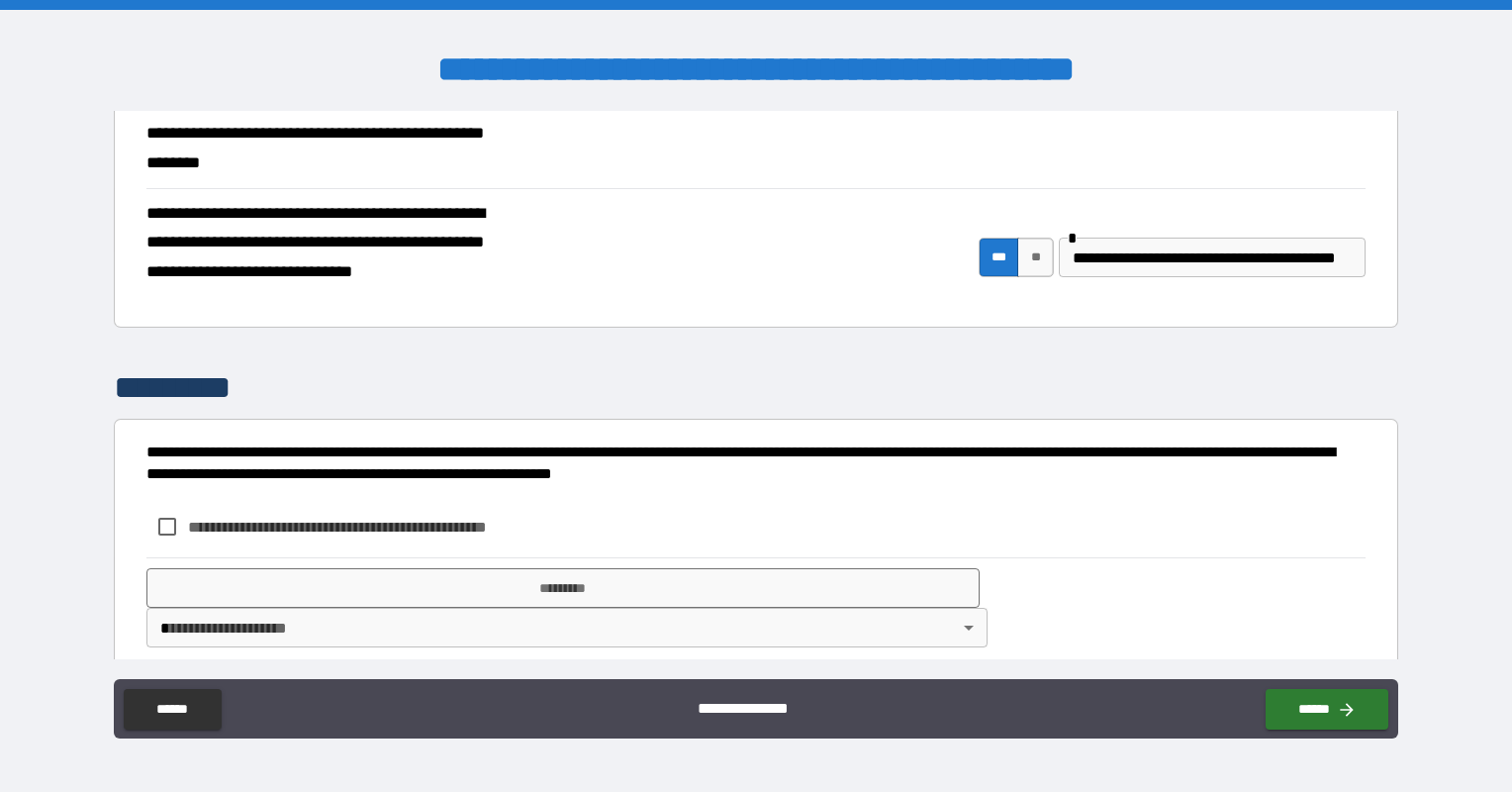 click on "**********" at bounding box center [370, 527] 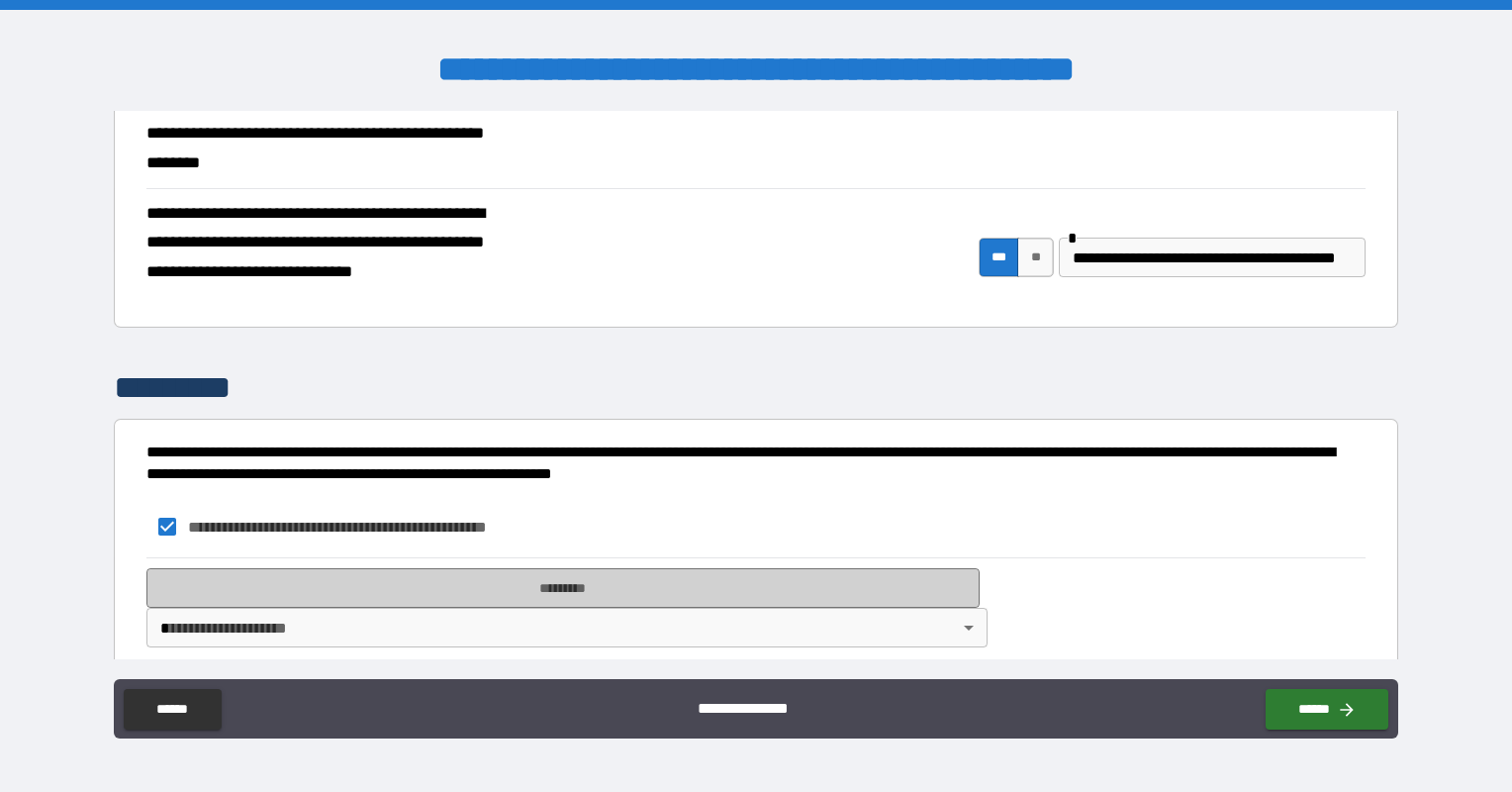 click on "*********" at bounding box center [563, 588] 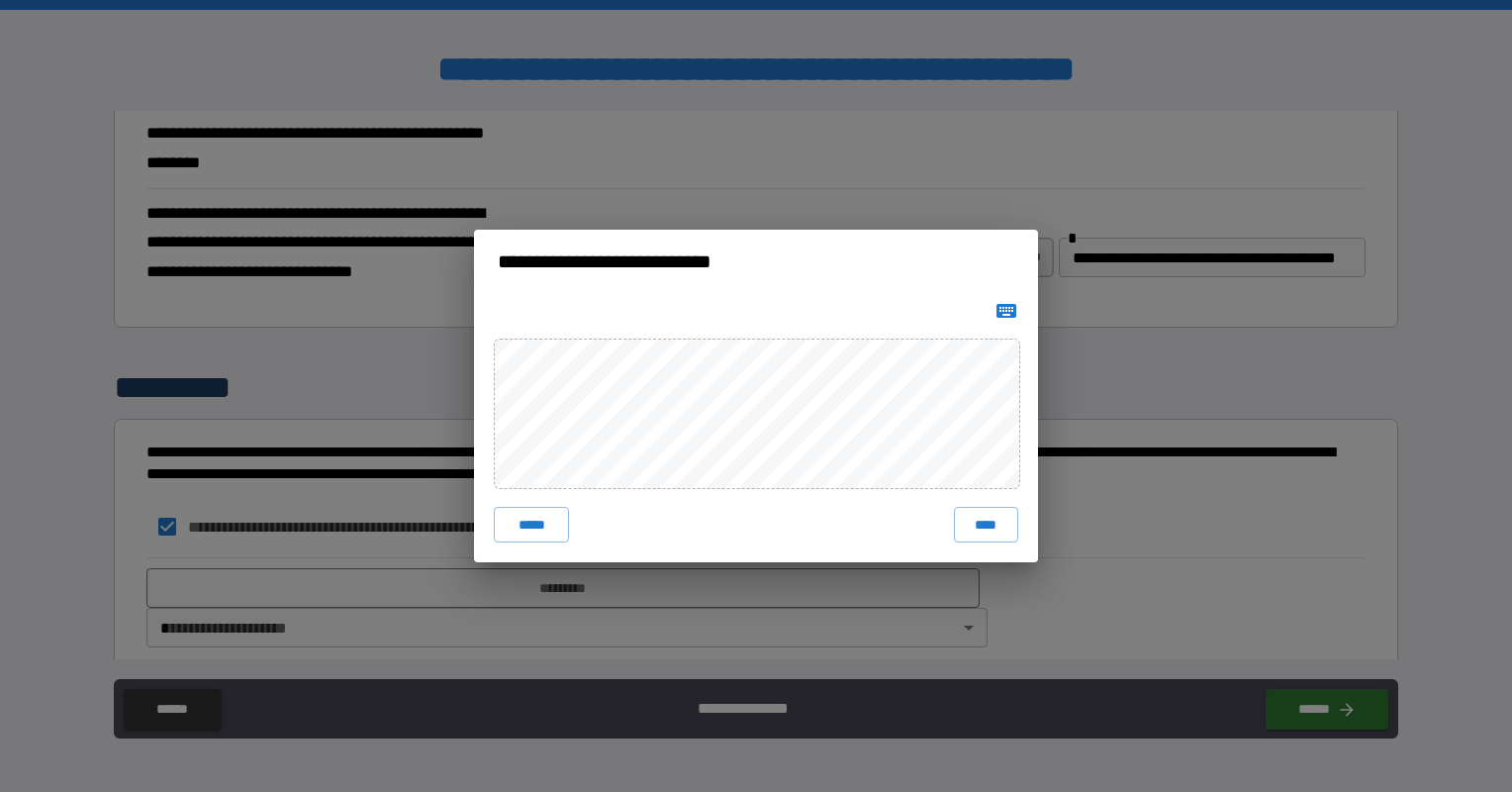click on "****" at bounding box center (986, 525) 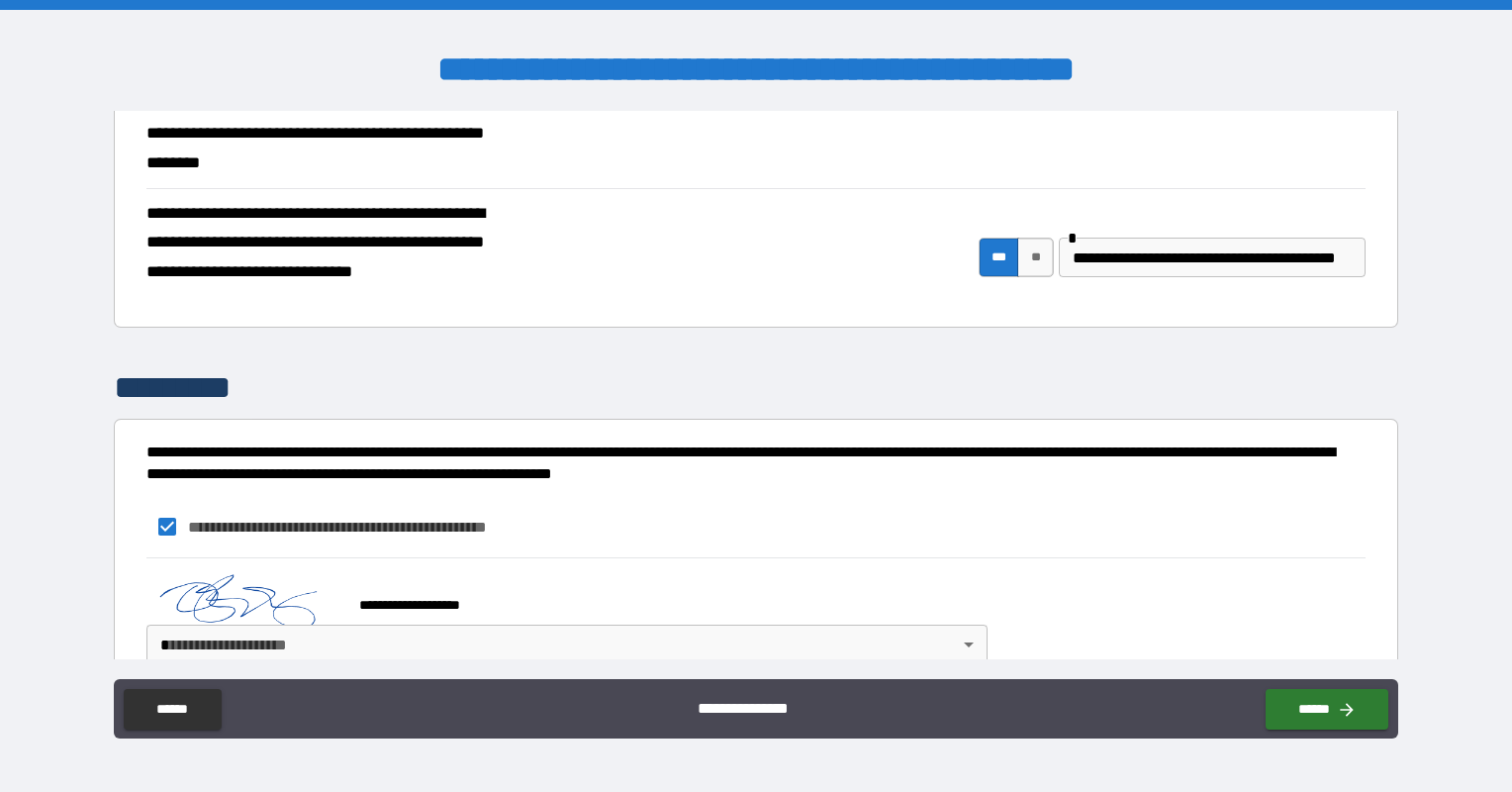 scroll, scrollTop: 5987, scrollLeft: 0, axis: vertical 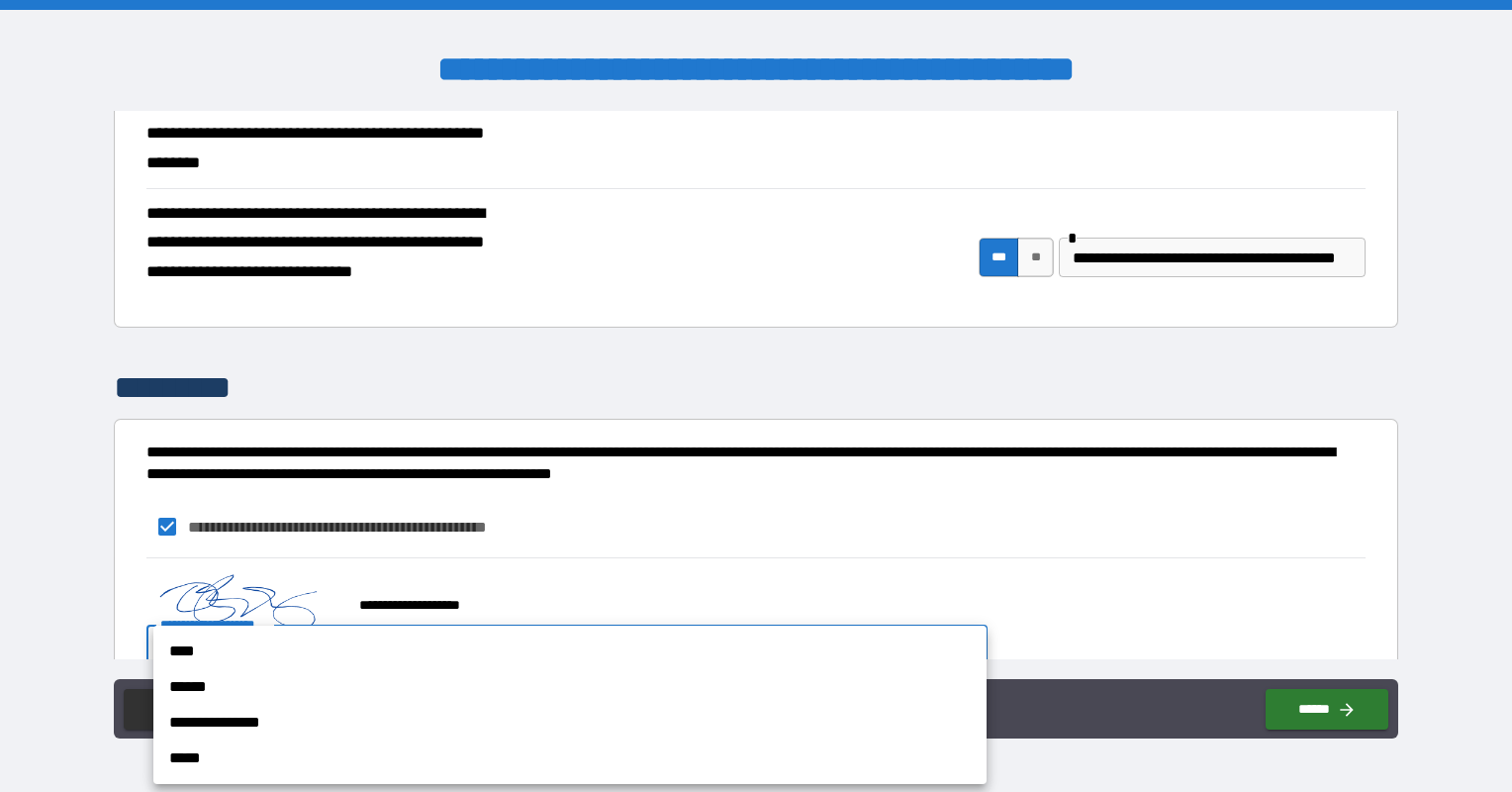 click on "**********" at bounding box center [756, 396] 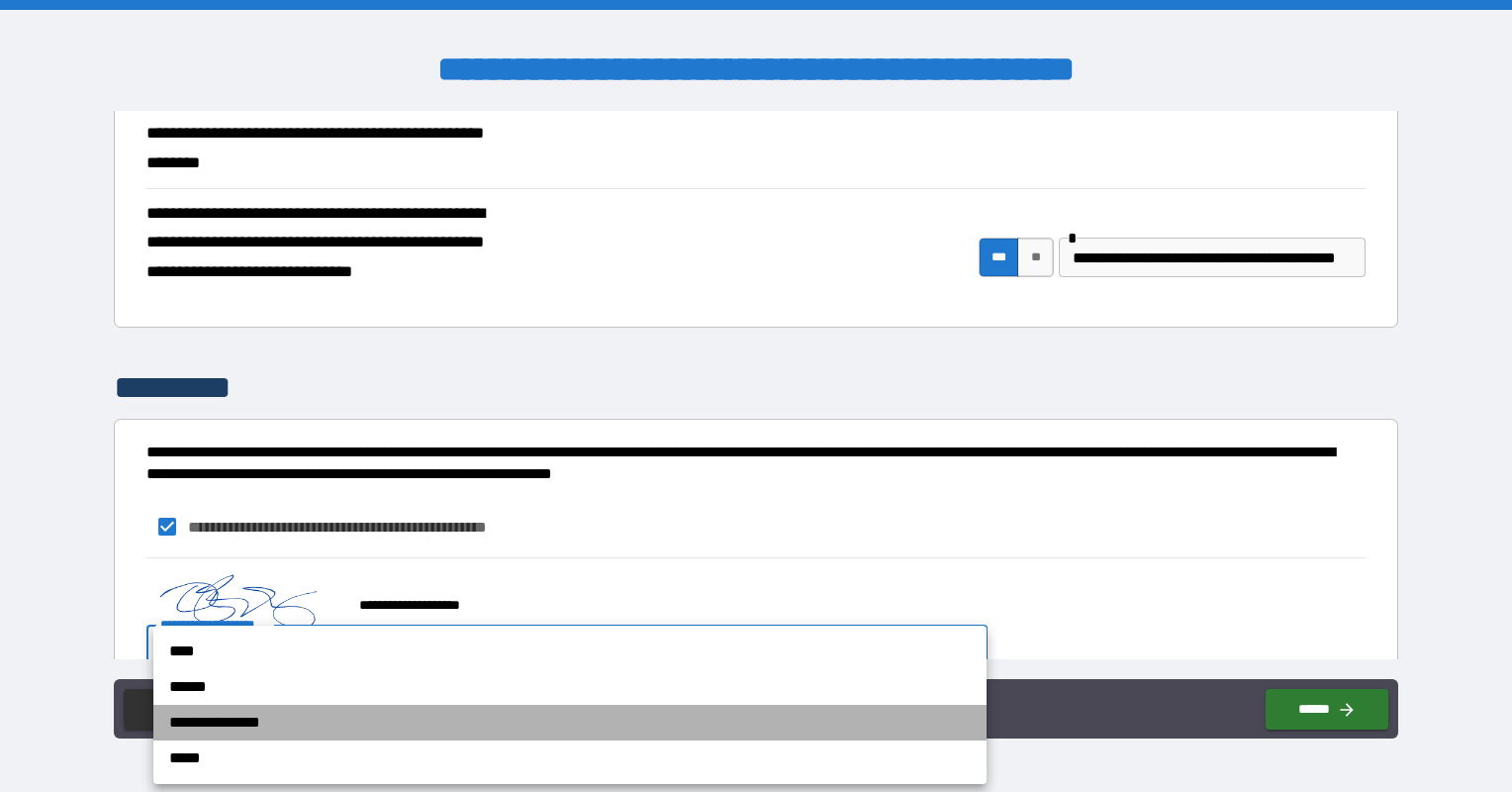 click on "**********" at bounding box center (570, 723) 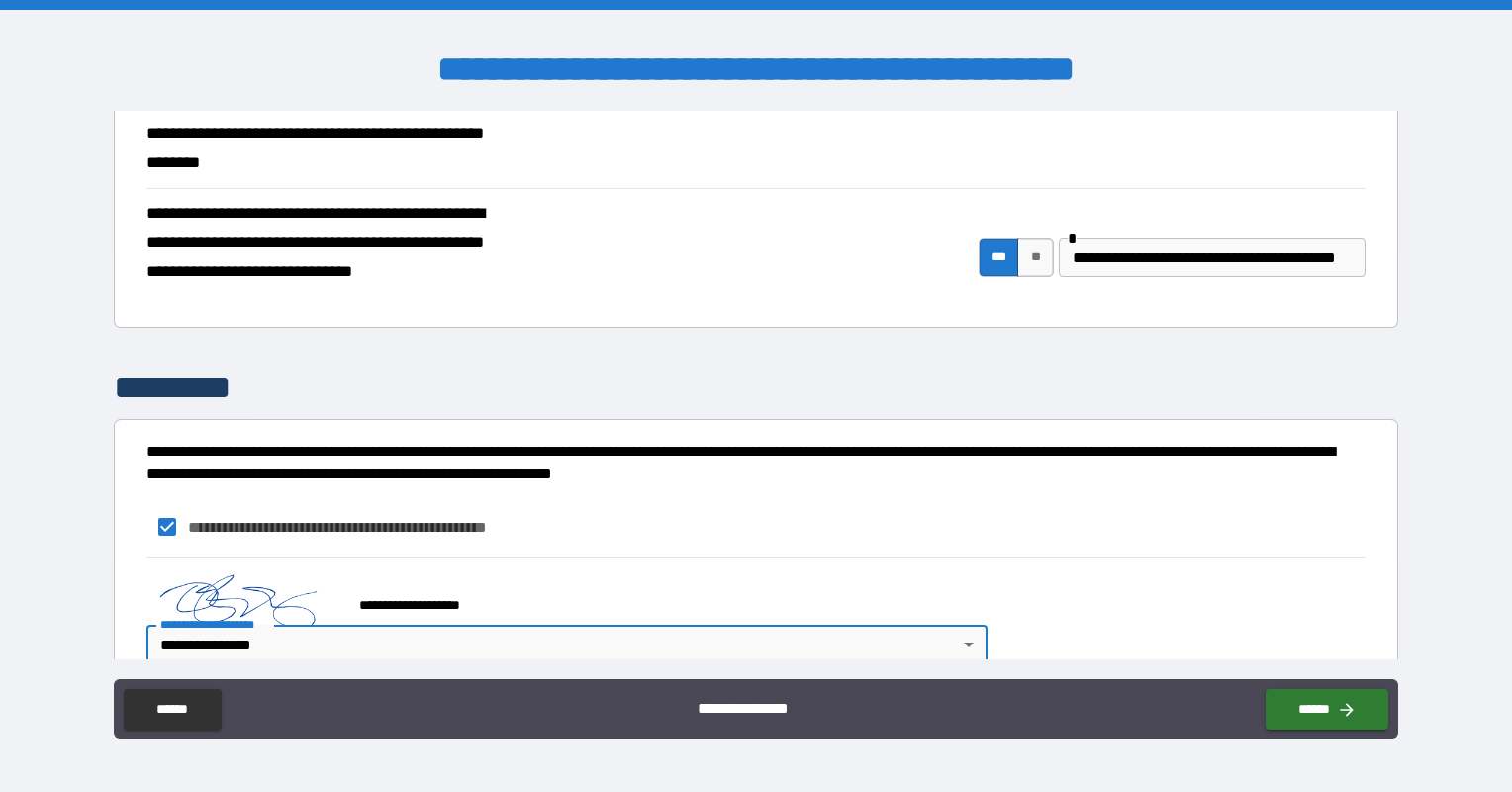 scroll, scrollTop: 6003, scrollLeft: 0, axis: vertical 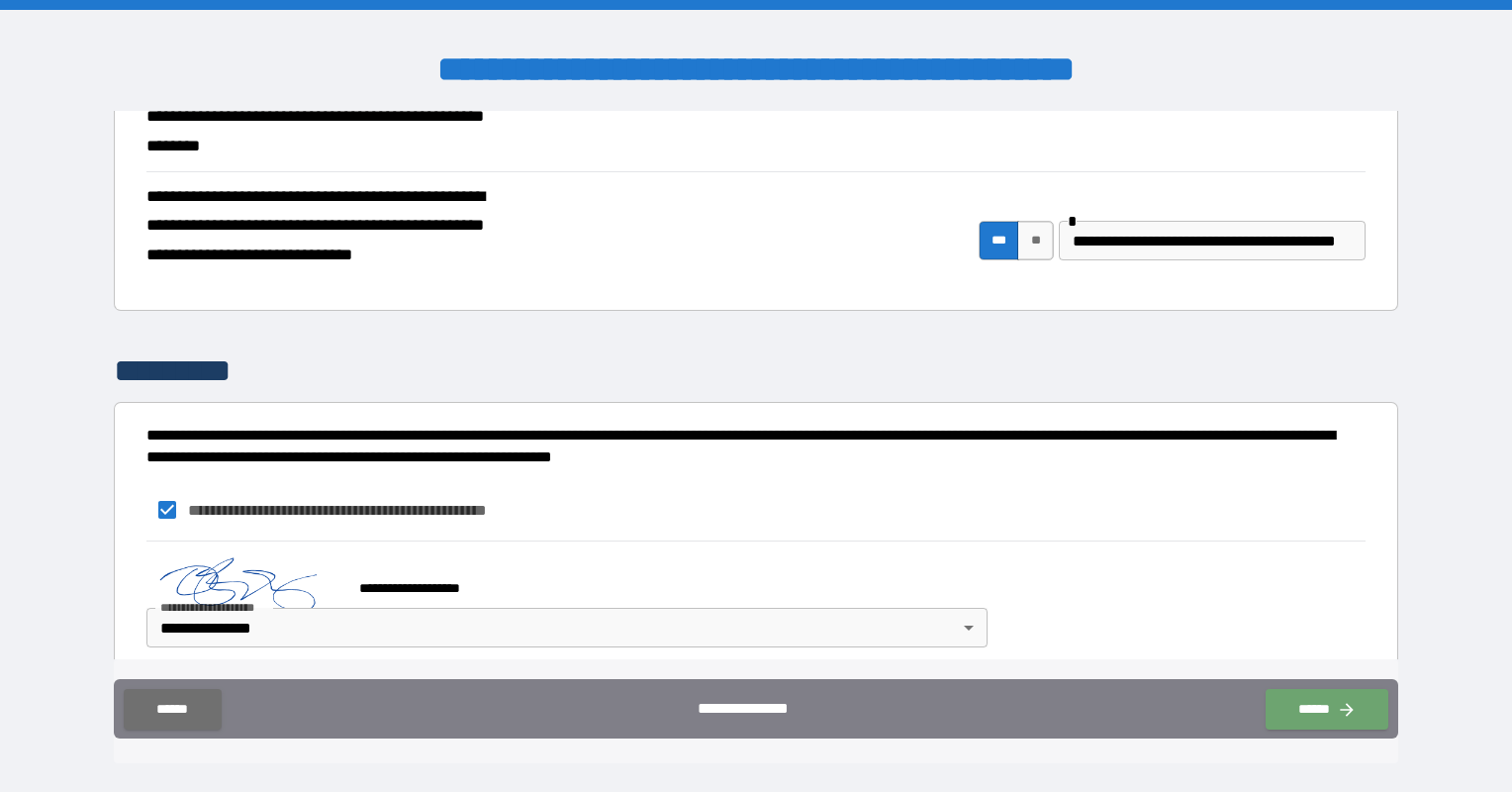 click on "******" at bounding box center (1327, 709) 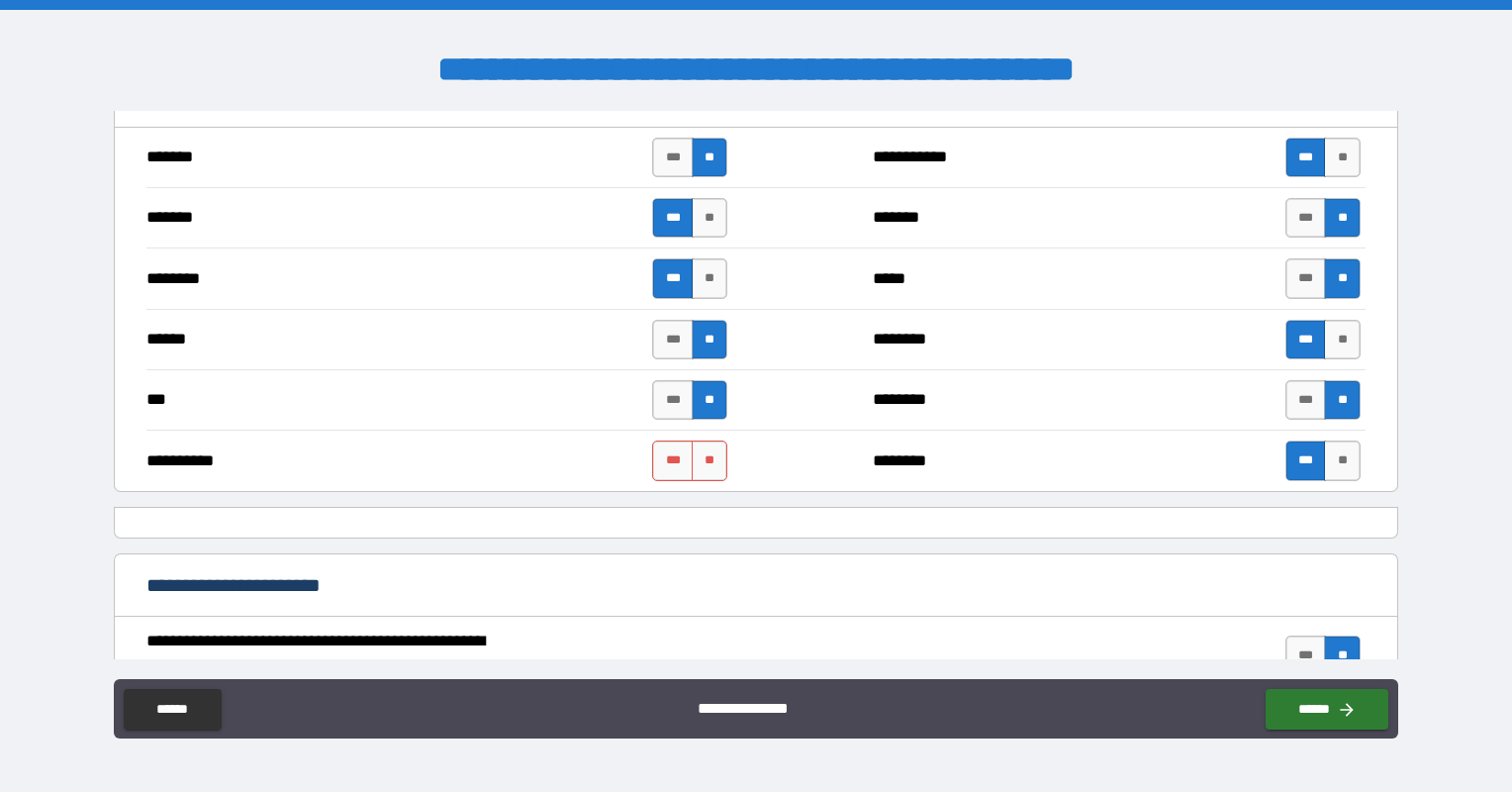 scroll, scrollTop: 4307, scrollLeft: 0, axis: vertical 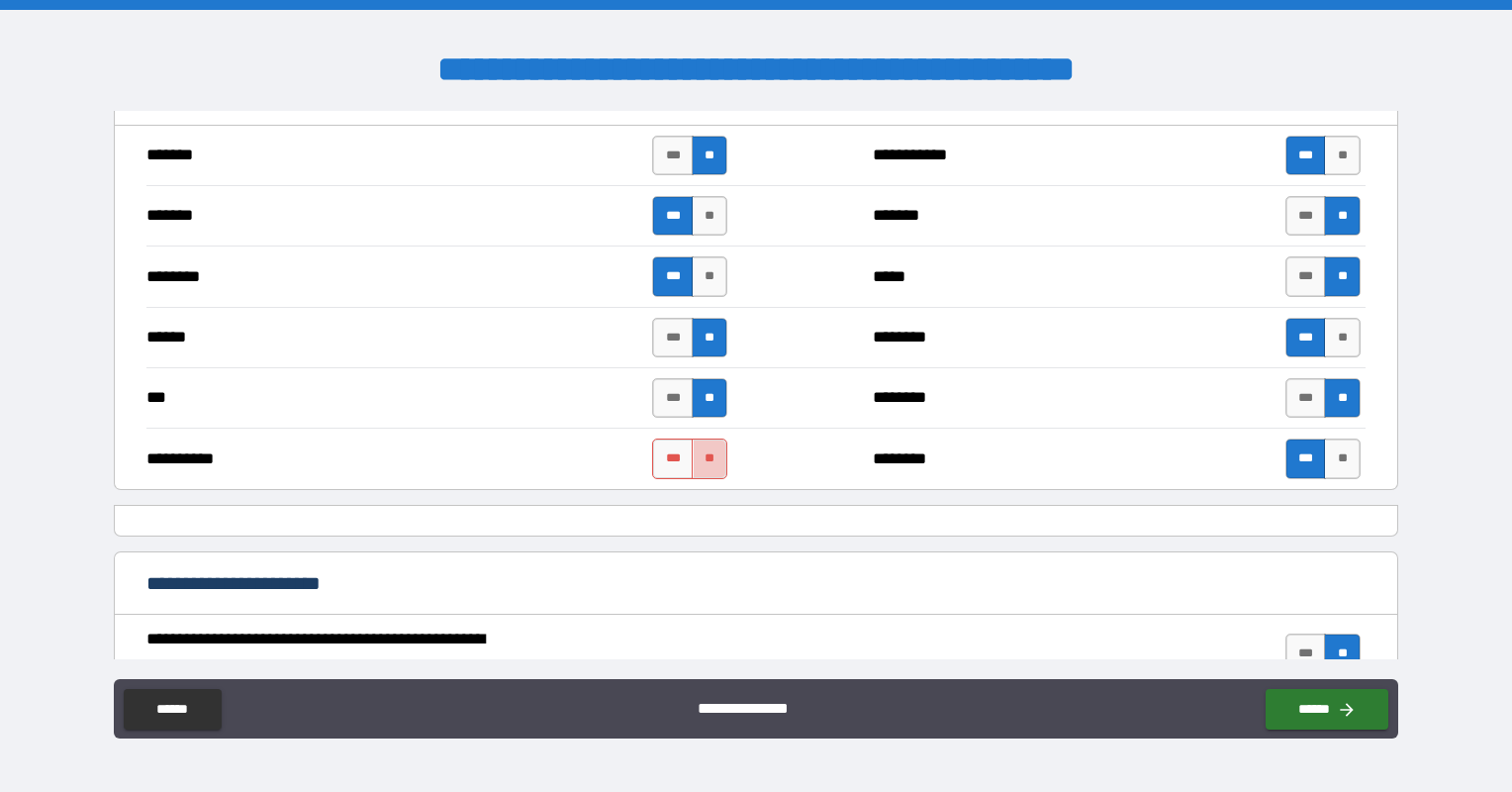 click on "**" at bounding box center (709, 458) 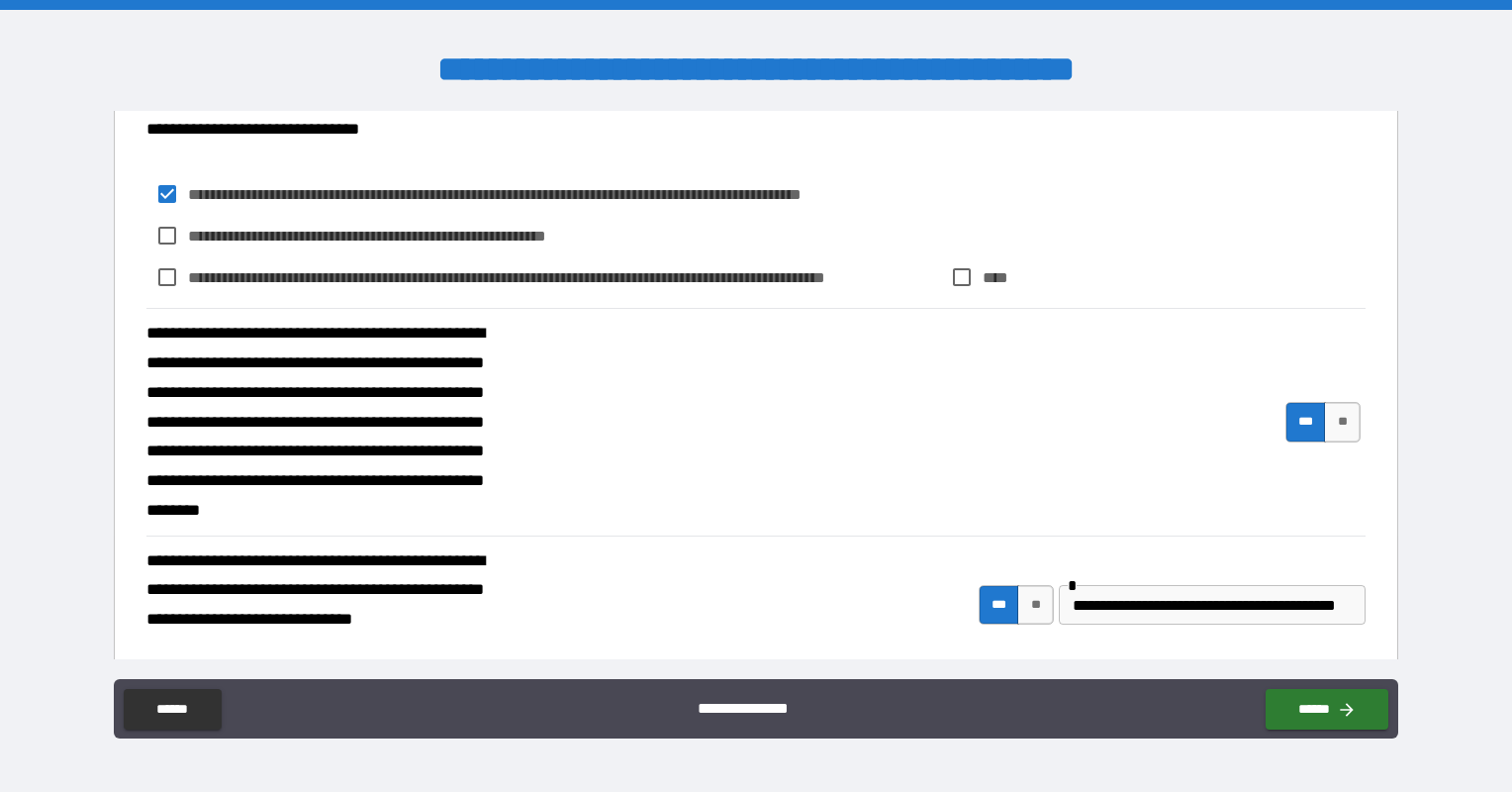 scroll, scrollTop: 5642, scrollLeft: 0, axis: vertical 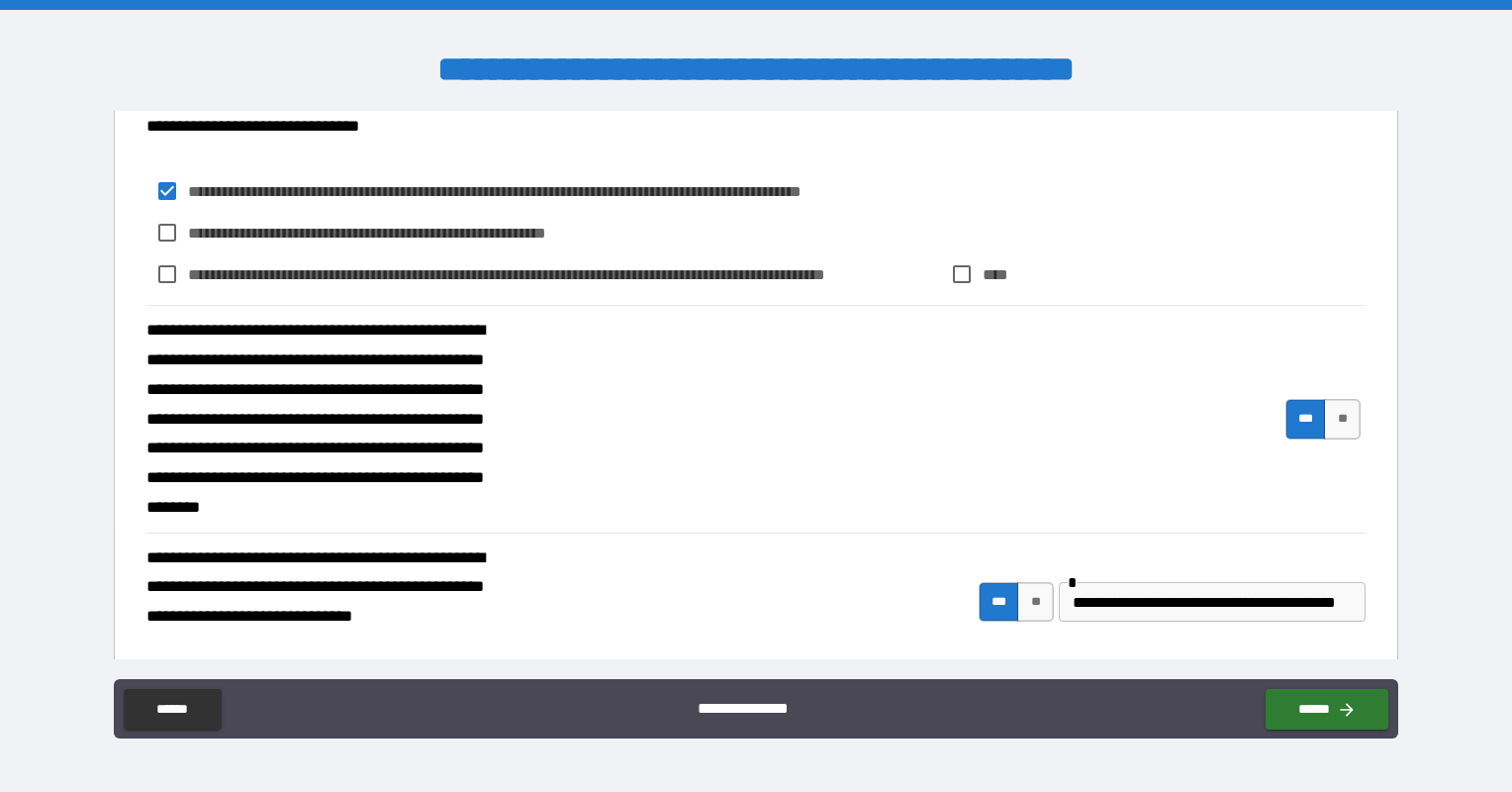 click on "******" at bounding box center [1327, 709] 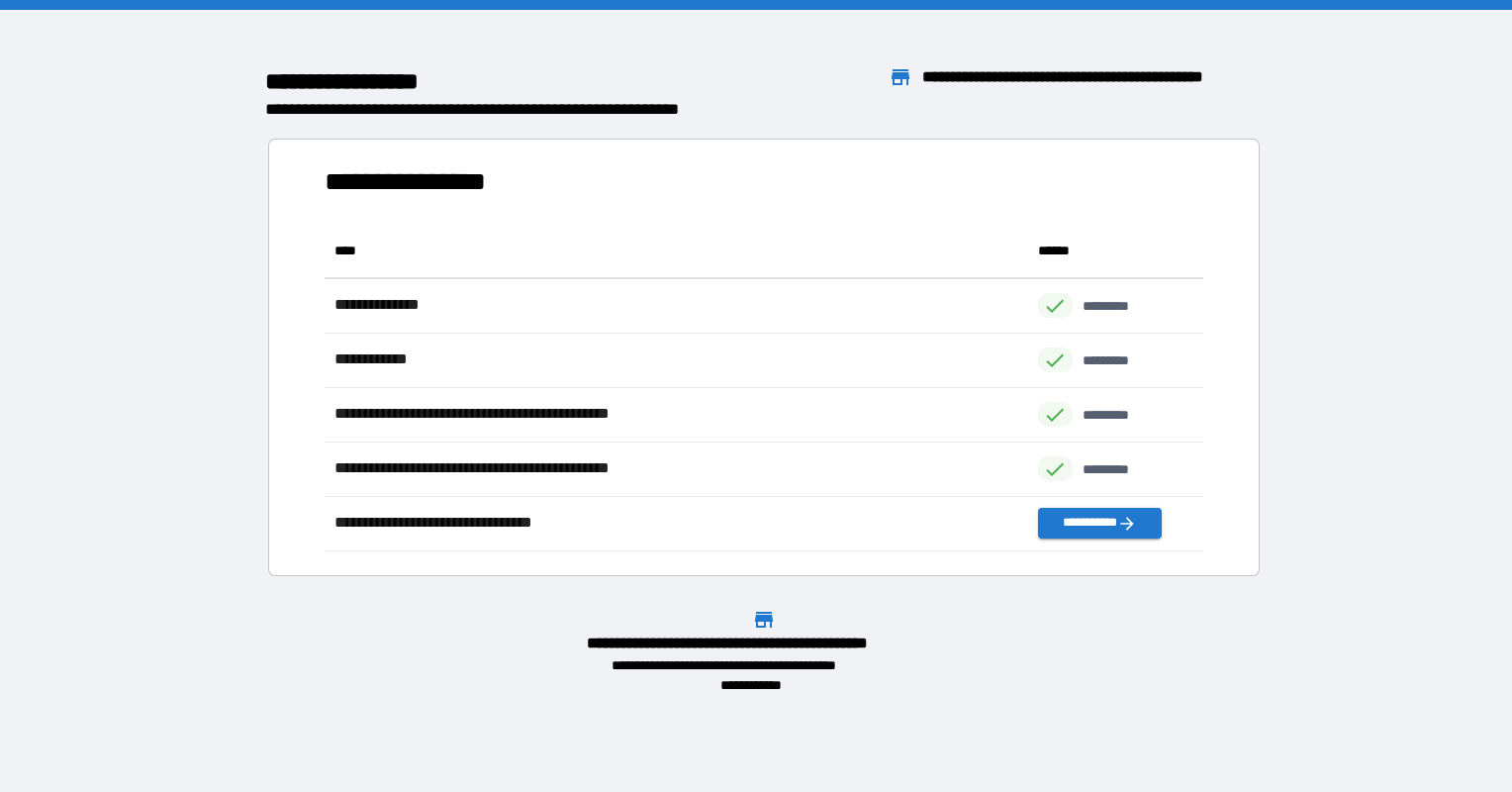 scroll, scrollTop: 16, scrollLeft: 16, axis: both 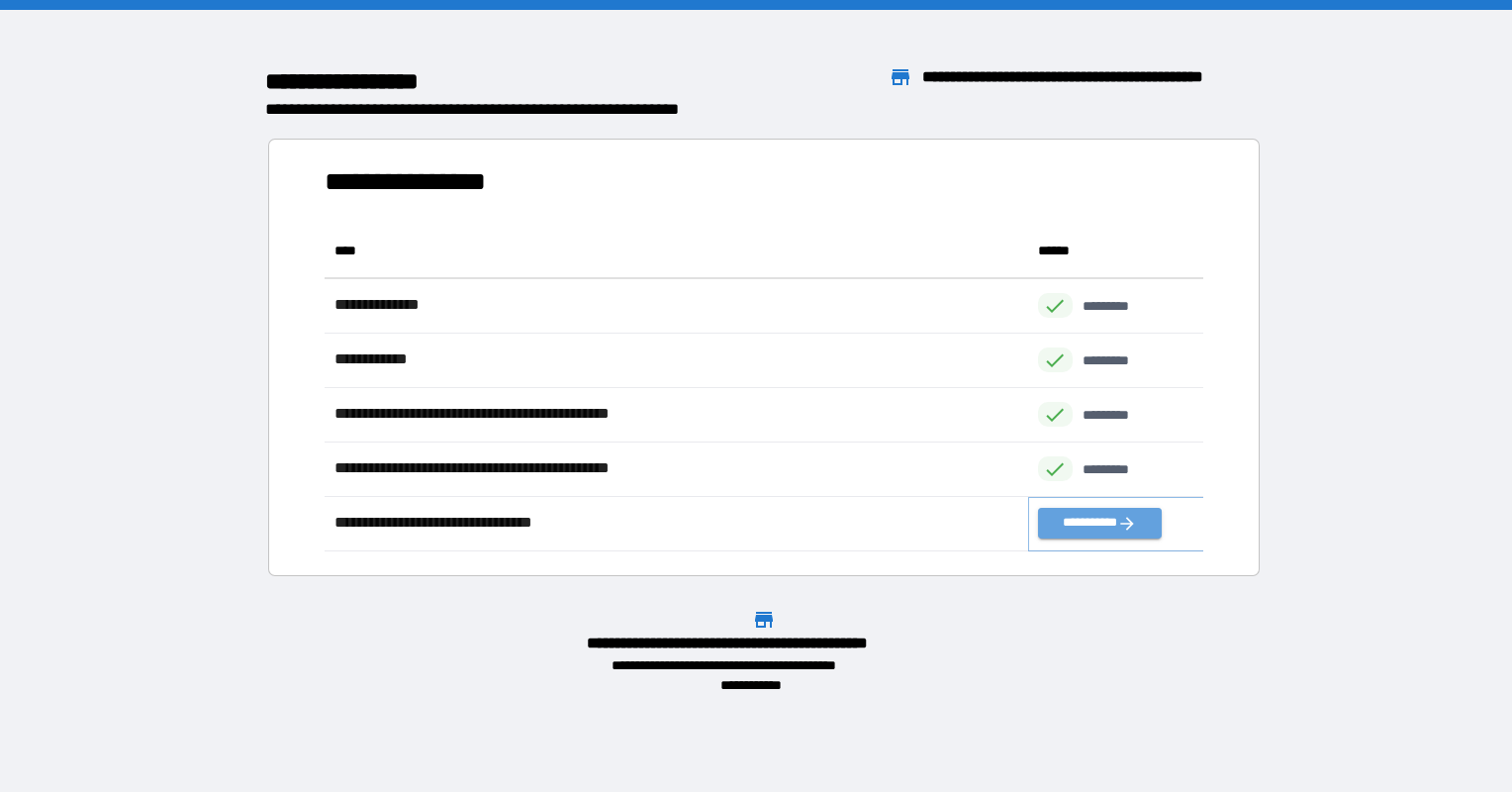 click on "**********" at bounding box center (1099, 523) 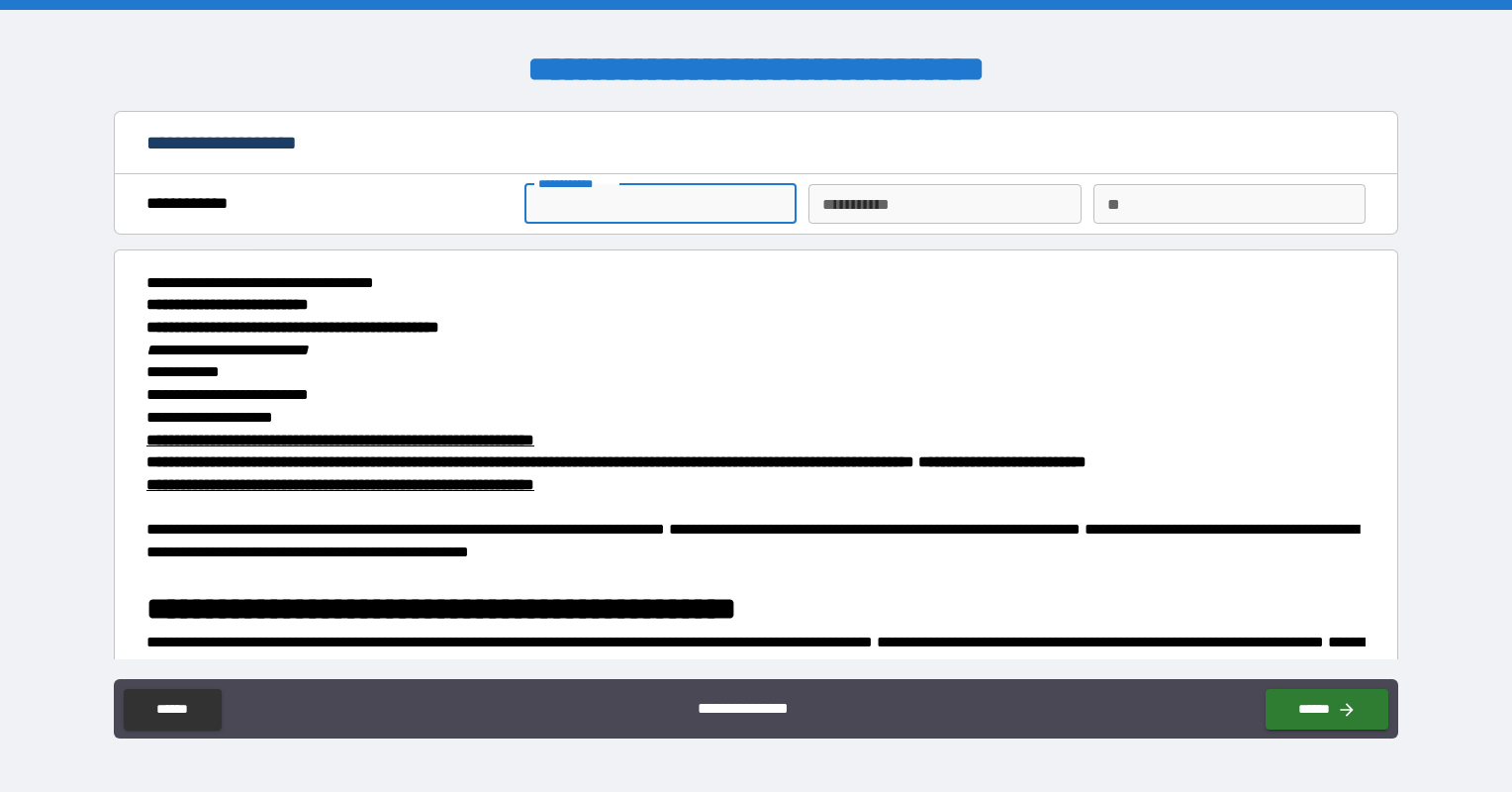 click on "**********" at bounding box center (660, 204) 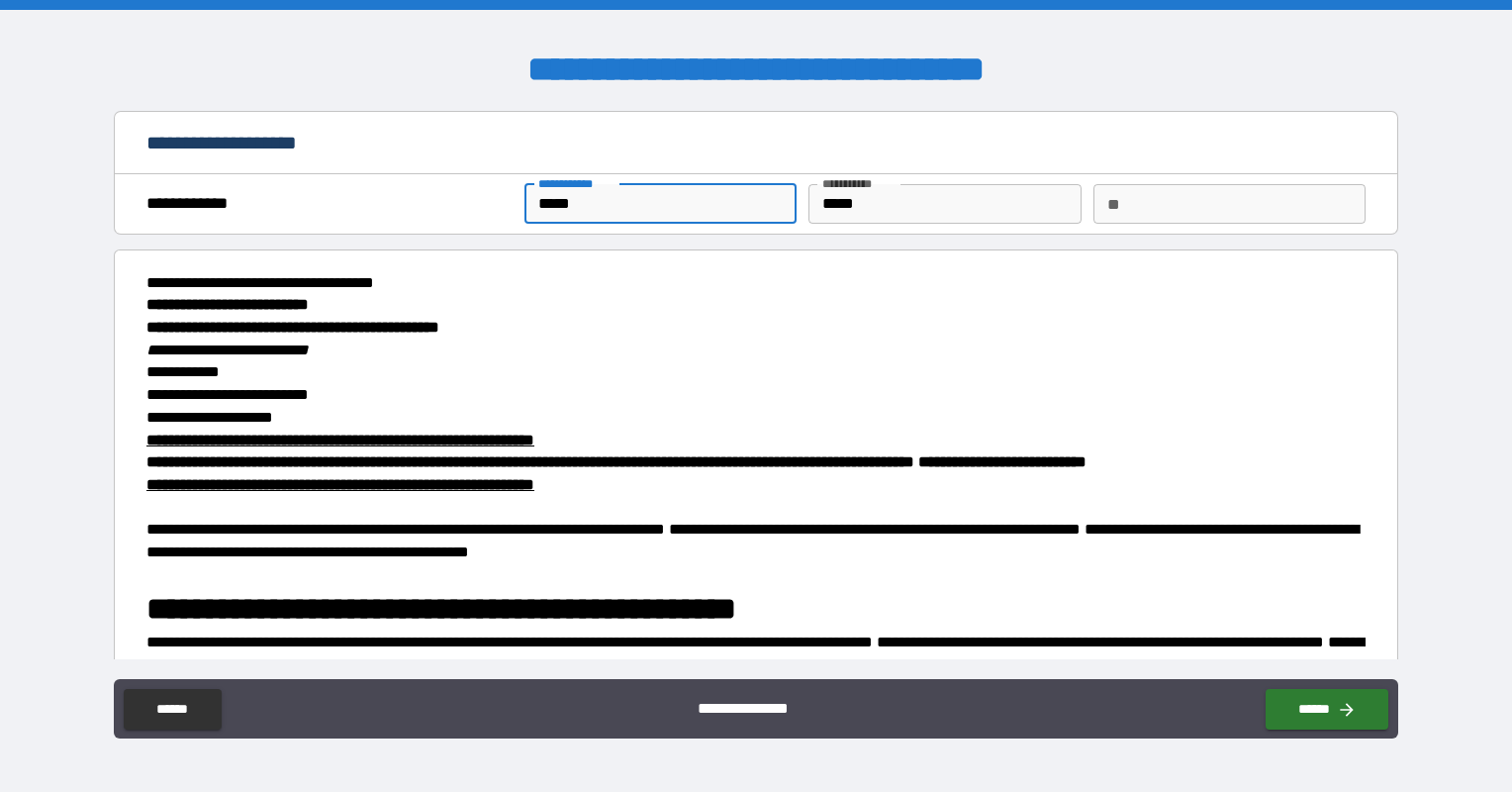 click on "**" at bounding box center (1229, 204) 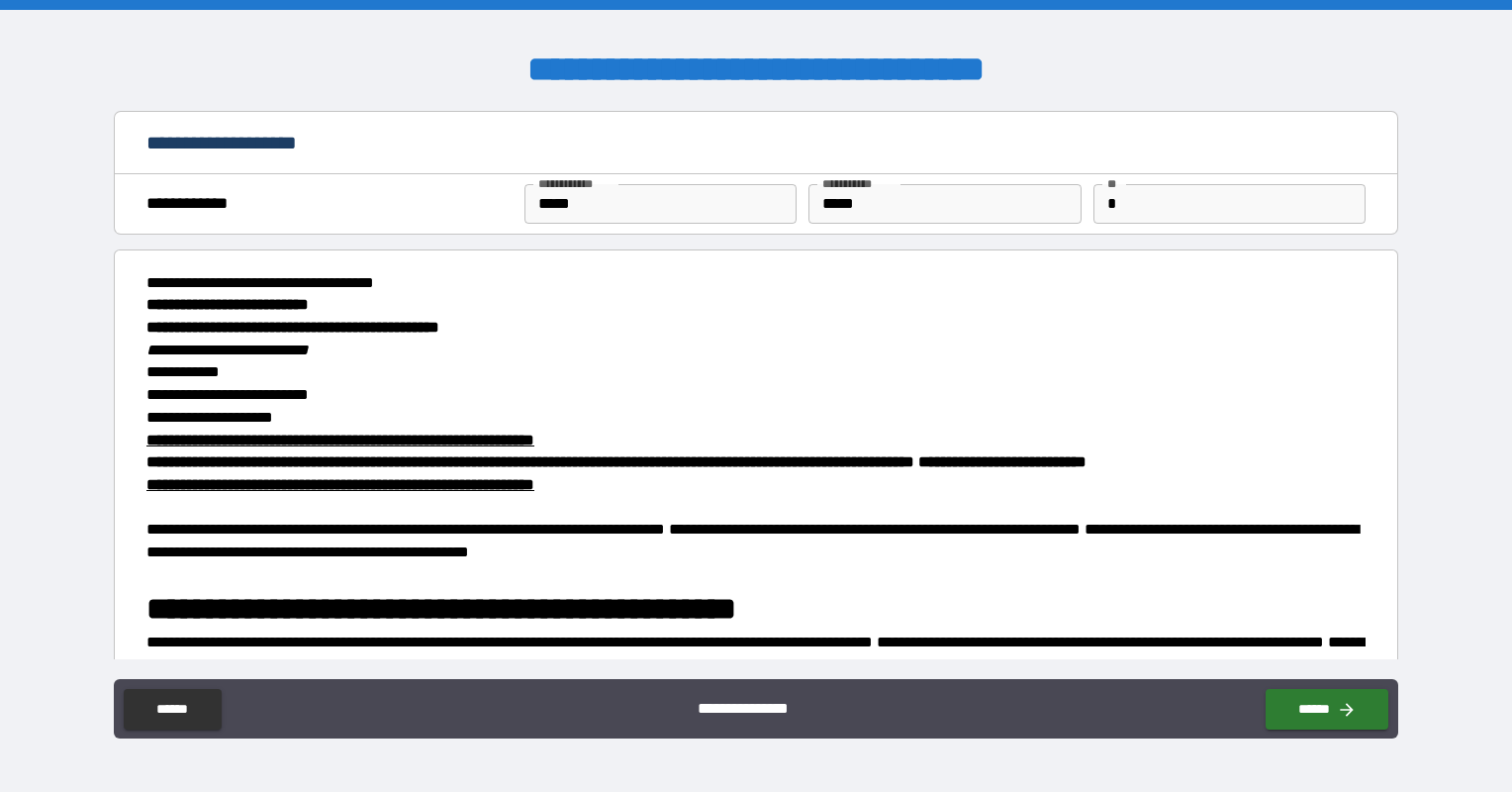 click on "**********" at bounding box center [756, 305] 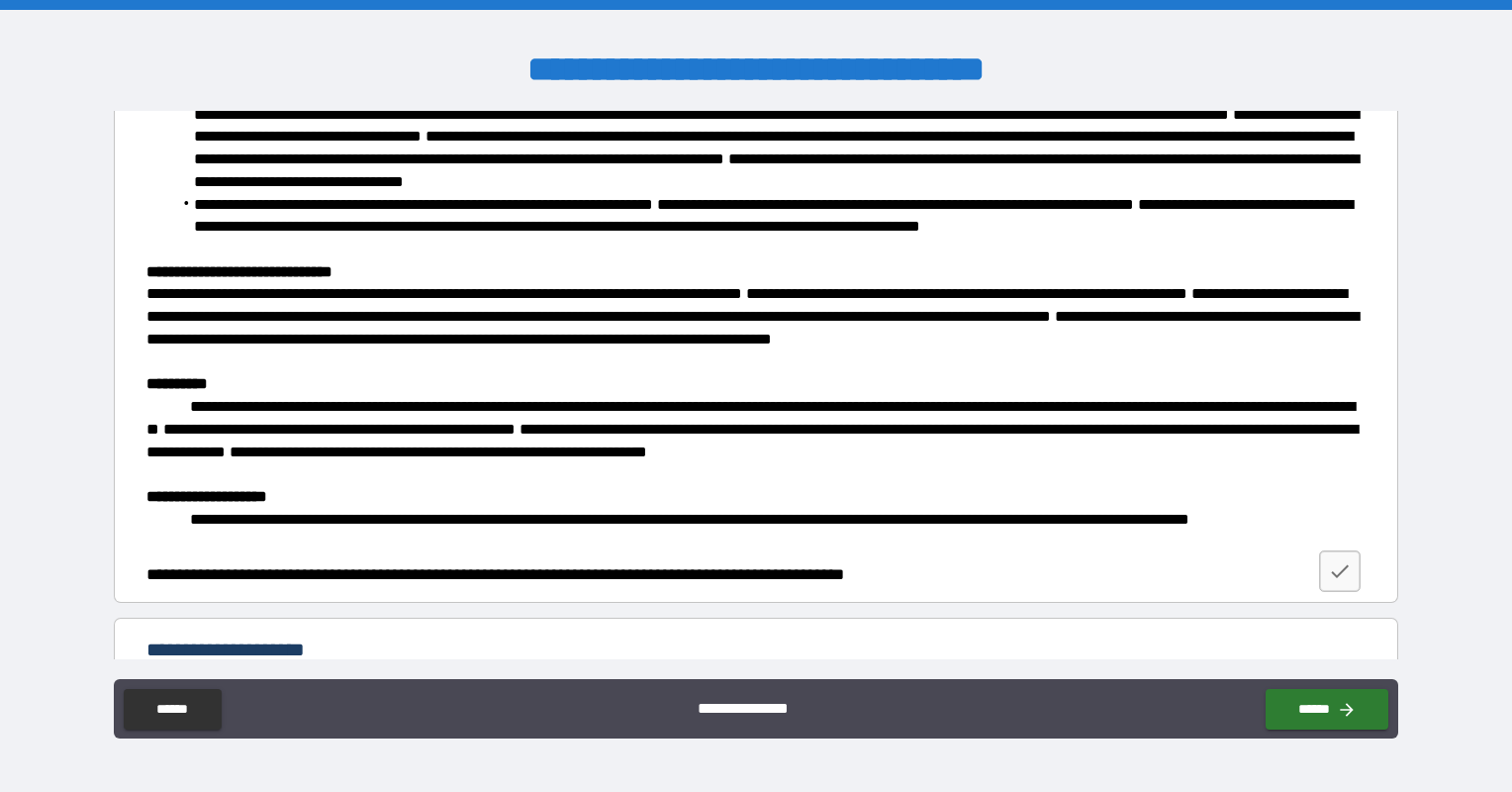 scroll, scrollTop: 2622, scrollLeft: 0, axis: vertical 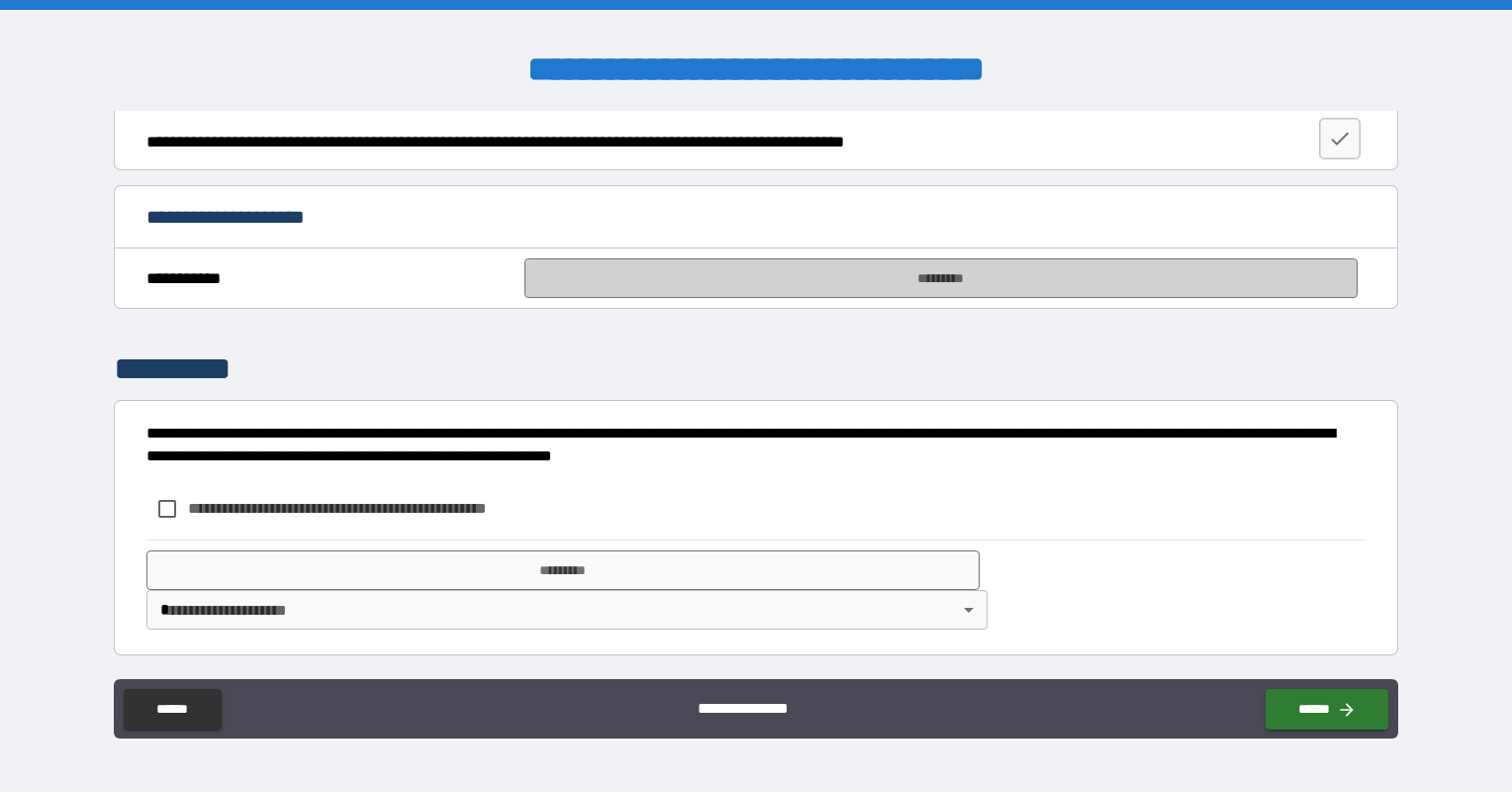 click on "*********" at bounding box center (941, 278) 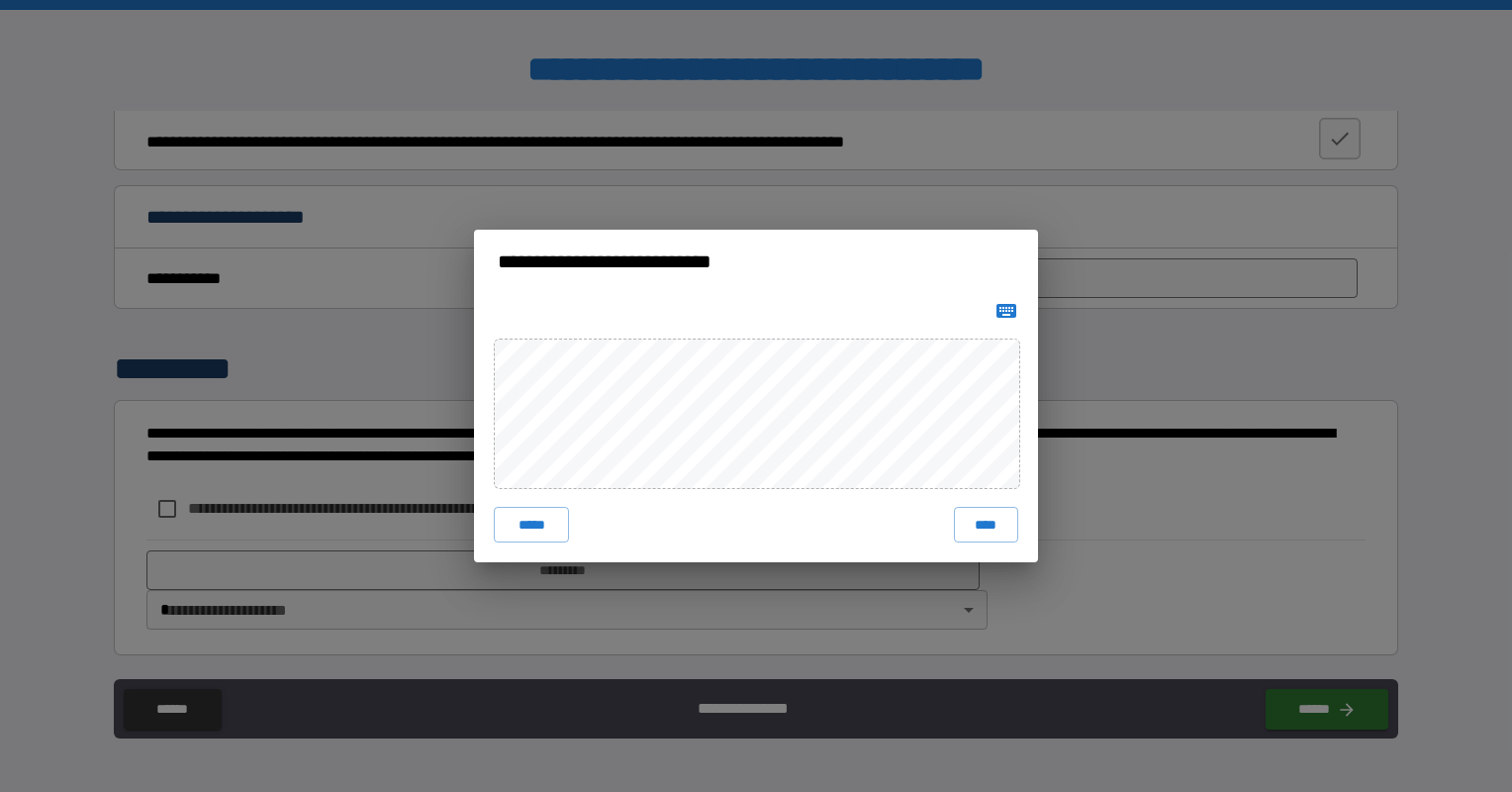 click on "****" at bounding box center (986, 525) 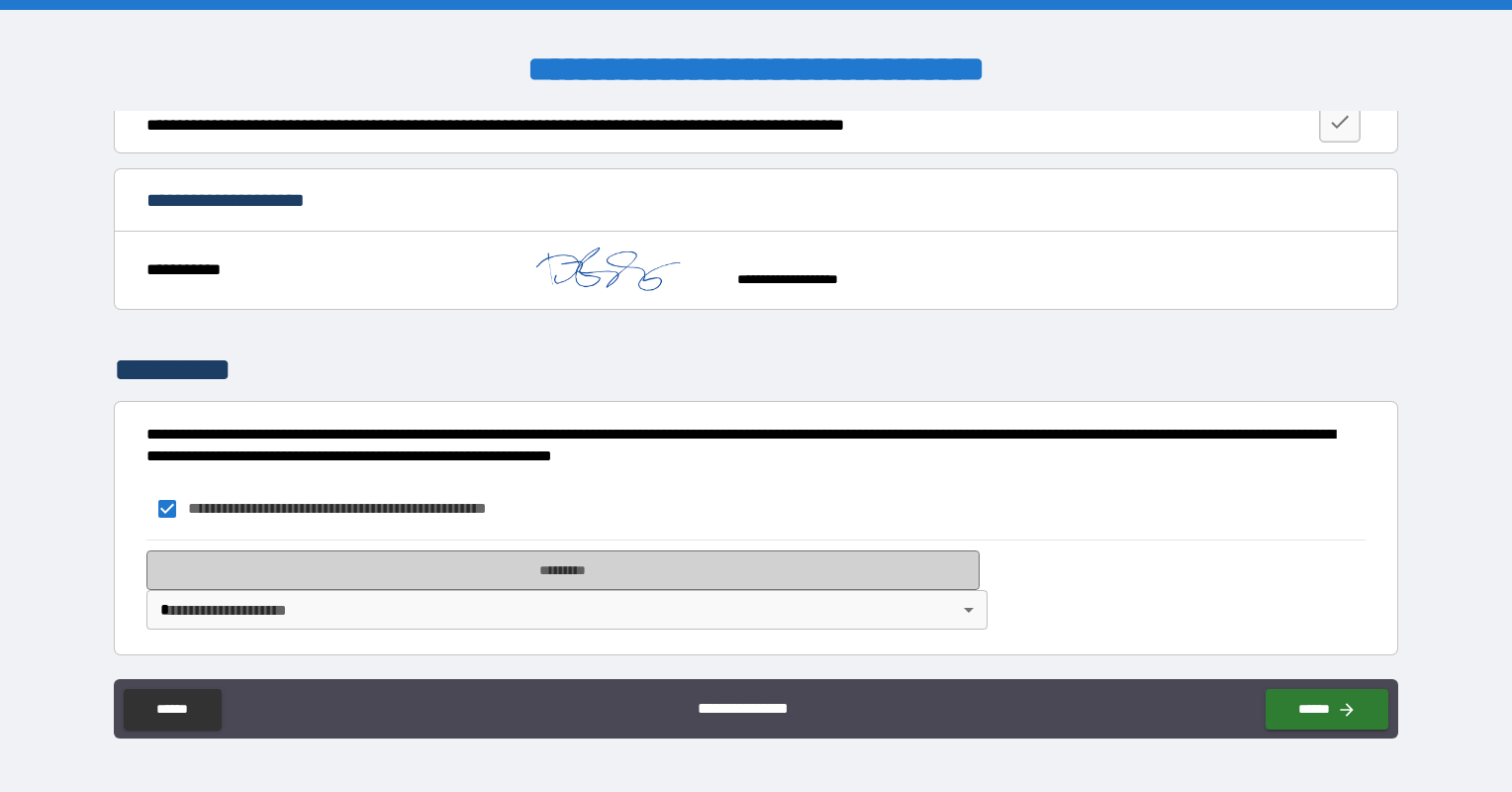 click on "*********" at bounding box center (563, 570) 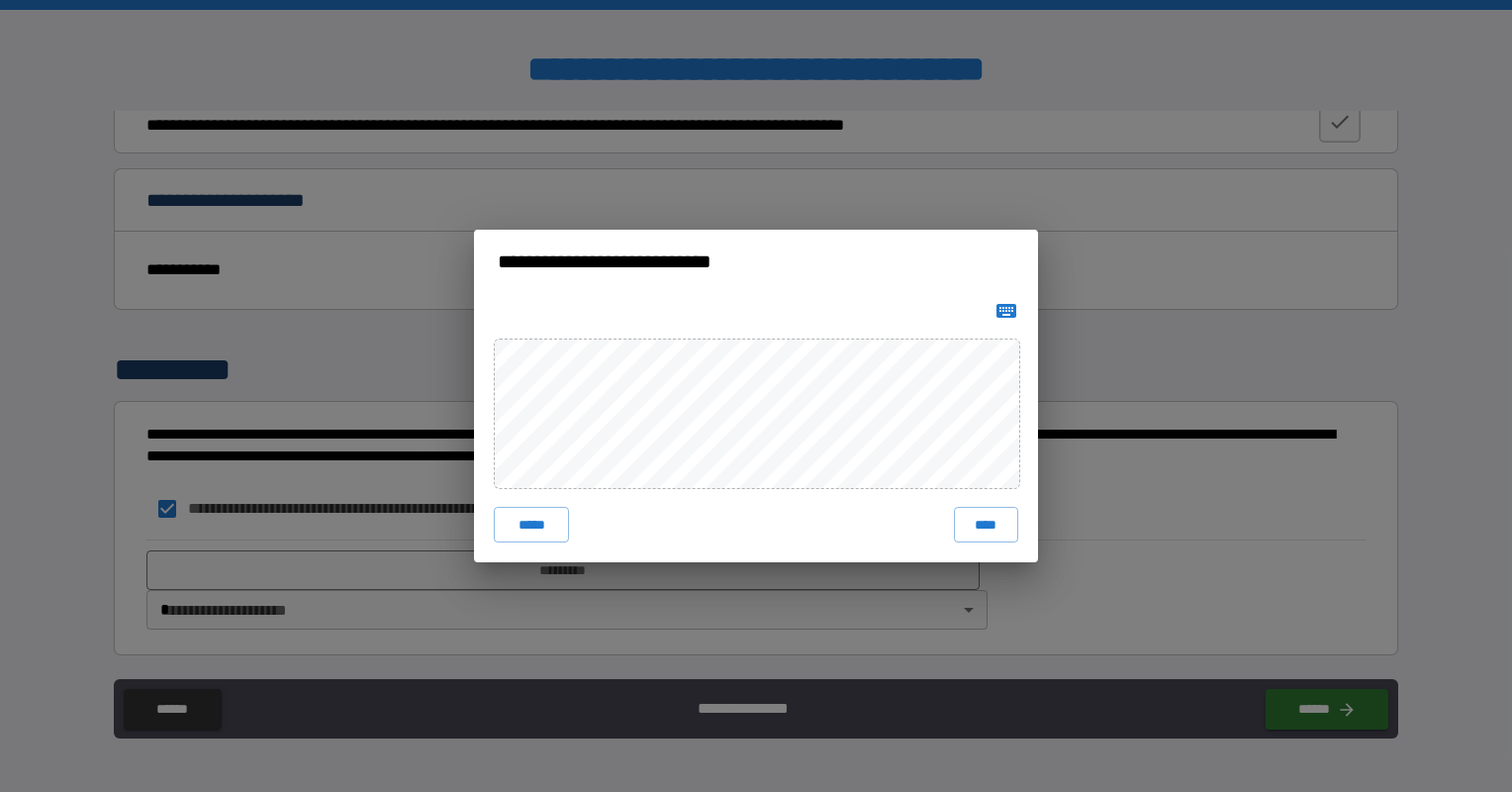 click on "****" at bounding box center [986, 525] 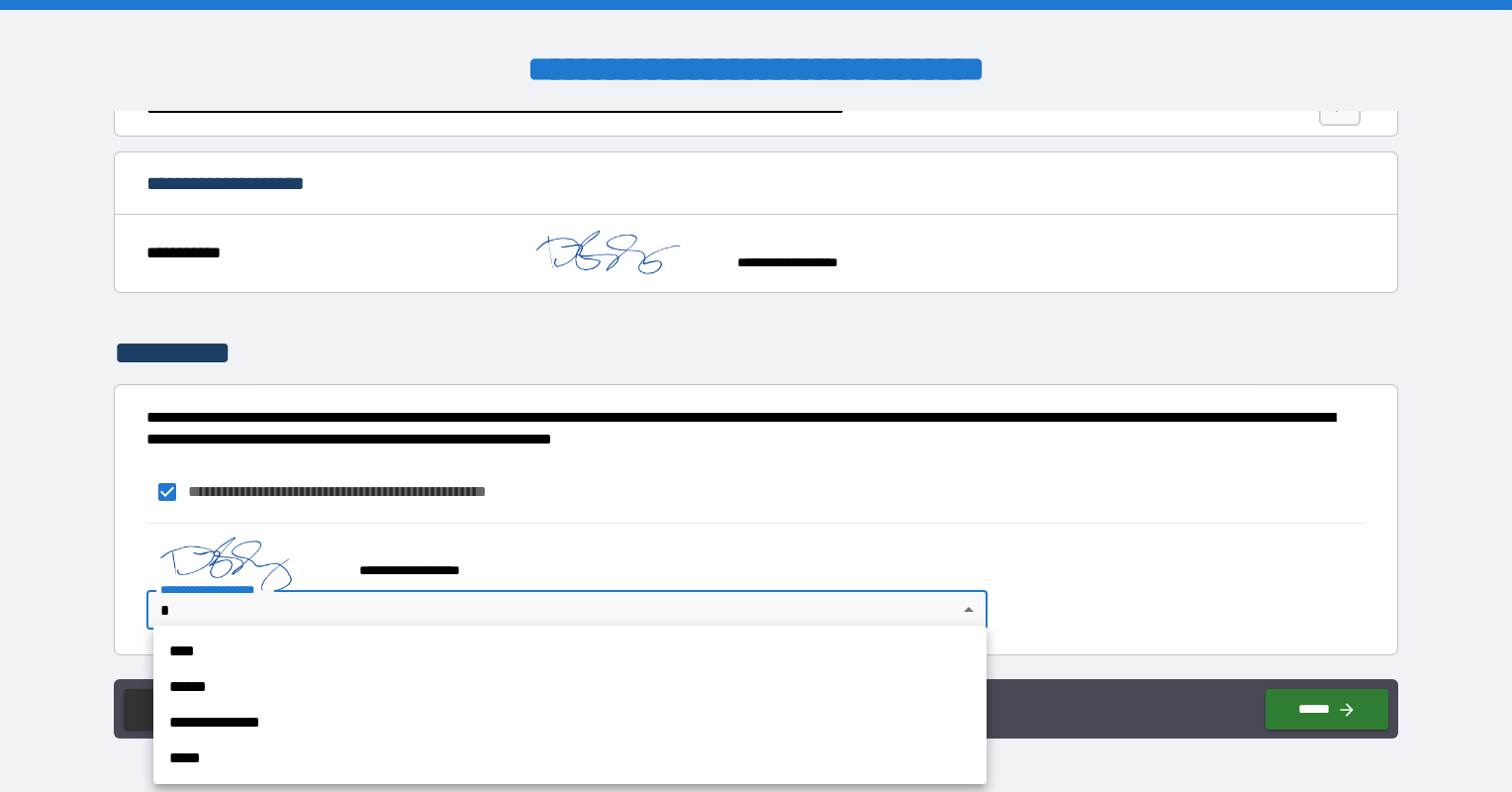 click on "**********" at bounding box center [756, 396] 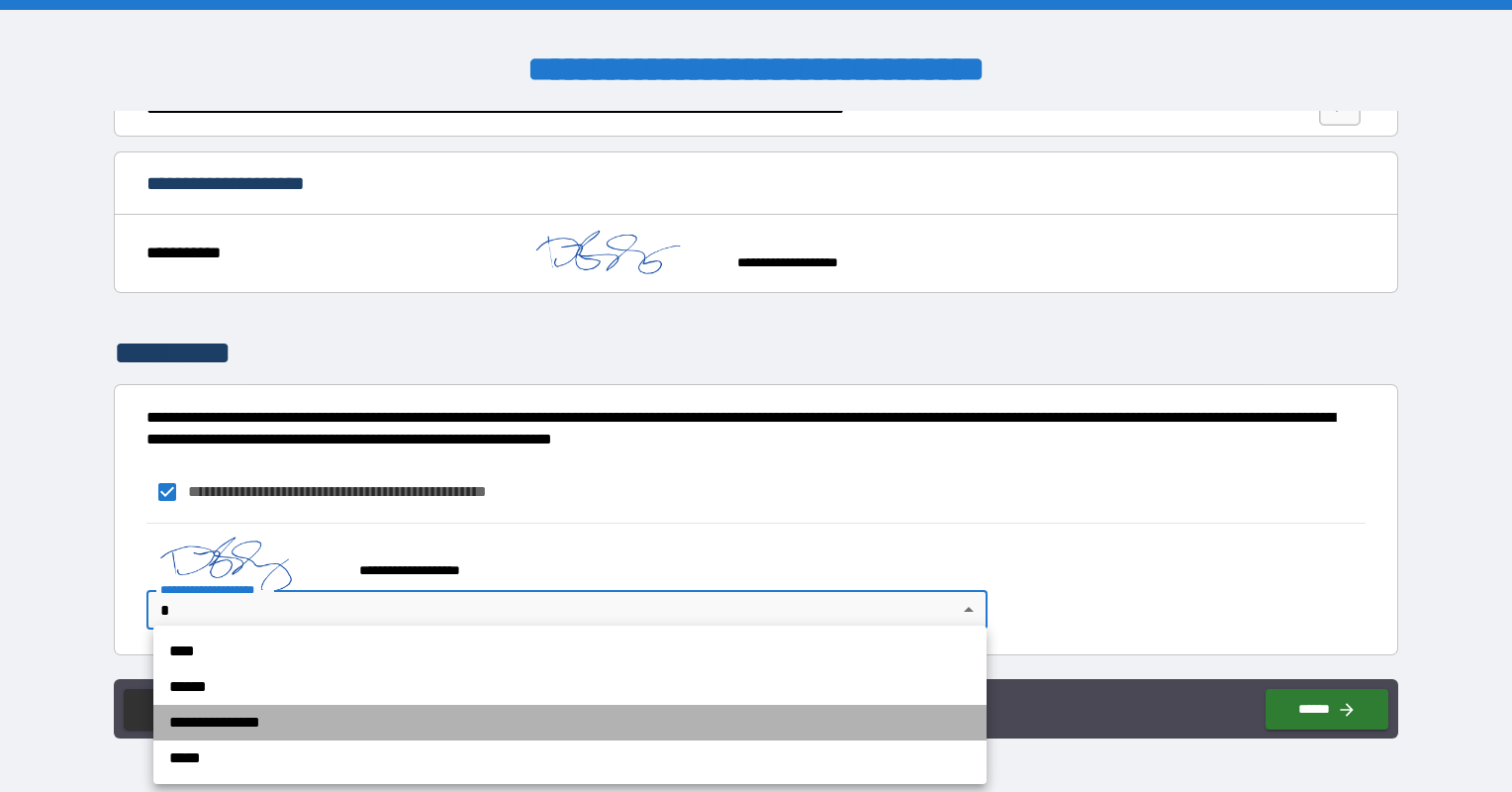 click on "**********" at bounding box center (570, 723) 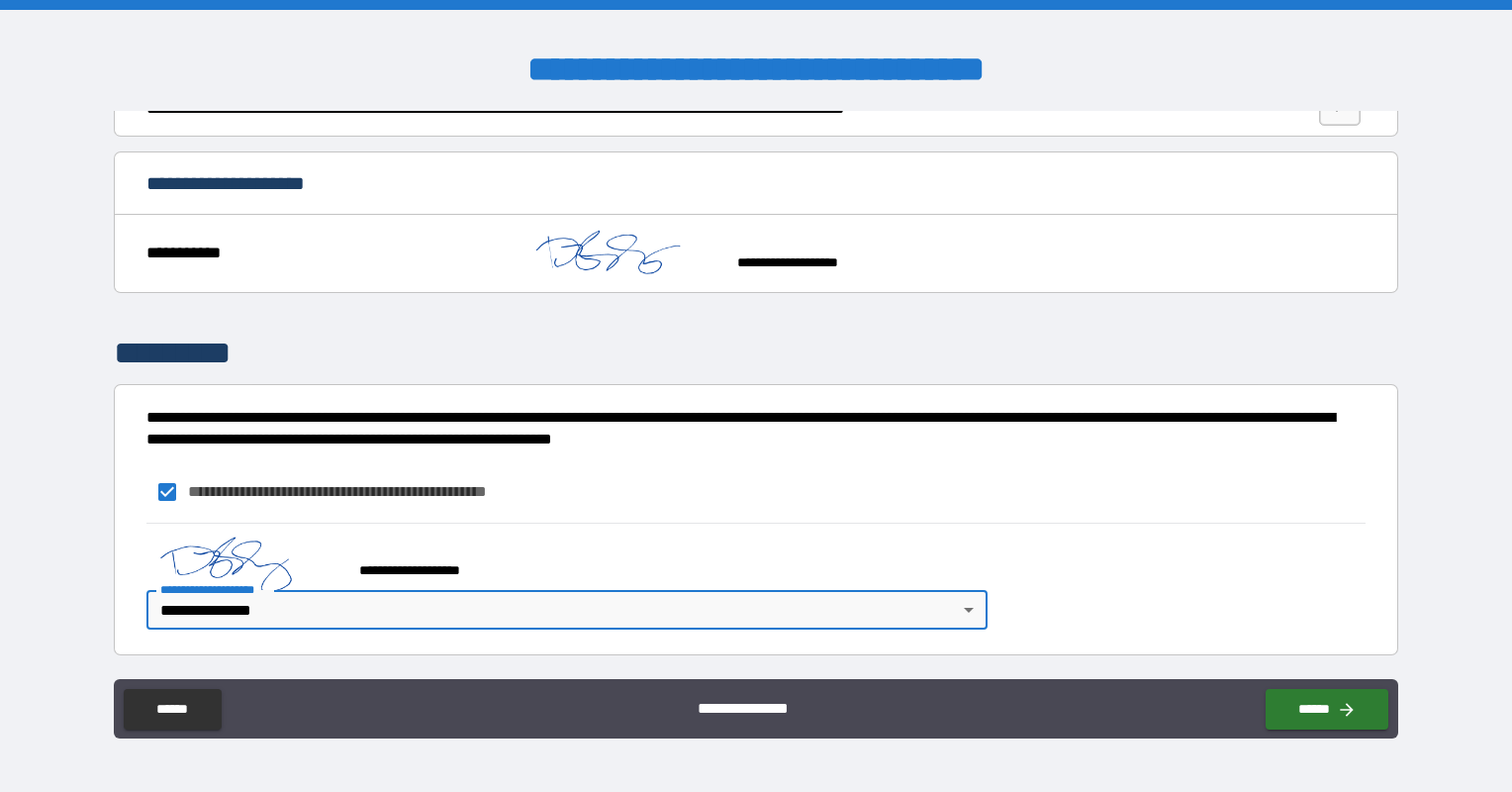 scroll, scrollTop: 2625, scrollLeft: 0, axis: vertical 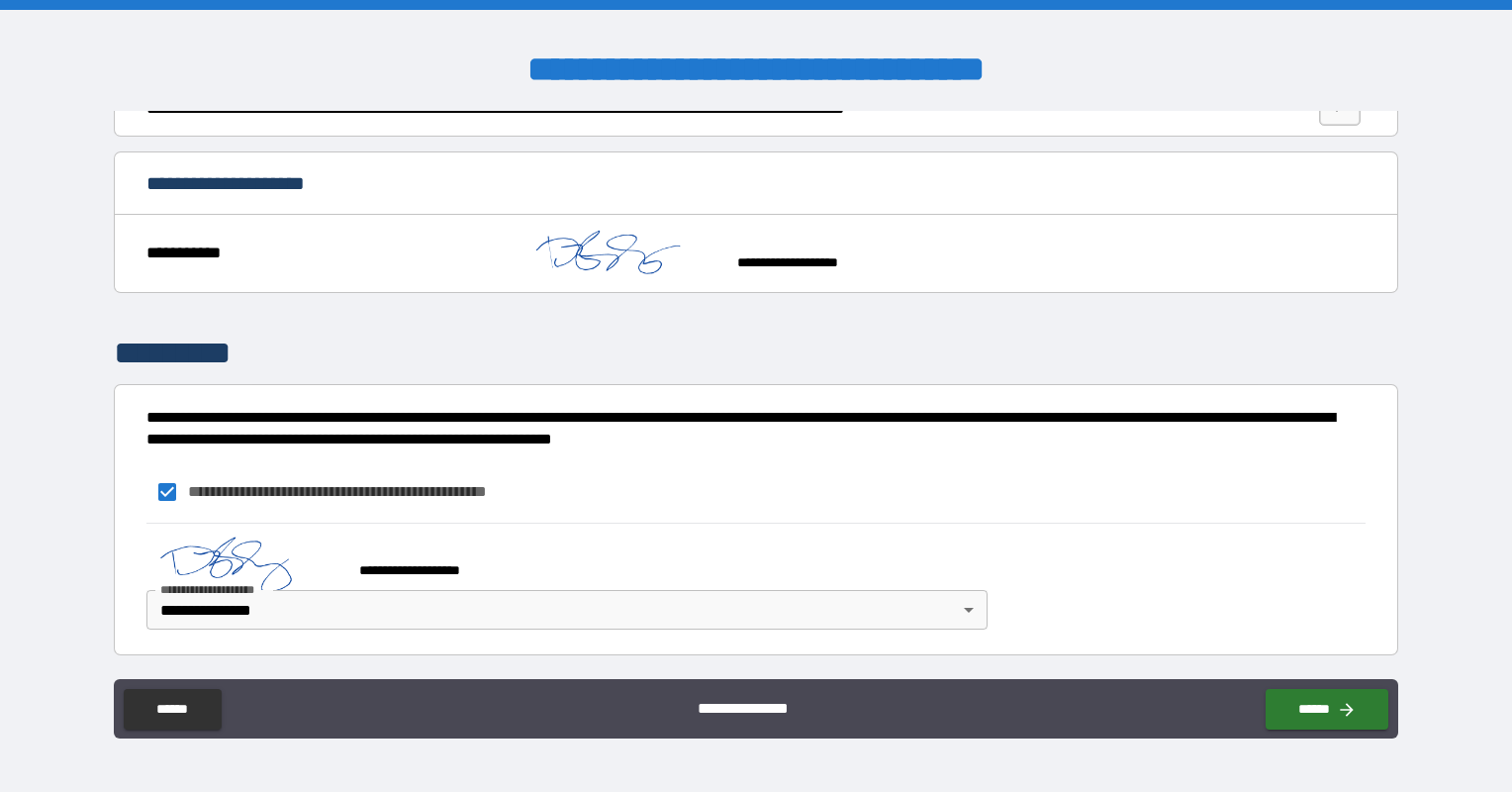 click on "**********" at bounding box center [756, 492] 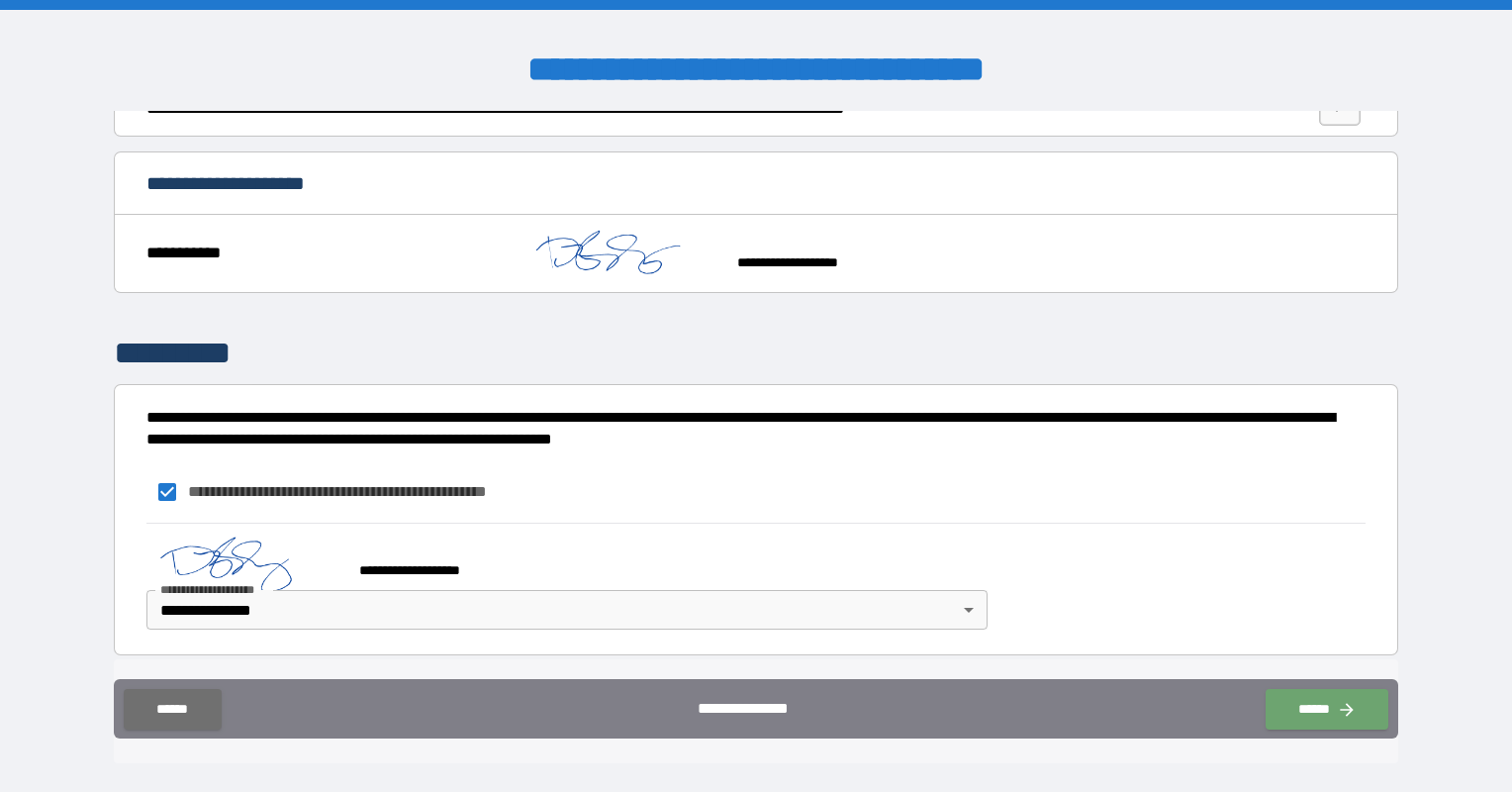 click on "******" at bounding box center (1327, 709) 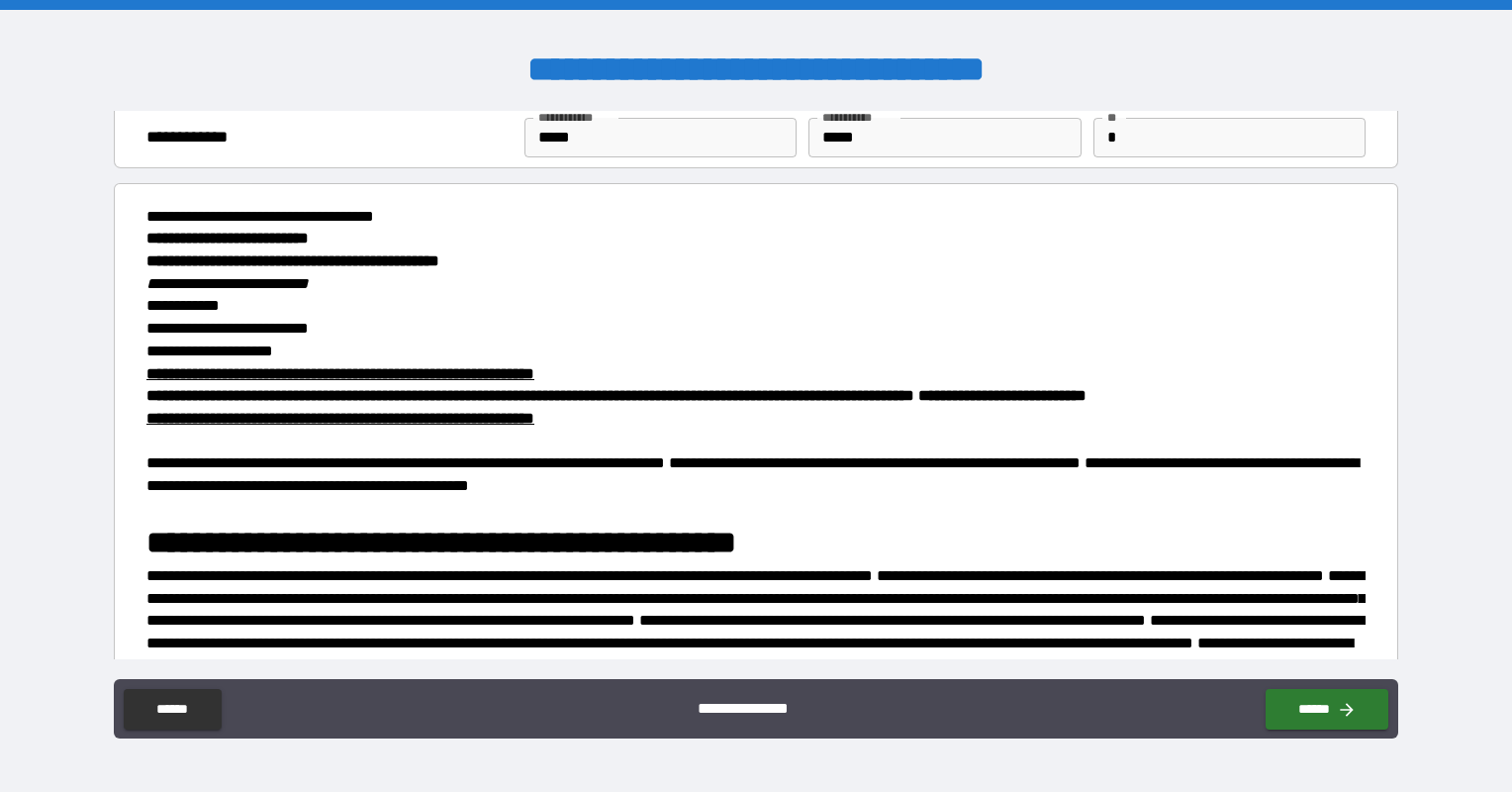 scroll, scrollTop: 0, scrollLeft: 0, axis: both 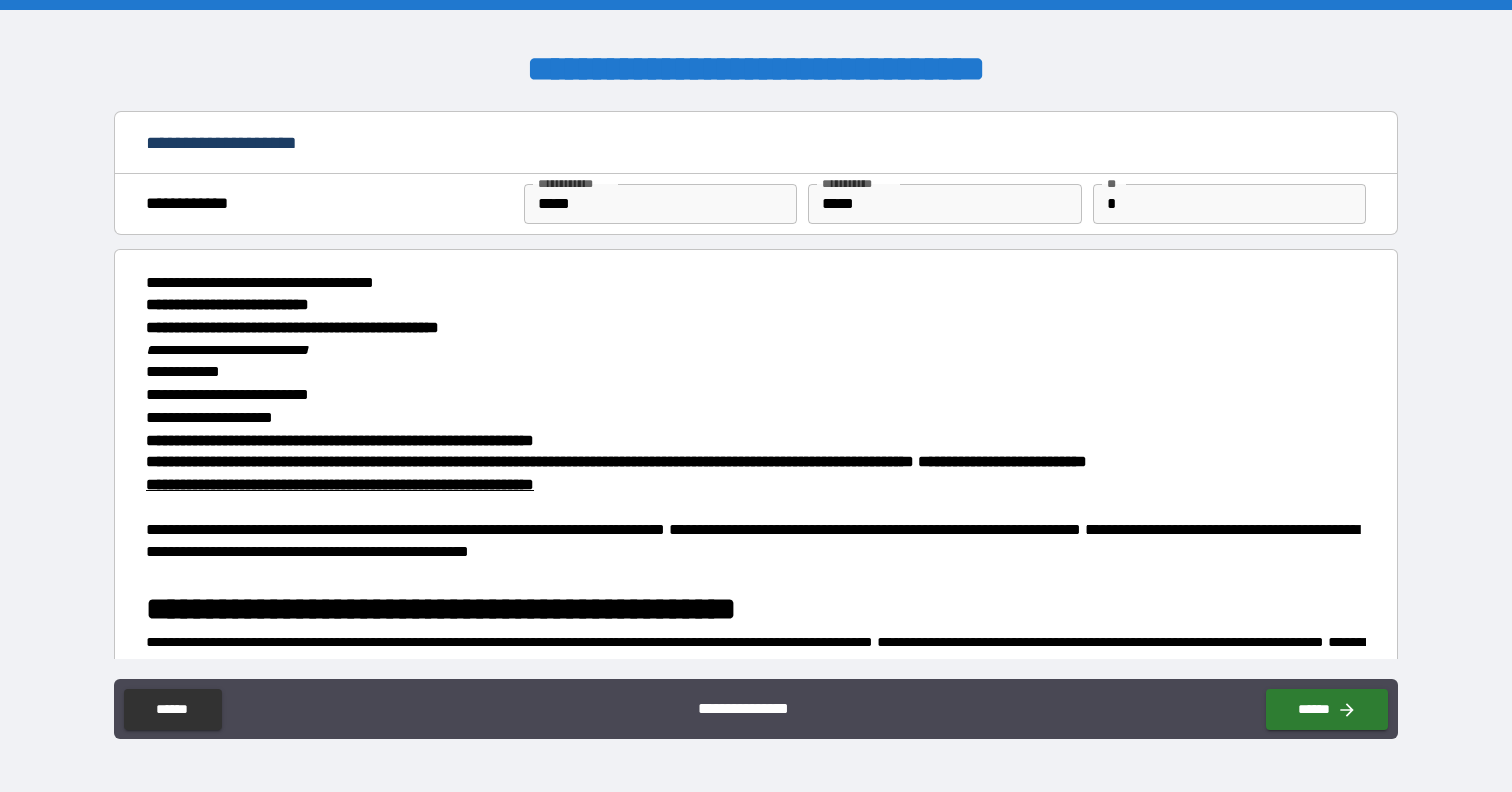 click on "**********" at bounding box center (756, 441) 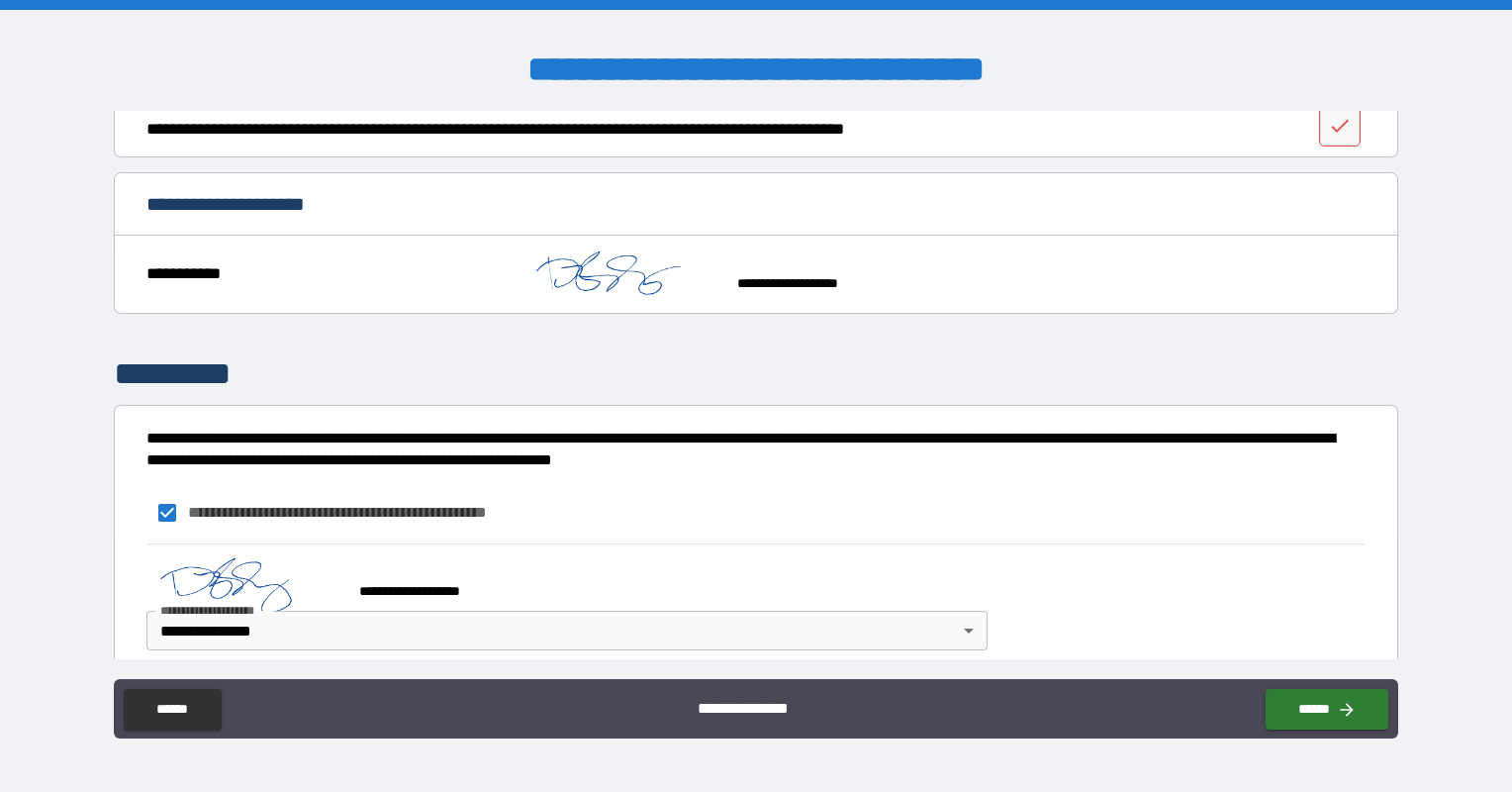 scroll, scrollTop: 2438, scrollLeft: 0, axis: vertical 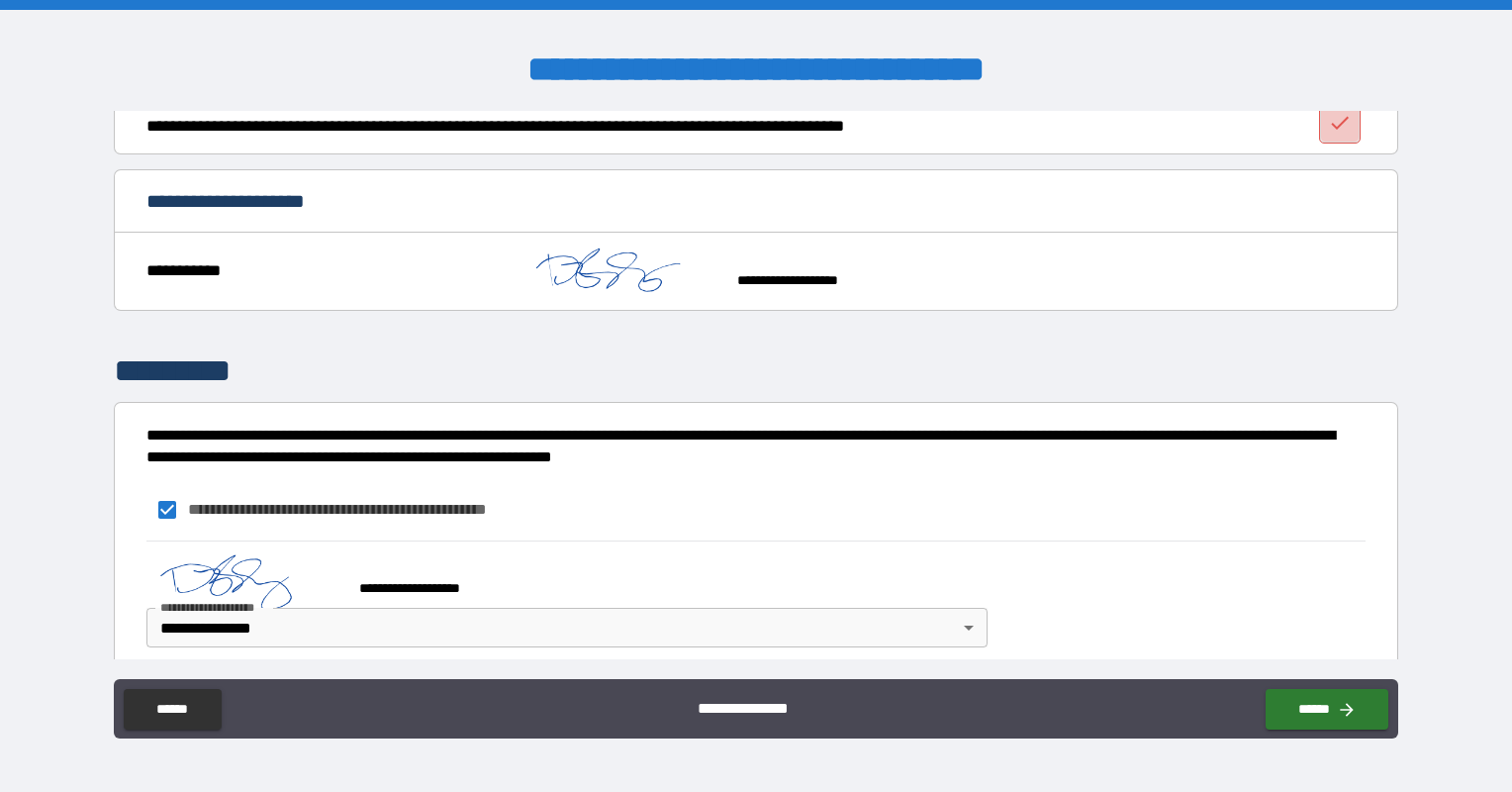 click 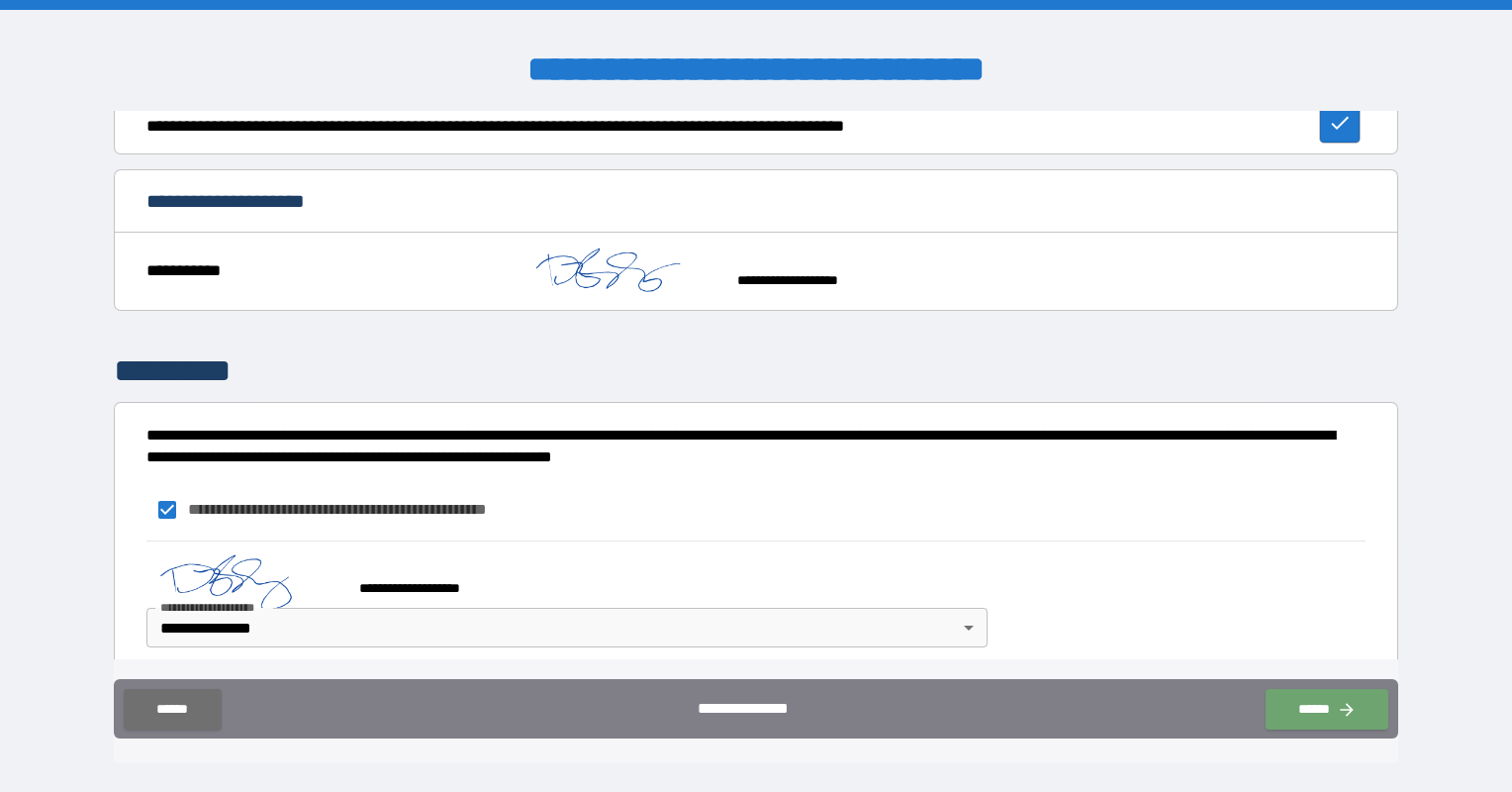 click on "******" at bounding box center (1327, 709) 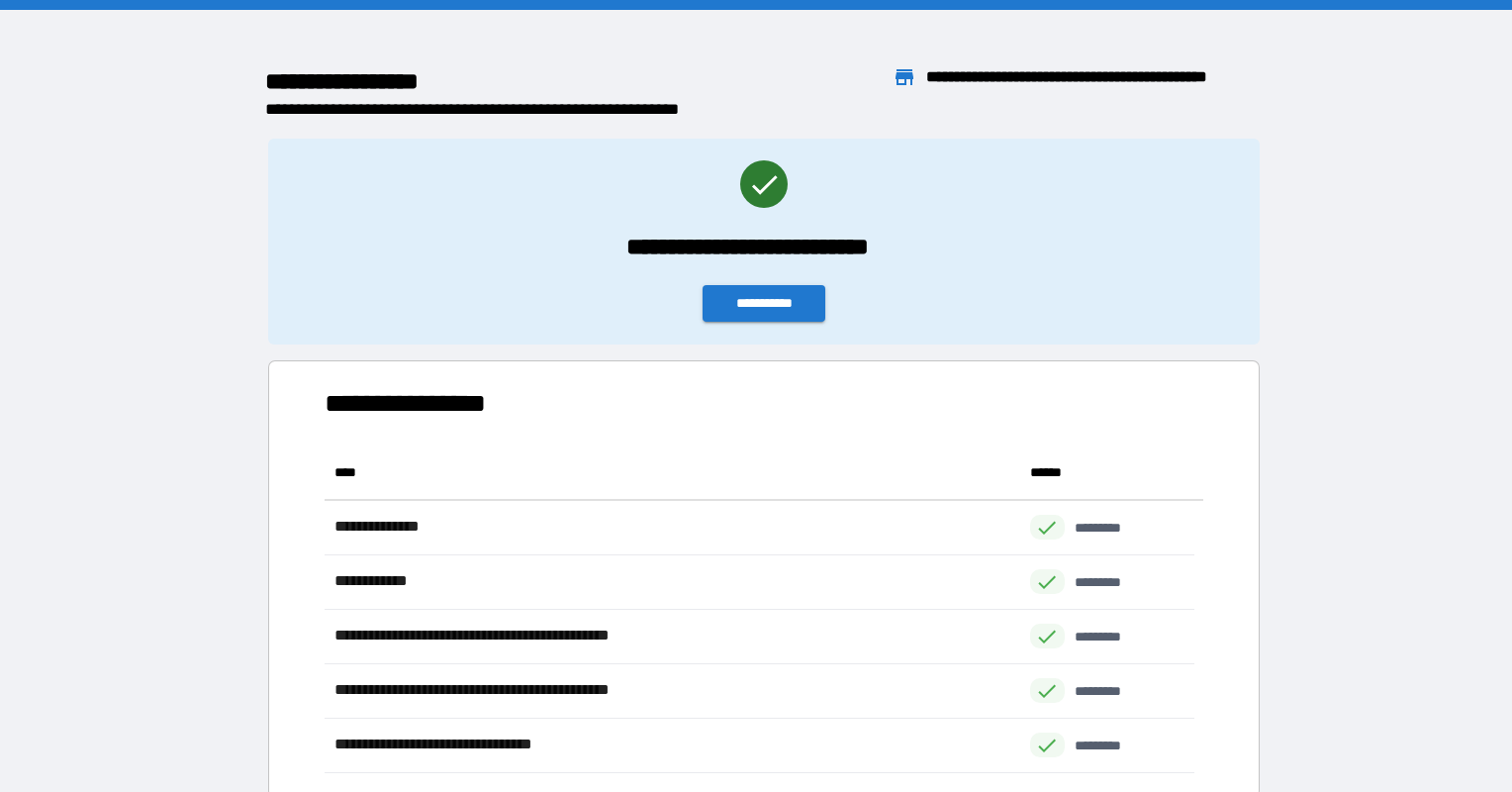 scroll, scrollTop: 16, scrollLeft: 16, axis: both 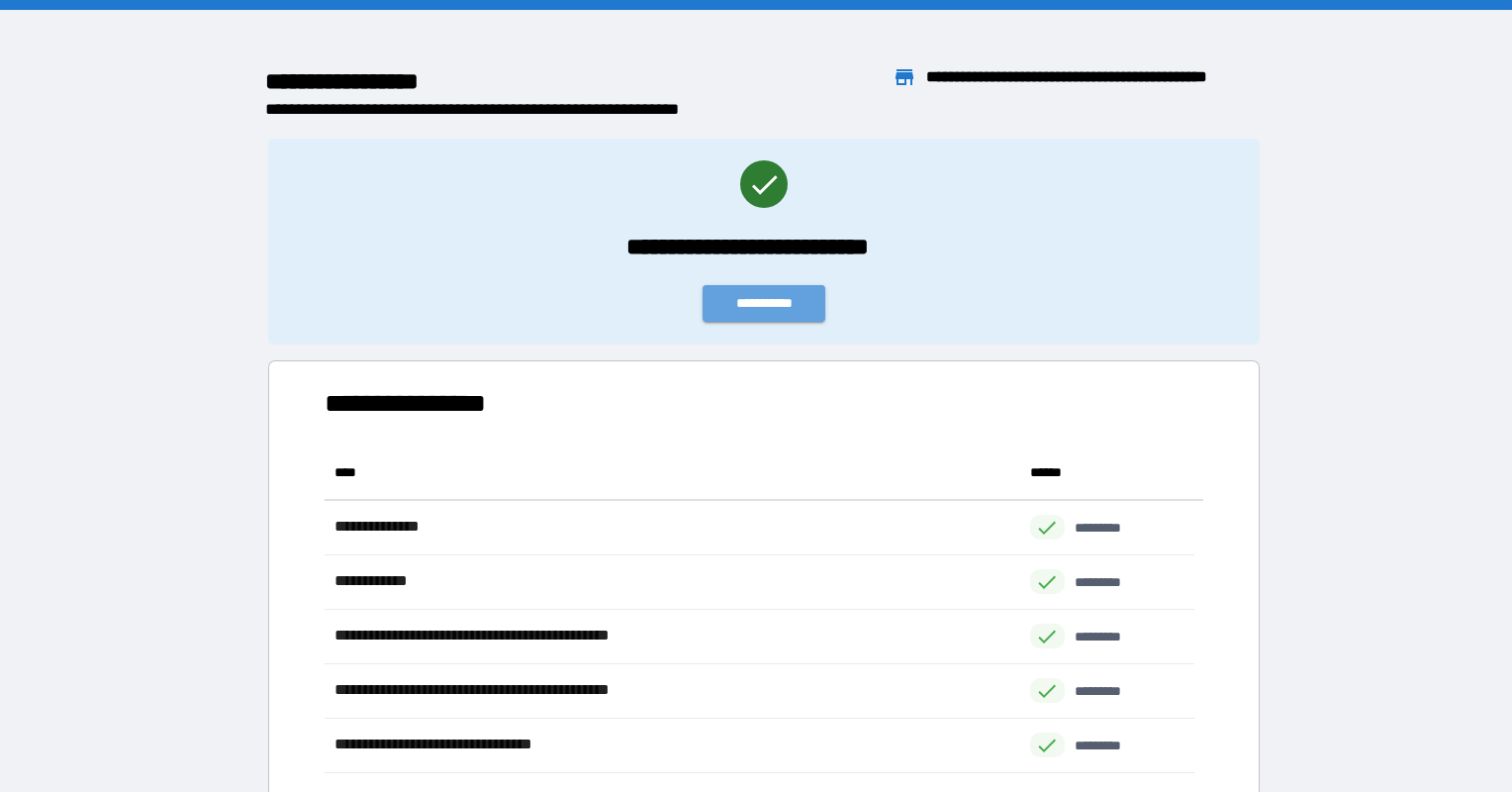click on "**********" at bounding box center (764, 303) 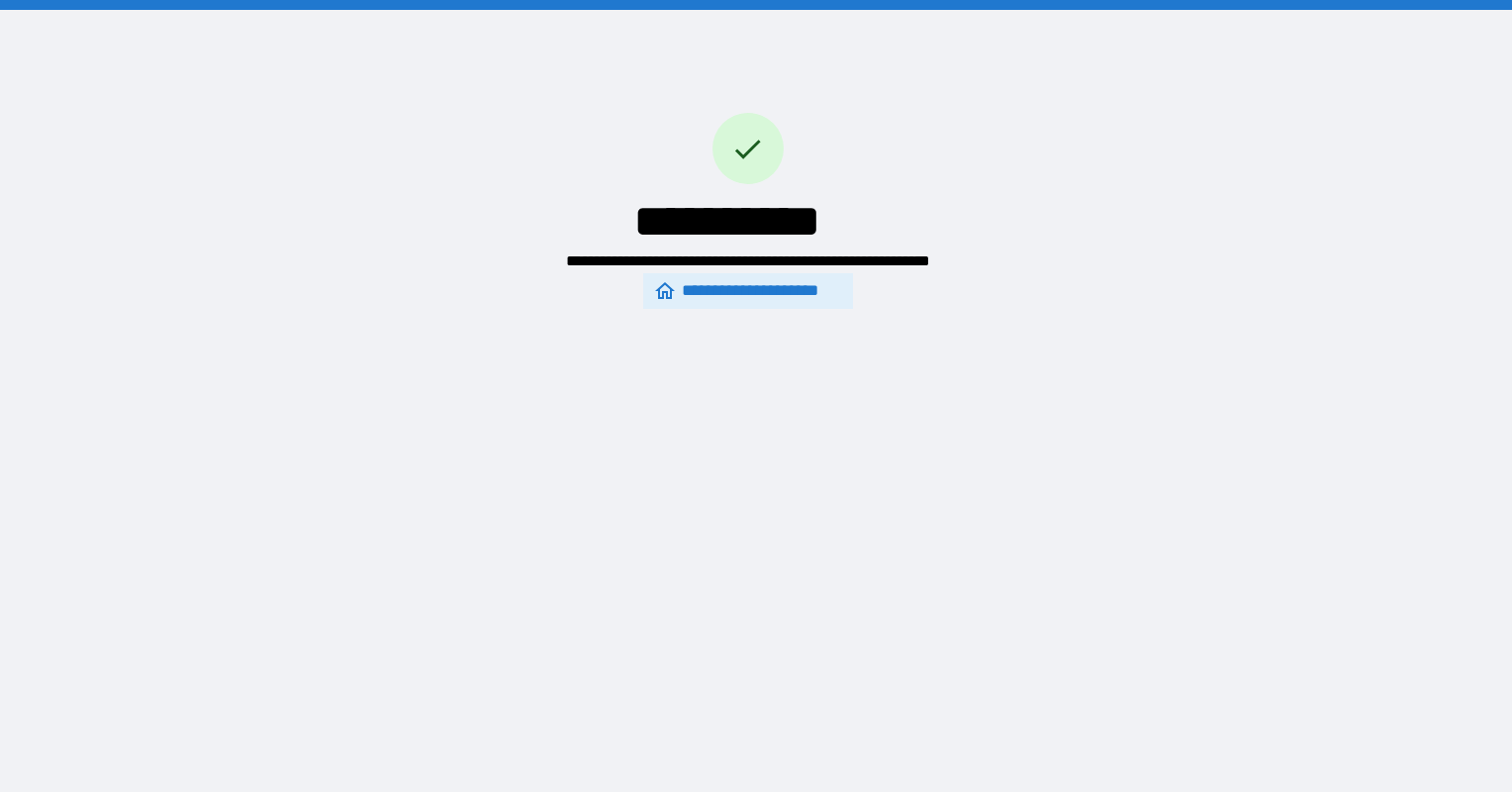 click on "**********" at bounding box center [747, 291] 